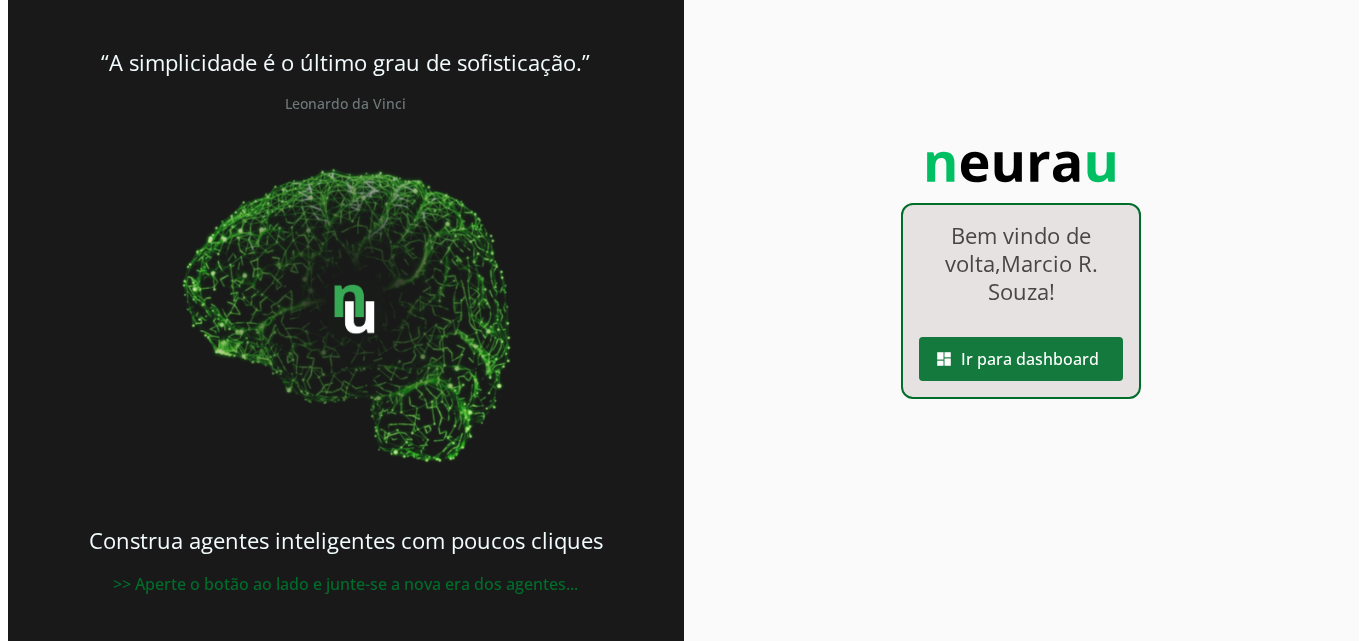 scroll, scrollTop: 0, scrollLeft: 0, axis: both 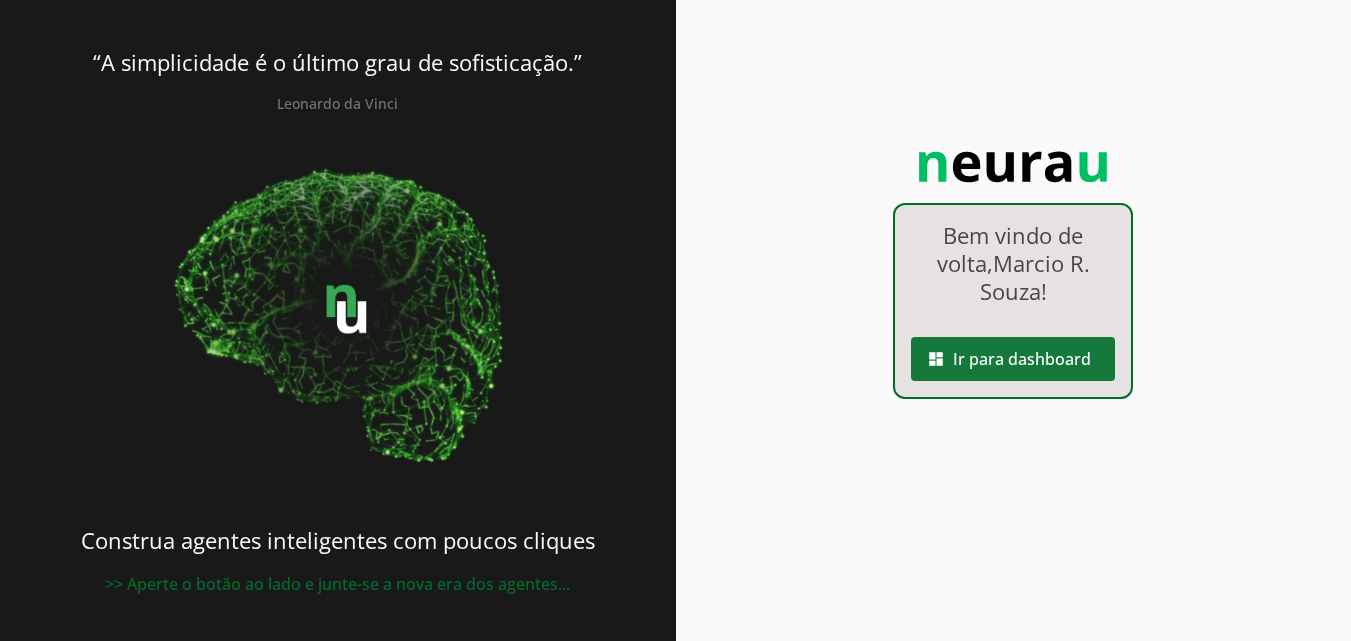 click at bounding box center (1013, 359) 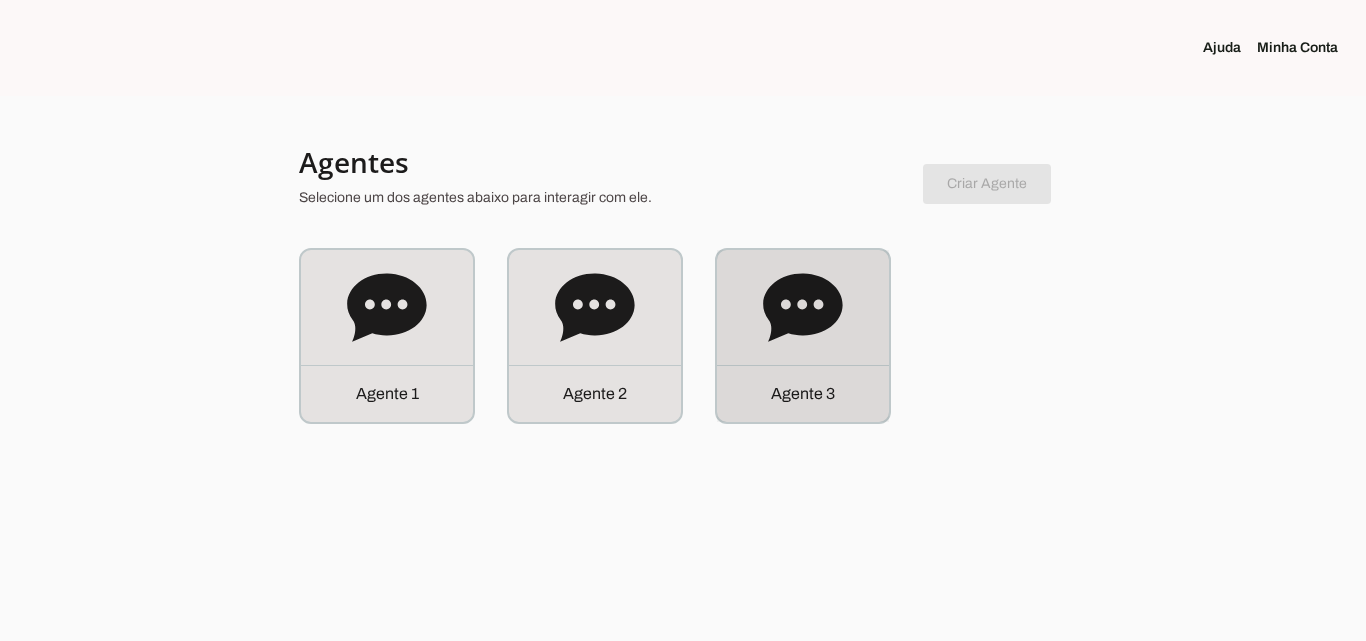 click 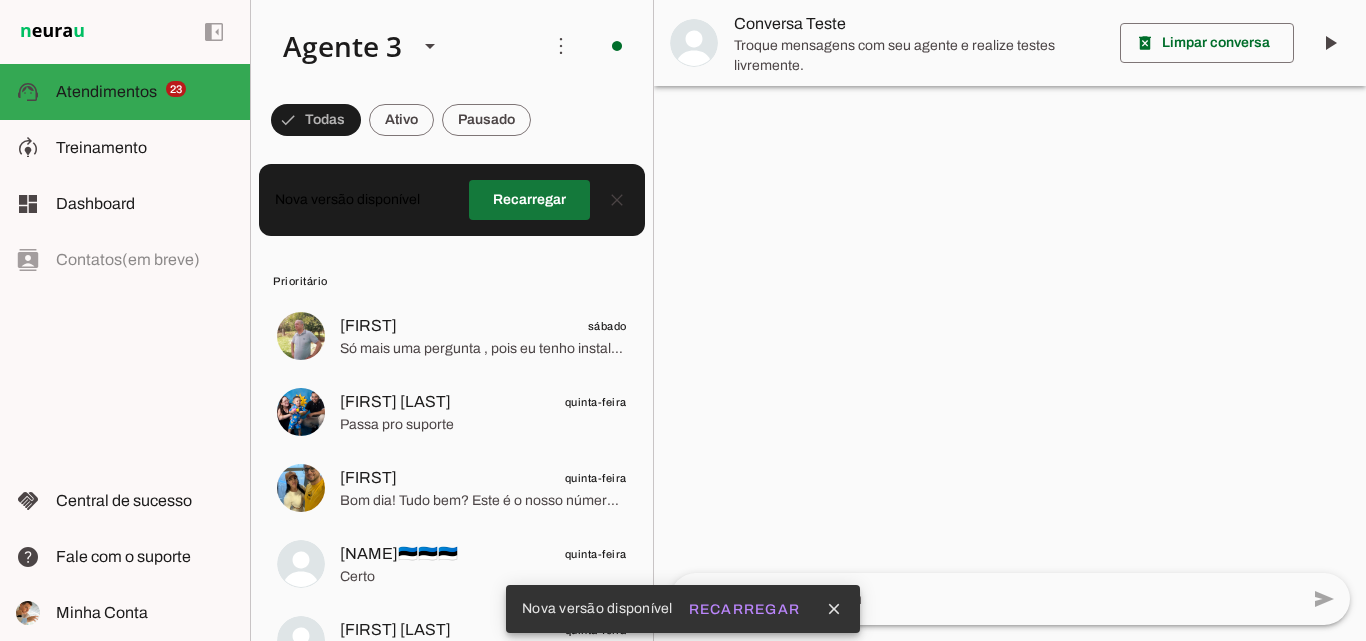 click at bounding box center [529, 200] 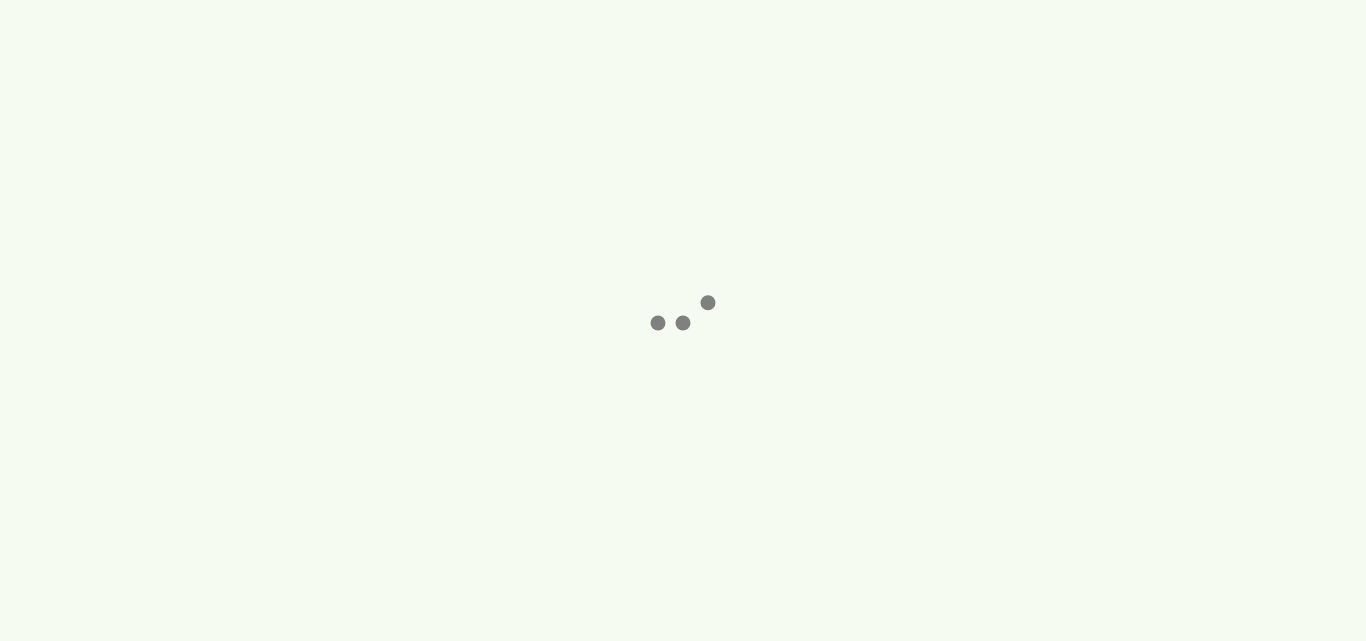 scroll, scrollTop: 0, scrollLeft: 0, axis: both 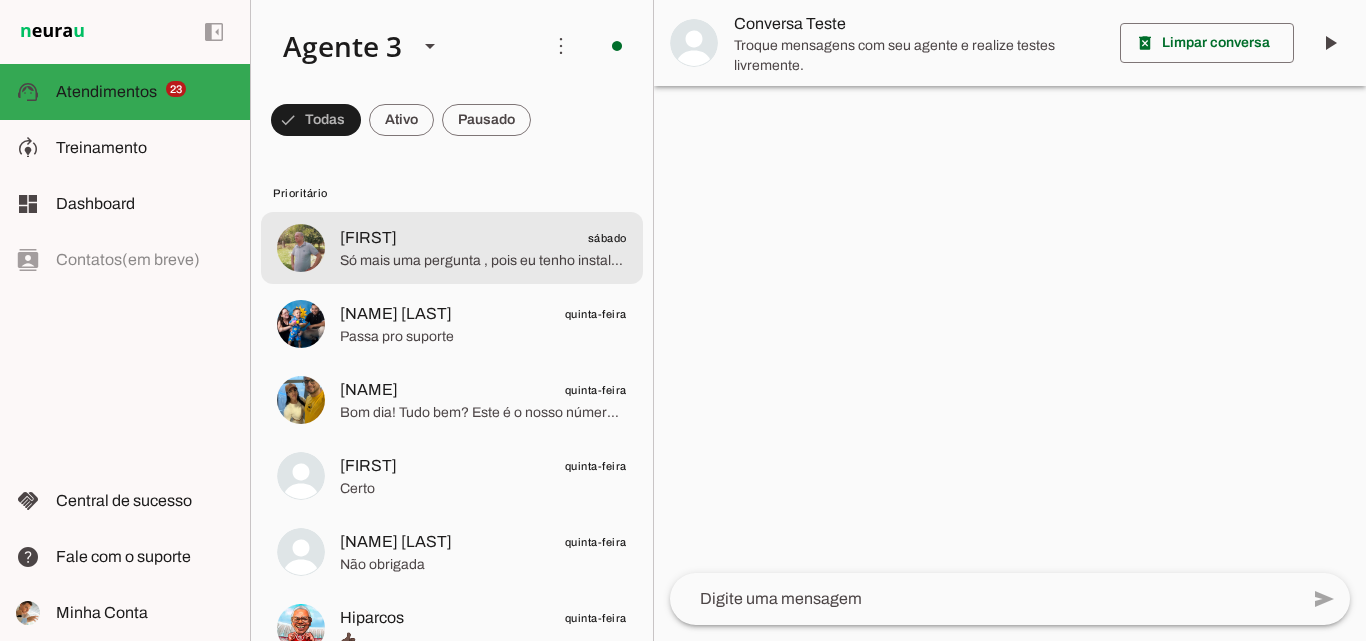 click on "Só mais uma pergunta , pois eu tenho instalada a conexão de vcs ,  vcs vão trocar os cabos ou vai ser só o roteador?" 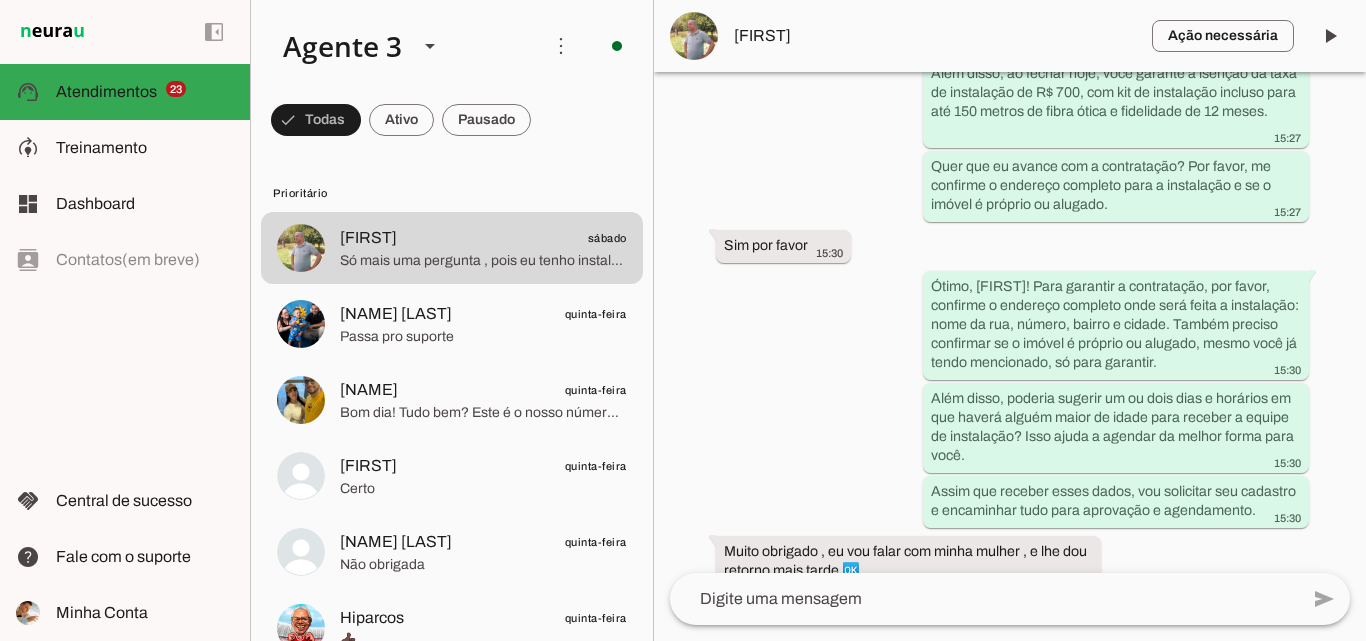 scroll, scrollTop: 7557, scrollLeft: 0, axis: vertical 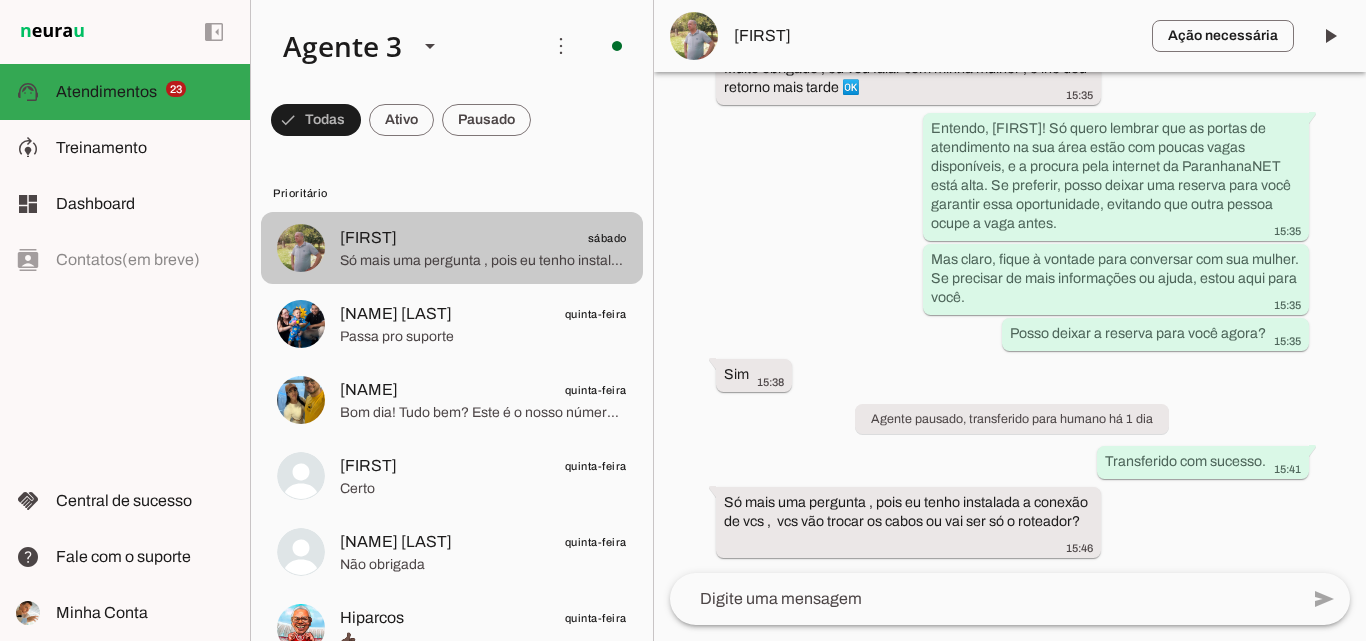drag, startPoint x: 526, startPoint y: 255, endPoint x: 1073, endPoint y: 486, distance: 593.77606 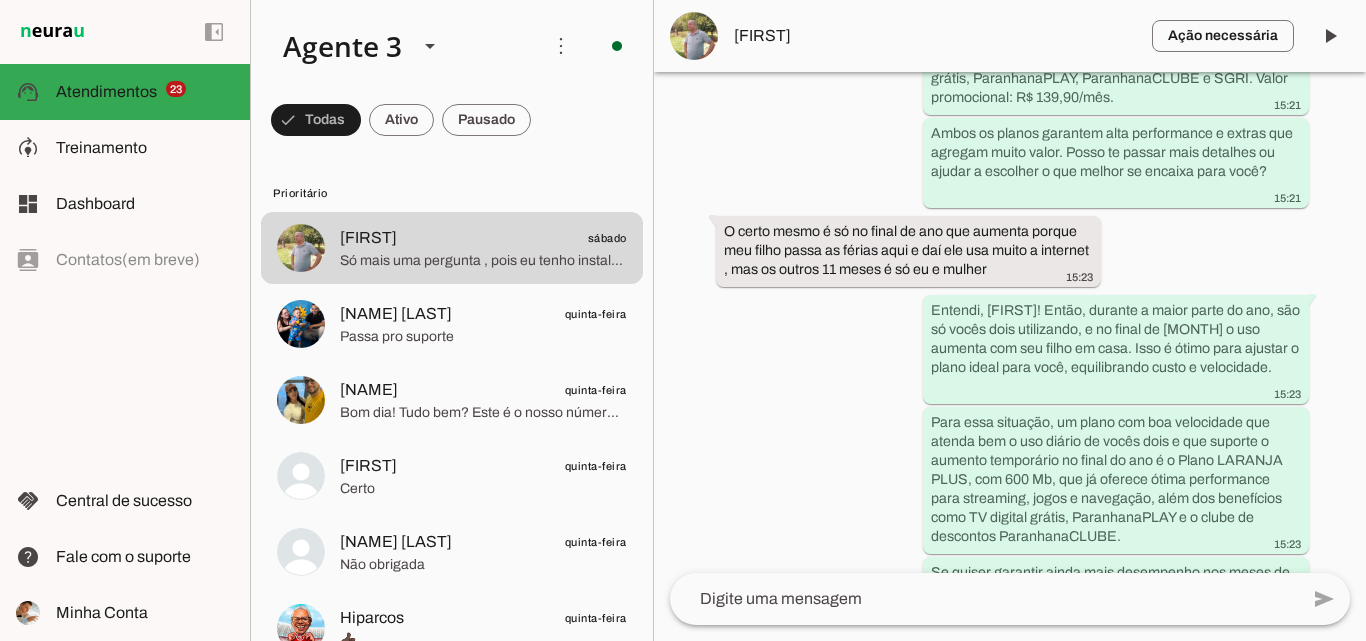scroll, scrollTop: 5361, scrollLeft: 0, axis: vertical 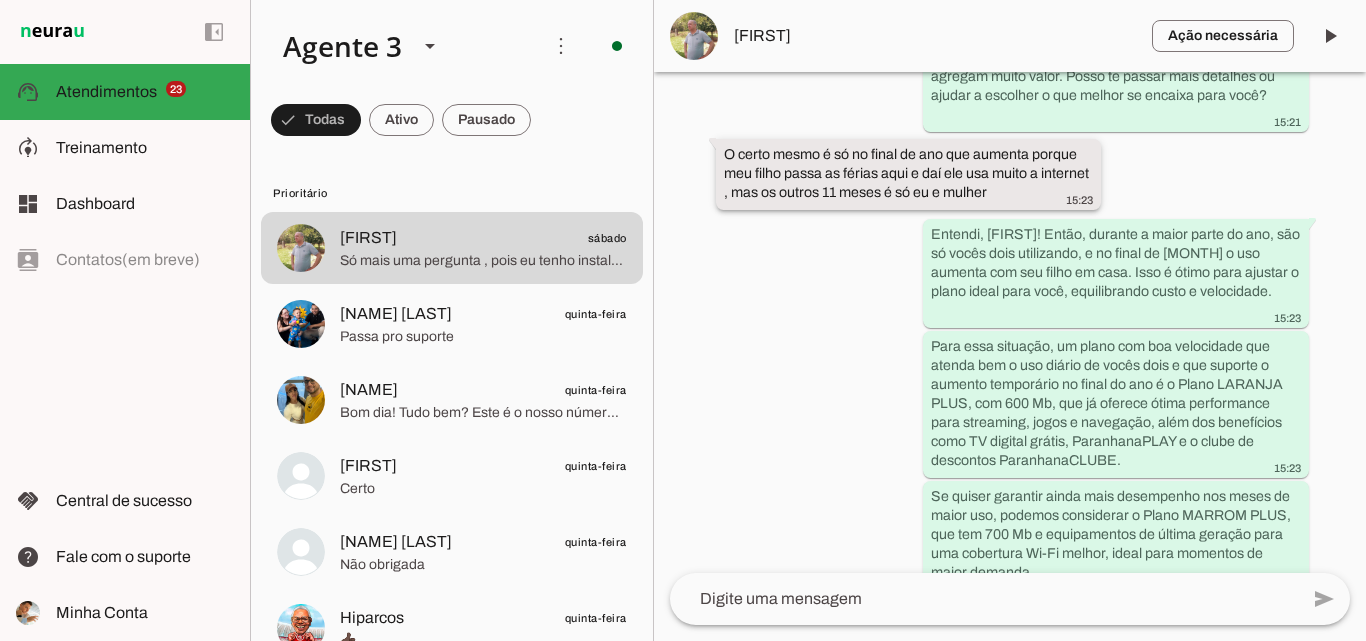 drag, startPoint x: 718, startPoint y: 189, endPoint x: 1054, endPoint y: 234, distance: 339 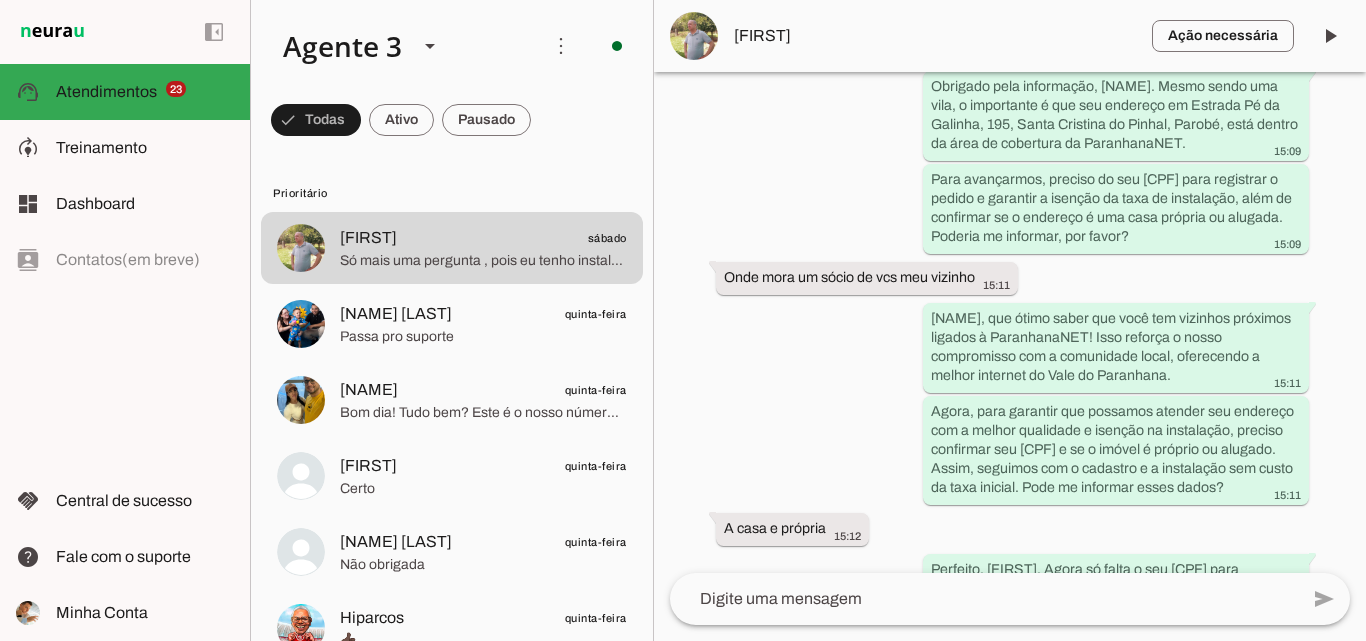 scroll, scrollTop: 3452, scrollLeft: 0, axis: vertical 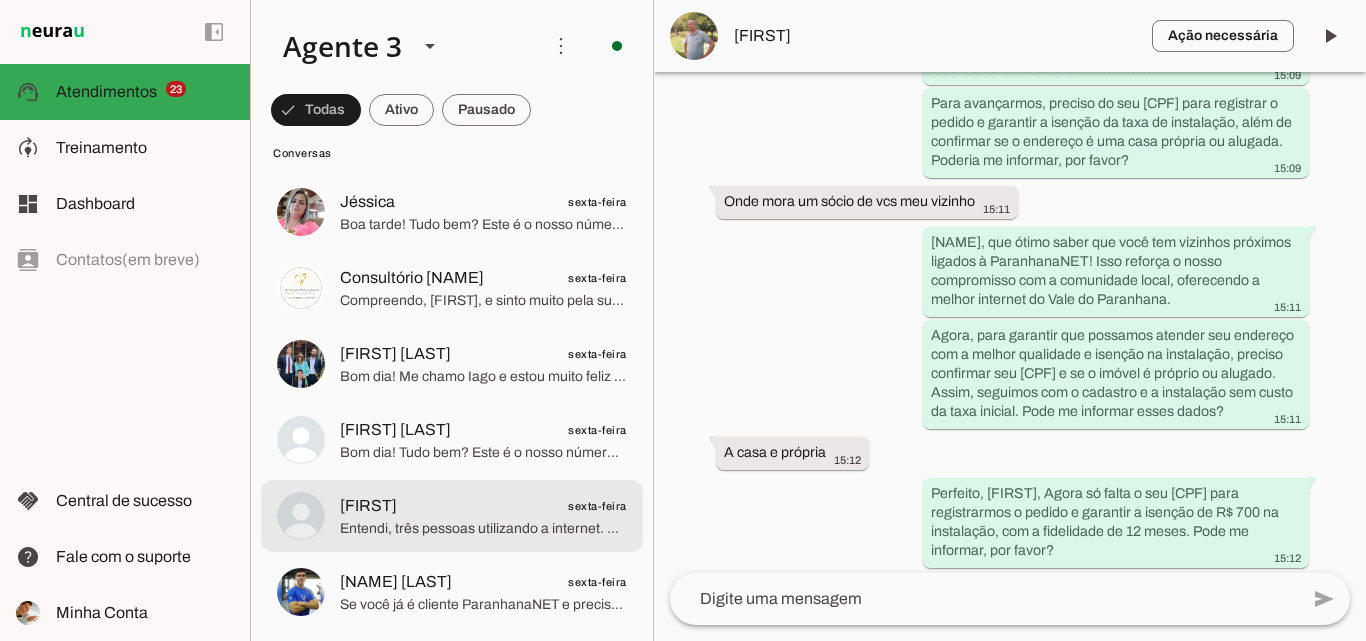 click on "Entendi, três pessoas utilizando a internet. Para garantir uma experiência estável e rápida para todos, com múltiplos dispositivos, streaming, e trabalho ou estudos online, recomendo um plano robusto que entregue alta velocidade e qualidade.
Também preciso confirmar seu endereço completo — rua, número, bairro e cidade — para verificar a disponibilidade da rede fibra óptica no local e a distância da caixa de atendimento. Assim, posso garantir que o serviço será instalado sem custo adicional de instalação, caso esteja até 150 metros da caixa, ou informar se houver algum custo extra. Poderia me informar?" 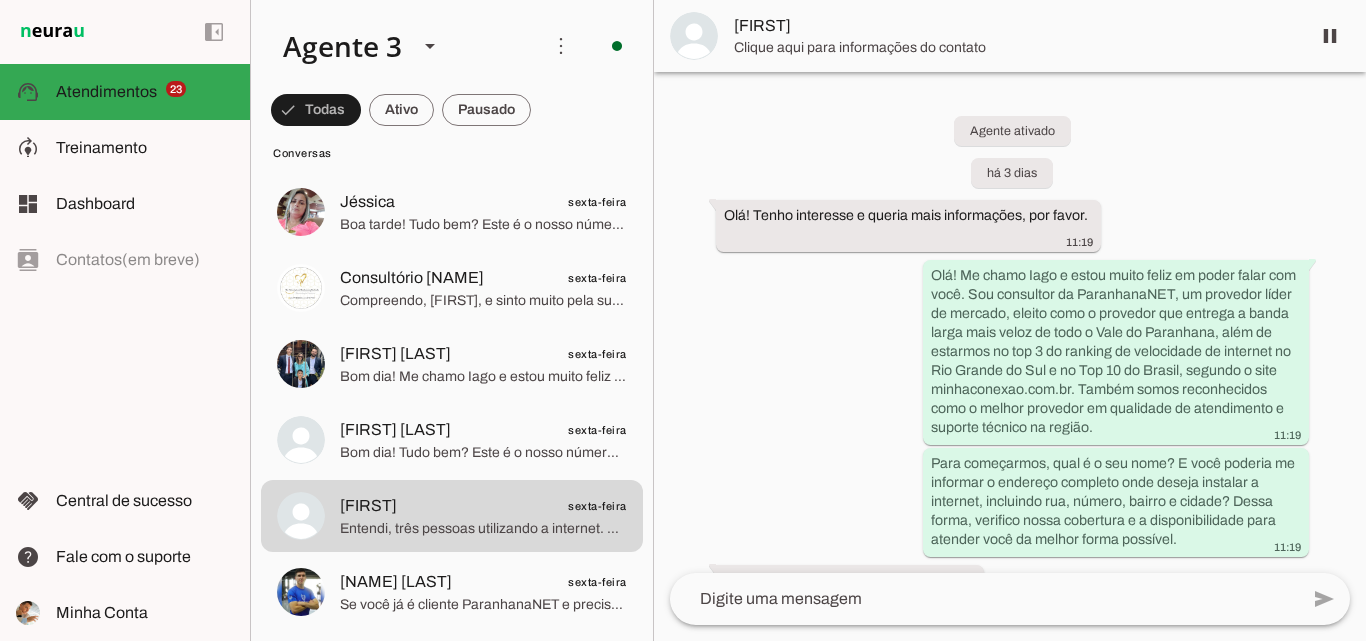 scroll, scrollTop: 1547, scrollLeft: 0, axis: vertical 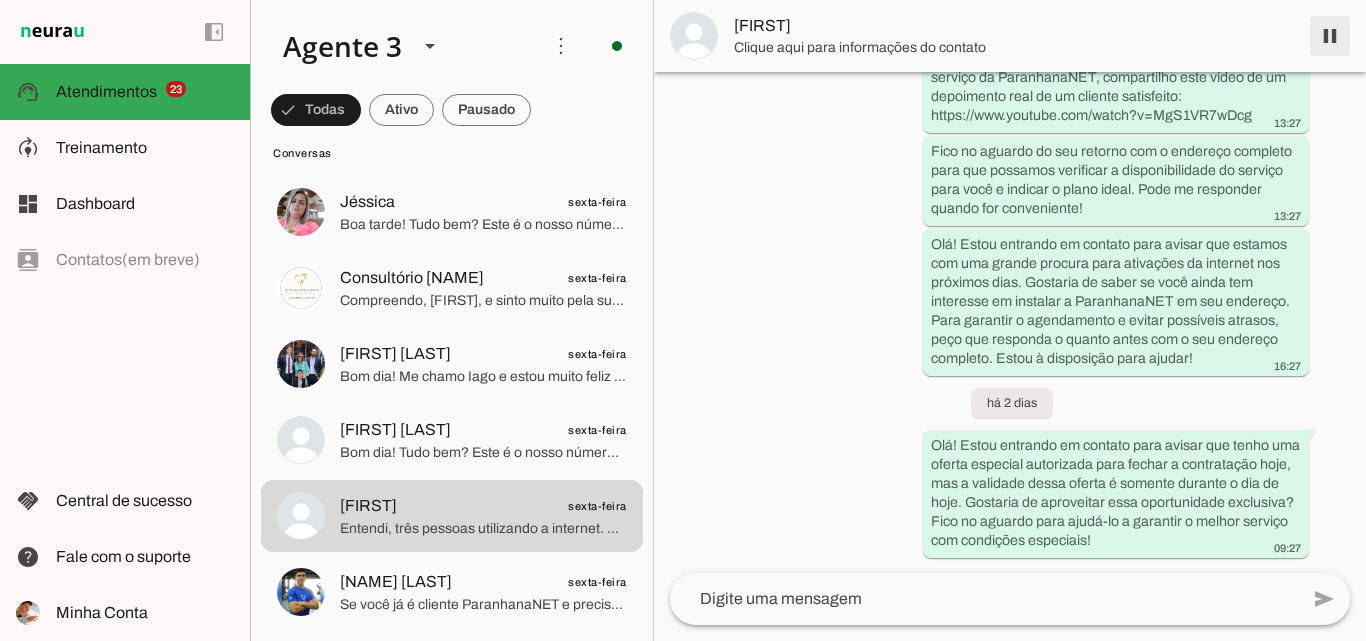 click at bounding box center [1330, 36] 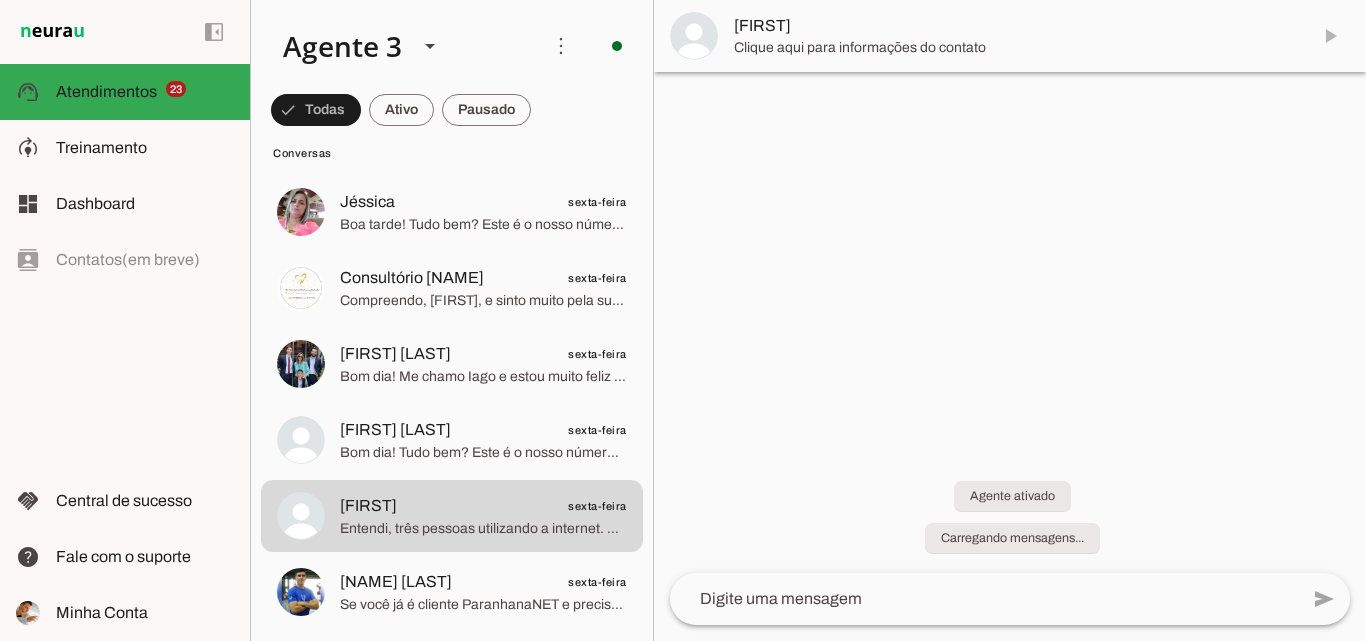 scroll, scrollTop: 0, scrollLeft: 0, axis: both 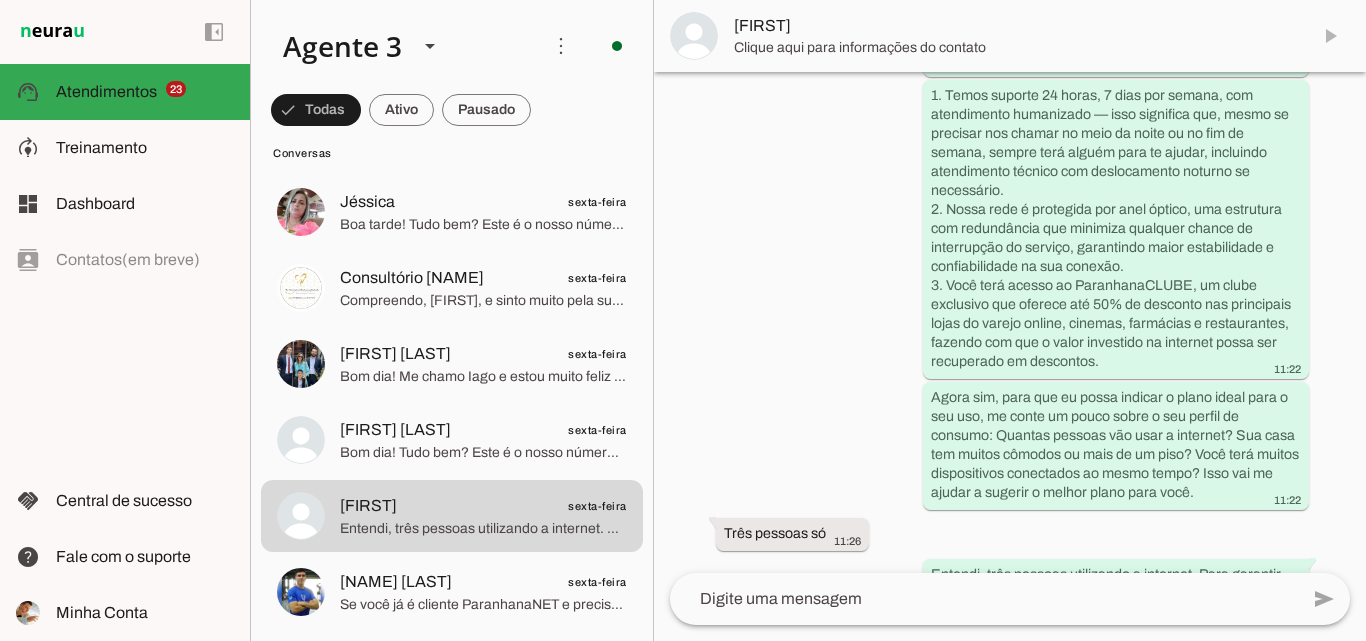 click on "[FIRST]" at bounding box center [1014, 26] 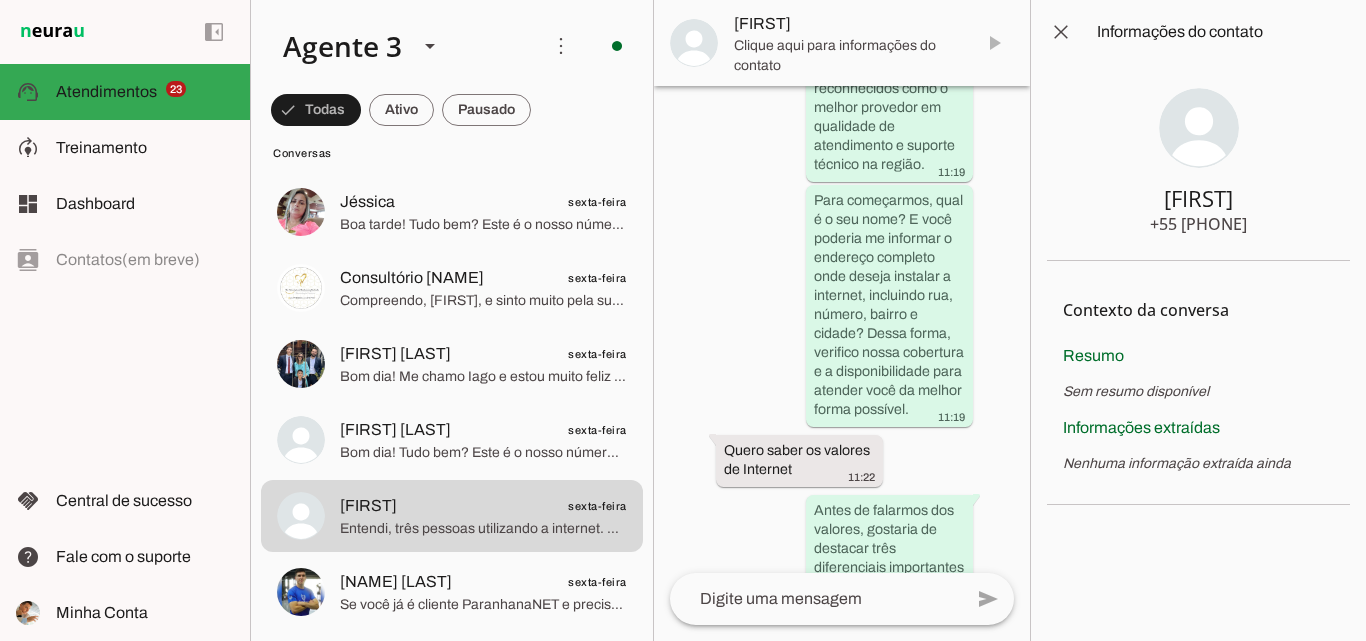 scroll, scrollTop: 847, scrollLeft: 0, axis: vertical 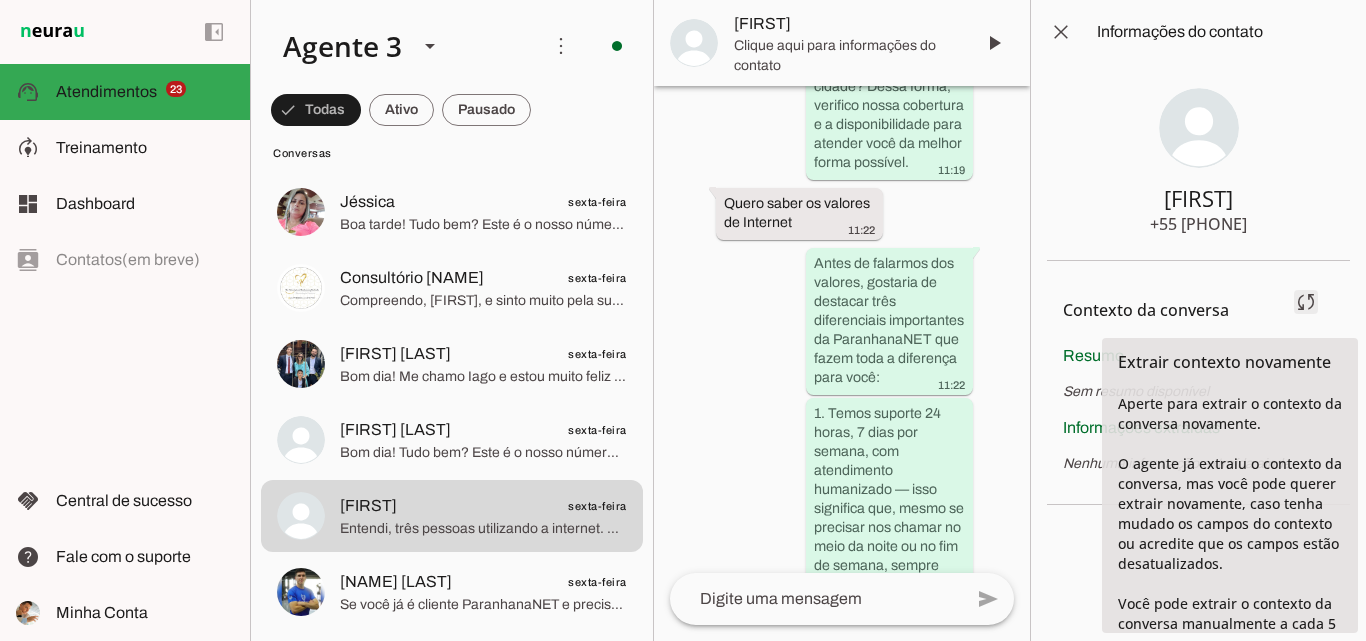 click at bounding box center (1306, 302) 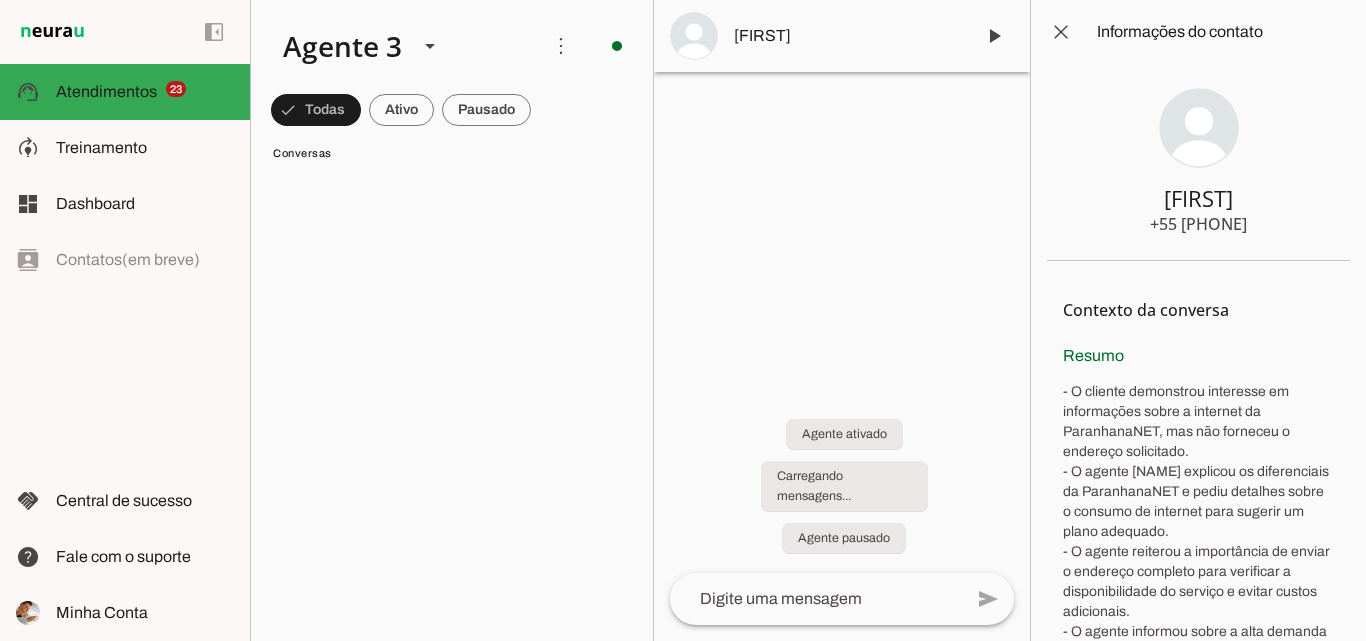 scroll, scrollTop: 0, scrollLeft: 0, axis: both 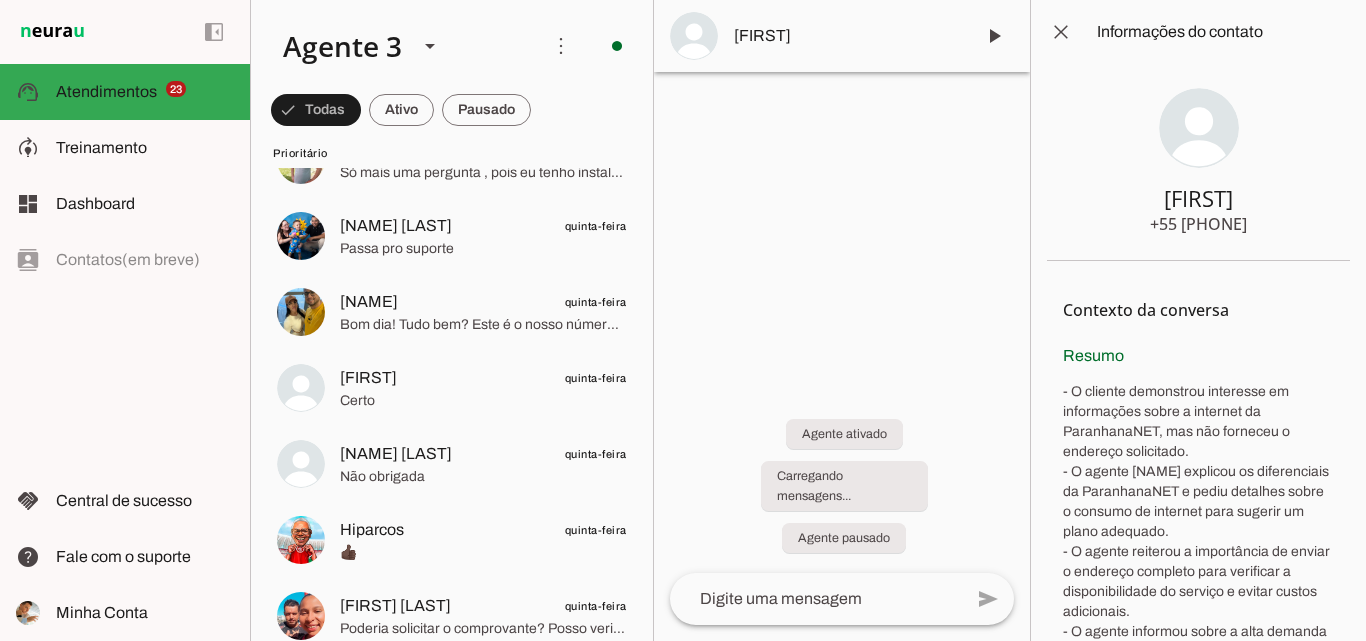 drag, startPoint x: 1123, startPoint y: 202, endPoint x: 1292, endPoint y: 230, distance: 171.30382 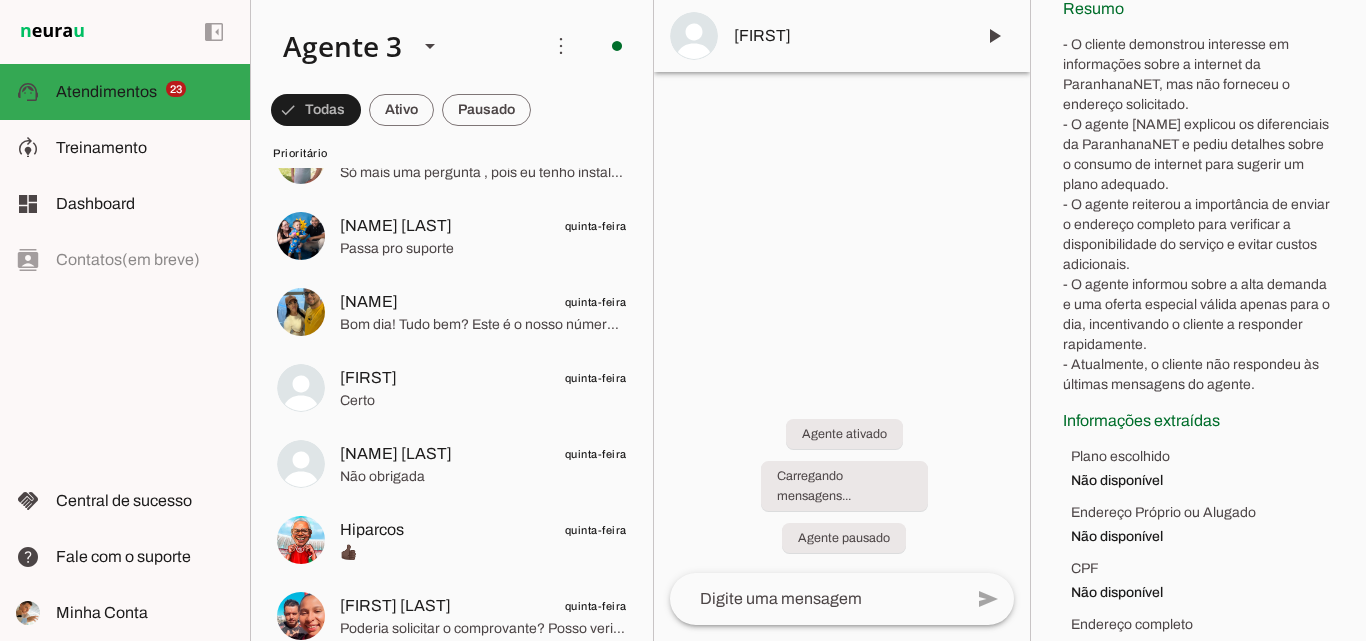 scroll, scrollTop: 452, scrollLeft: 0, axis: vertical 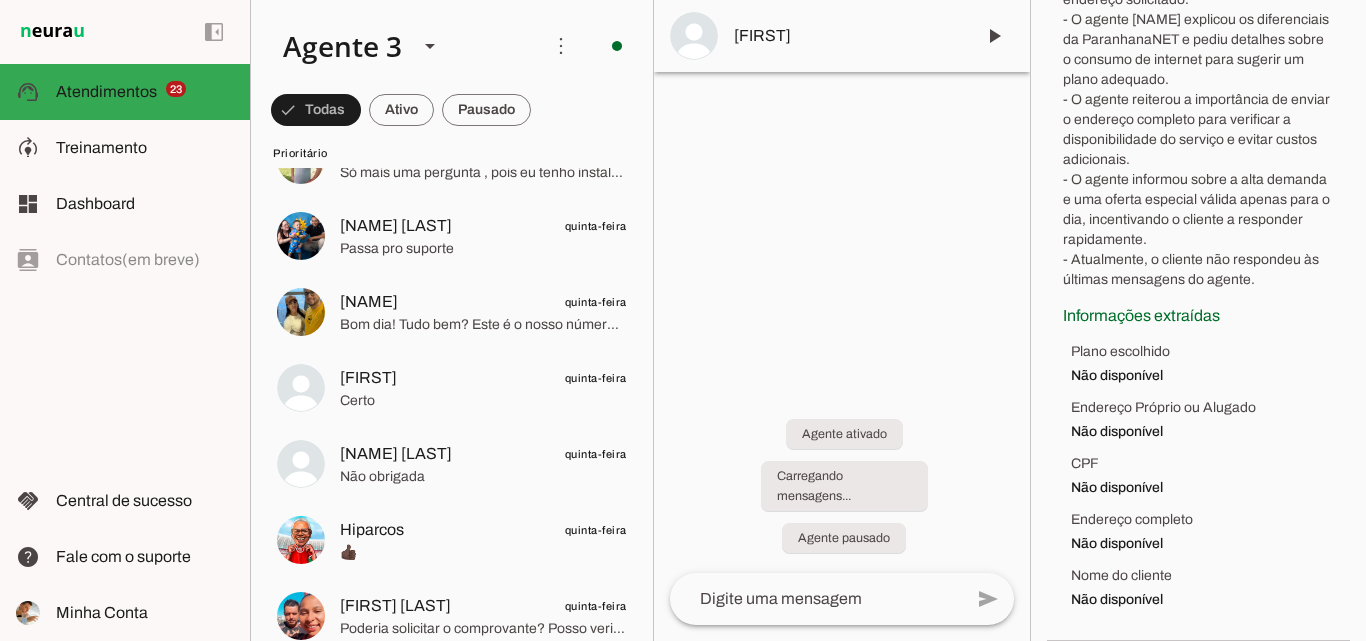 drag, startPoint x: 1064, startPoint y: 353, endPoint x: 1265, endPoint y: 285, distance: 212.19095 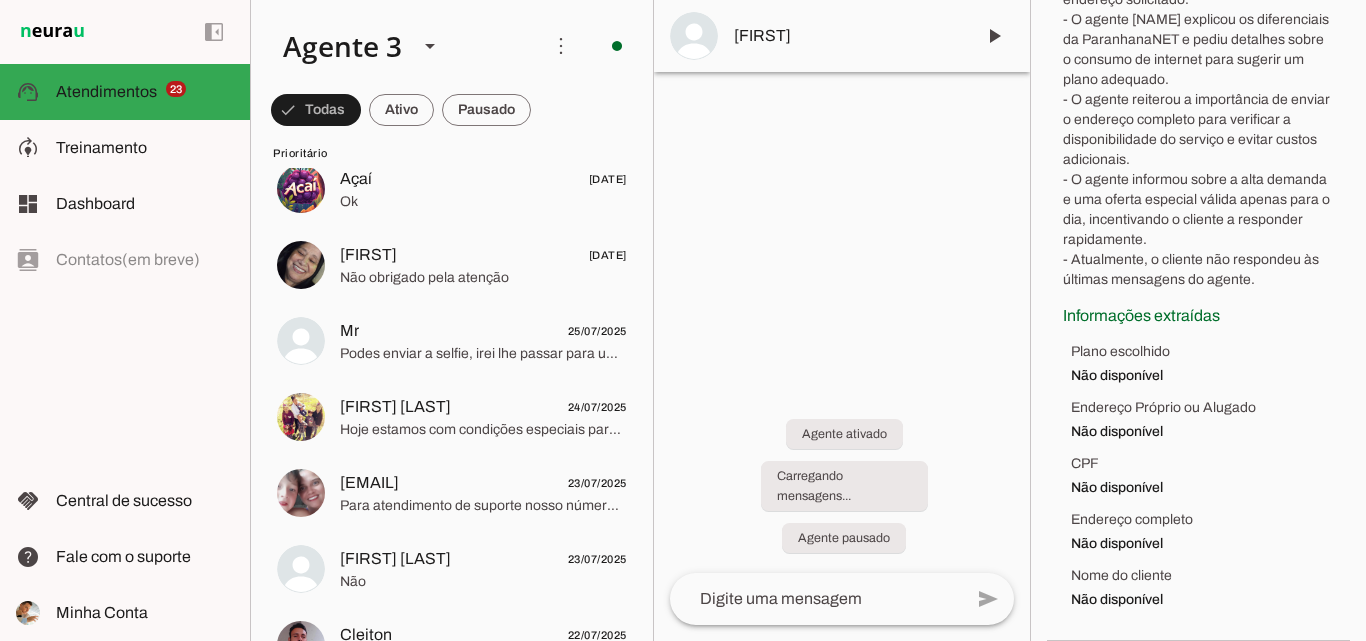 scroll, scrollTop: 1288, scrollLeft: 0, axis: vertical 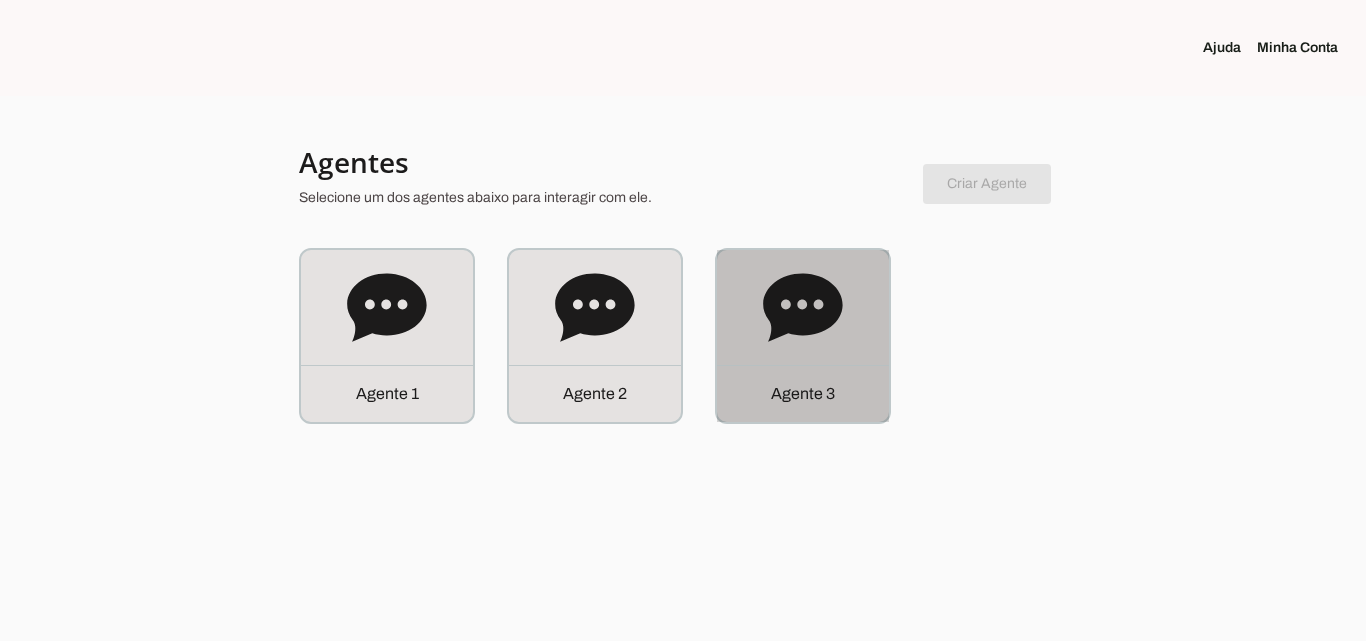 click on "Agente 3" 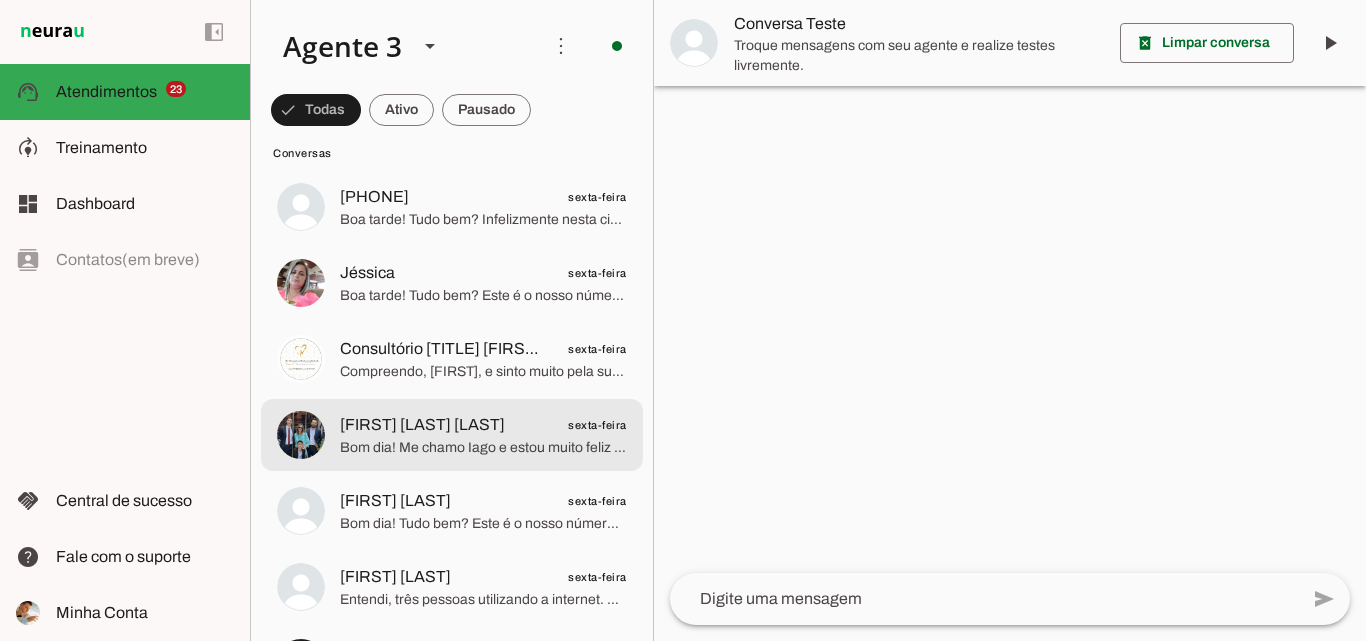 scroll, scrollTop: 4200, scrollLeft: 0, axis: vertical 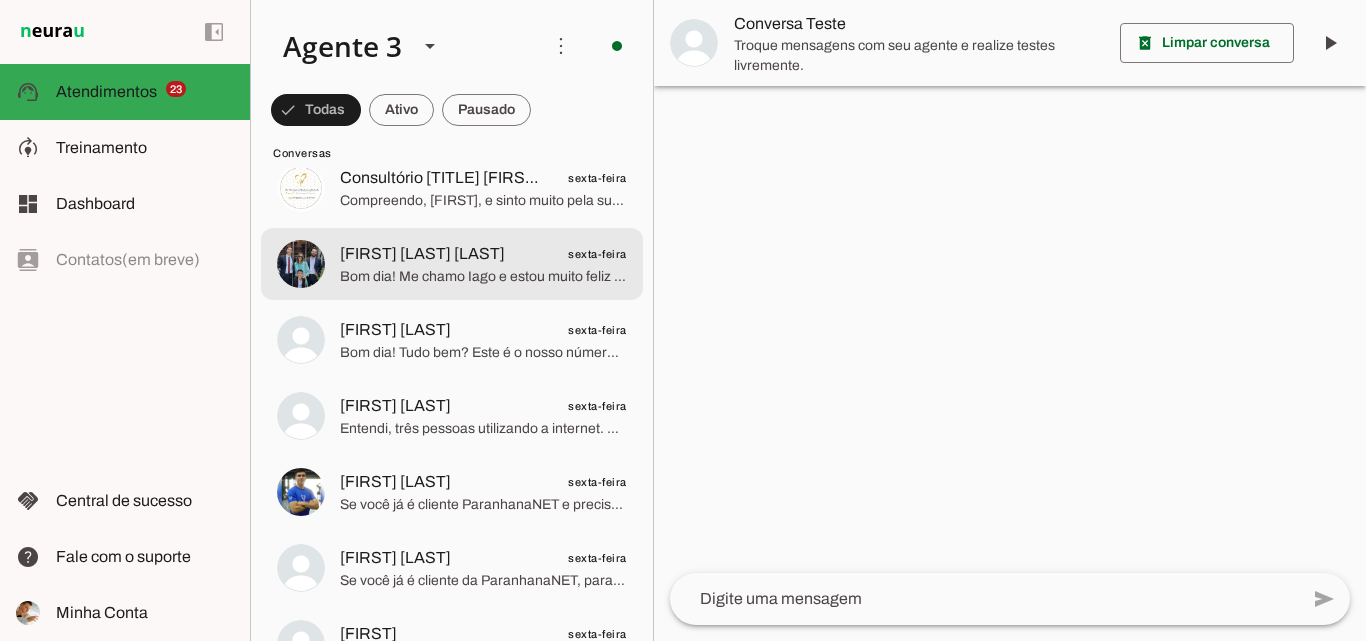 click on "Bom dia! Me chamo Iago e estou muito feliz em ter a oportunidade de falar com você hoje. Eu represento a ParanhanaNET, o provedor líder de mercado que entrega a banda larga mais veloz de todo o Vale do Paranhana. Estamos no top 3 do ranking de velocidade de internet no Rio Grande do Sul e no Top 10 do Brasil, segundo o site minhaconexao.com.br. Além disso, somos reconhecidos como o melhor provedor em qualidade de atendimento e suporte técnico na região. Qual é o seu nome?" 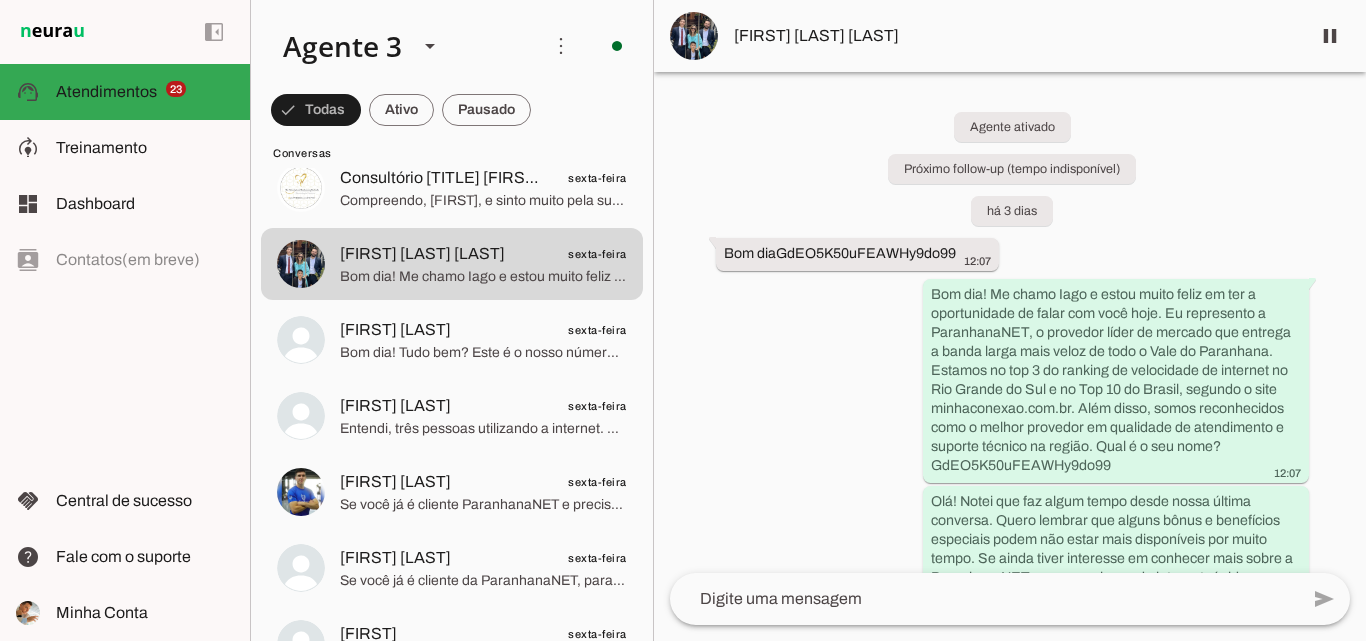scroll, scrollTop: 0, scrollLeft: 0, axis: both 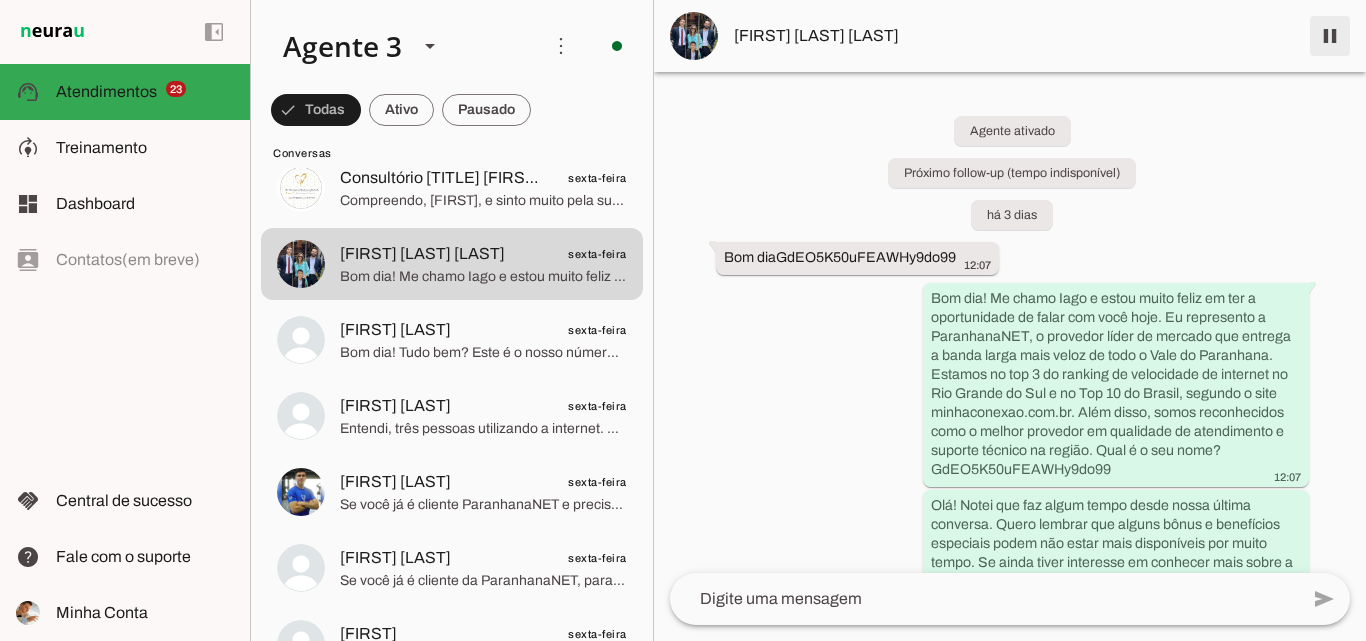 click at bounding box center (1330, 36) 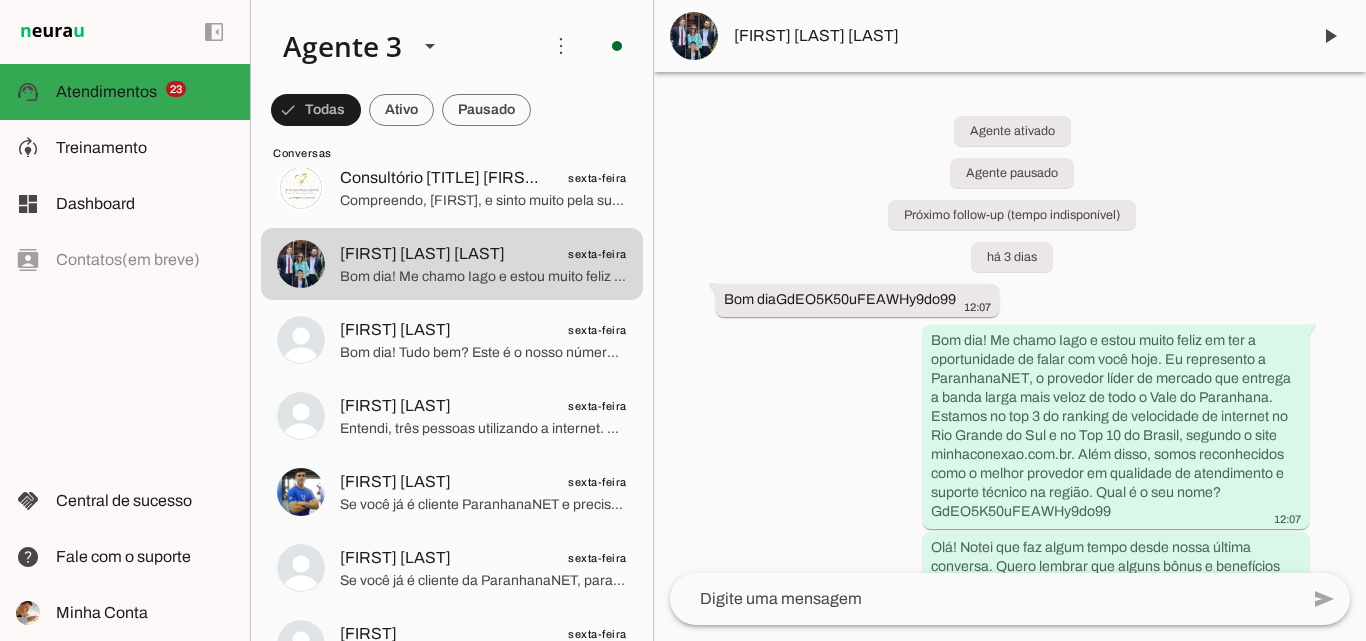 click on "[FIRST] [LAST] [LAST]" at bounding box center [1014, 36] 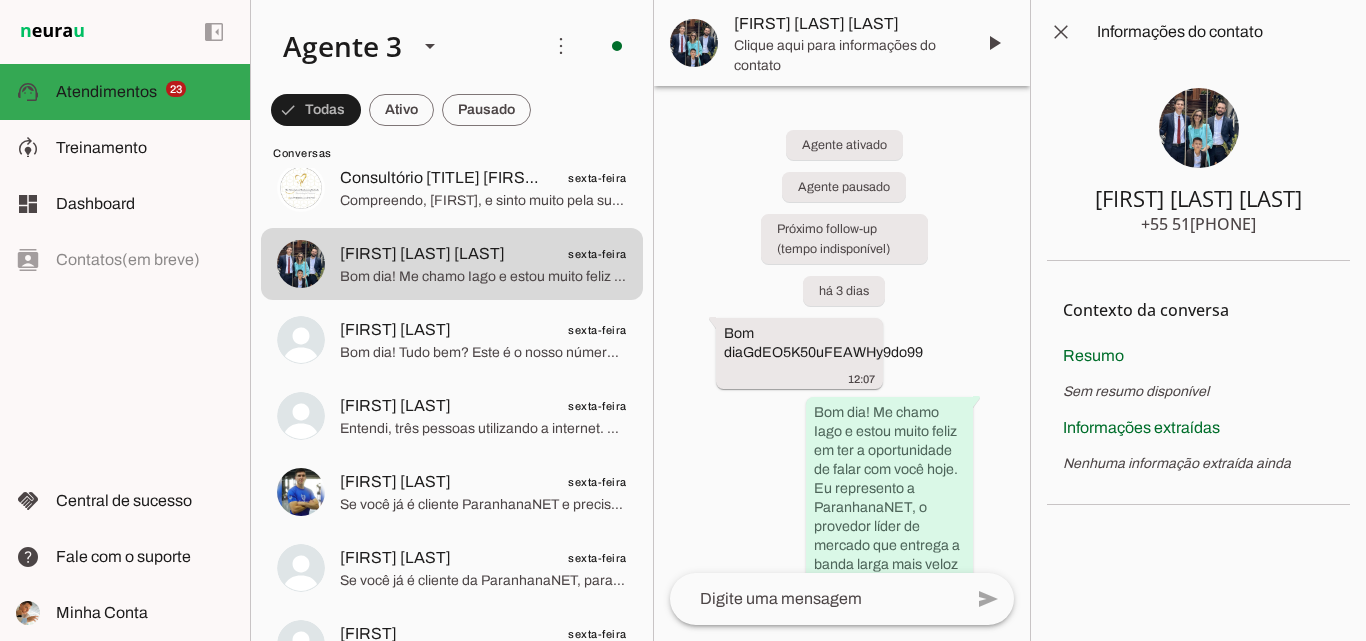 type 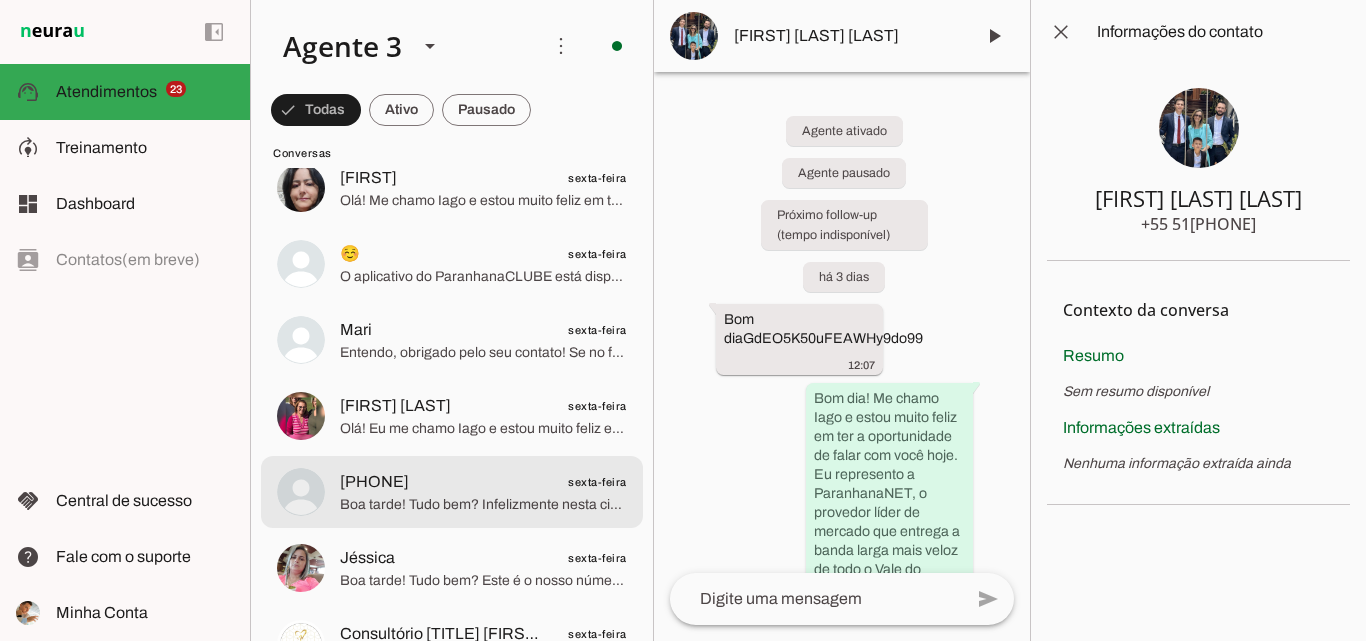 scroll, scrollTop: 3700, scrollLeft: 0, axis: vertical 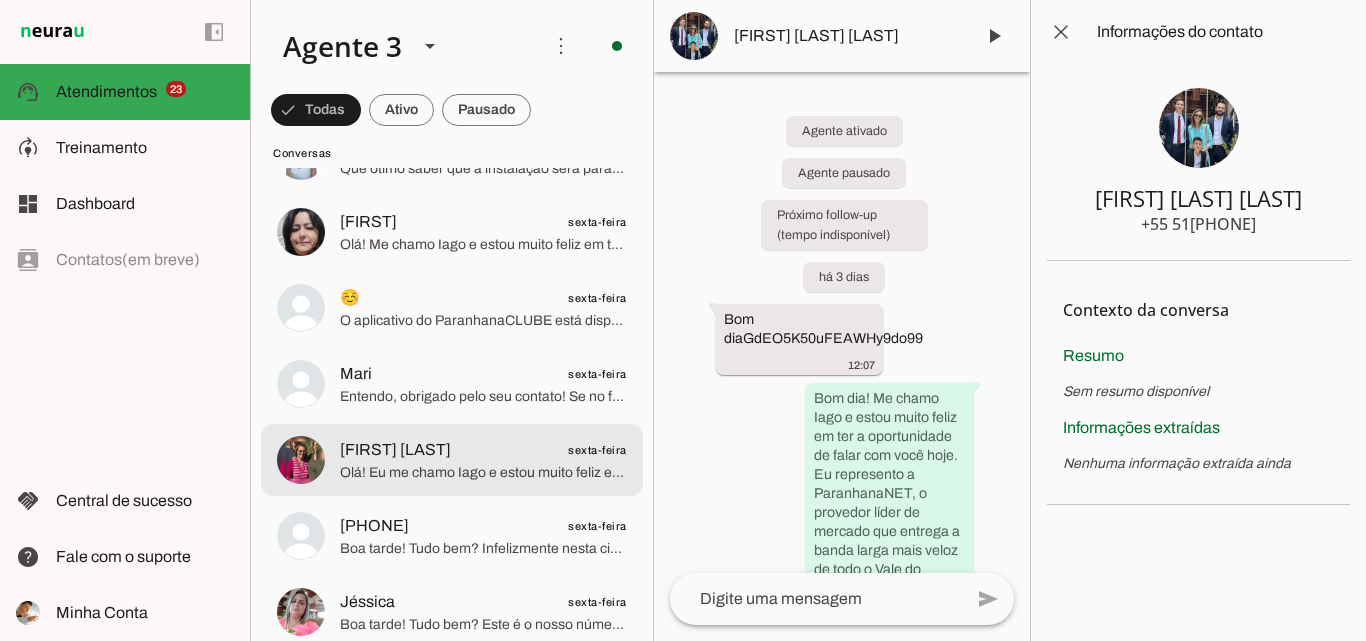 drag, startPoint x: 483, startPoint y: 449, endPoint x: 521, endPoint y: 395, distance: 66.0303 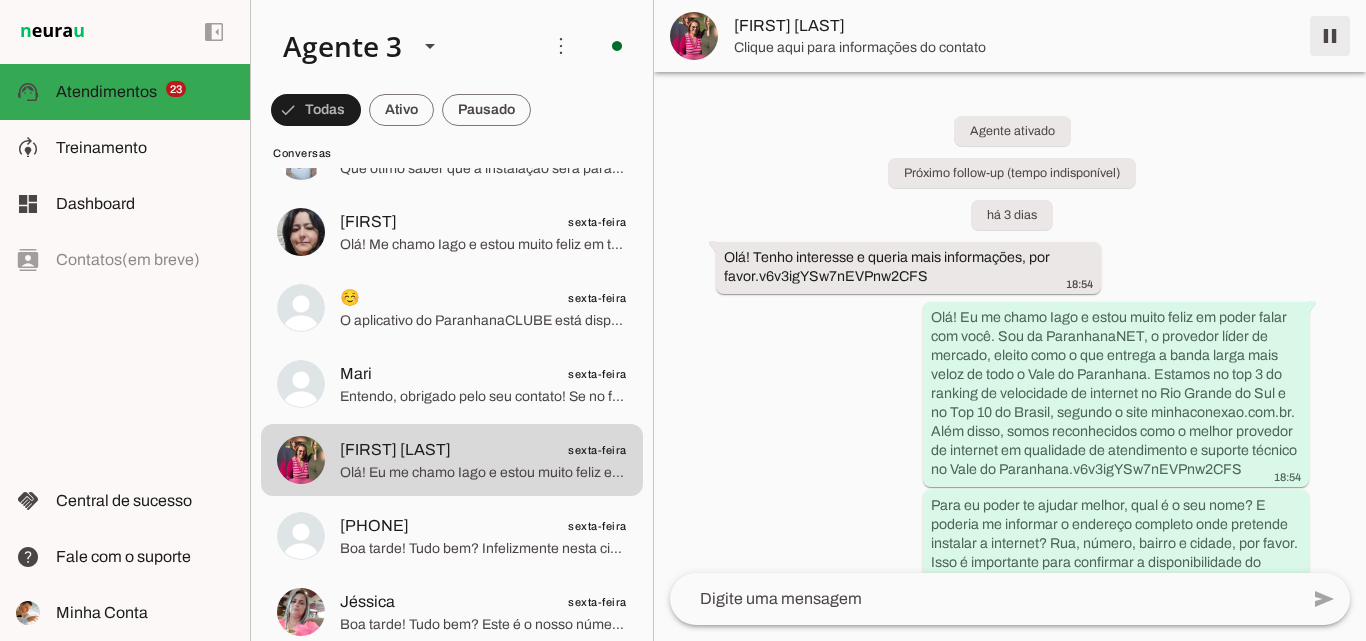click at bounding box center (1330, 36) 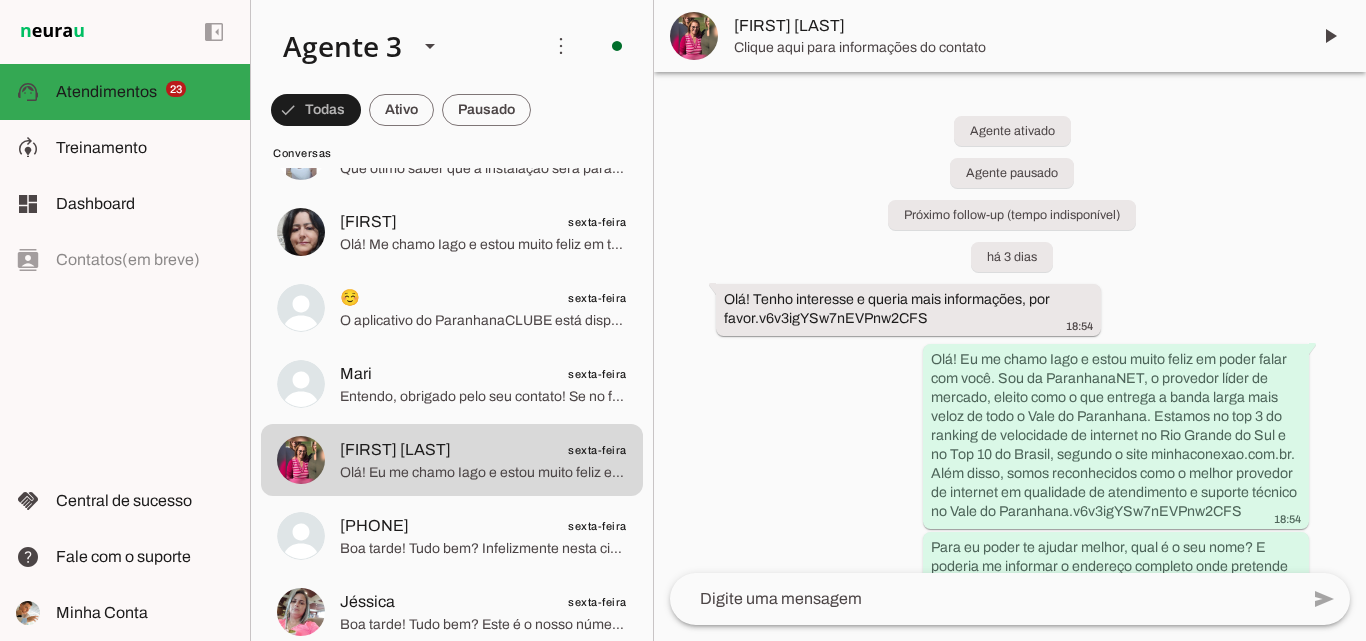 scroll, scrollTop: 903, scrollLeft: 0, axis: vertical 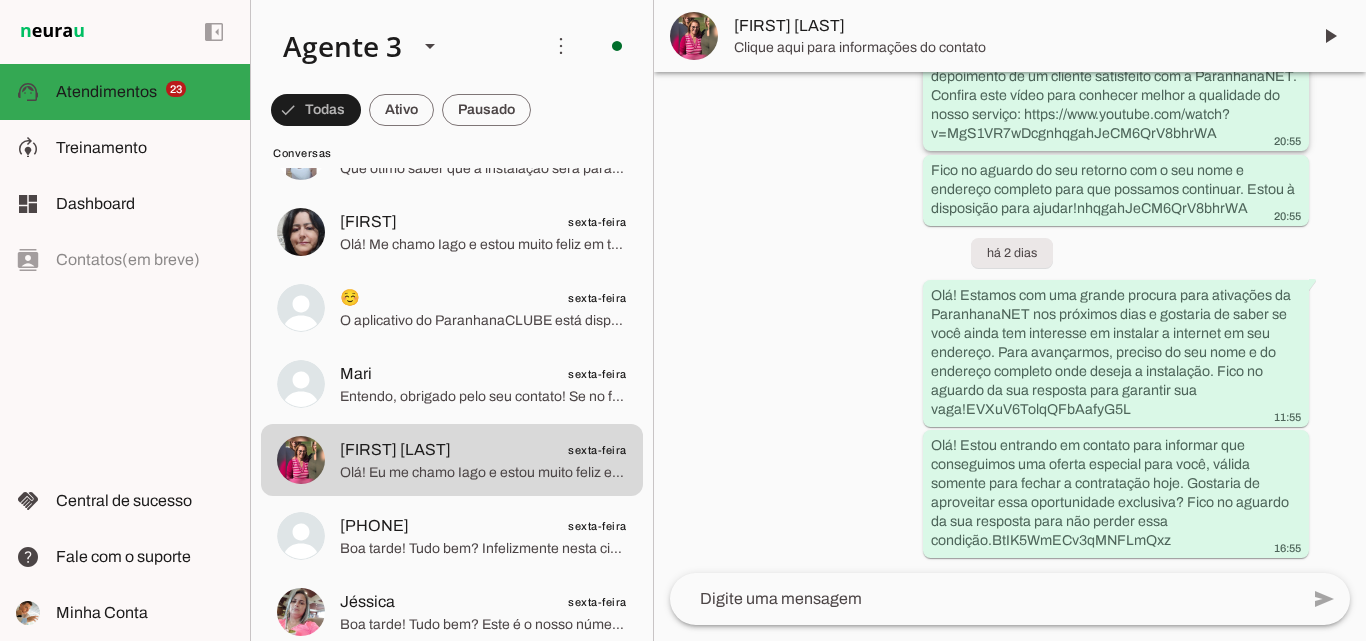 click on "Olá! Para que possamos avançar na verificação da disponibilidade do serviço e esclarecer todas as suas dúvidas, gostaria de compartilhar um vídeo com um depoimento de um cliente satisfeito com a ParanhanaNET. Confira este vídeo para conhecer melhor a qualidade do nosso serviço: https://www.youtube.com/watch?v=MgS1VR7wDcg 20:55 nhqgahJeCM6QrV8bhrWA" 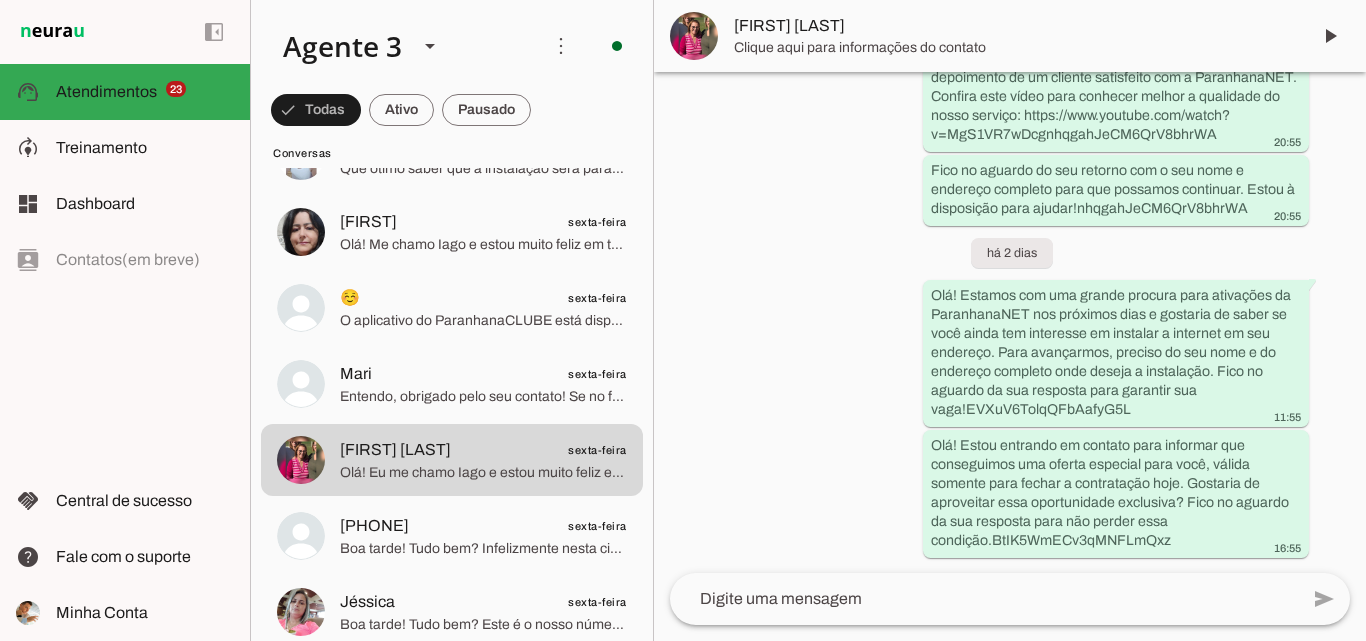 click on "Clique aqui para informações do contato" at bounding box center (1014, 48) 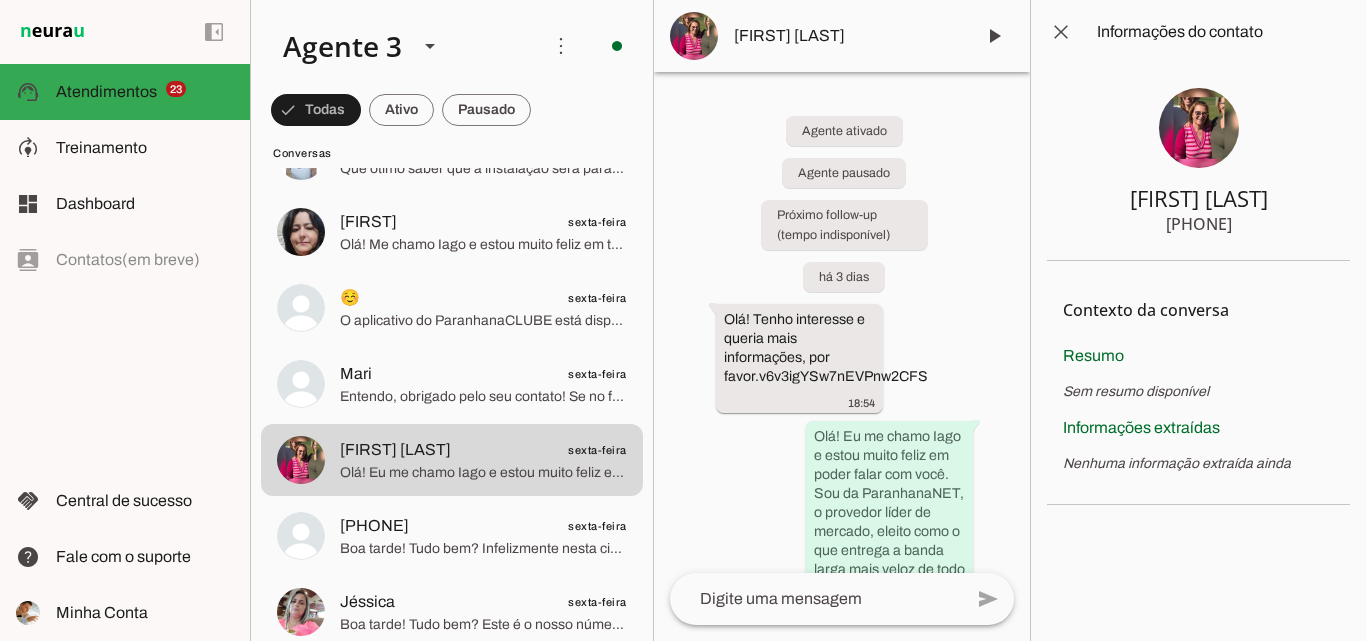 type 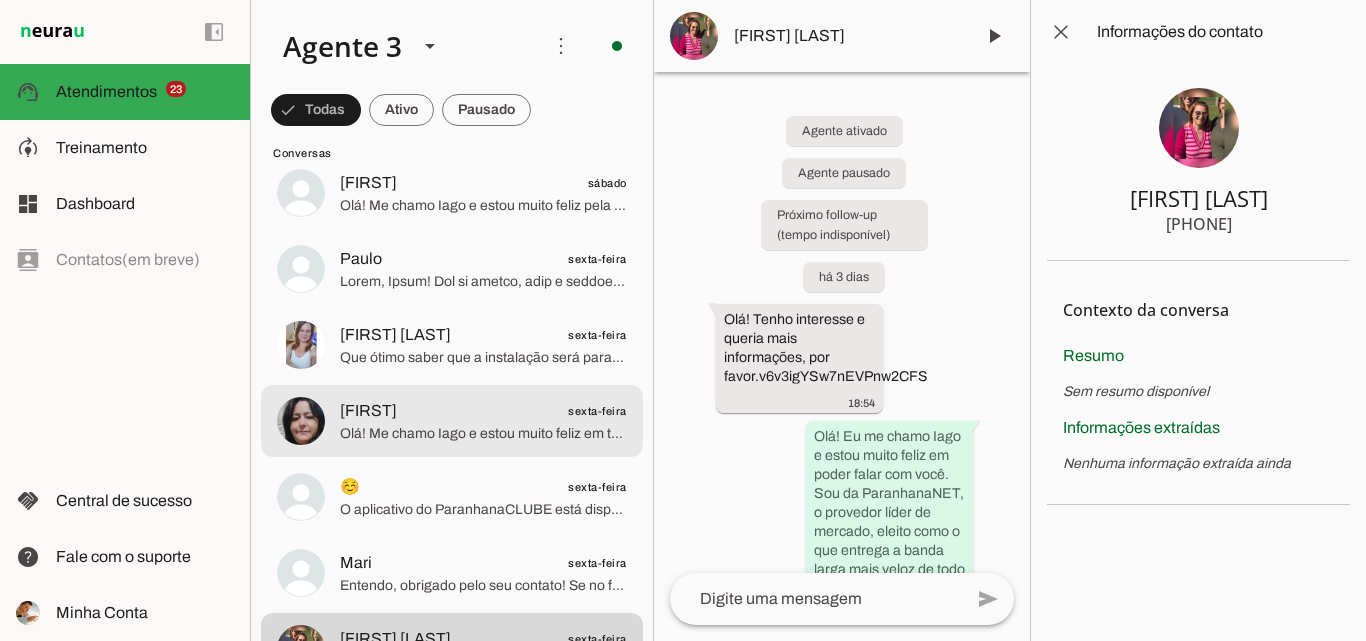 scroll, scrollTop: 3600, scrollLeft: 0, axis: vertical 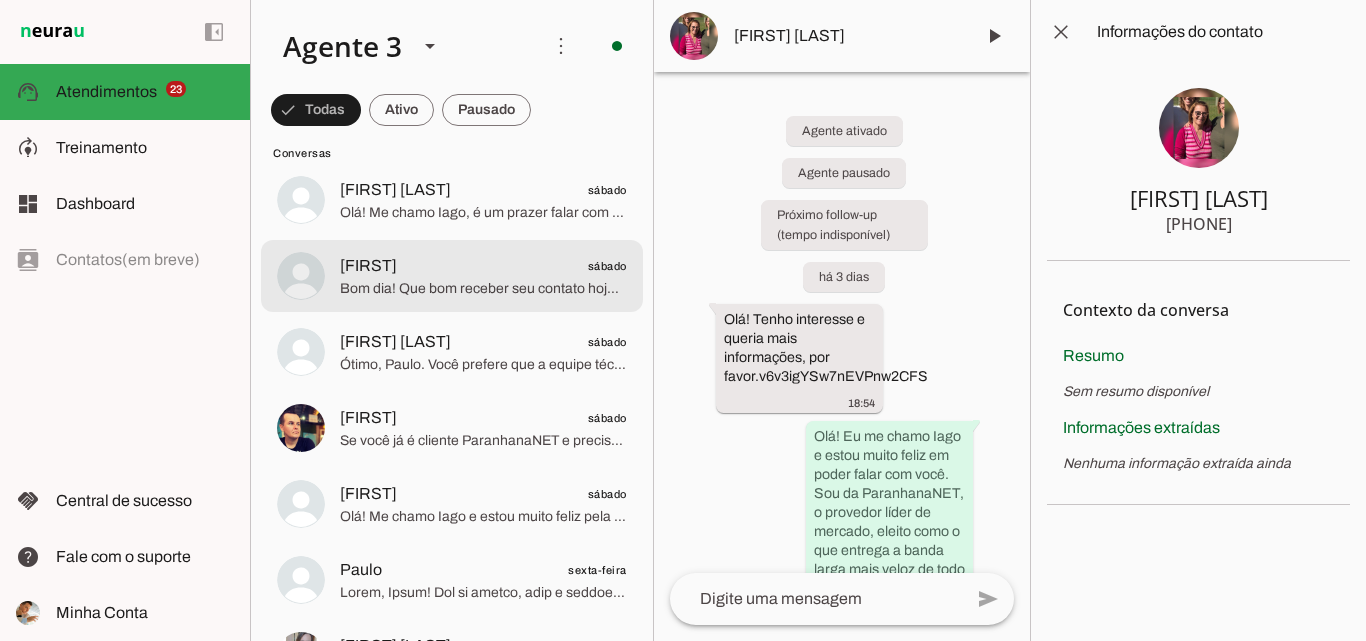 click on "Bom dia! Que bom receber seu contato hoje. Estou aqui para ajudar no que precisar sobre a internet da ParanhanaNET e os benefícios exclusivos que oferecemos. Gostaria de continuar a conversa sobre a reserva da sua vaga para instalação e os planos que melhor atendem sua casa? Posso ajudar com alguma dúvida específica?" 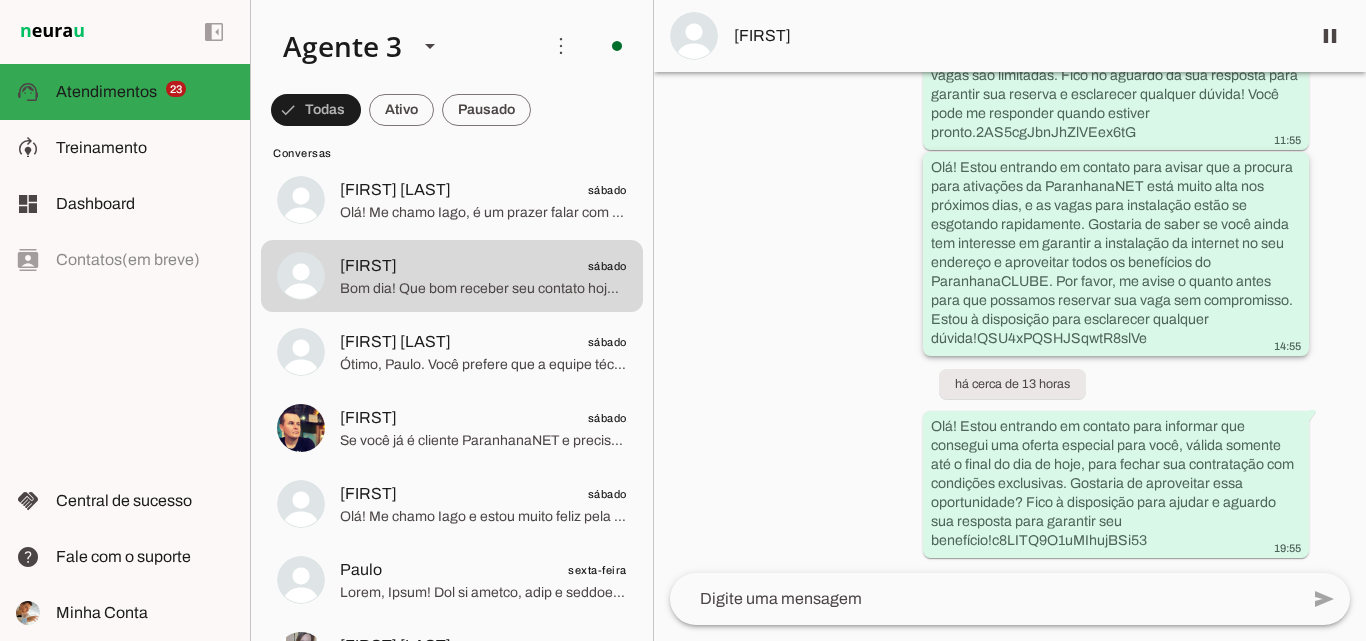 scroll, scrollTop: 5564, scrollLeft: 0, axis: vertical 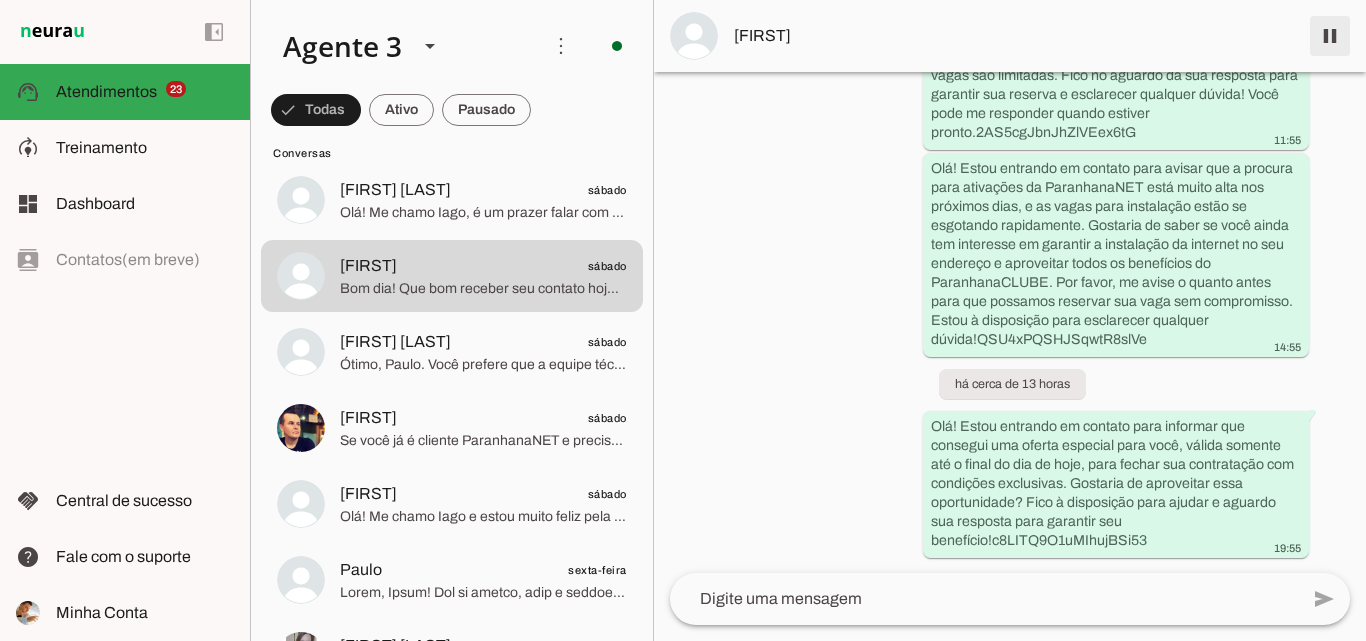 drag, startPoint x: 1326, startPoint y: 43, endPoint x: 943, endPoint y: 69, distance: 383.8815 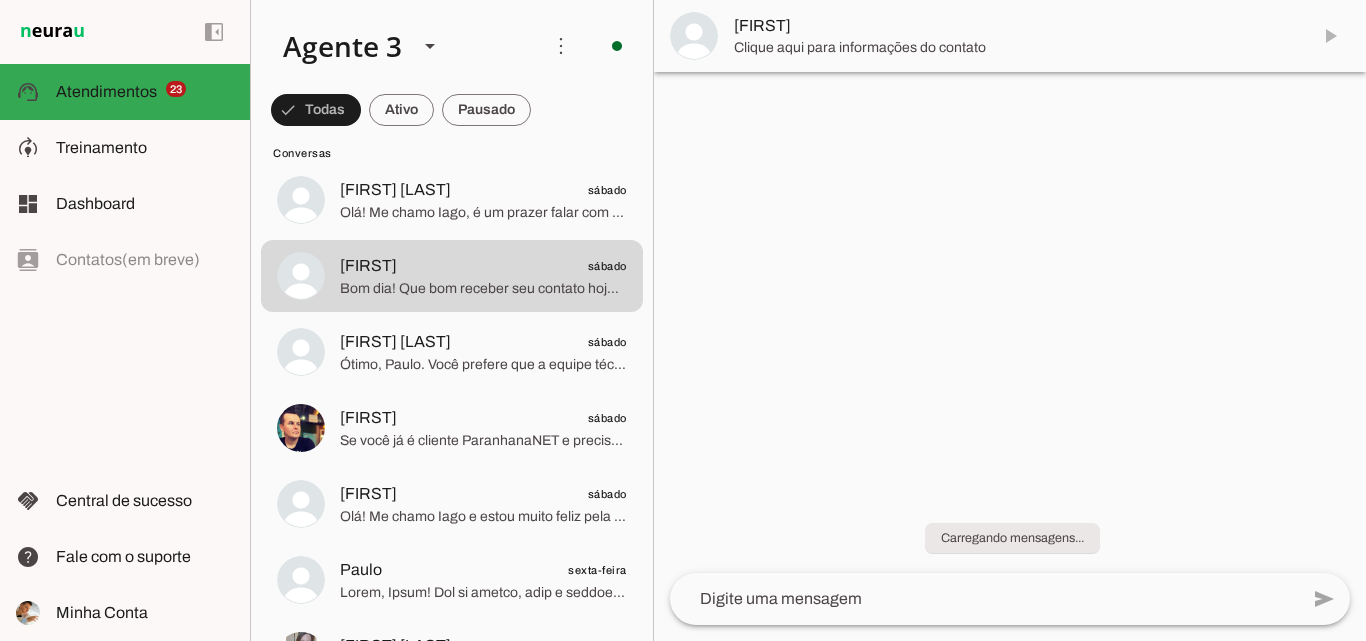 scroll, scrollTop: 0, scrollLeft: 0, axis: both 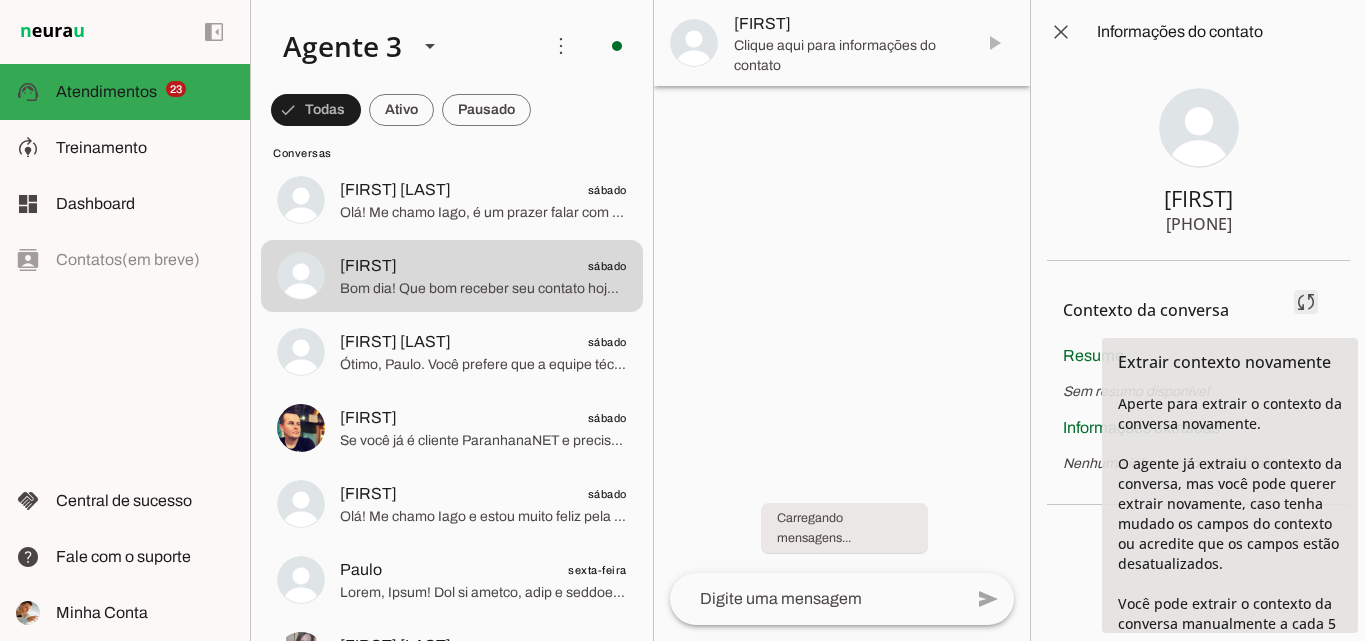 click at bounding box center (1306, 302) 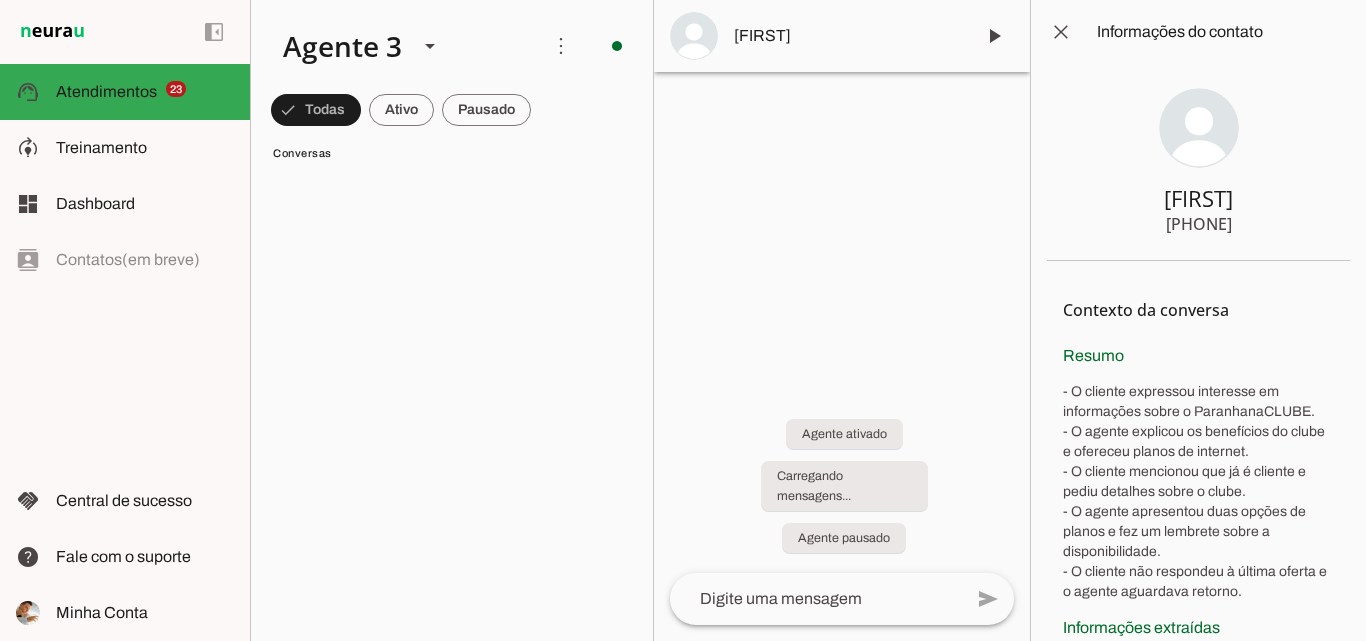 scroll, scrollTop: 88, scrollLeft: 0, axis: vertical 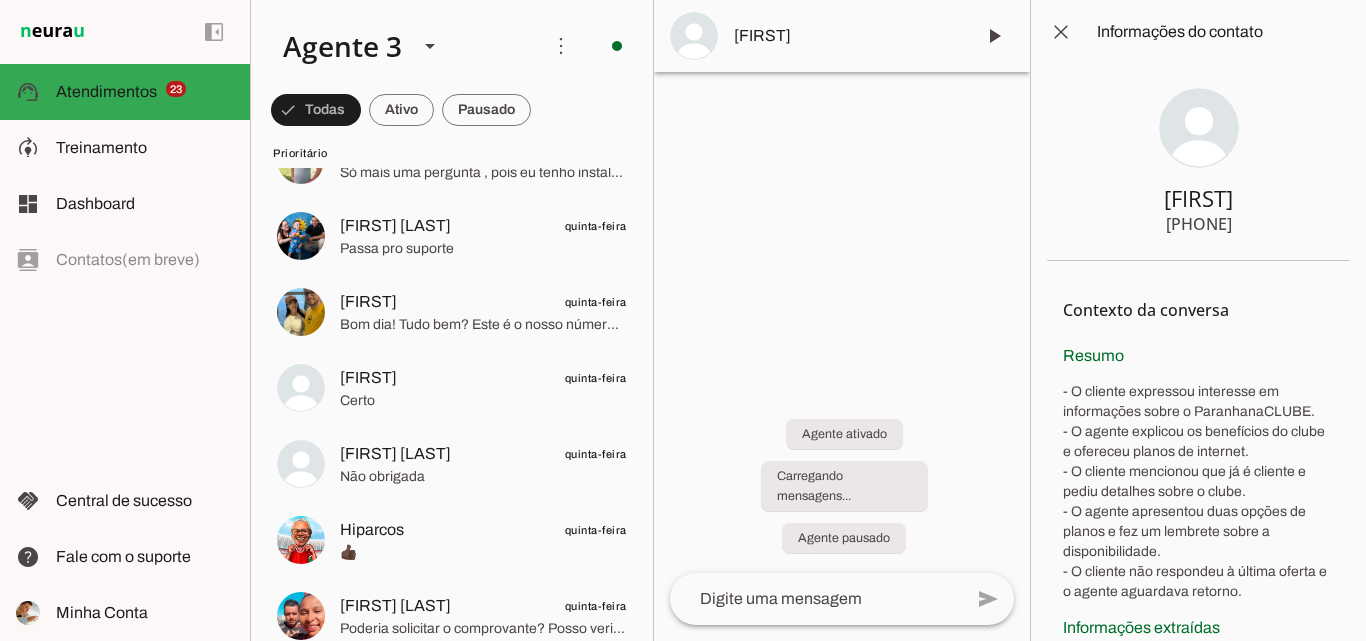 drag, startPoint x: 1154, startPoint y: 203, endPoint x: 1251, endPoint y: 228, distance: 100.16985 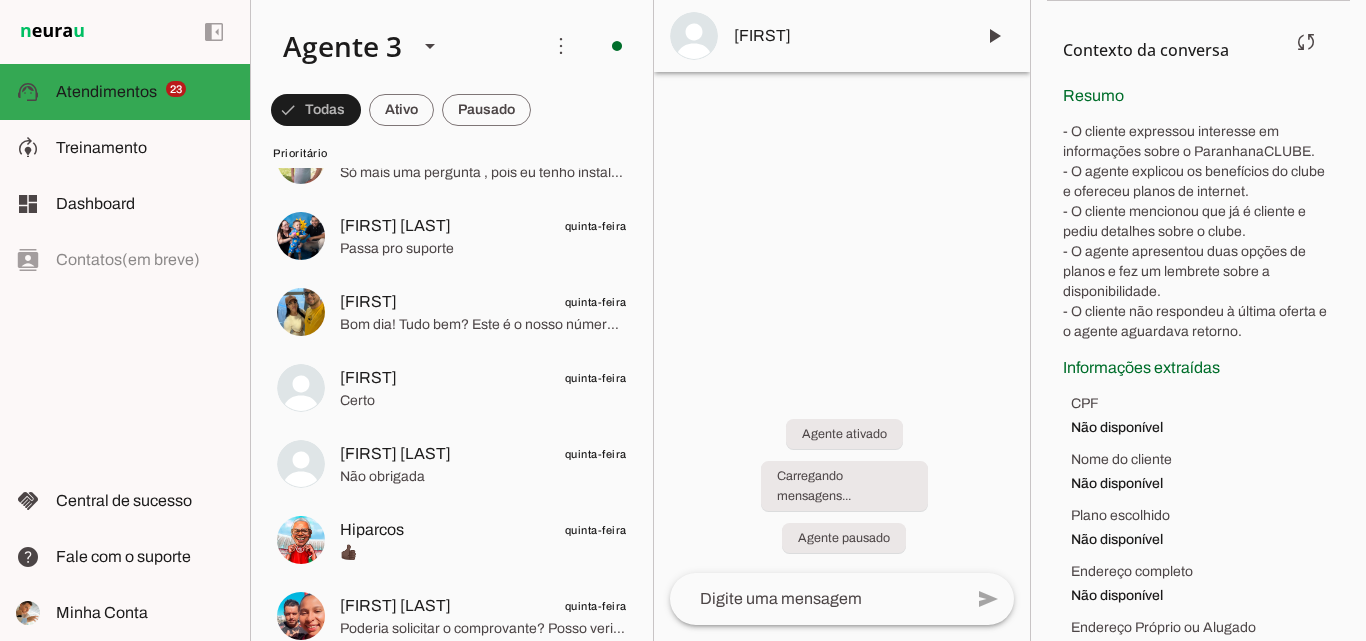 scroll, scrollTop: 275, scrollLeft: 0, axis: vertical 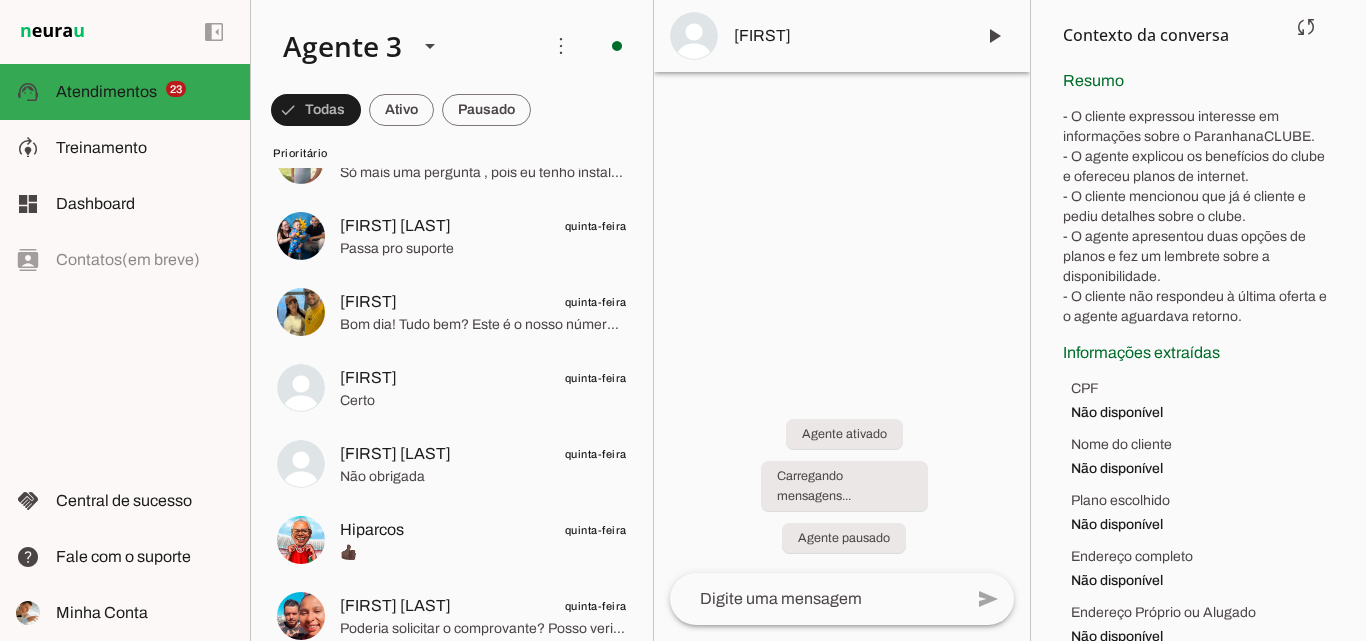 drag, startPoint x: 1059, startPoint y: 356, endPoint x: 1280, endPoint y: 313, distance: 225.1444 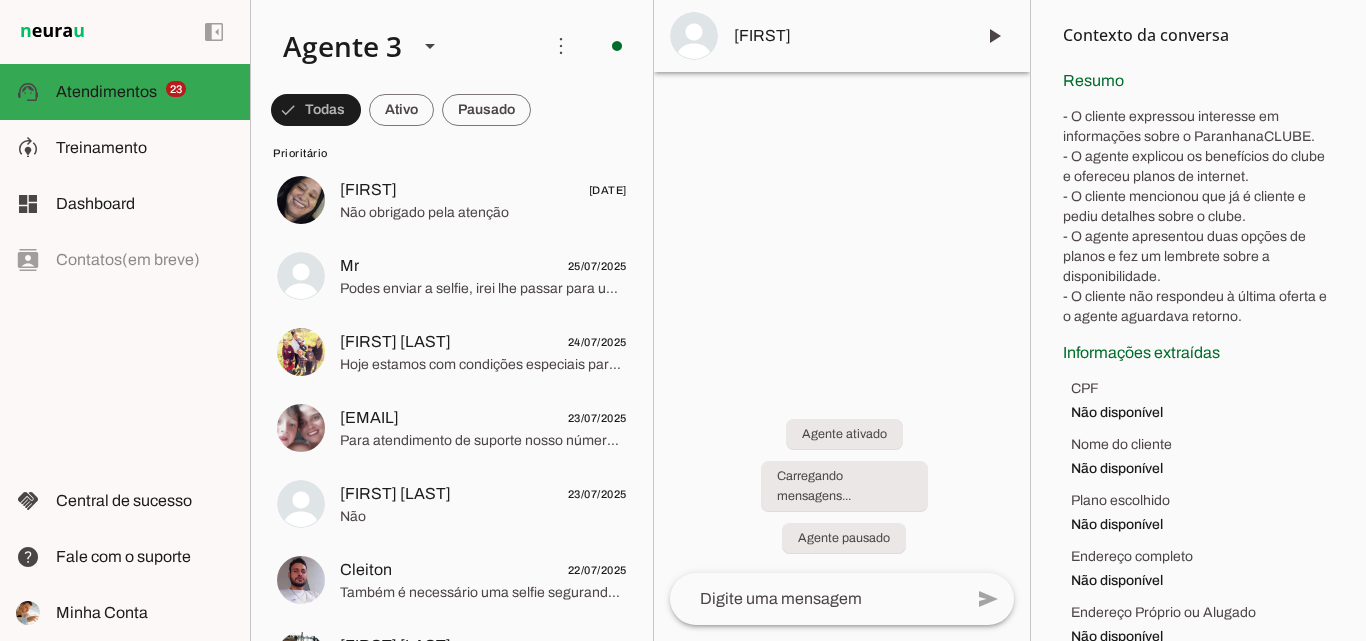 scroll, scrollTop: 1488, scrollLeft: 0, axis: vertical 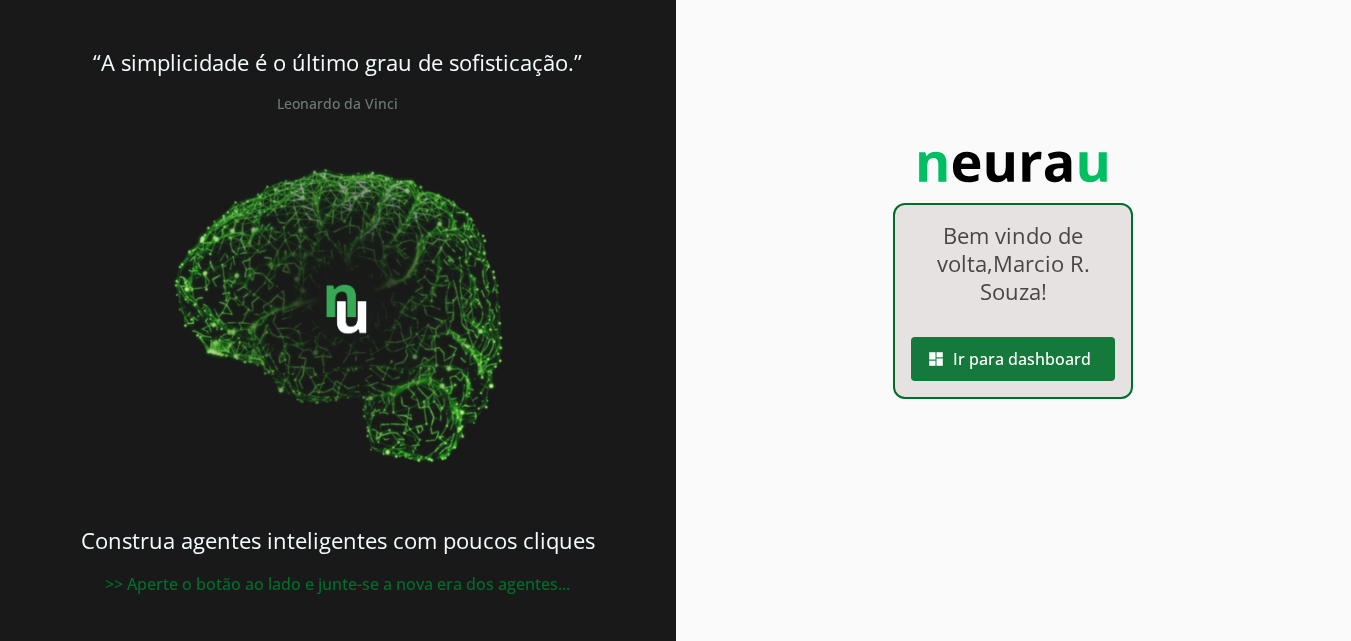 click at bounding box center (1013, 359) 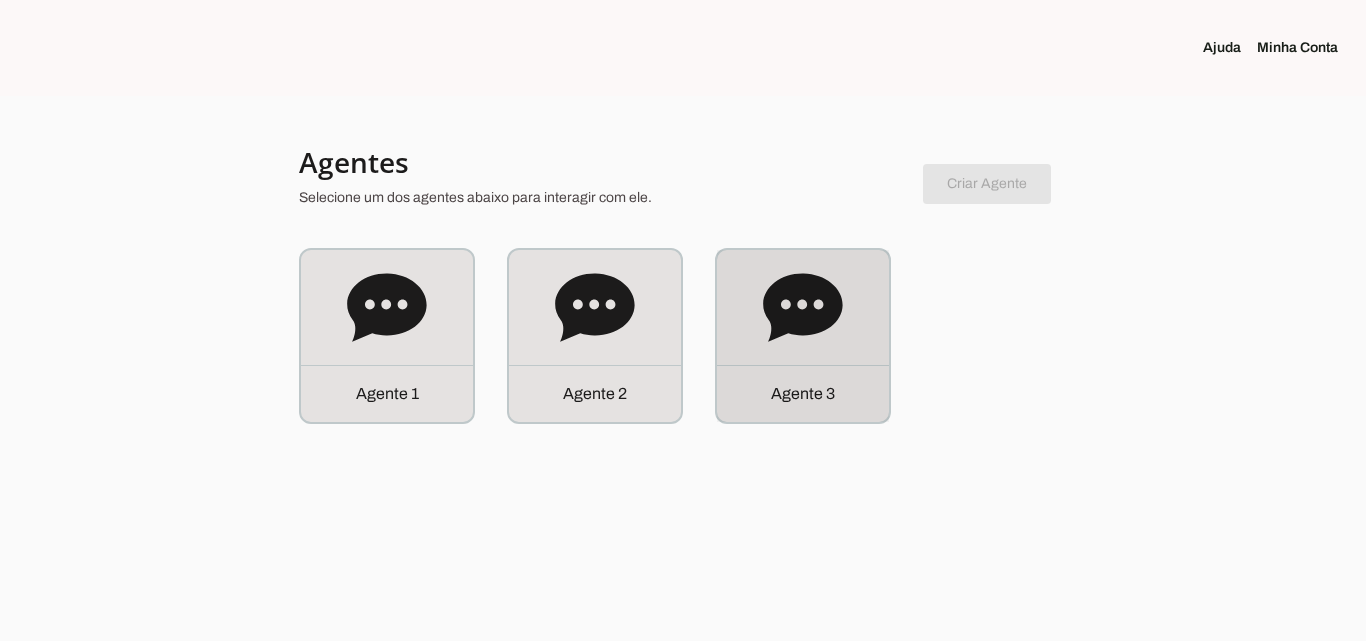 click on "Agente 3" 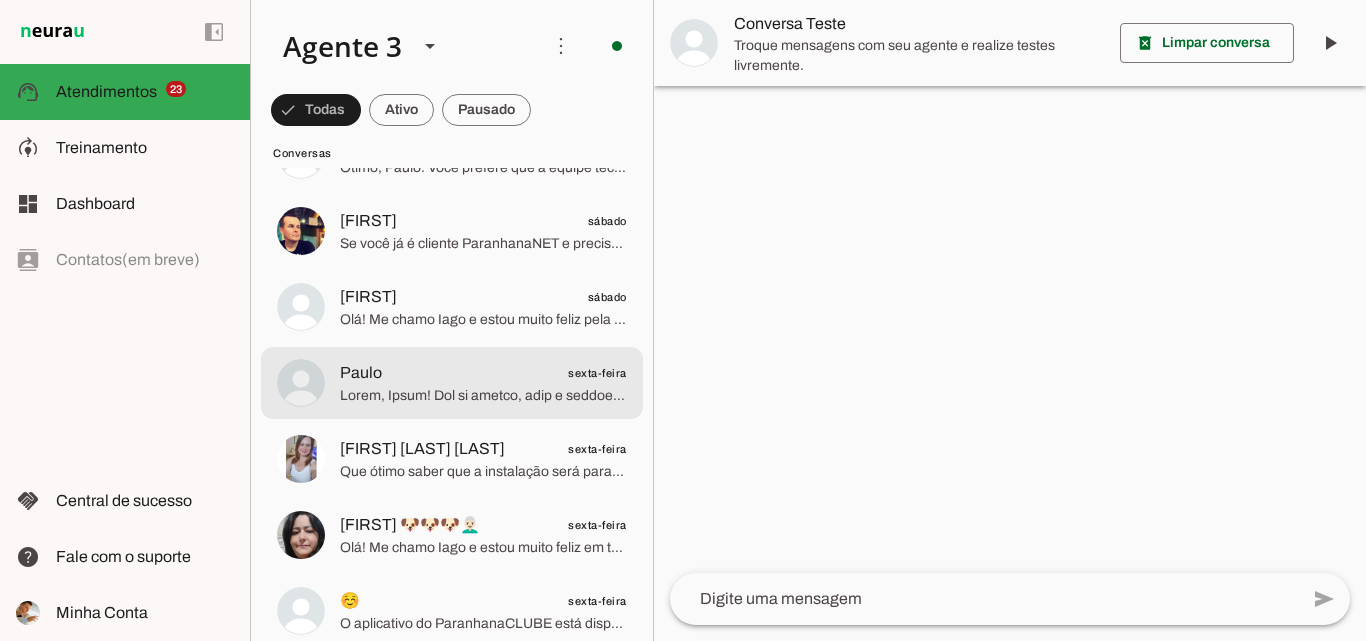 scroll, scrollTop: 3500, scrollLeft: 0, axis: vertical 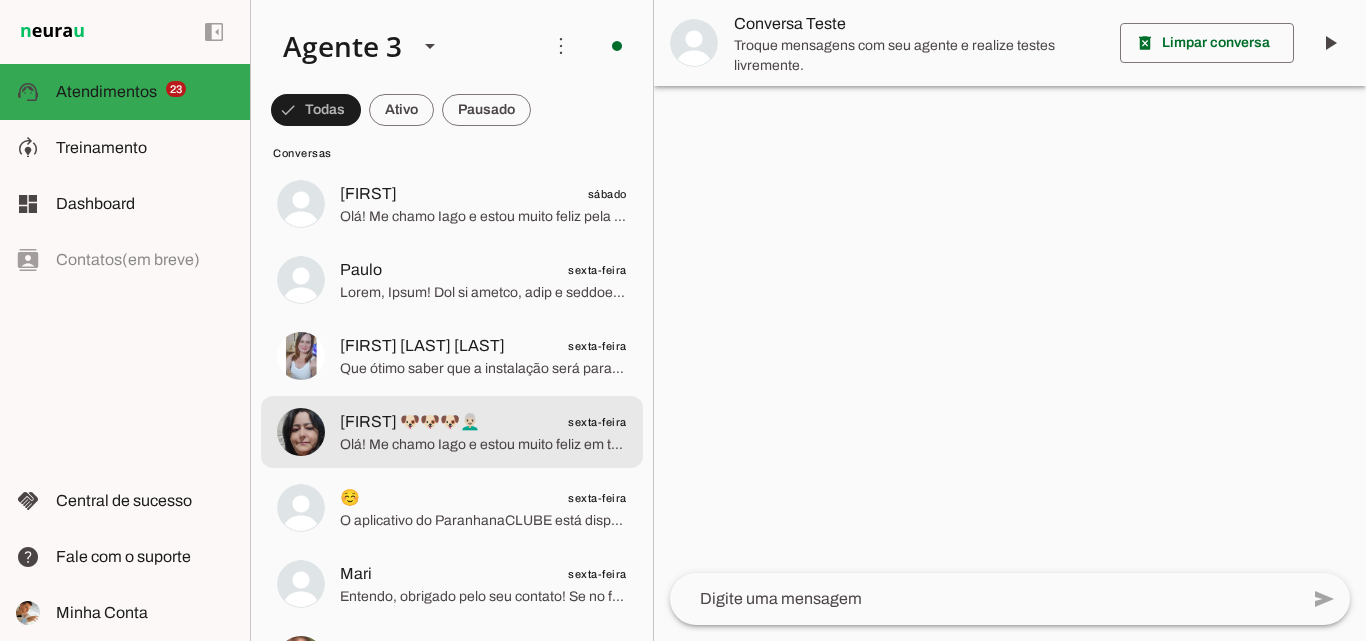 click on "Olá! Me chamo Iago e estou muito feliz em ter a oportunidade de falar com você. Sou da ParanhanaNET, um provedor líder de mercado, eleito como o provedor que entrega a banda larga mais veloz de todo o Vale do Paranhana. Estamos no top 3 do ranking de velocidade de internet no Rio Grande do Sul e no Top 10 do Brasil, segundo o site minhaconexao.com.br. Além disso, somos reconhecidos como o melhor provedor de internet em qualidade de atendimento e suporte técnico no Vale do Paranhana.
Para que eu possa verificar a disponibilidade do serviço no seu endereço, poderia me informar o endereço completo, por favor? Preciso do nome da rua, número, bairro e cidade. Também vou precisar do seu nome e CPF para dar continuidade e garantir os benefícios da instalação." 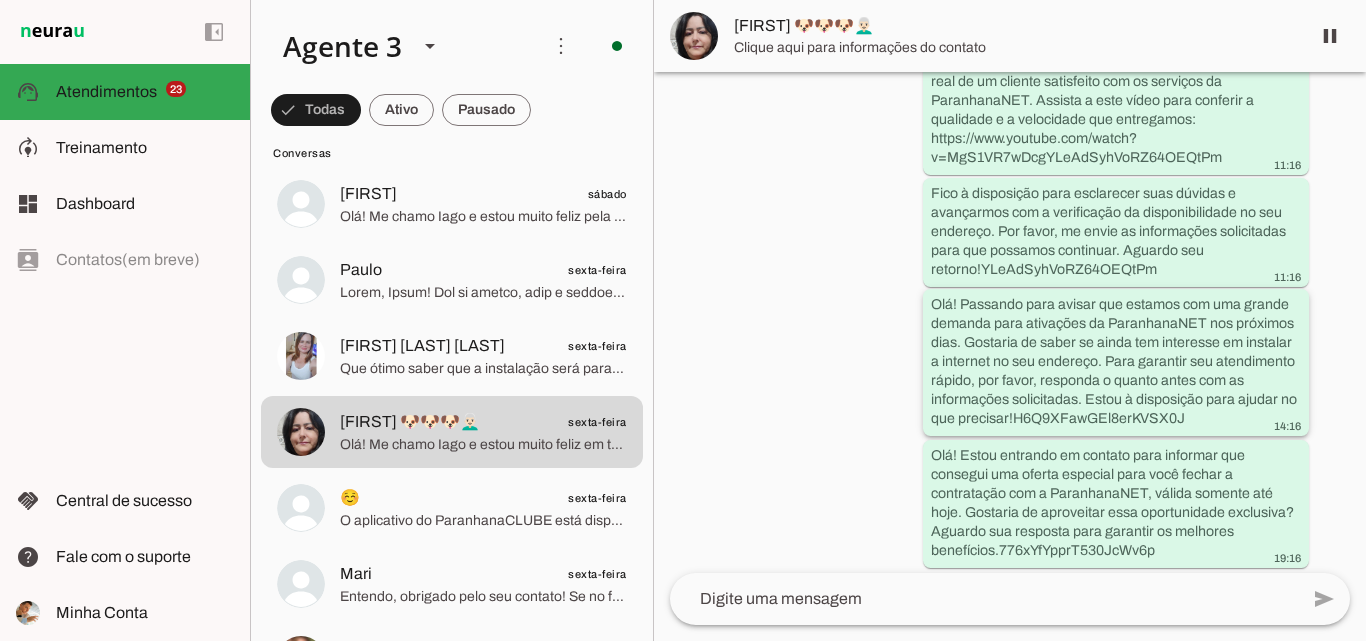 scroll, scrollTop: 842, scrollLeft: 0, axis: vertical 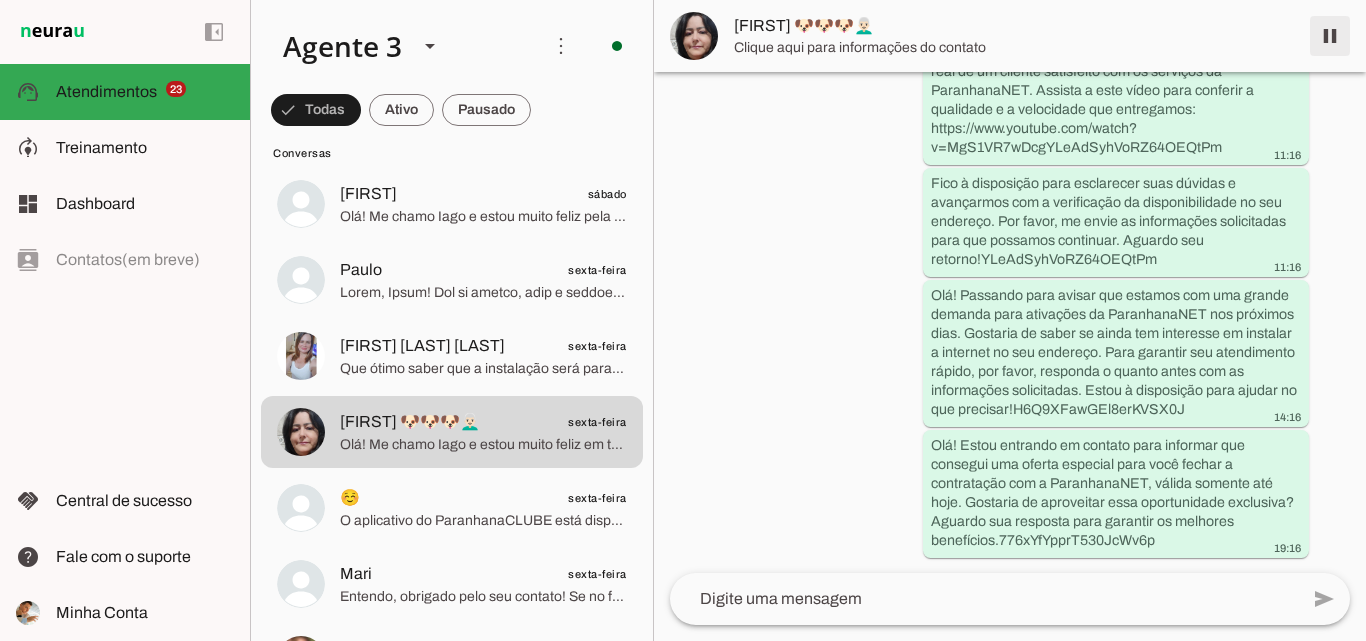 click at bounding box center [1330, 36] 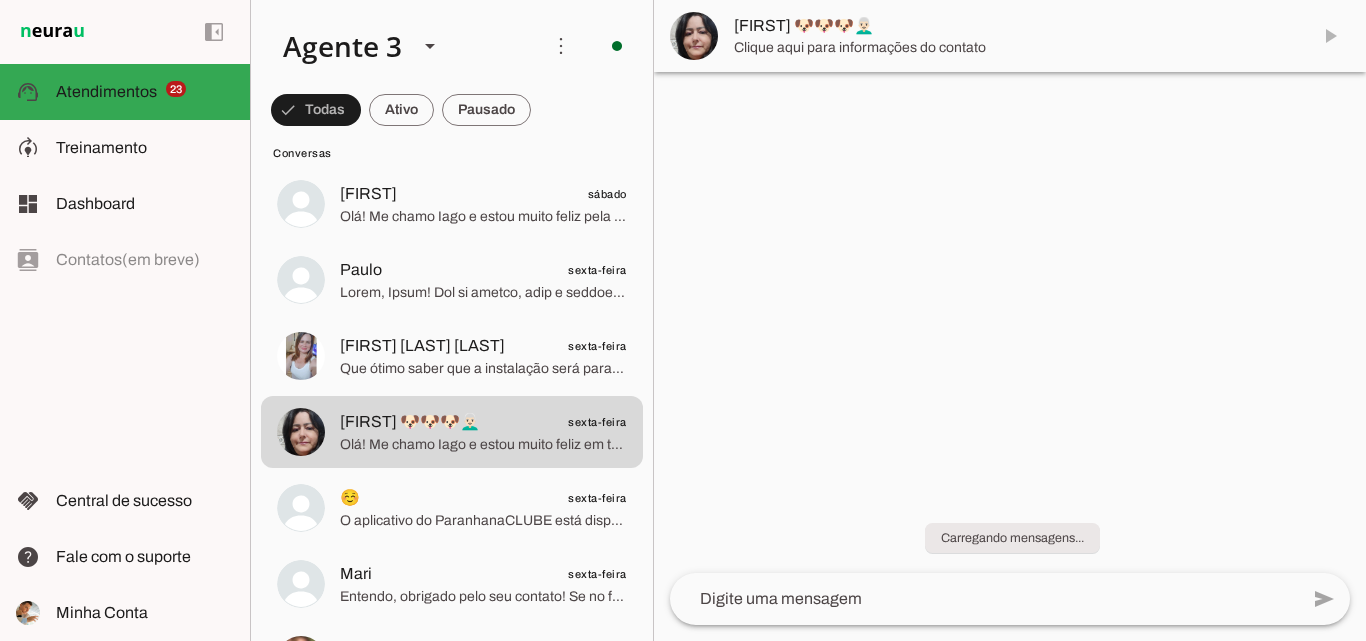 scroll, scrollTop: 0, scrollLeft: 0, axis: both 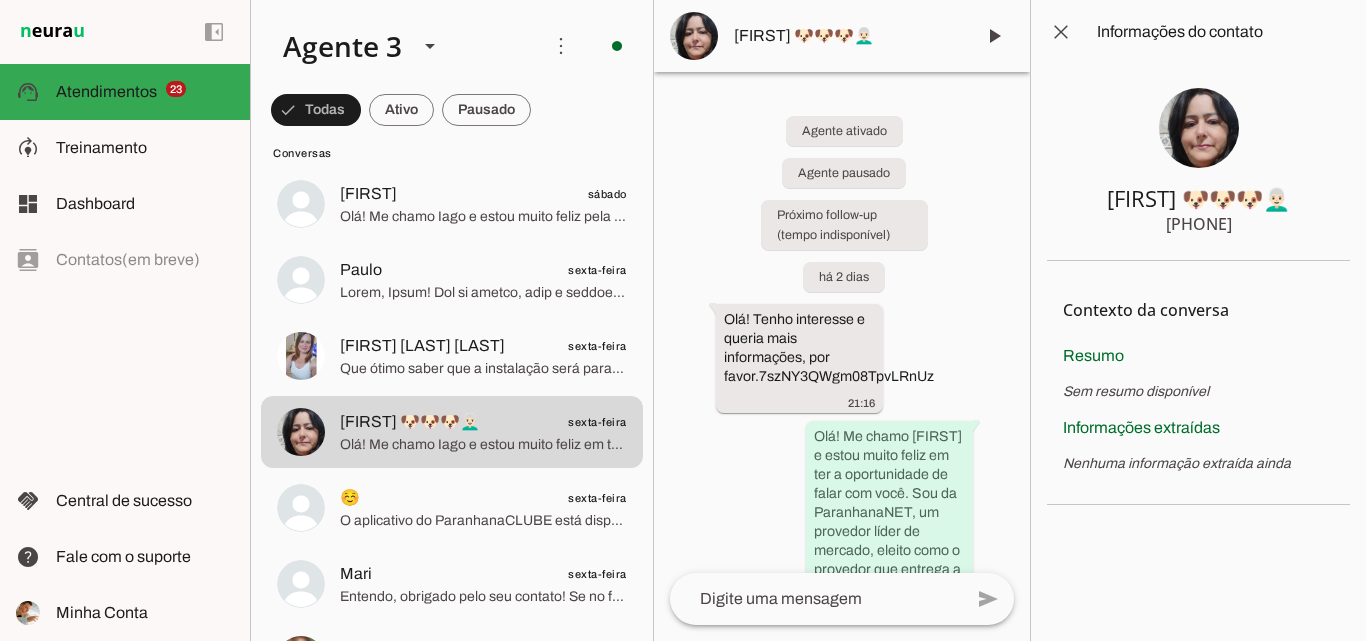 type 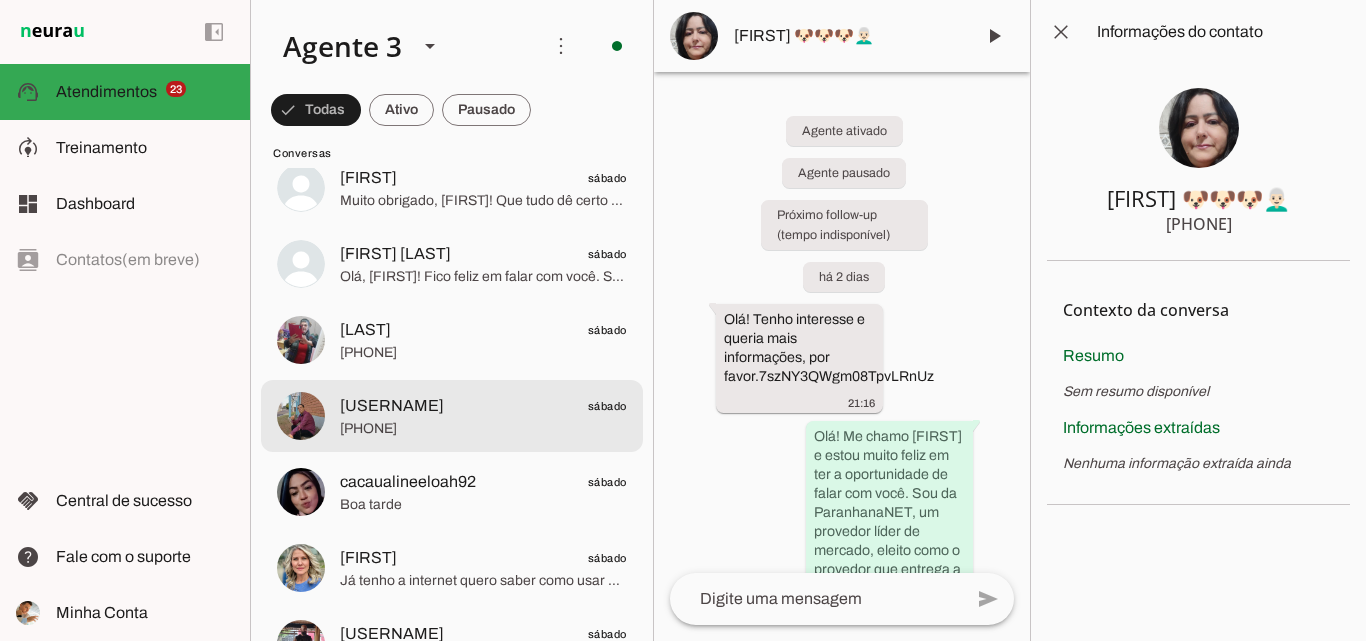 scroll, scrollTop: 2600, scrollLeft: 0, axis: vertical 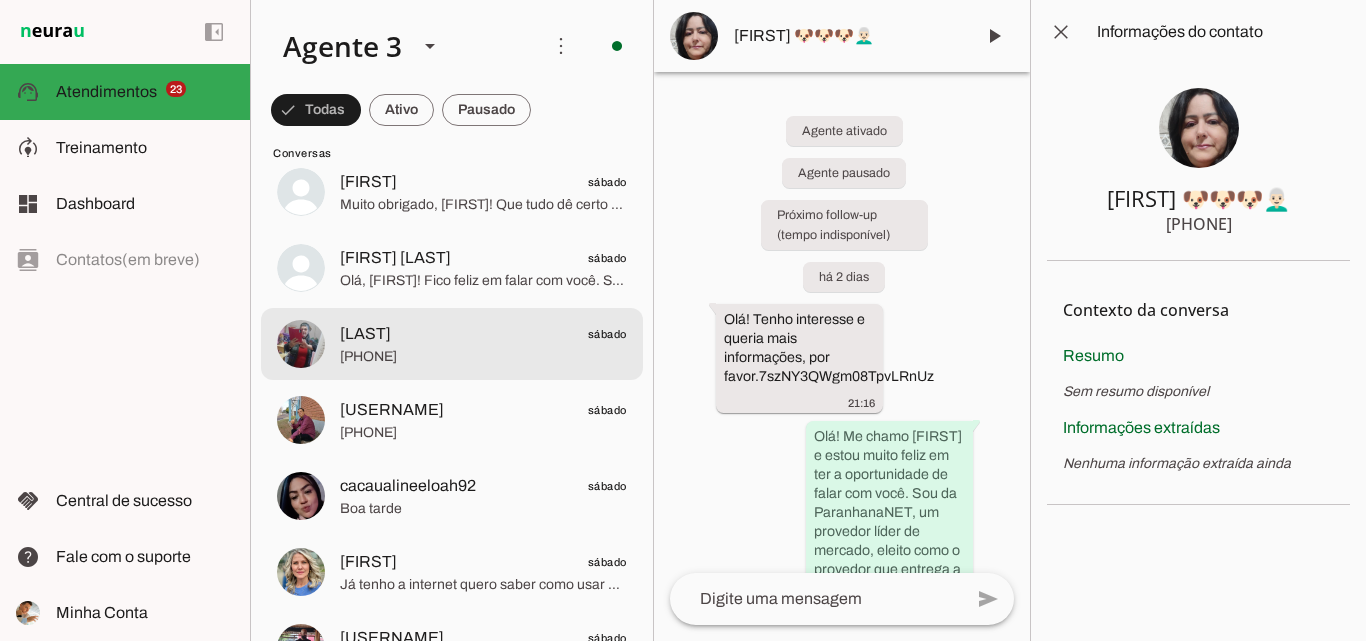 drag, startPoint x: 519, startPoint y: 362, endPoint x: 553, endPoint y: 359, distance: 34.132095 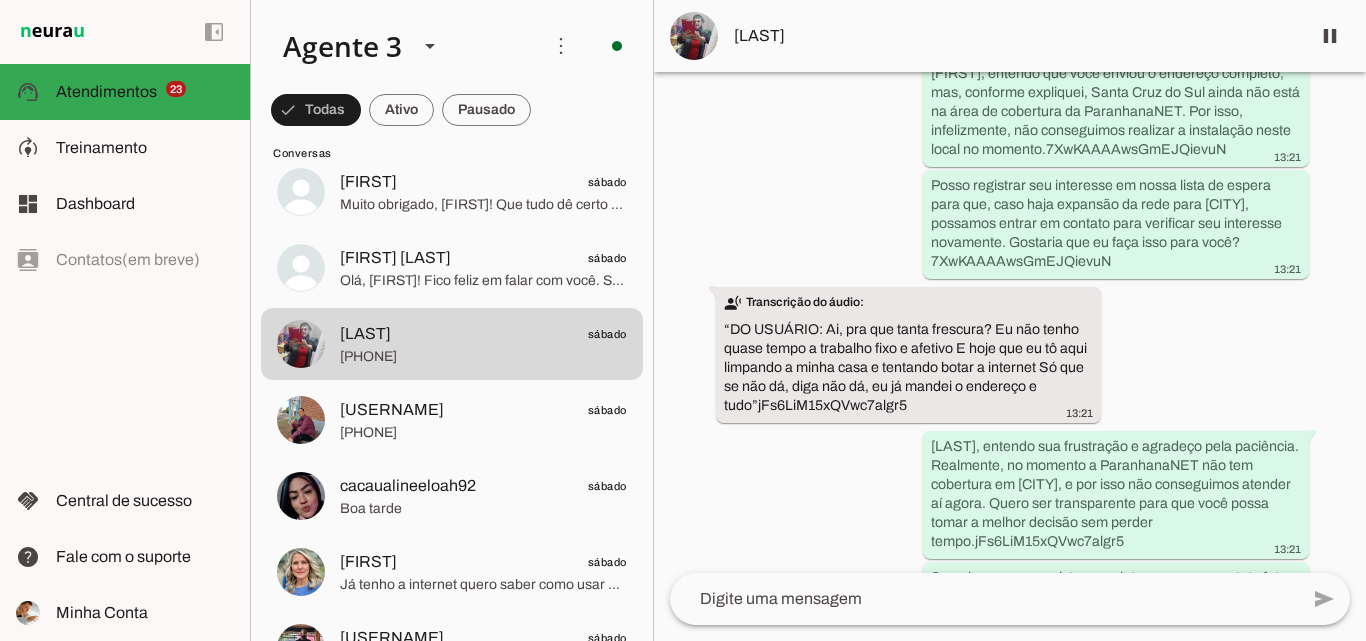 scroll, scrollTop: 2836, scrollLeft: 0, axis: vertical 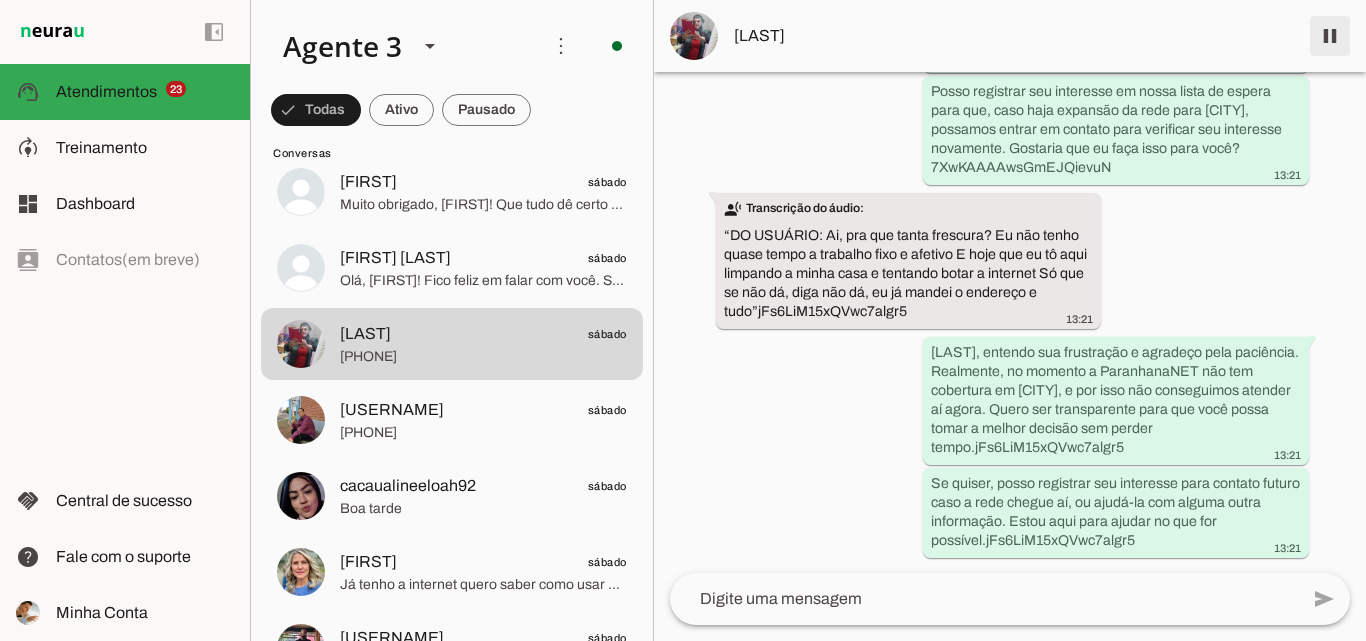 click at bounding box center [1330, 36] 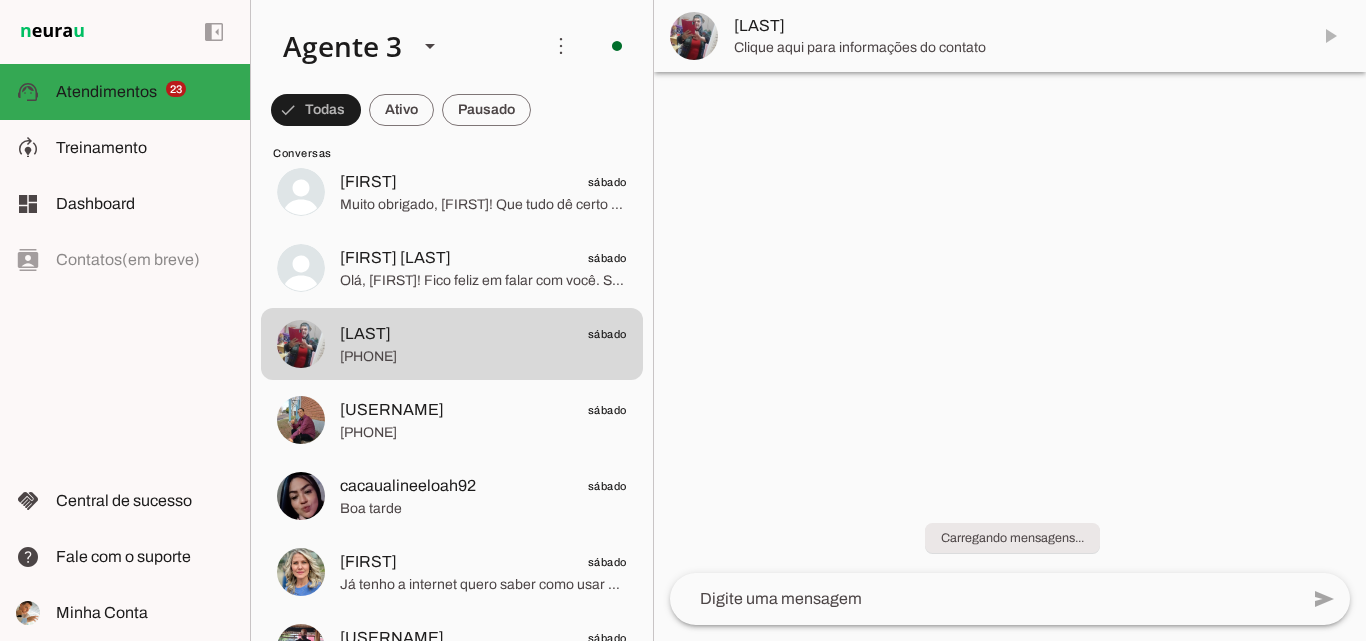 scroll, scrollTop: 0, scrollLeft: 0, axis: both 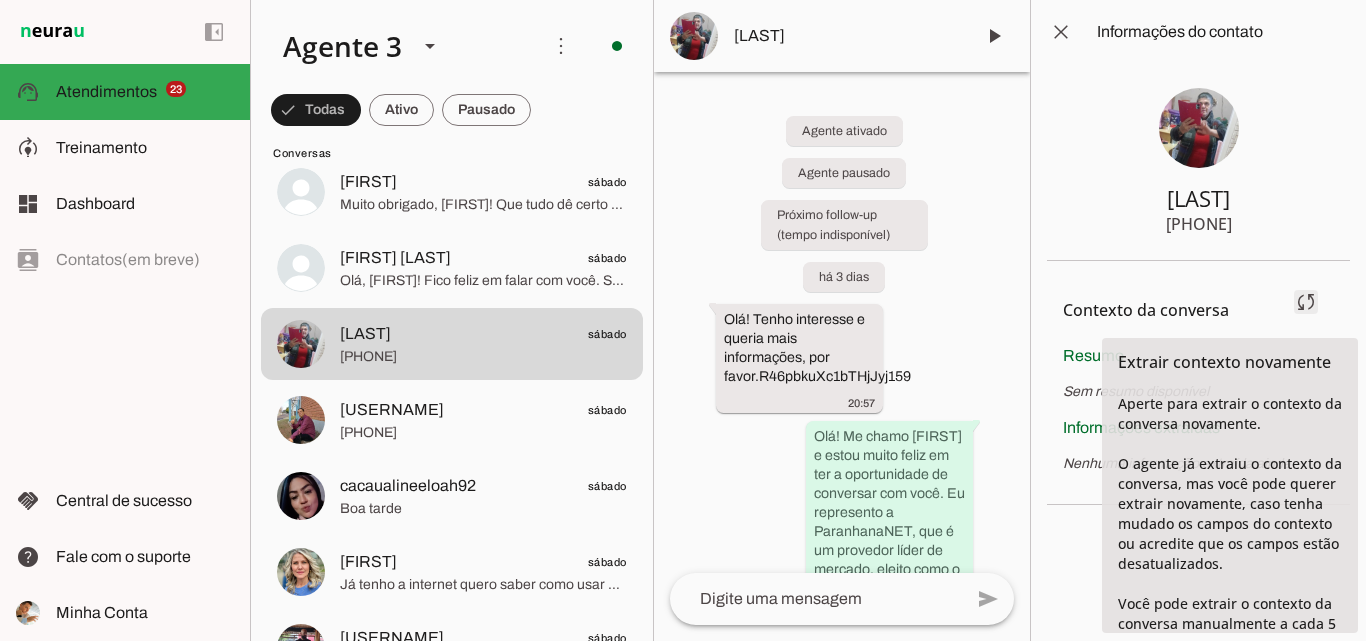click at bounding box center [1306, 302] 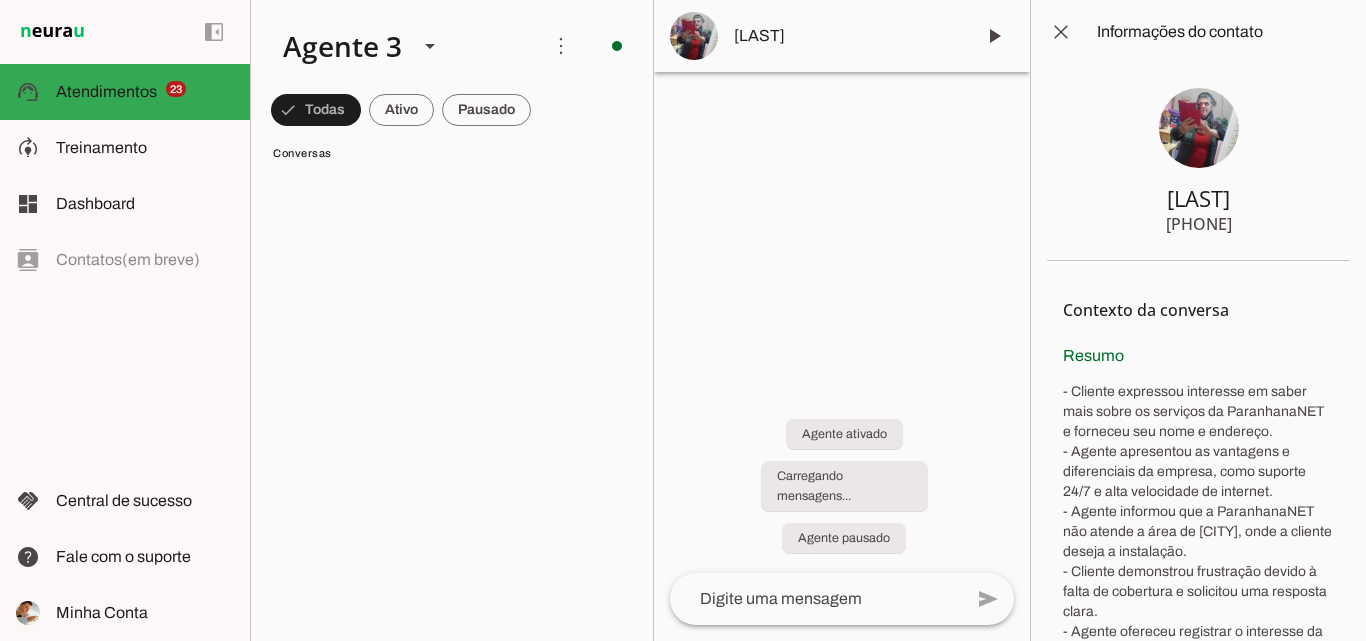 scroll, scrollTop: 88, scrollLeft: 0, axis: vertical 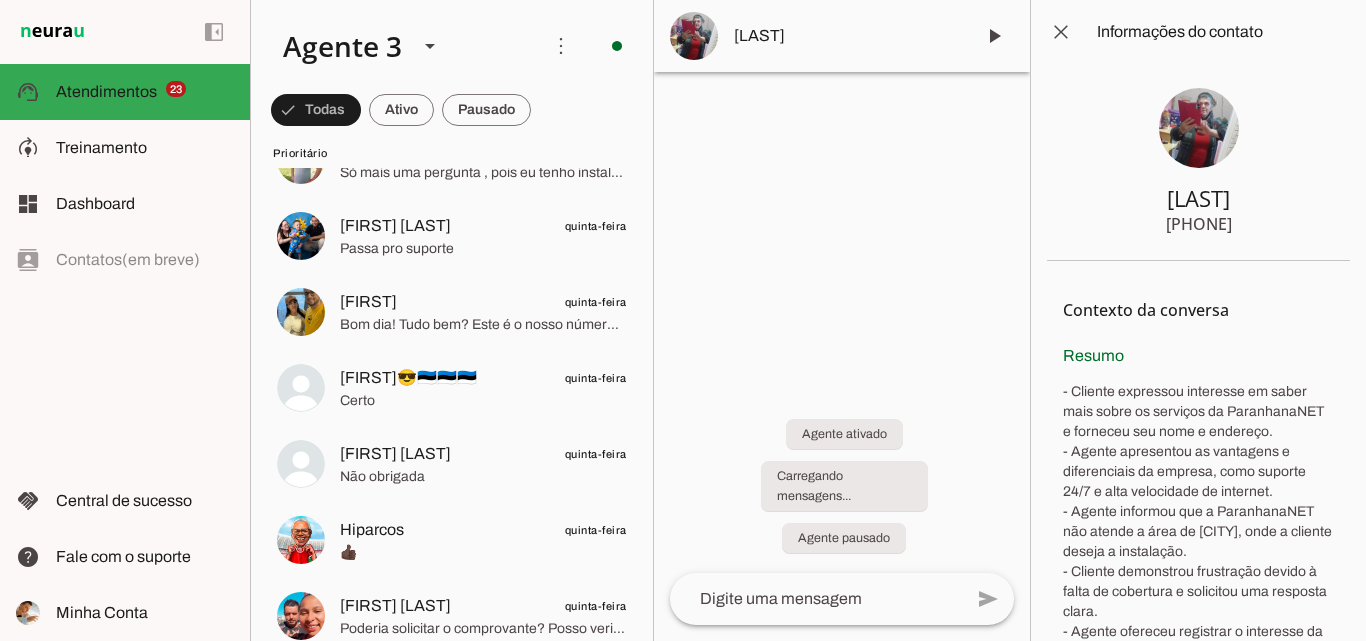 drag, startPoint x: 1140, startPoint y: 194, endPoint x: 1274, endPoint y: 231, distance: 139.01439 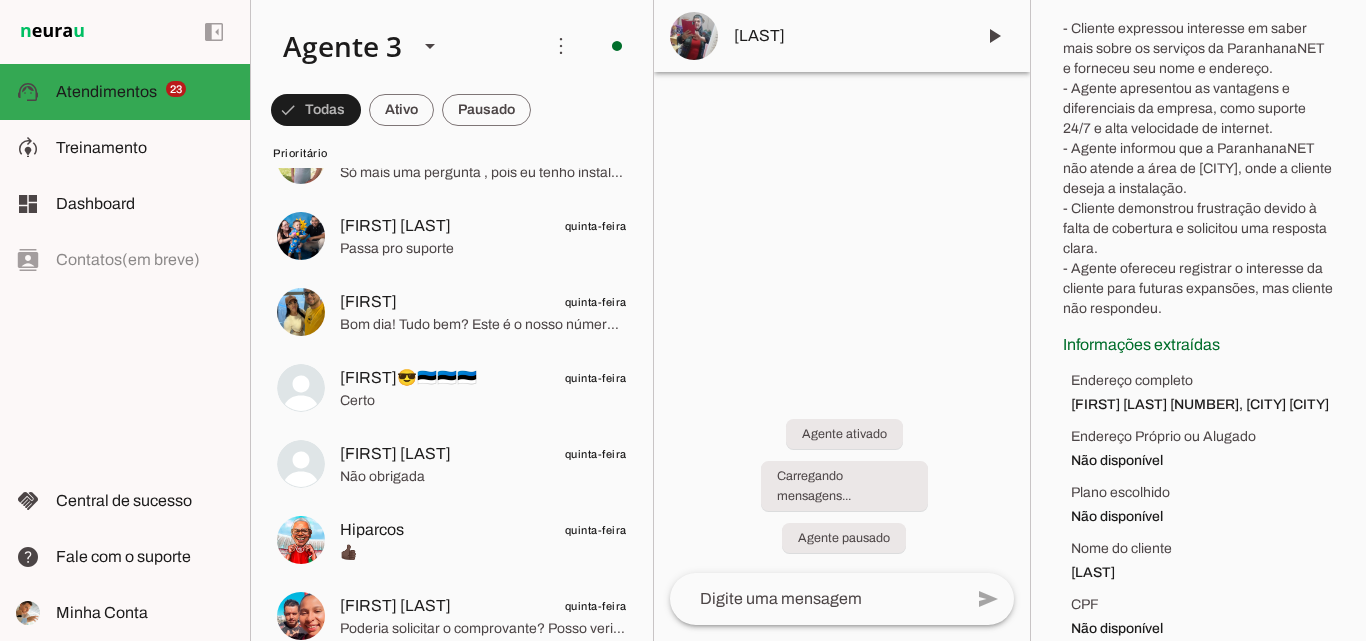 scroll, scrollTop: 432, scrollLeft: 0, axis: vertical 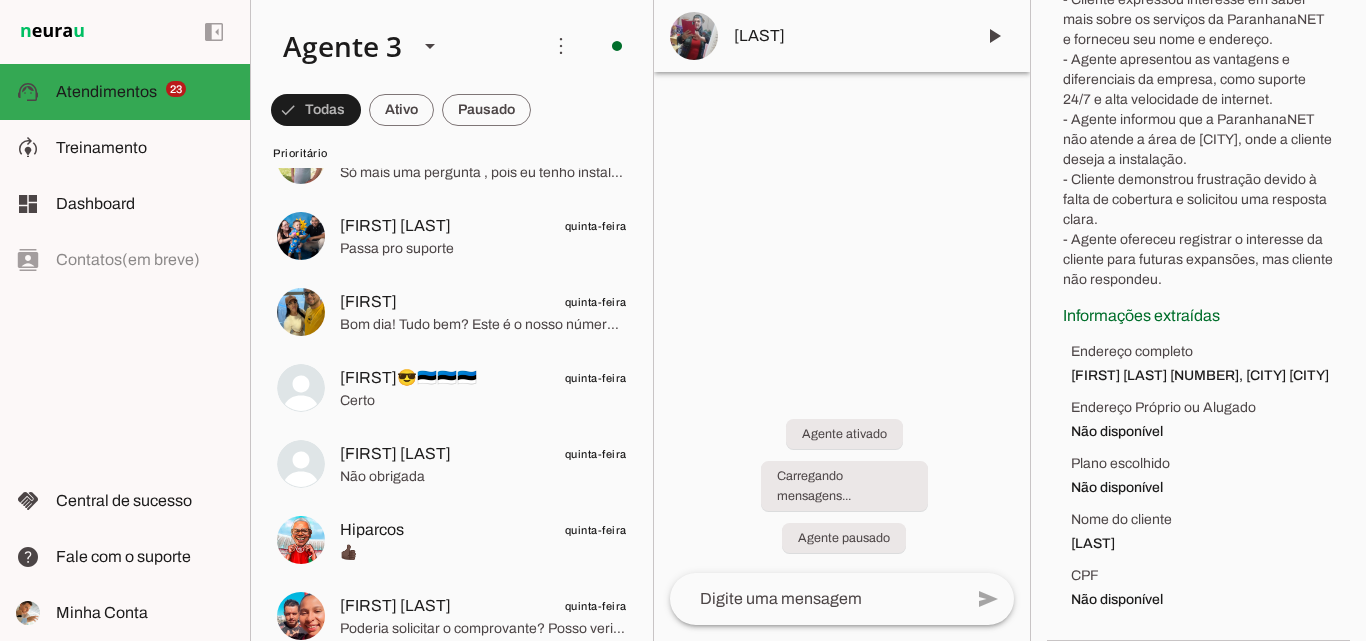drag, startPoint x: 1055, startPoint y: 359, endPoint x: 1250, endPoint y: 382, distance: 196.35173 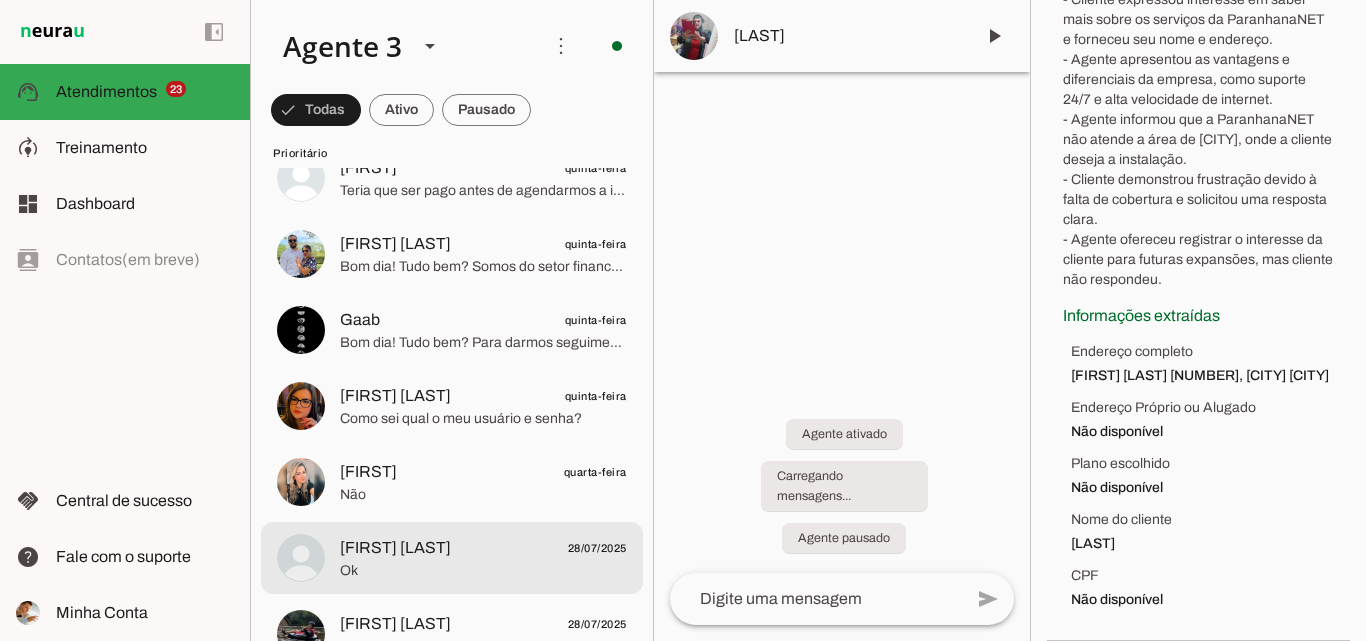 scroll, scrollTop: 800, scrollLeft: 0, axis: vertical 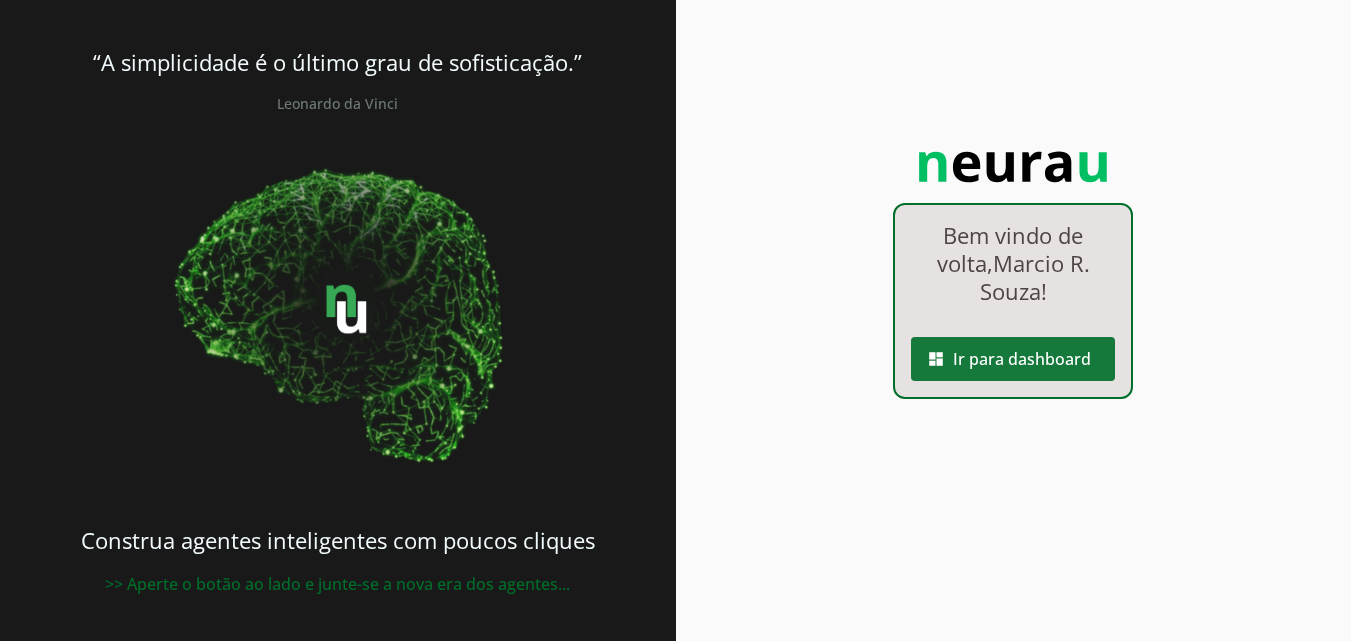 click at bounding box center (1013, 359) 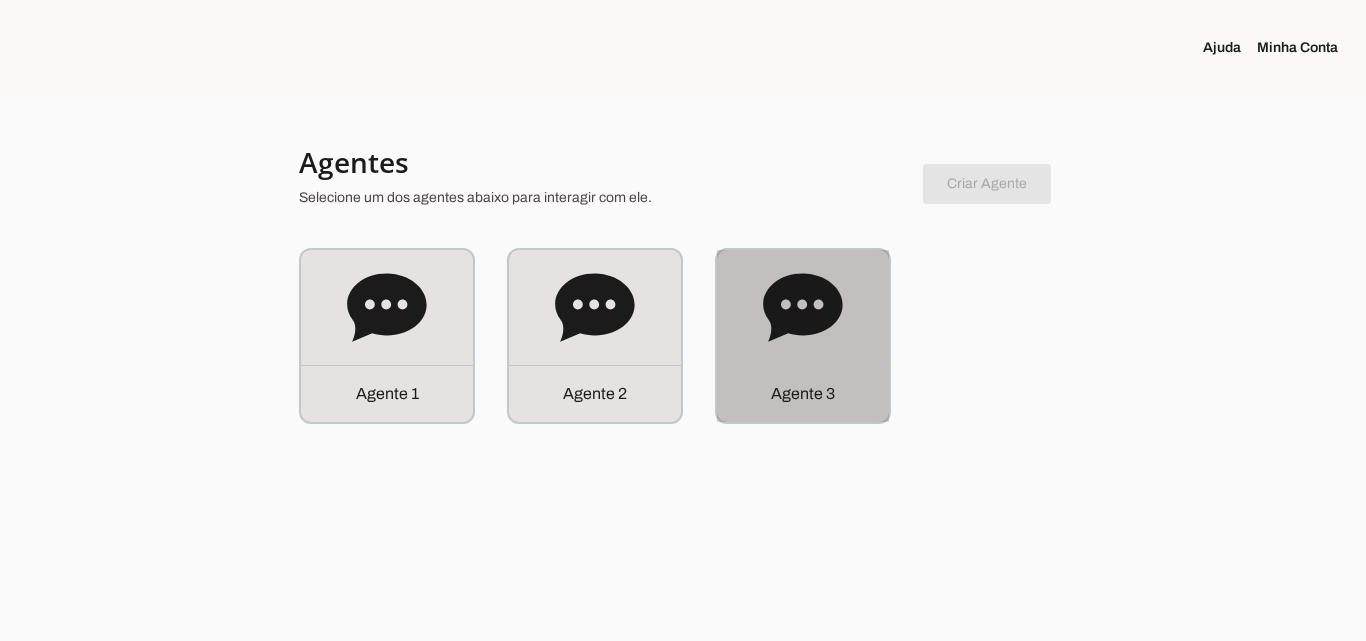 click on "Agente 3" 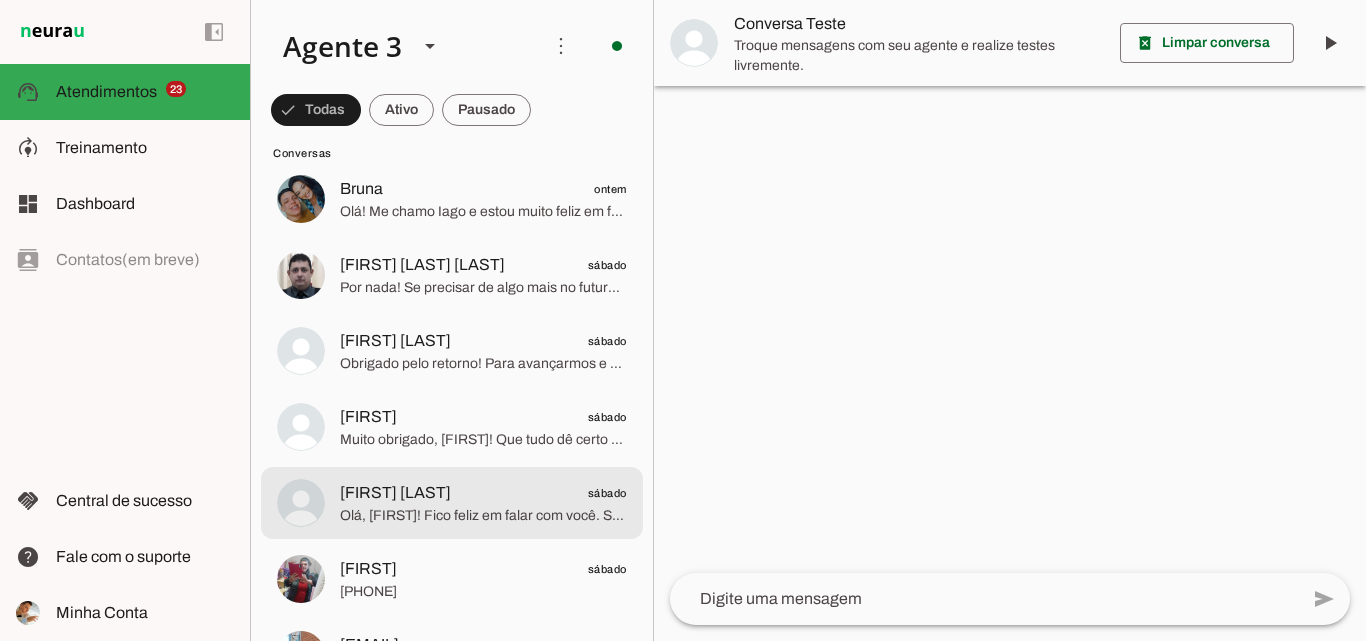 scroll, scrollTop: 2400, scrollLeft: 0, axis: vertical 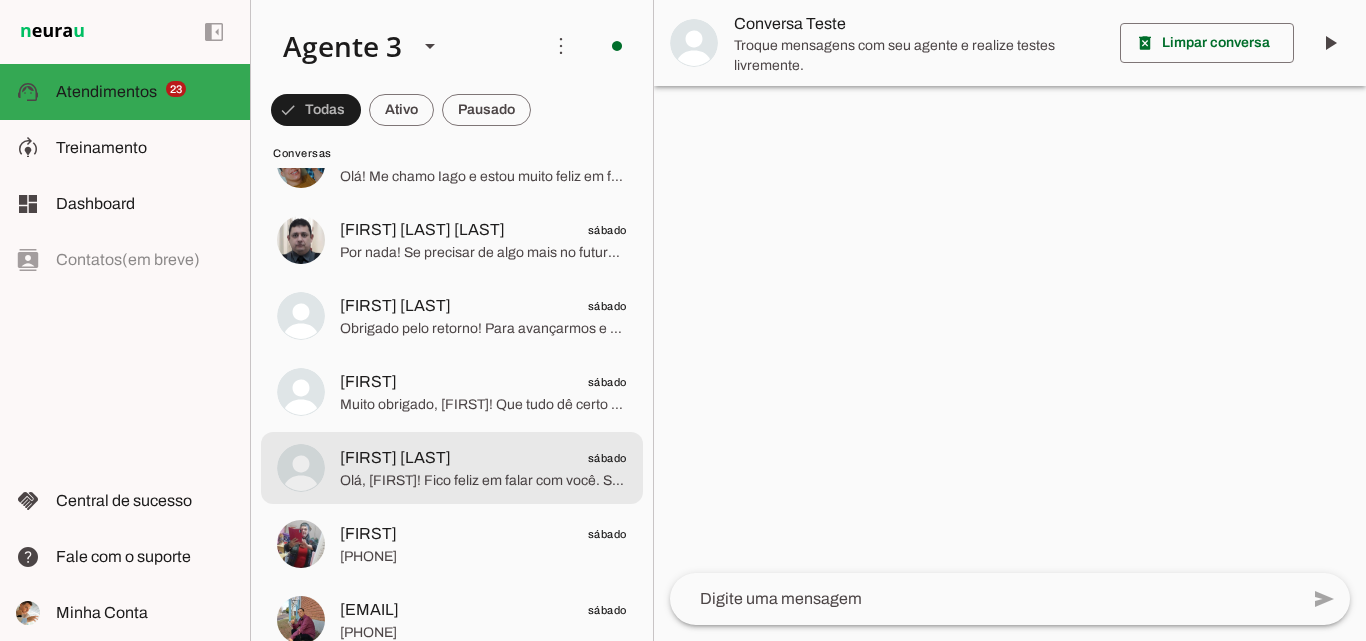 click on "Olá, [FIRST]! Fico feliz em falar com você. Só para confirmar, a sua solicitação é para contratar uma nova conexão de internet ou para um atendimento relacionado à sua conexão atual?
Se for suporte técnico, segunda via de boleto ou outro atendimento que não seja contratação, você deve entrar em contato pelo WhatsApp ([PHONE]), que é nosso canal exclusivo para esses serviços.
Caso queira contratar uma nova conexão ou adicionar uma linha telefônica fixa, posso te ajudar.
Pode me confirmar, por favor?" 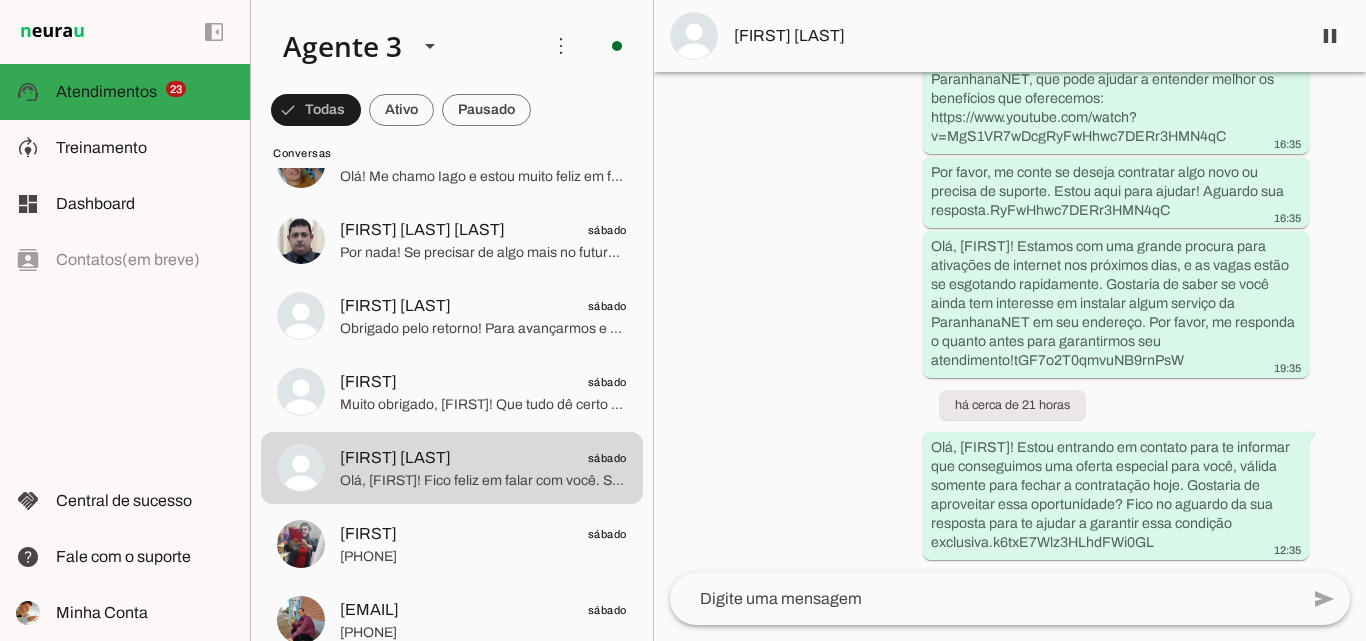 scroll, scrollTop: 1486, scrollLeft: 0, axis: vertical 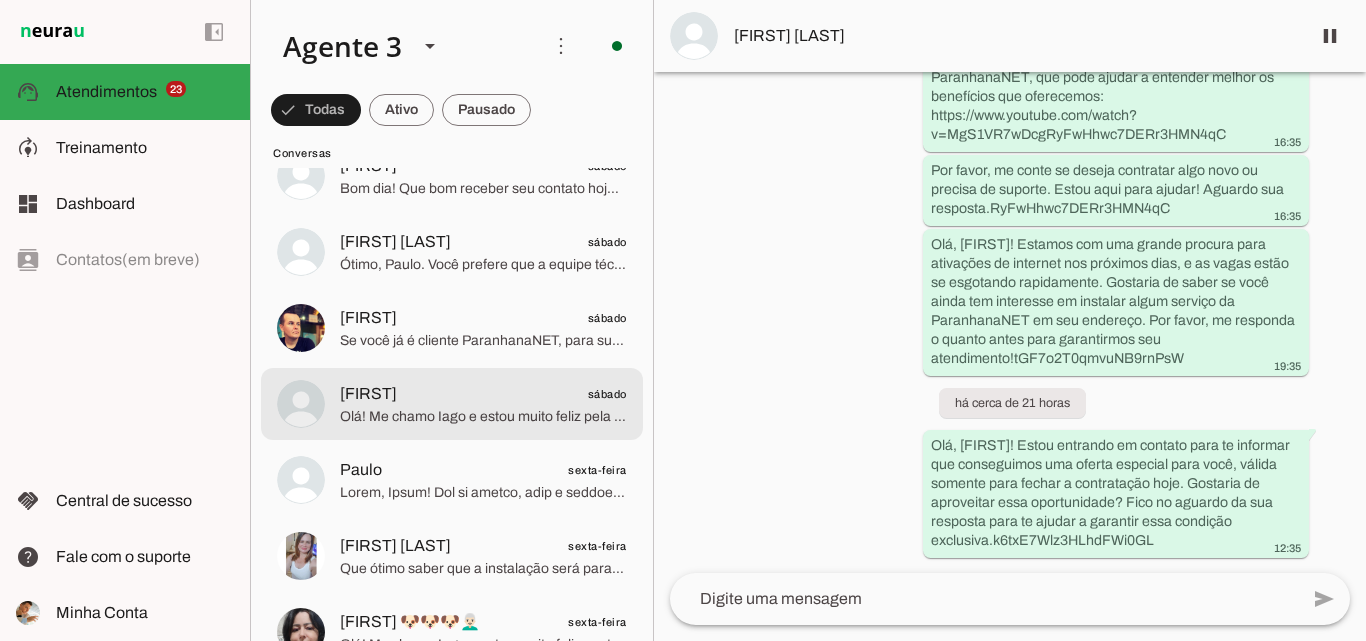 click on "[FIRST]
sábado" 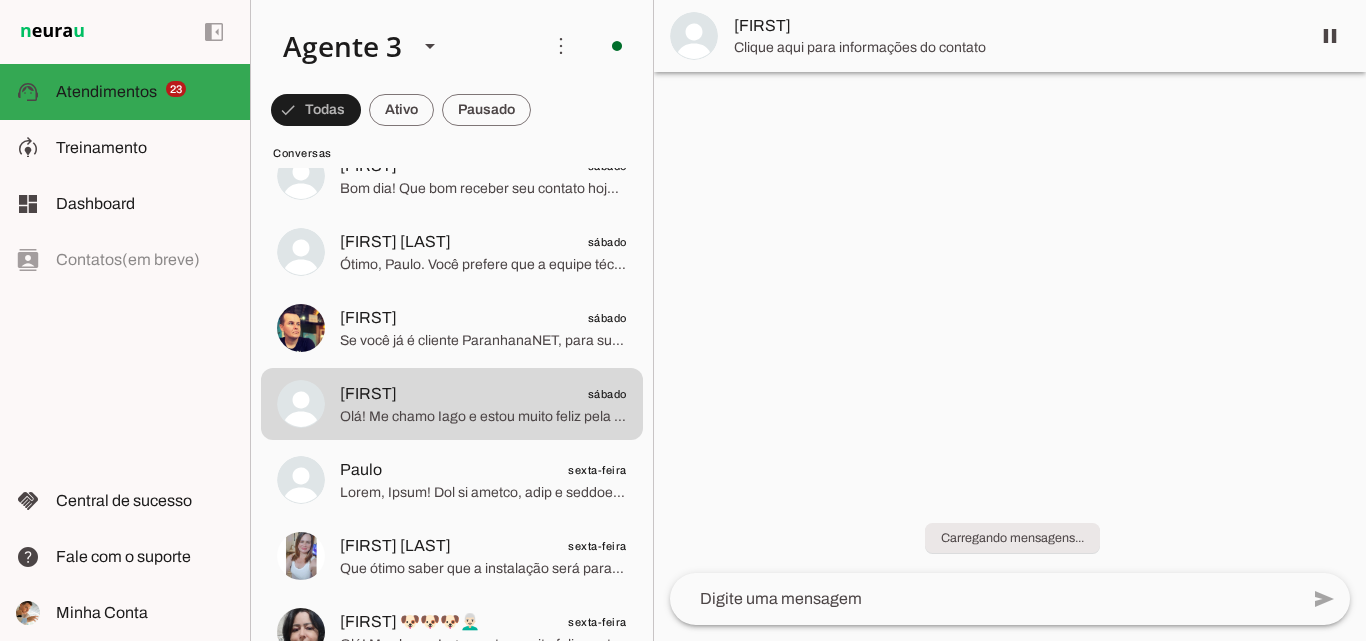 scroll, scrollTop: 0, scrollLeft: 0, axis: both 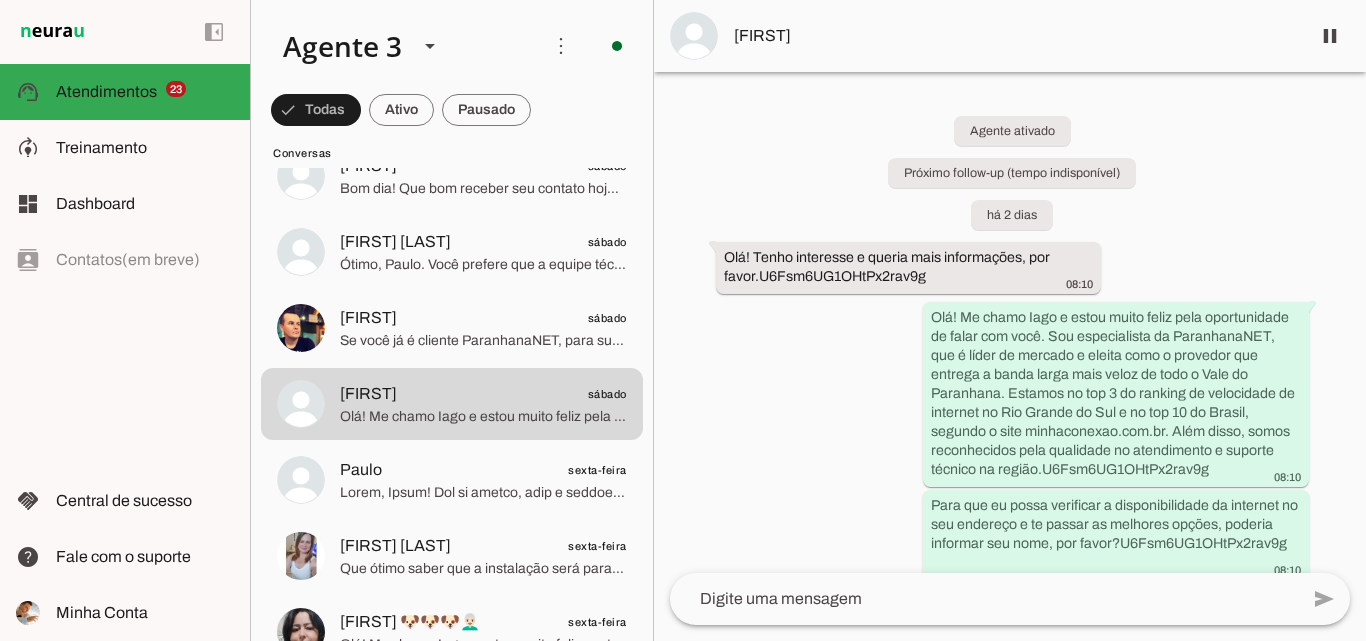 click on "[FIRST]" at bounding box center (1014, 36) 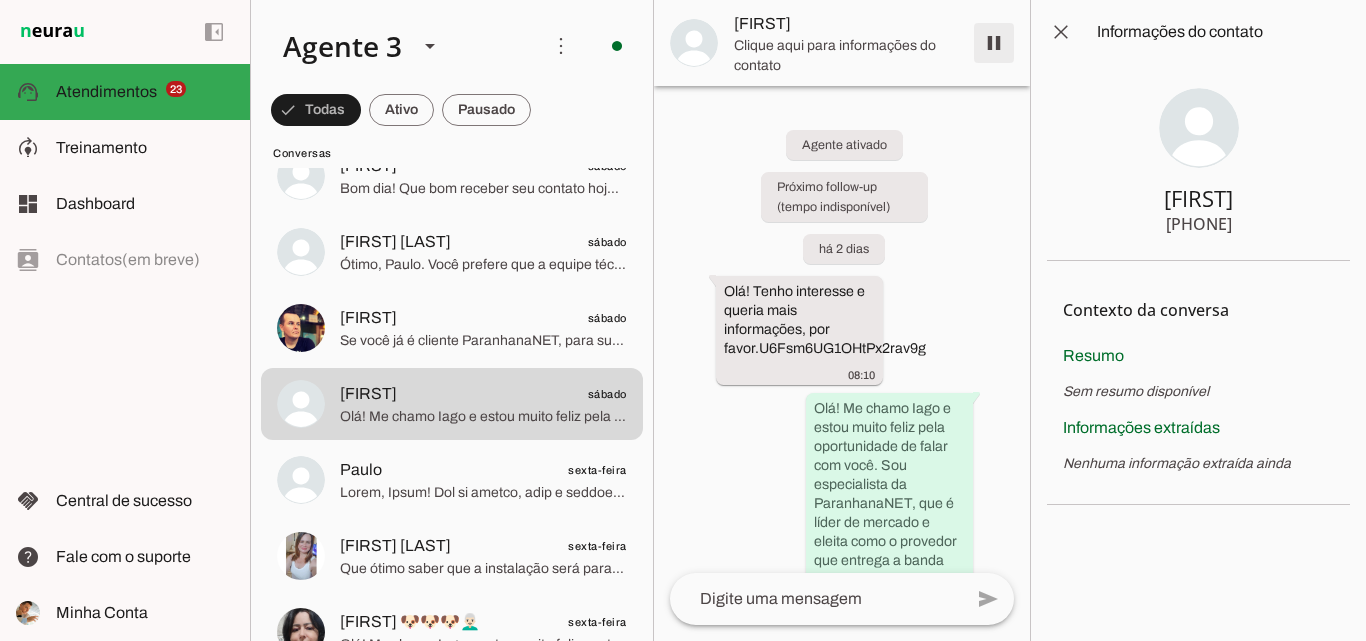 click at bounding box center (994, 43) 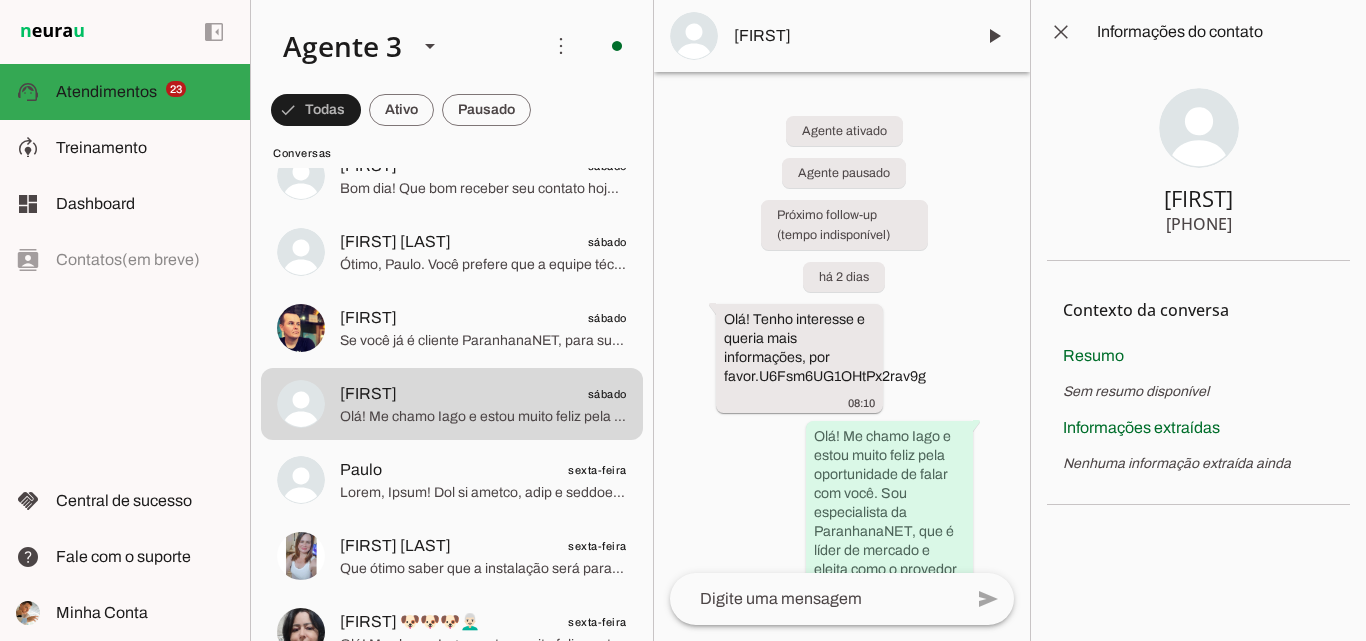 drag, startPoint x: 1160, startPoint y: 198, endPoint x: 1079, endPoint y: 228, distance: 86.37708 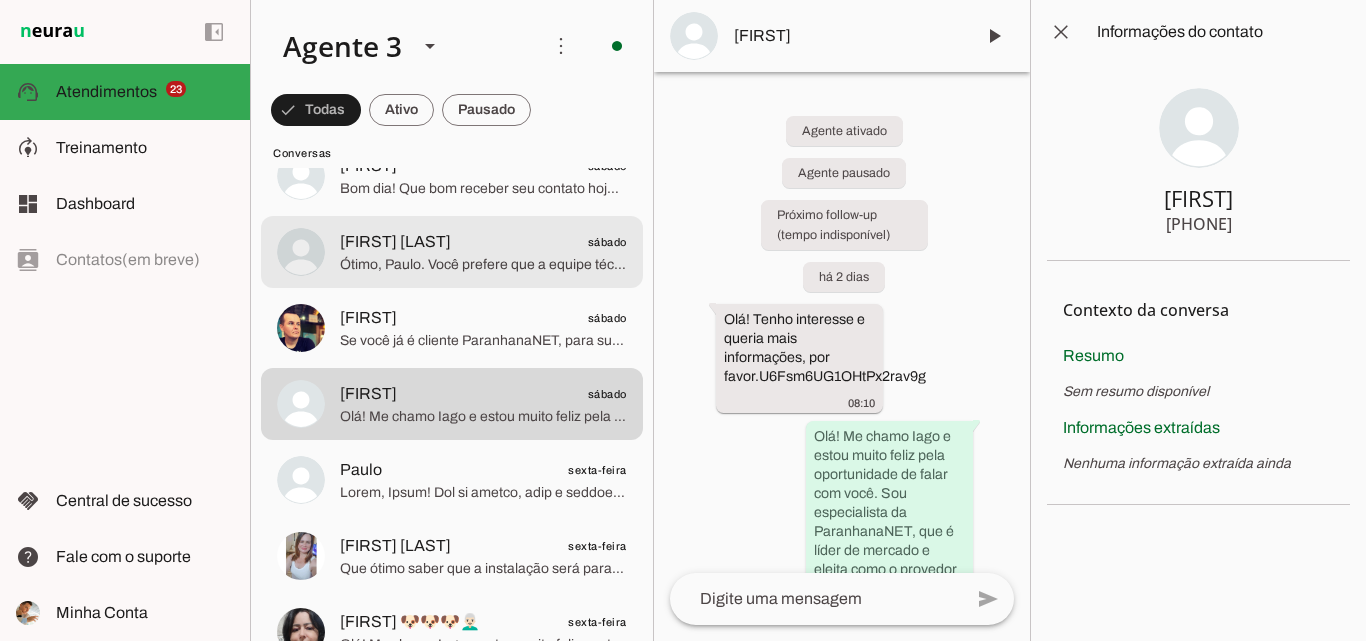 click on "[FIRST] [LAST]
sábado" 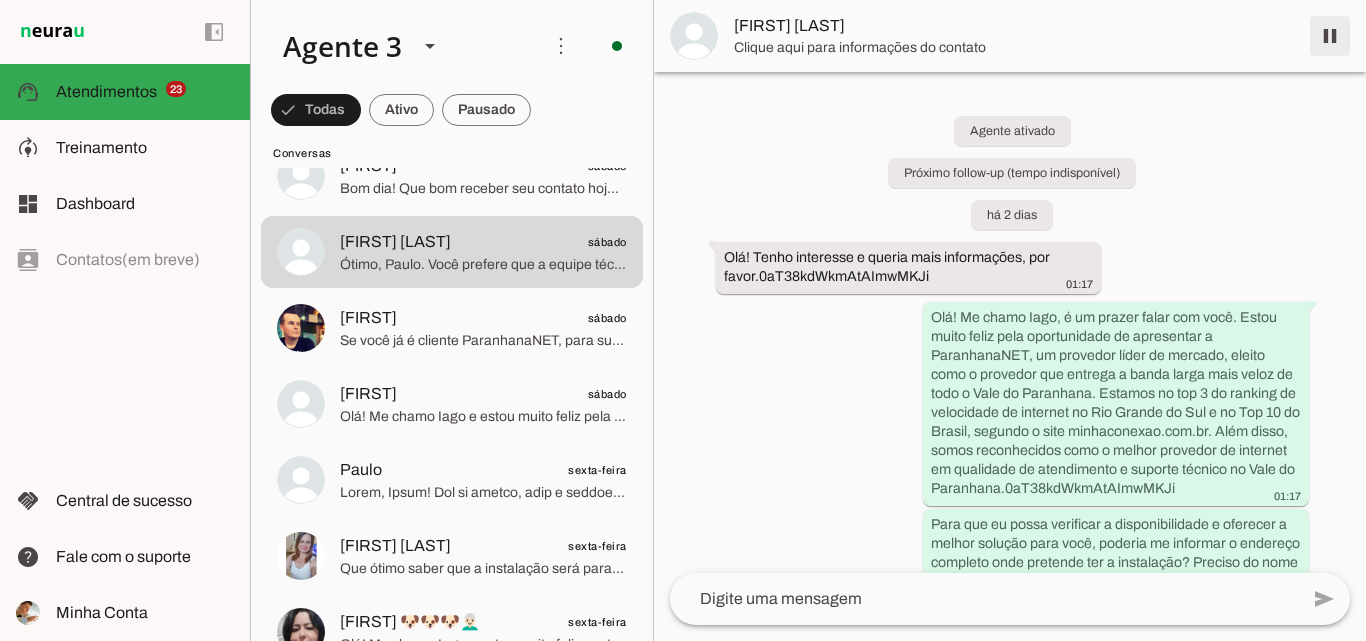click at bounding box center [1330, 36] 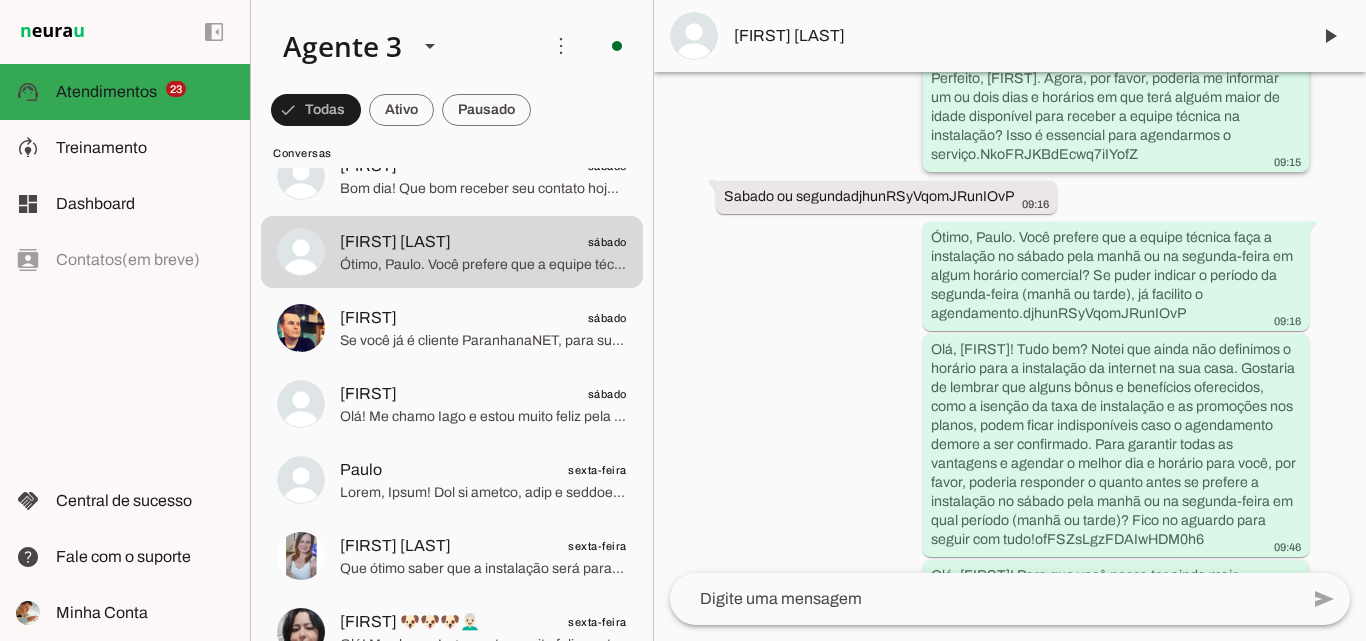scroll, scrollTop: 3672, scrollLeft: 0, axis: vertical 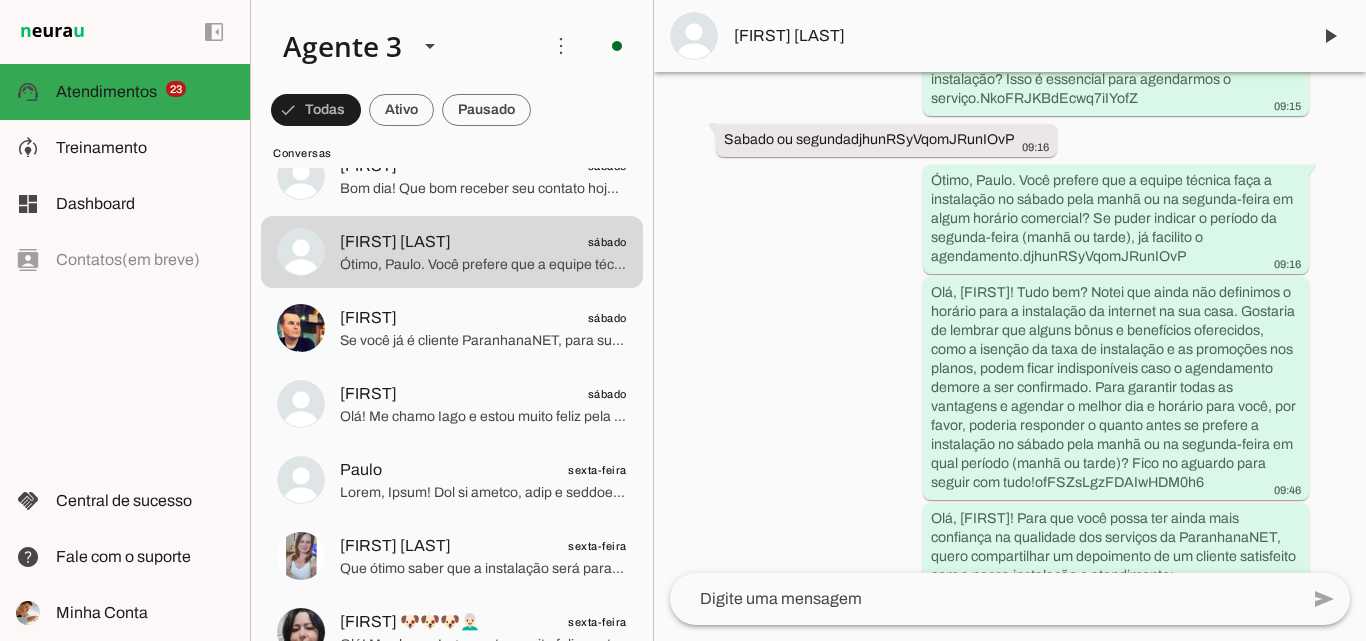 click on "[FIRST] [LAST]" at bounding box center (1010, 36) 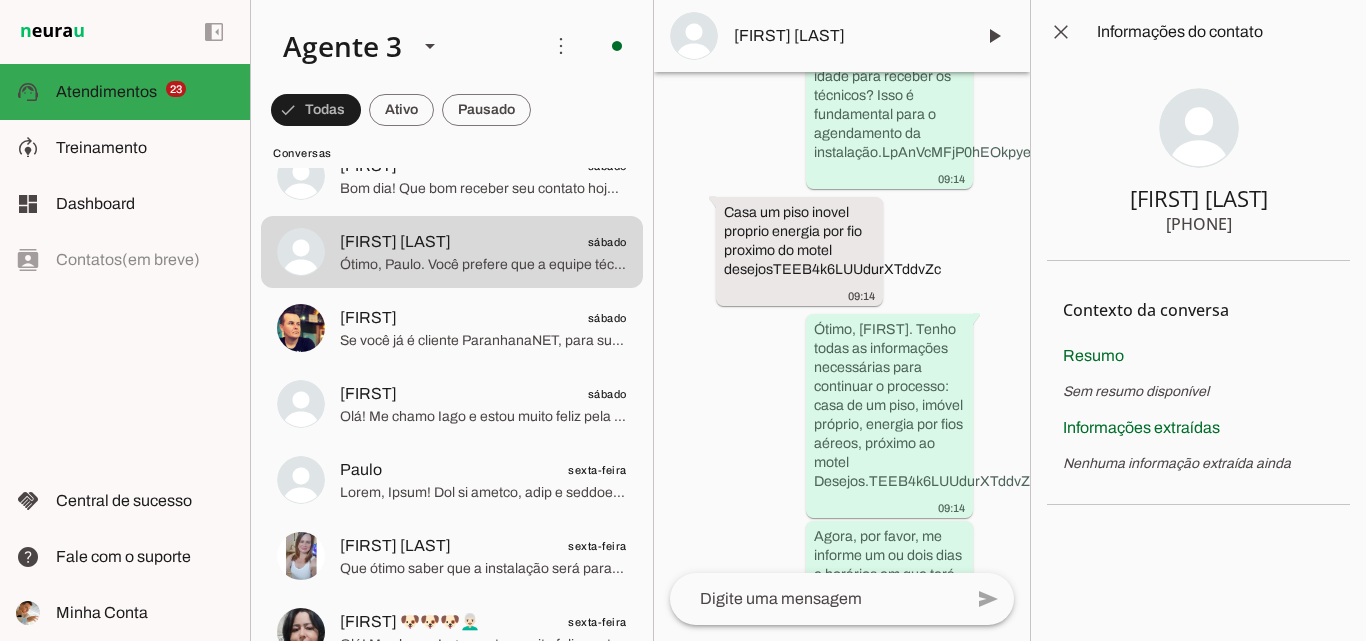 scroll, scrollTop: 7258, scrollLeft: 0, axis: vertical 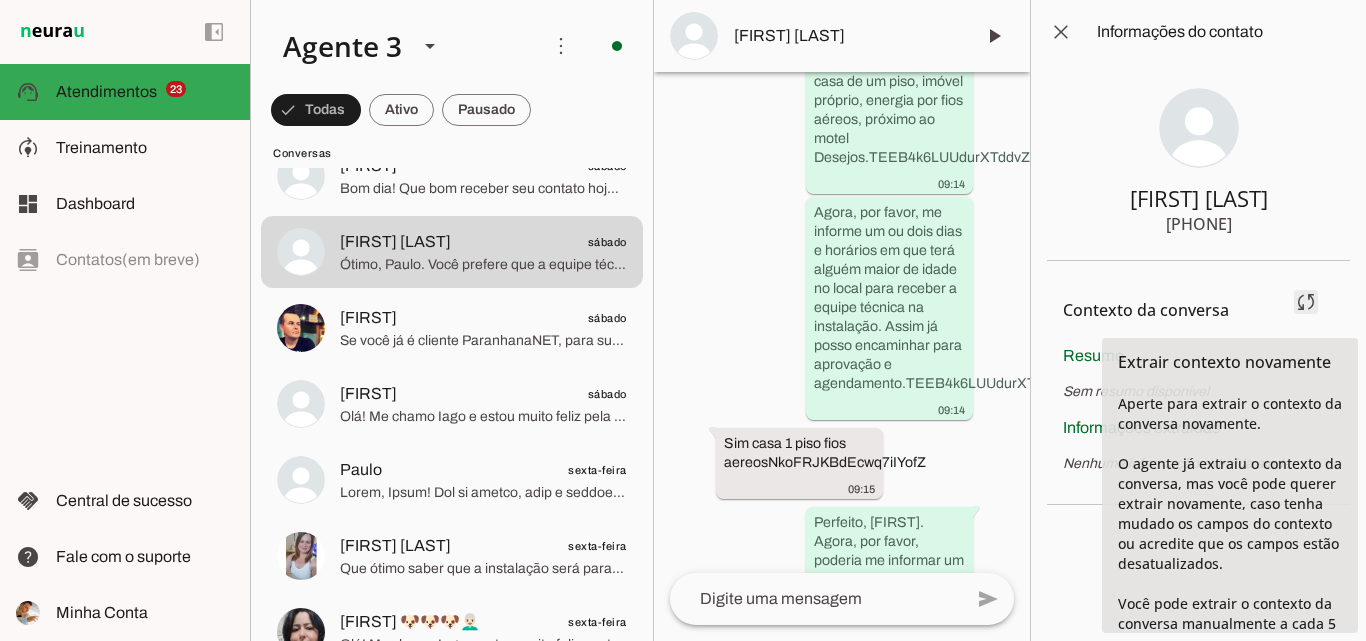 click at bounding box center (1306, 302) 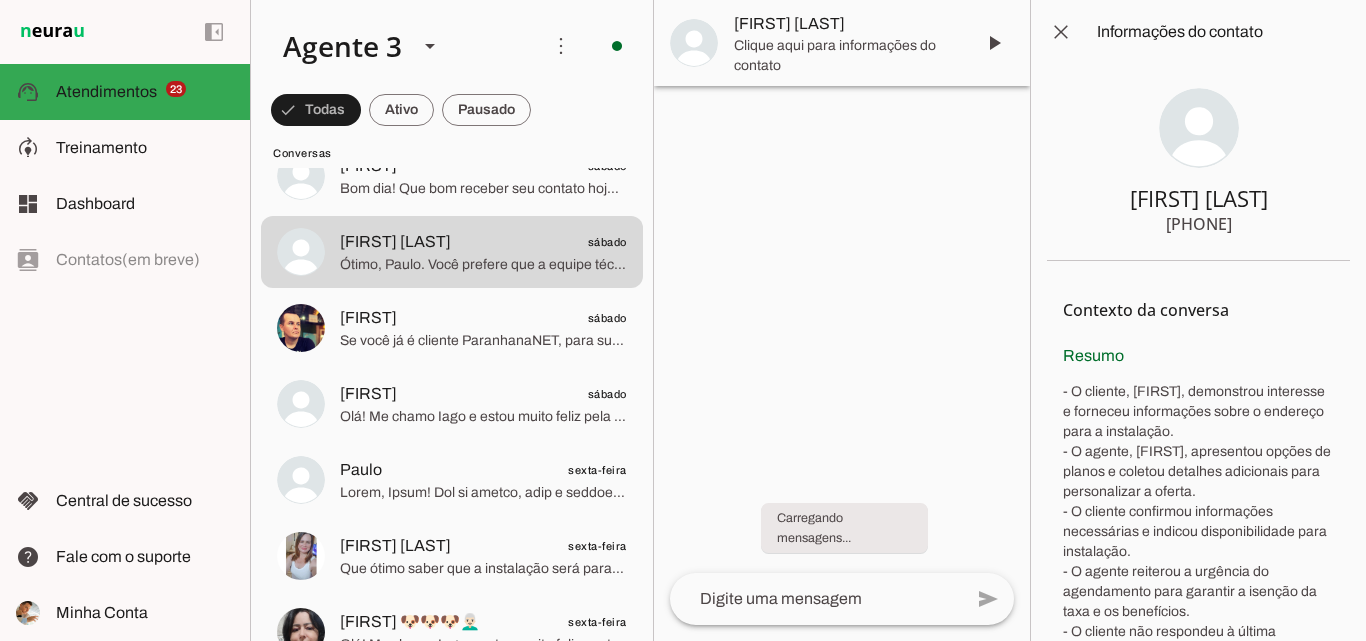 scroll, scrollTop: 0, scrollLeft: 0, axis: both 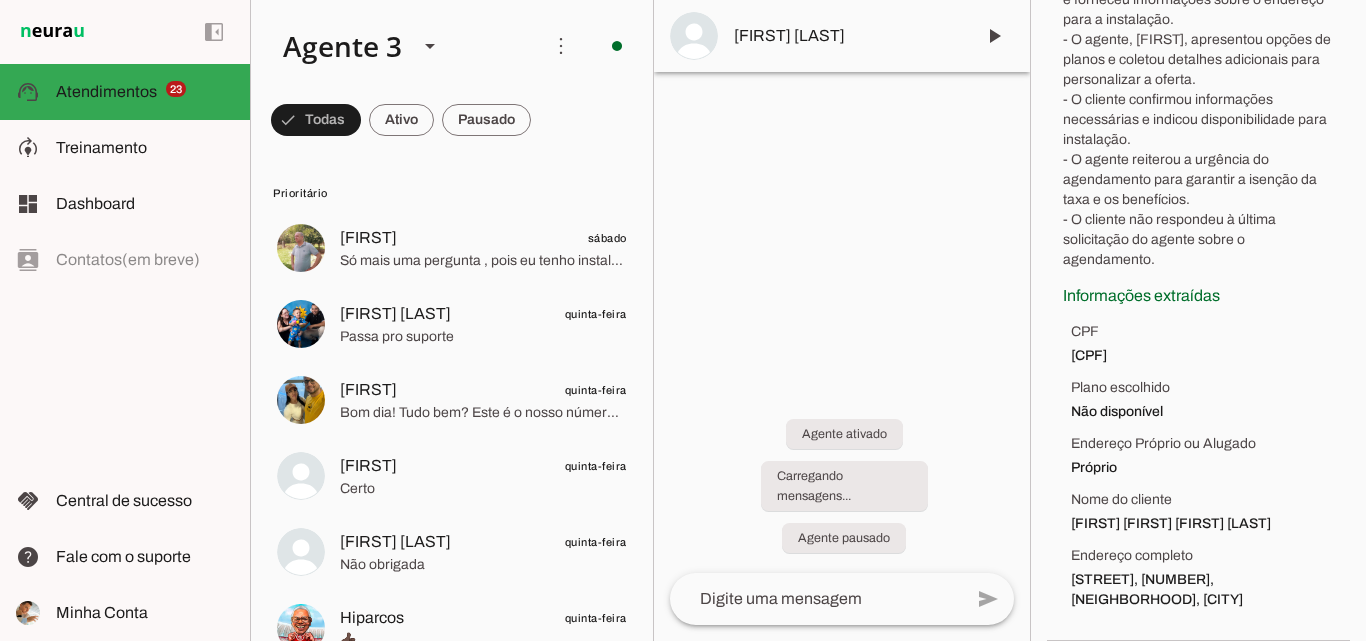drag, startPoint x: 1063, startPoint y: 242, endPoint x: 1214, endPoint y: 604, distance: 392.2308 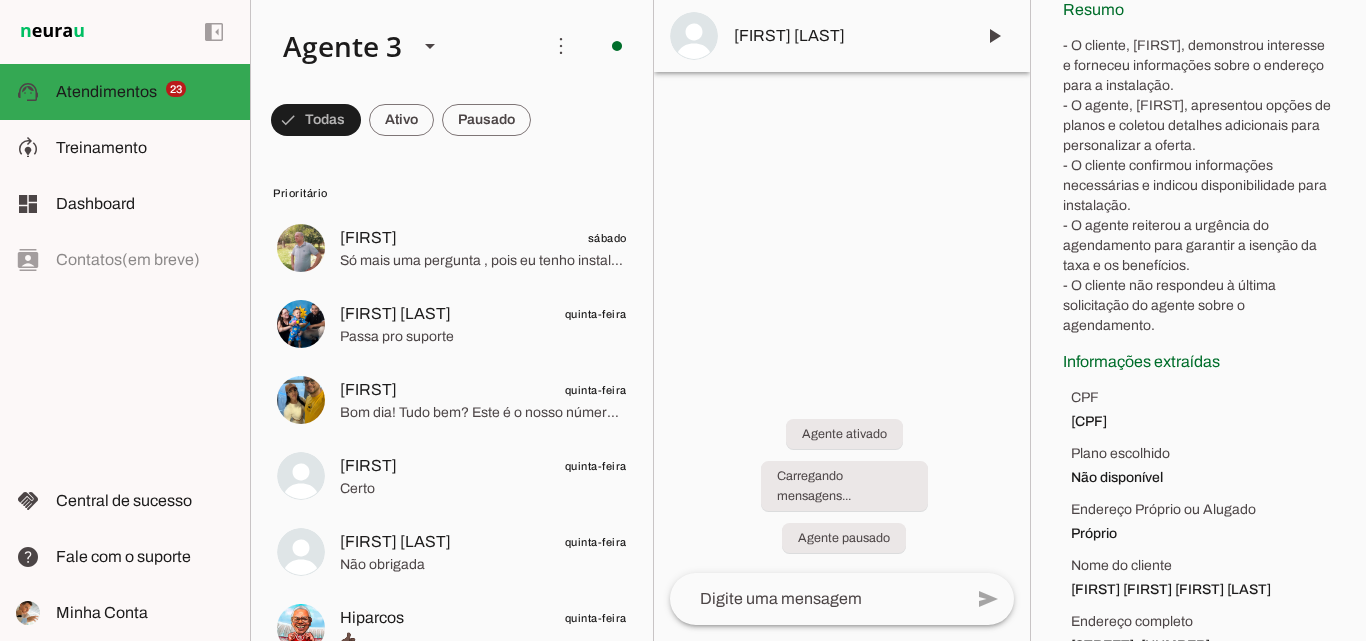 scroll, scrollTop: 12, scrollLeft: 0, axis: vertical 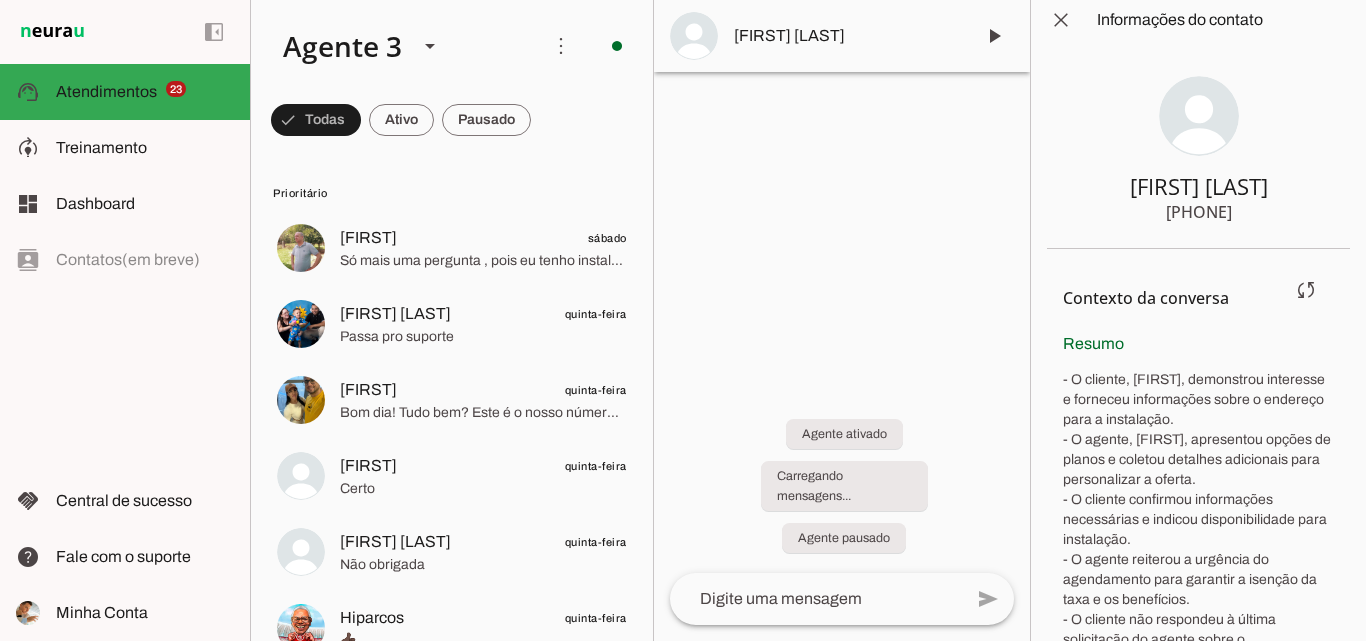 click on "Contexto da conversa" 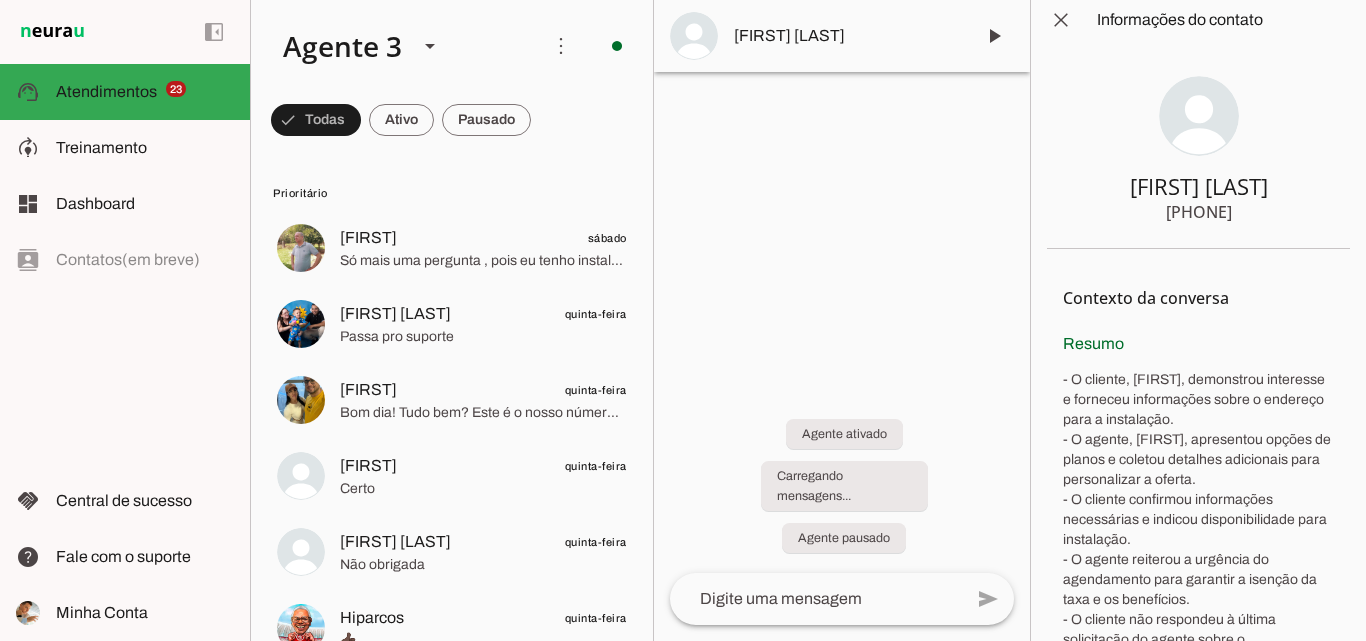 drag, startPoint x: 1133, startPoint y: 182, endPoint x: 1264, endPoint y: 218, distance: 135.85654 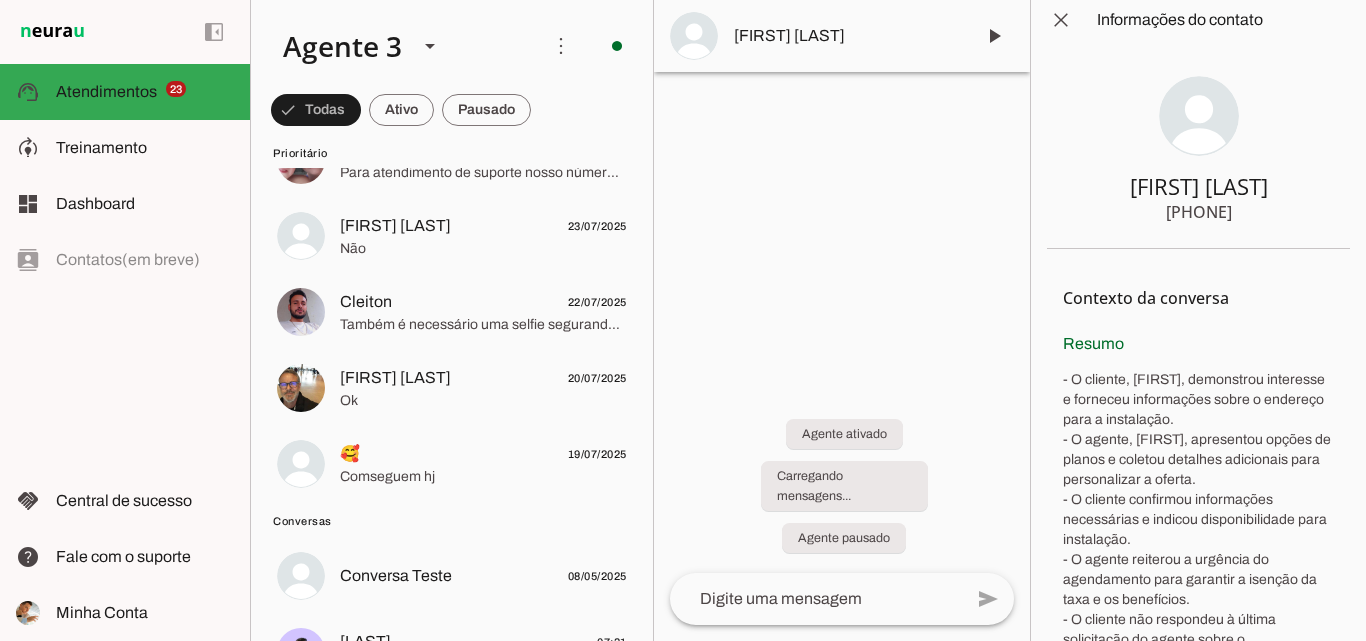 scroll, scrollTop: 1800, scrollLeft: 0, axis: vertical 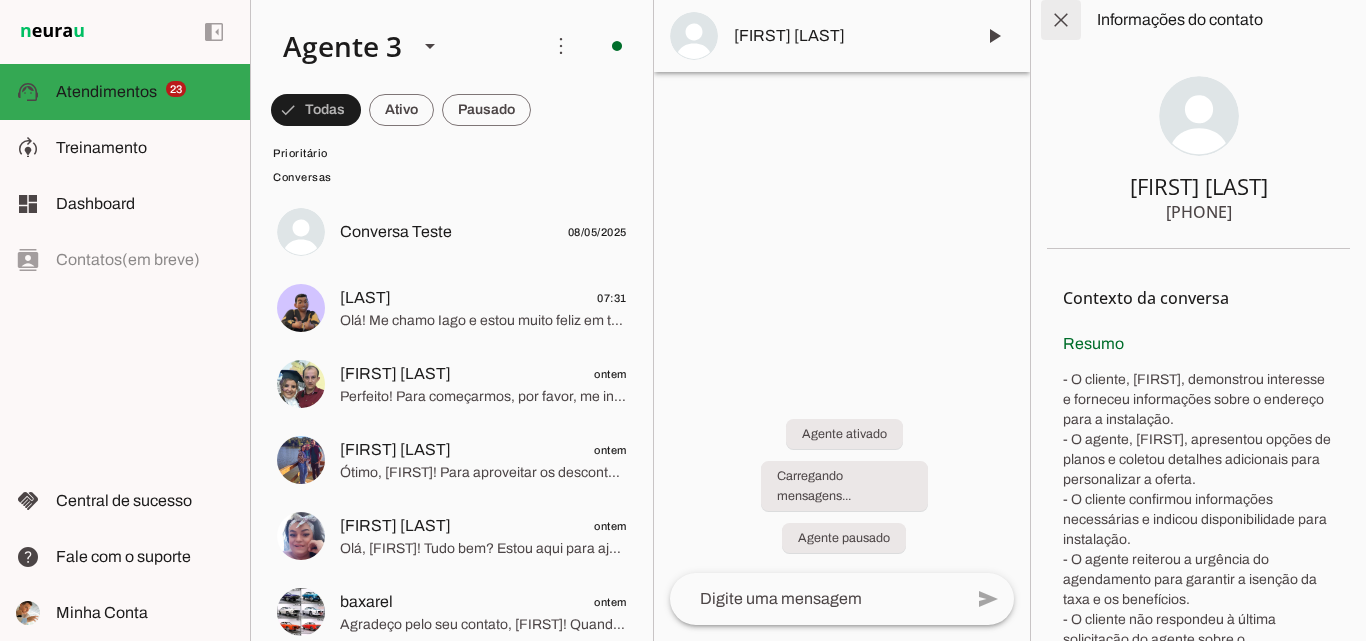 click at bounding box center [1061, 20] 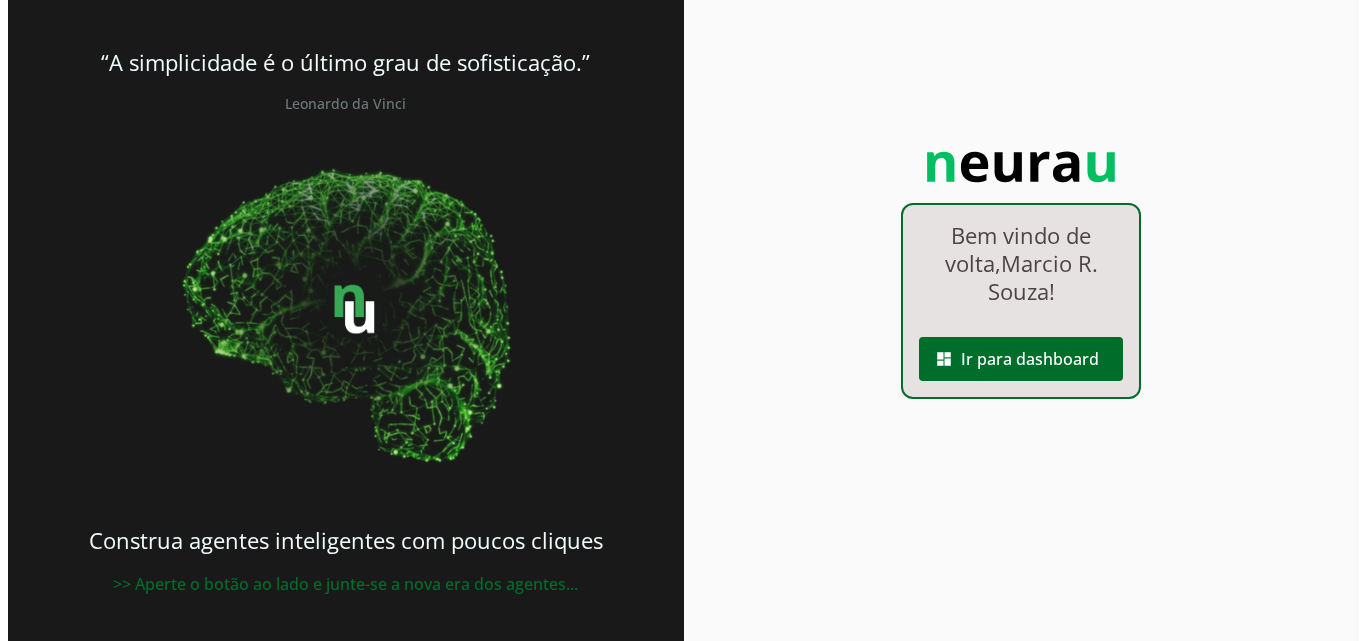scroll, scrollTop: 0, scrollLeft: 0, axis: both 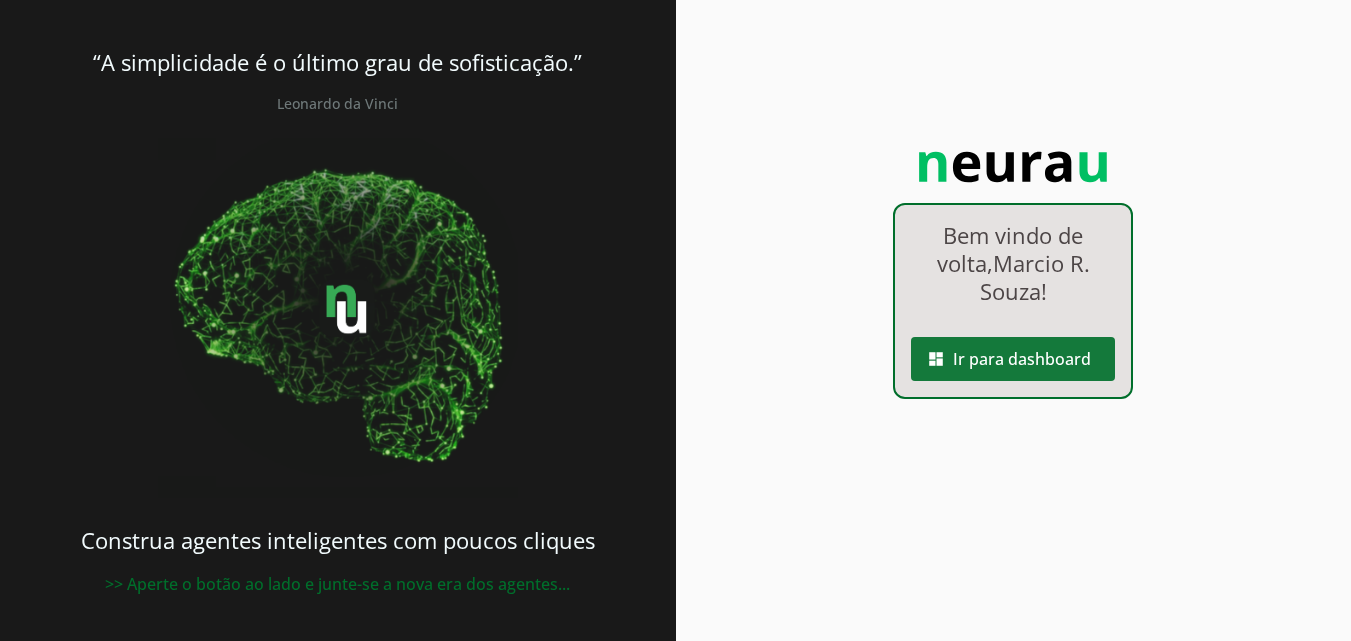 drag, startPoint x: 986, startPoint y: 363, endPoint x: 955, endPoint y: 327, distance: 47.507893 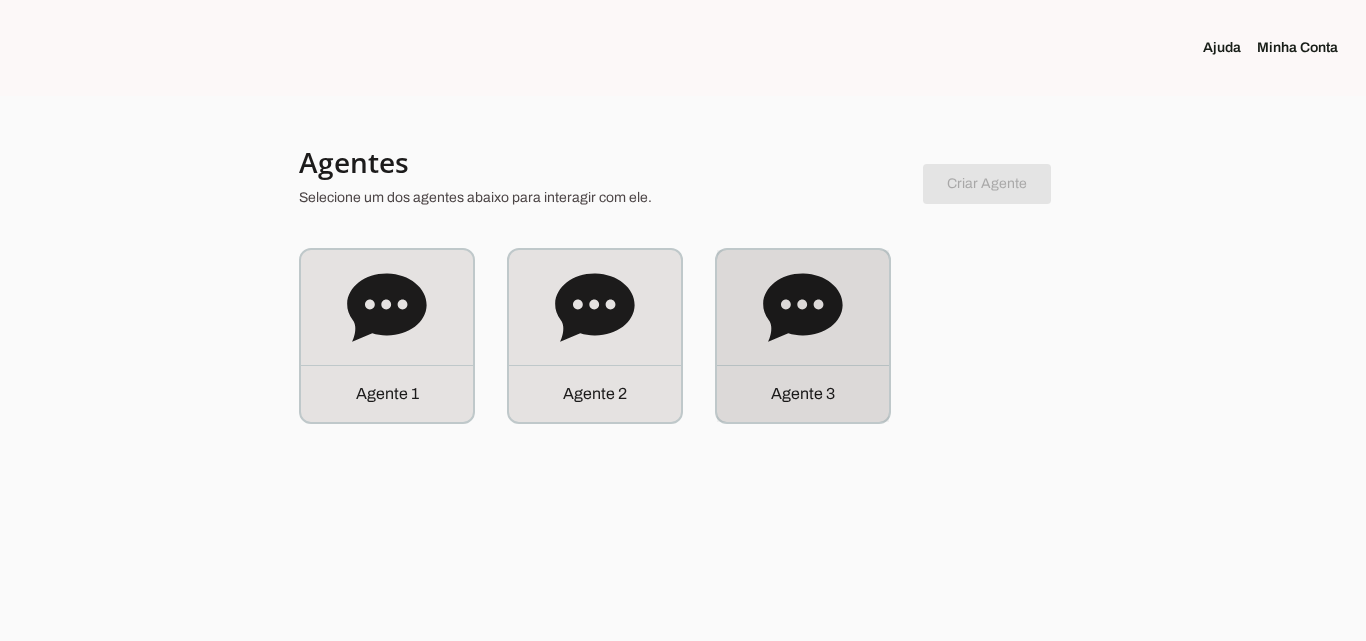 click 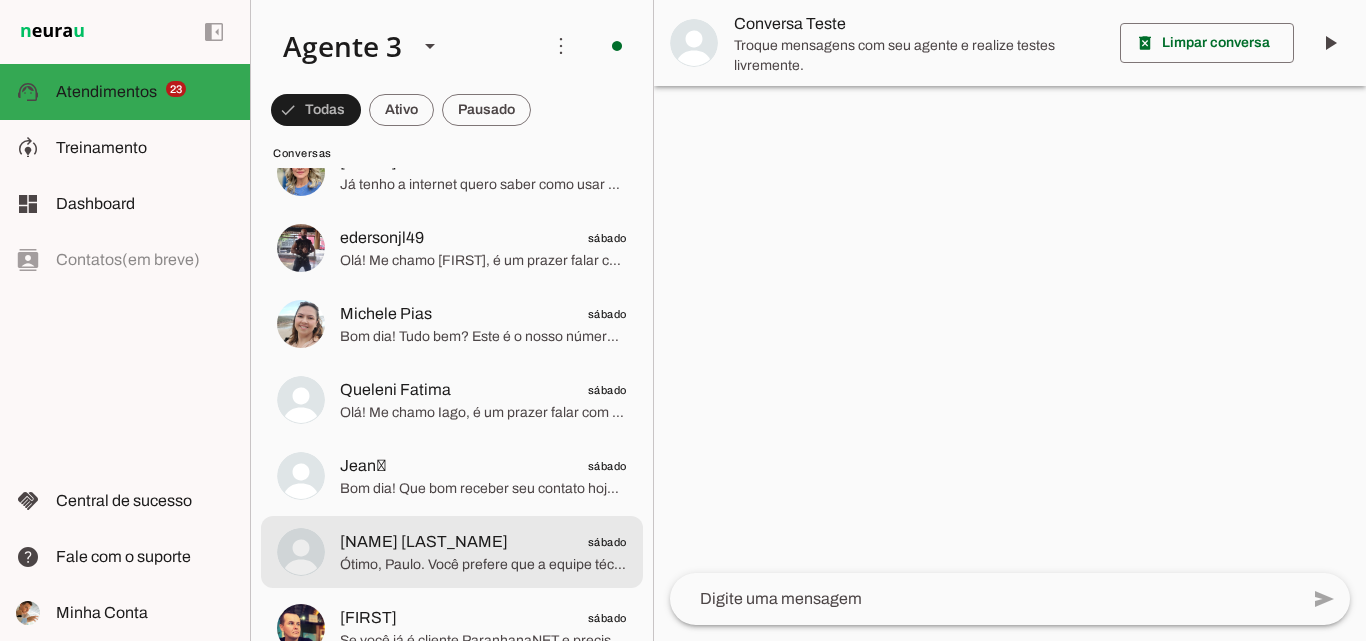 scroll, scrollTop: 3200, scrollLeft: 0, axis: vertical 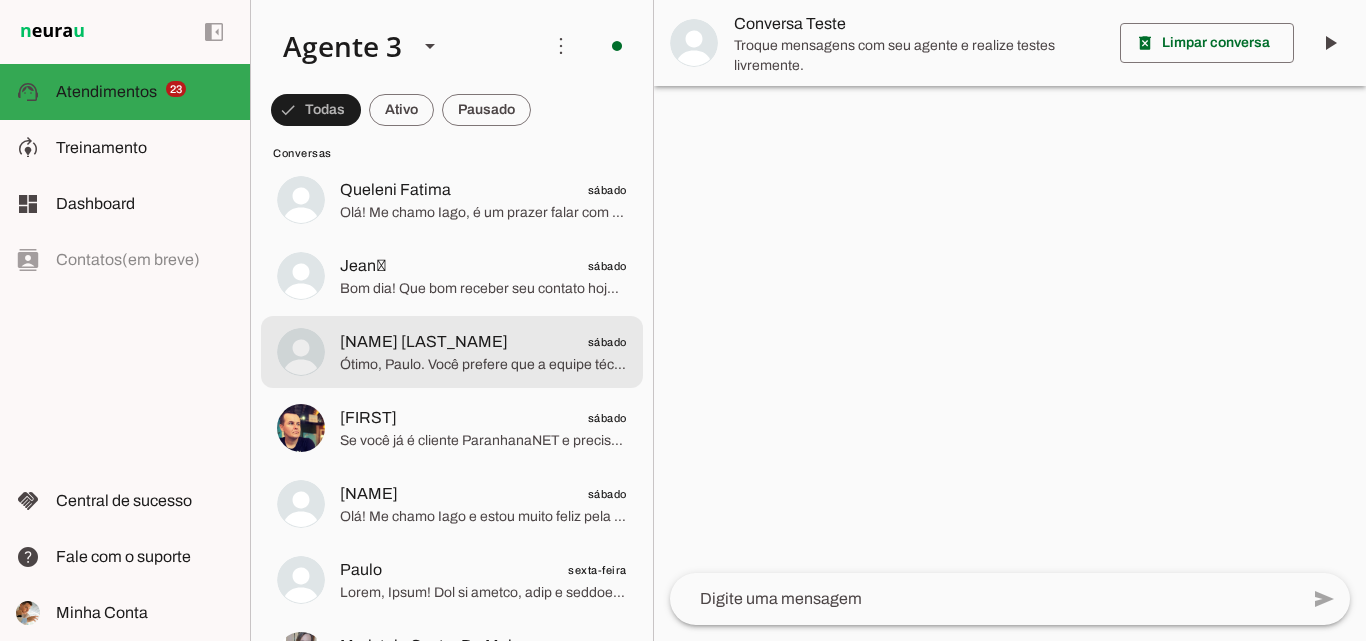 click on "Paulo Silva
sábado" 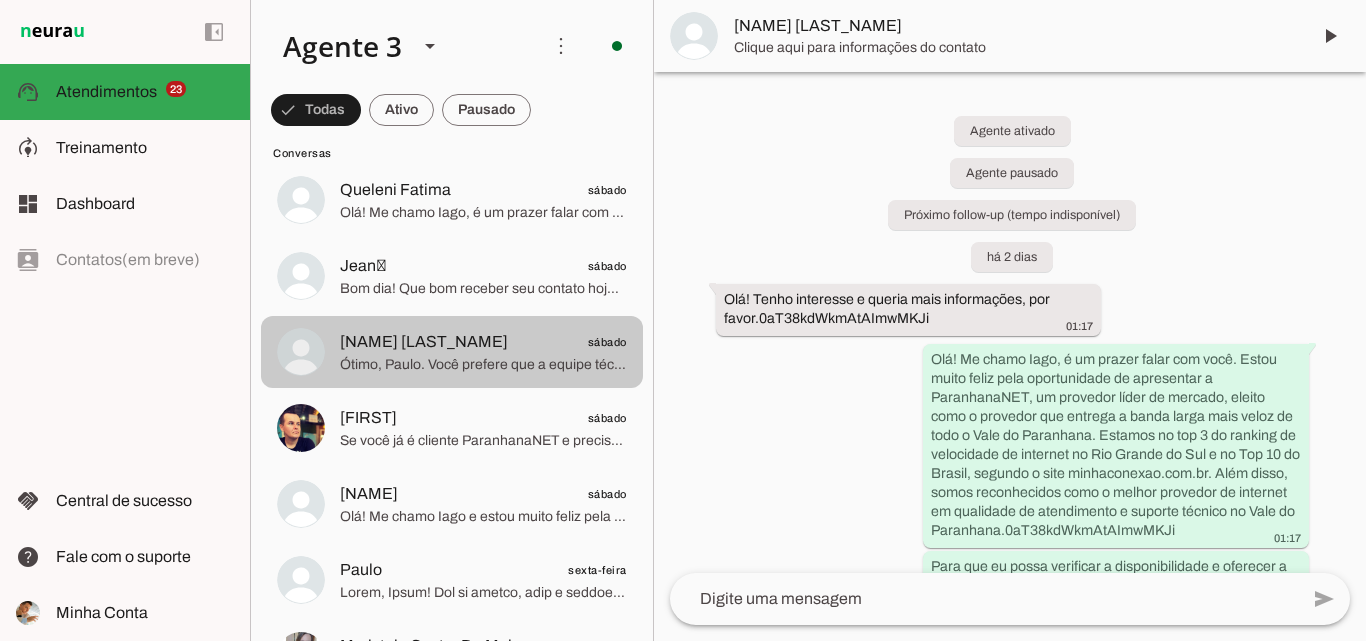 scroll, scrollTop: 3100, scrollLeft: 0, axis: vertical 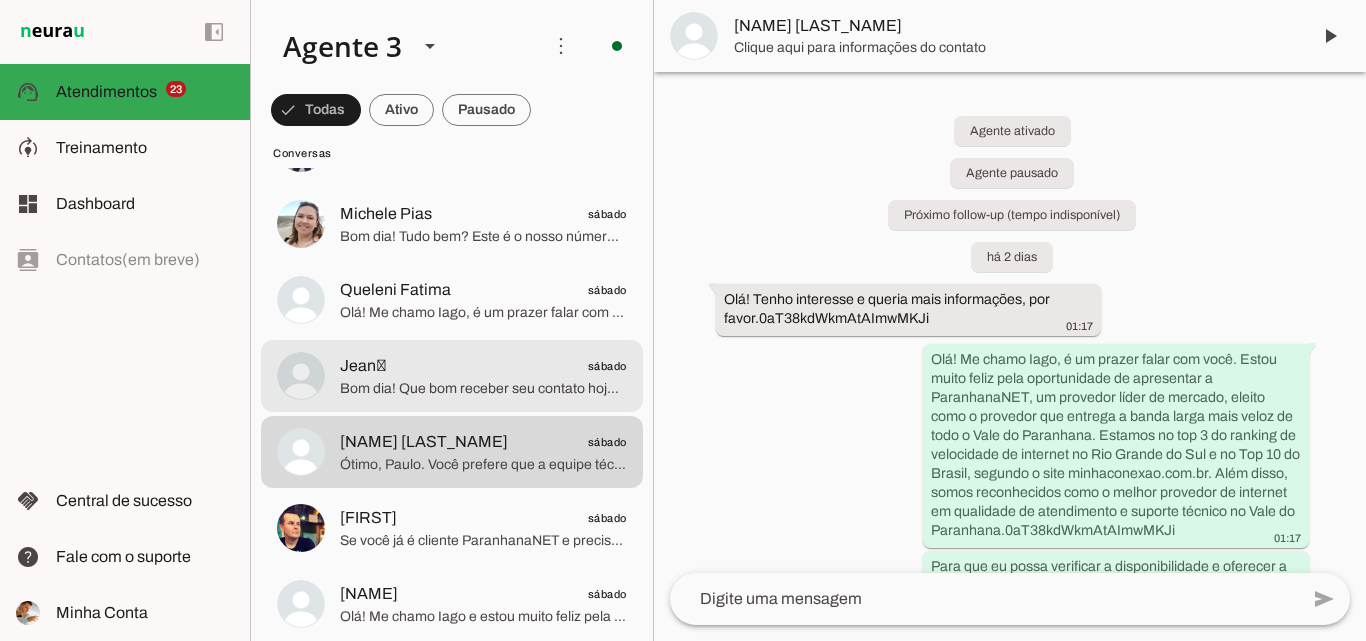 click on "Jean
sábado
Bom dia! Que bom receber seu contato hoje. Estou aqui para ajudar no que precisar sobre a internet da ParanhanaNET e os benefícios exclusivos que oferecemos. Gostaria de continuar a conversa sobre a reserva da sua vaga para instalação e os planos que melhor atendem sua casa? Posso ajudar com alguma dúvida específica?" at bounding box center (452, -2852) 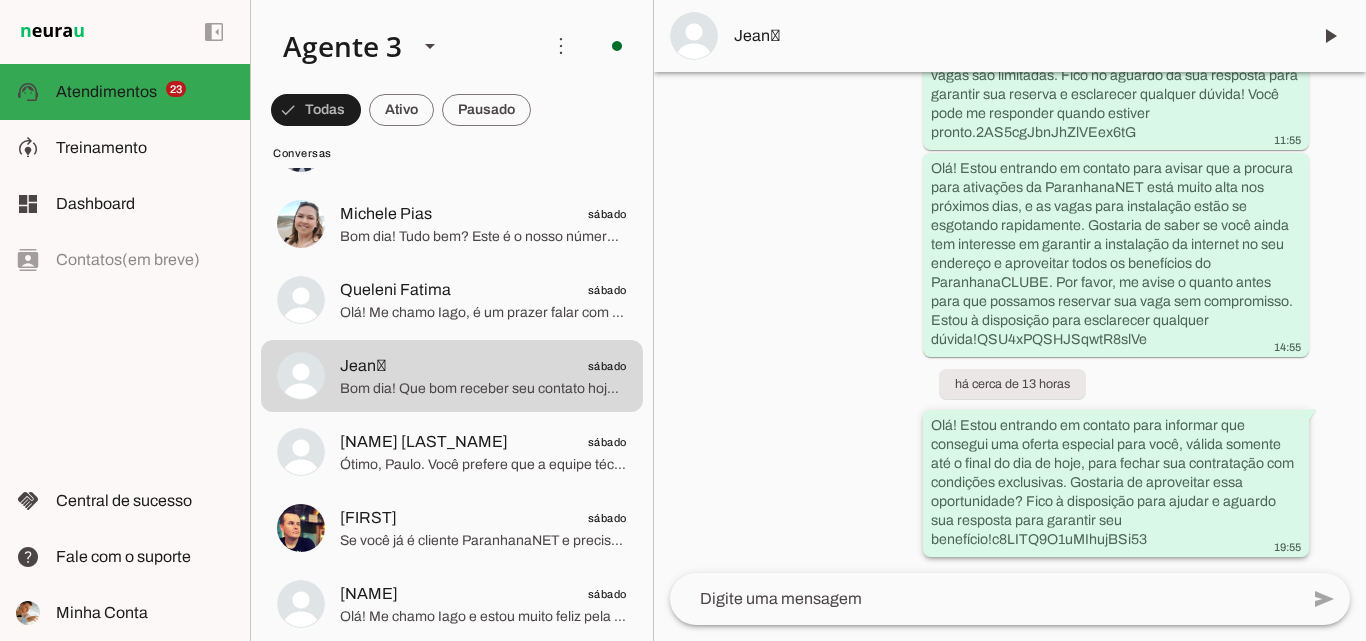 scroll, scrollTop: 5606, scrollLeft: 0, axis: vertical 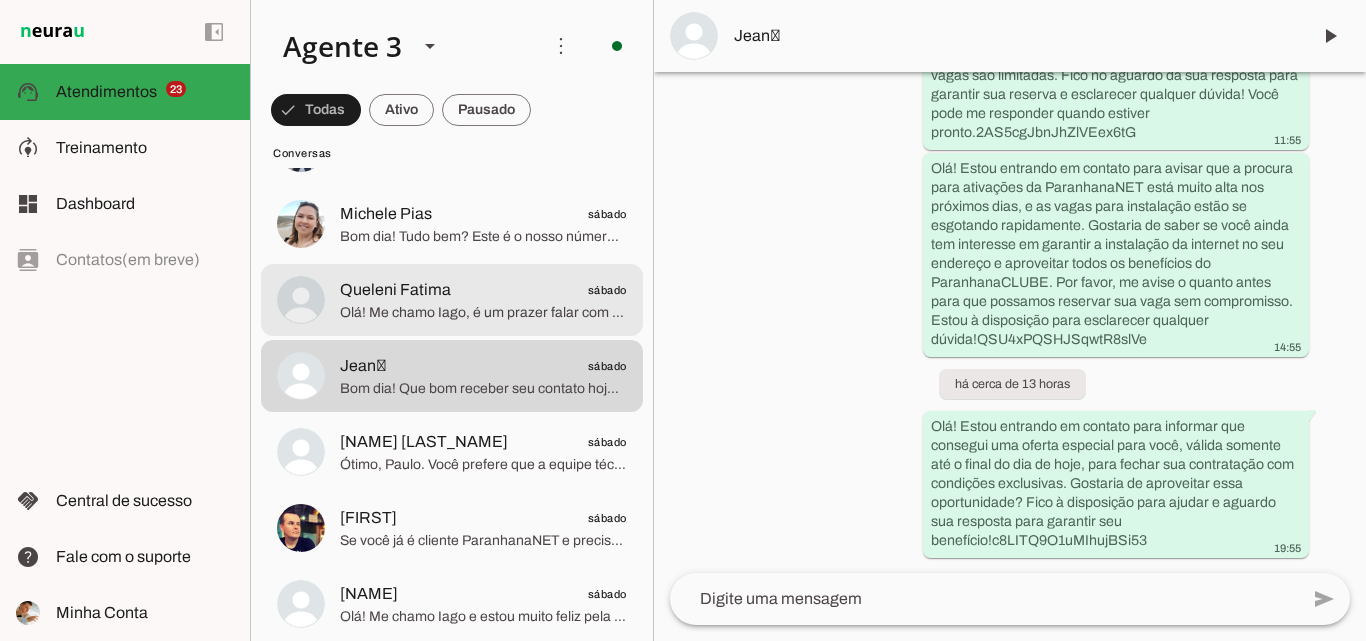 click on "Queleni Fatima
sábado" 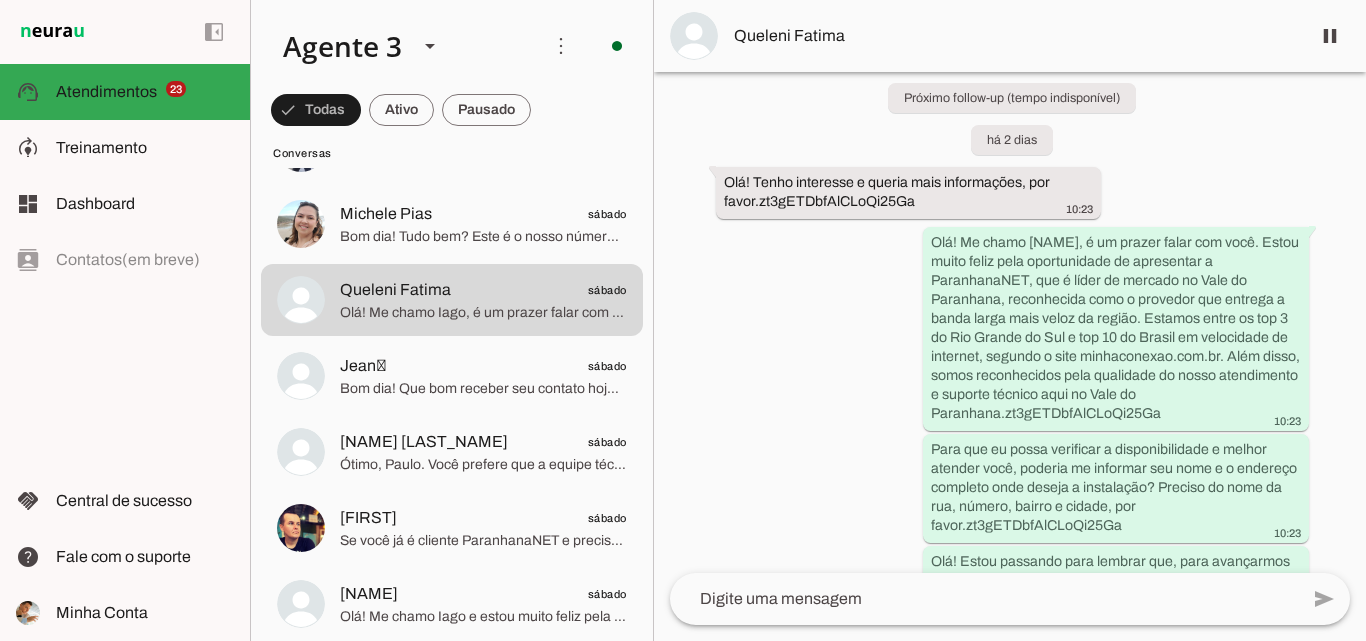 scroll, scrollTop: 0, scrollLeft: 0, axis: both 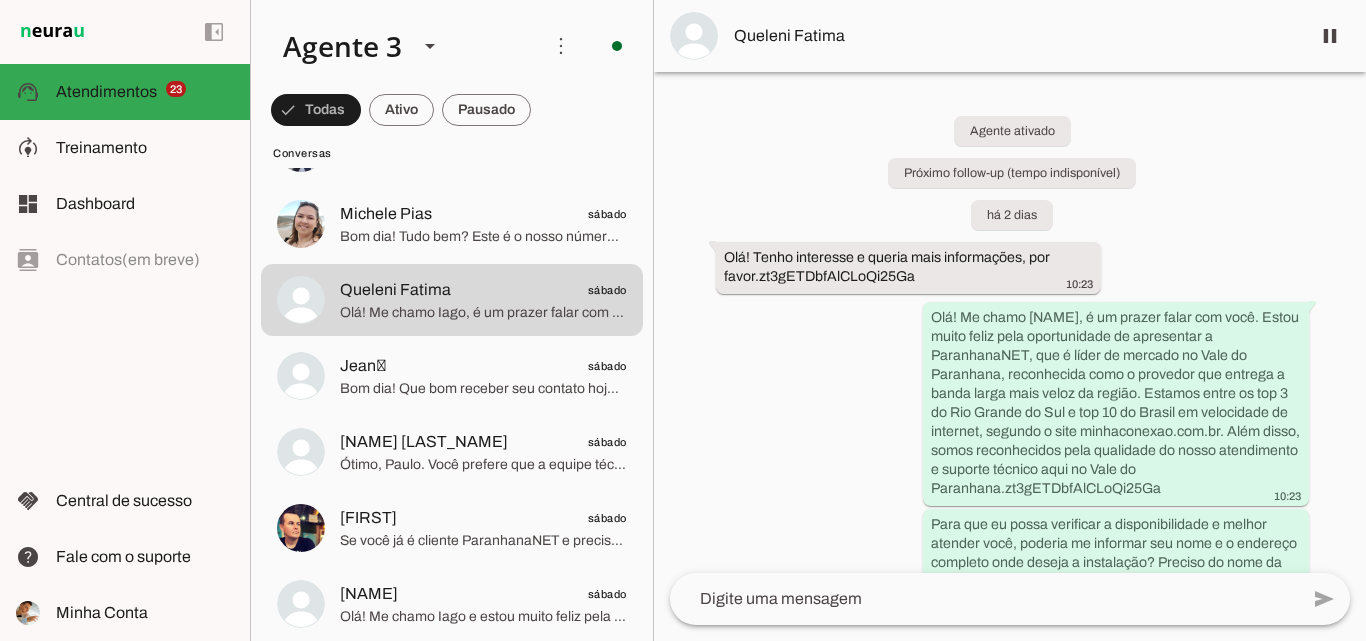 click on "Queleni Fatima" at bounding box center (1014, 36) 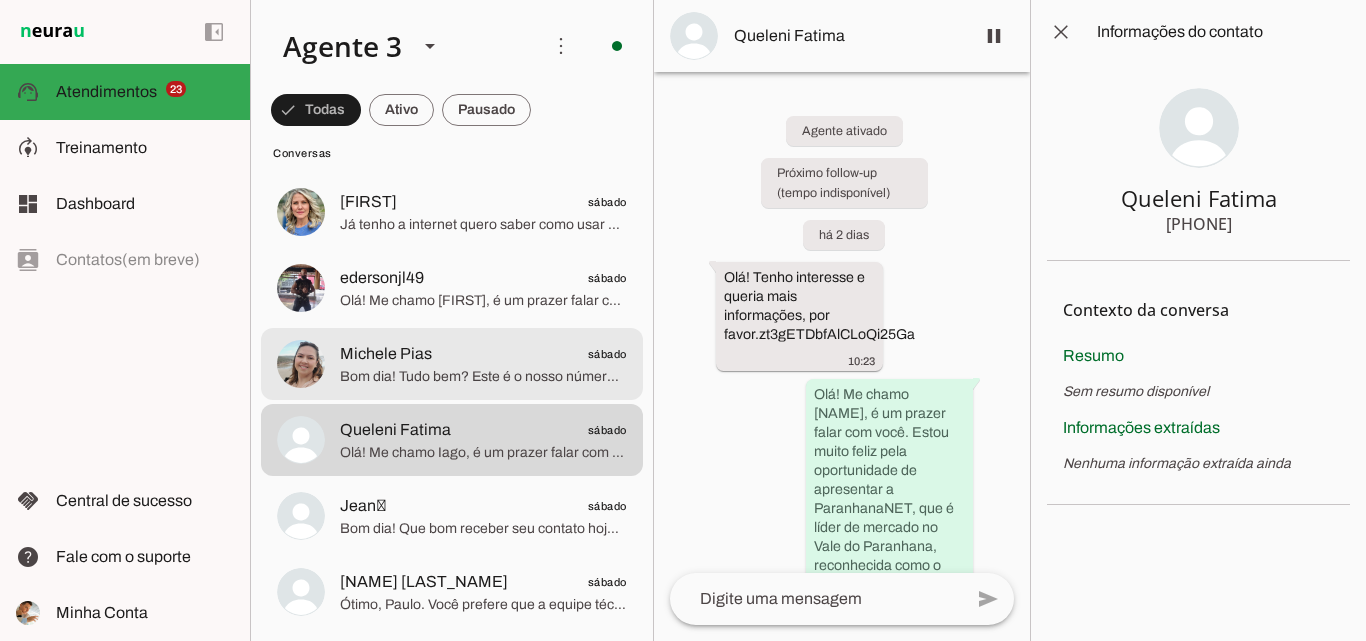 scroll, scrollTop: 2900, scrollLeft: 0, axis: vertical 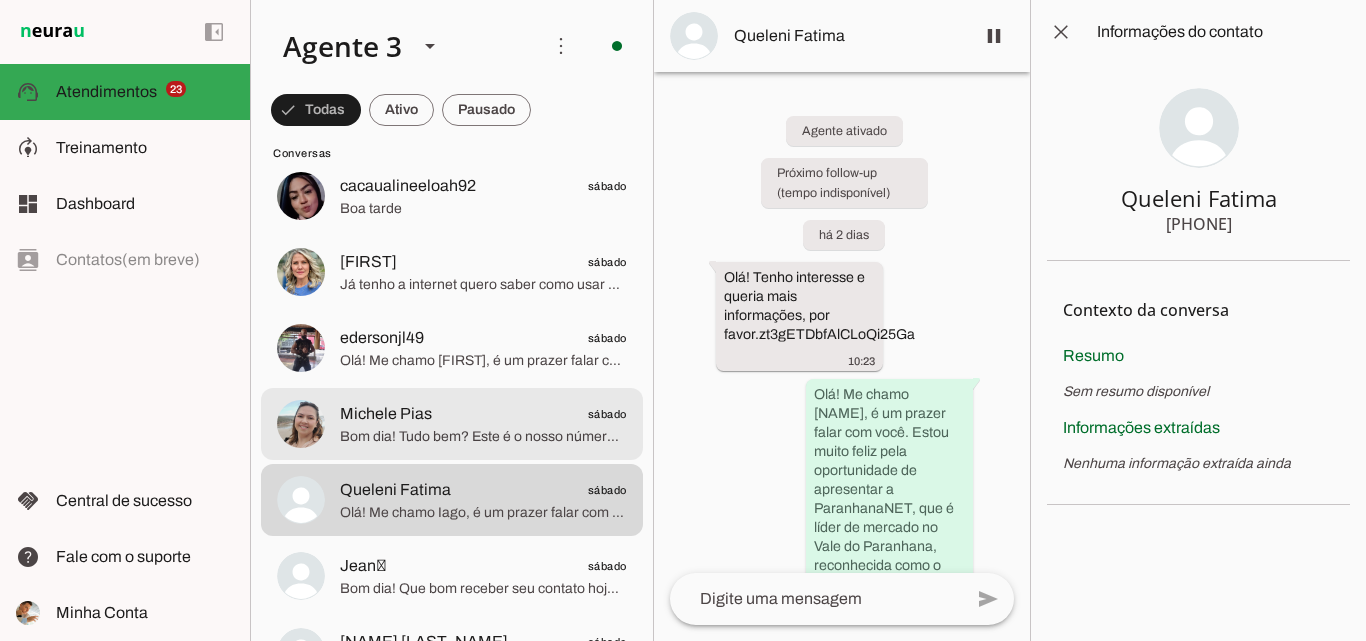 click on "Michele Pias
sábado" 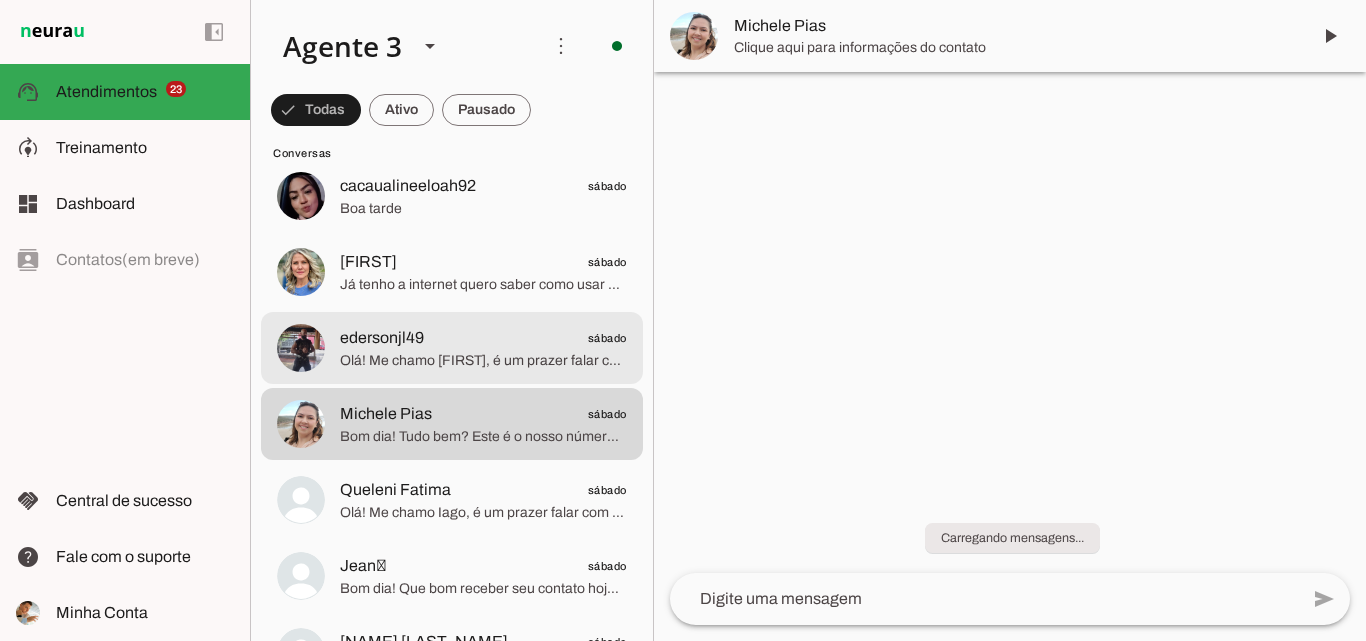 click on "Olá! Me chamo Iago, é um prazer falar com você. Sou da ParanhanaNET, que é um provedor líder de mercado, eleito como o provedor que entrega a banda larga mais veloz de todo o Vale do Paranhana. Estamos no top 3 do ranking de velocidade de internet no Rio Grande do Sul e no Top 10 do Brasil, segundo o site minhaconexao.com.br. Além disso, somos reconhecidos como o melhor provedor em qualidade de atendimento e suporte técnico na região.
Para que eu possa verificar a disponibilidade e te oferecer o melhor plano, poderia me informar seu nome e o endereço completo onde deseja a instalação? Preciso do nome da rua, número, bairro e cidade. Isso é importante porque atendemos principalmente Parobé, Taquara e Igrejinha, e a instalação depende da proximidade da caixa de atendimento. Poderia também informar se o endereço é próprio ou alugado? E para prosseguir, vou precisar do seu CPF para registrar o pedido com o cadastro completo.
Qual seu nome, por favor?" 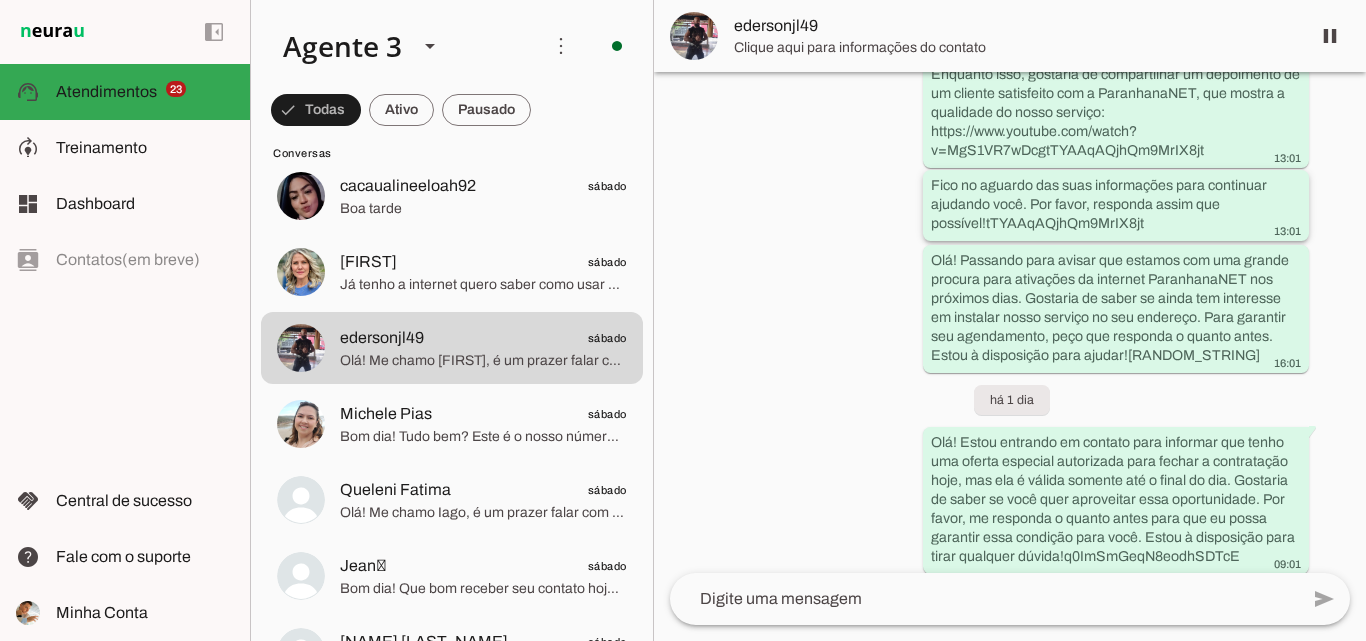 scroll, scrollTop: 973, scrollLeft: 0, axis: vertical 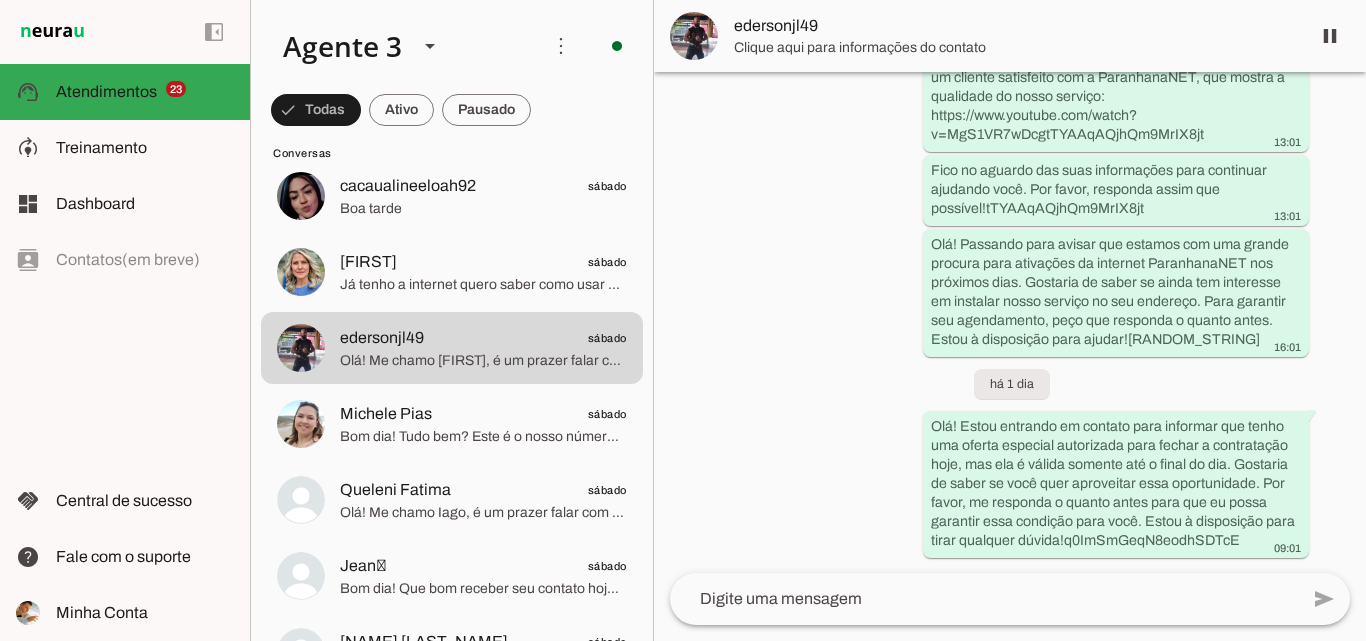 click on "Clique aqui para informações do contato" at bounding box center (1014, 48) 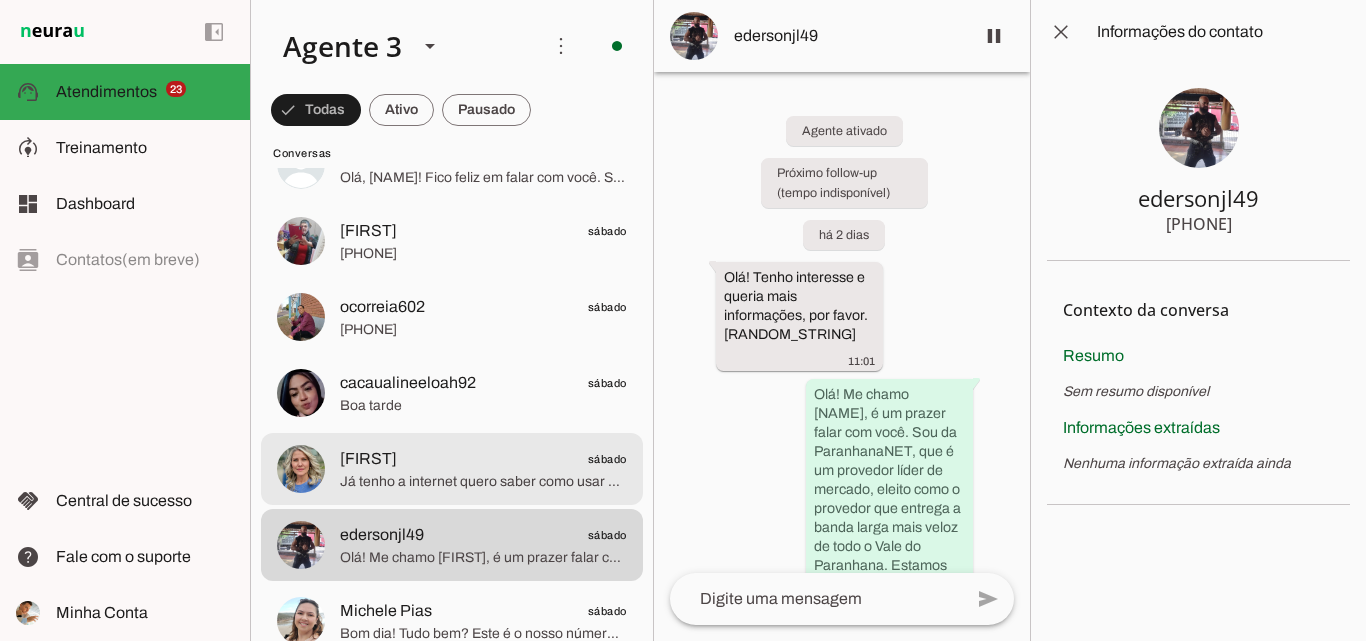 scroll, scrollTop: 2700, scrollLeft: 0, axis: vertical 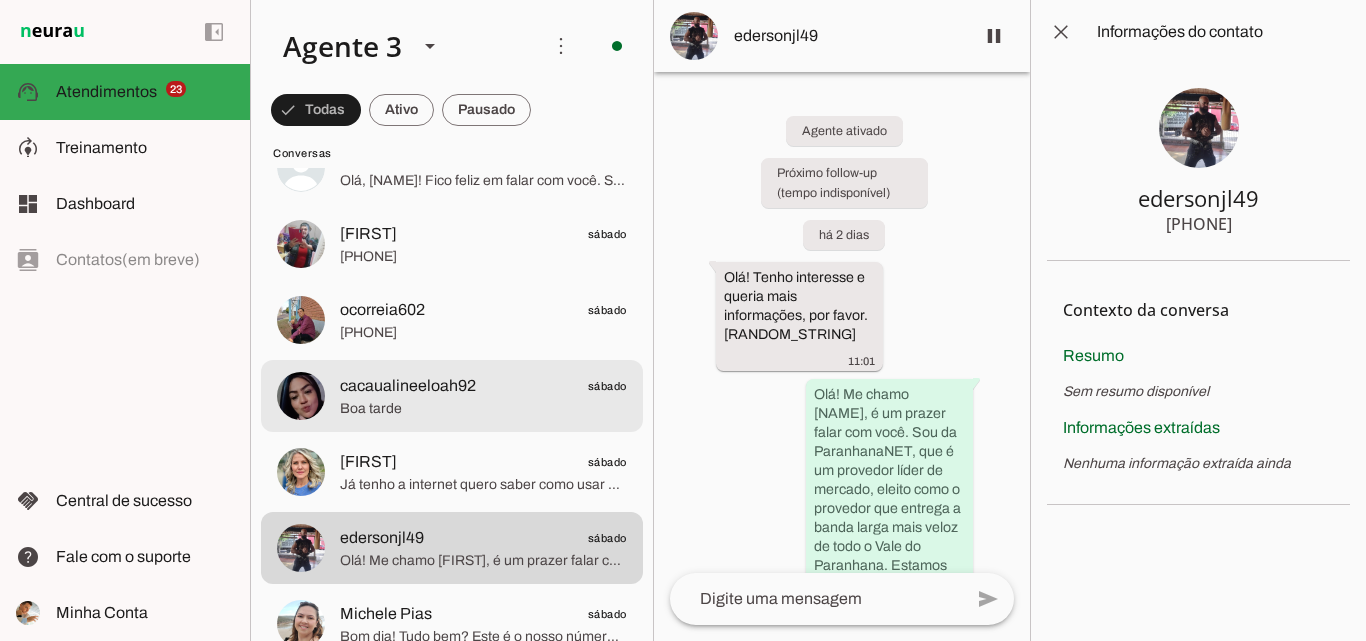 click on "Boa tarde" 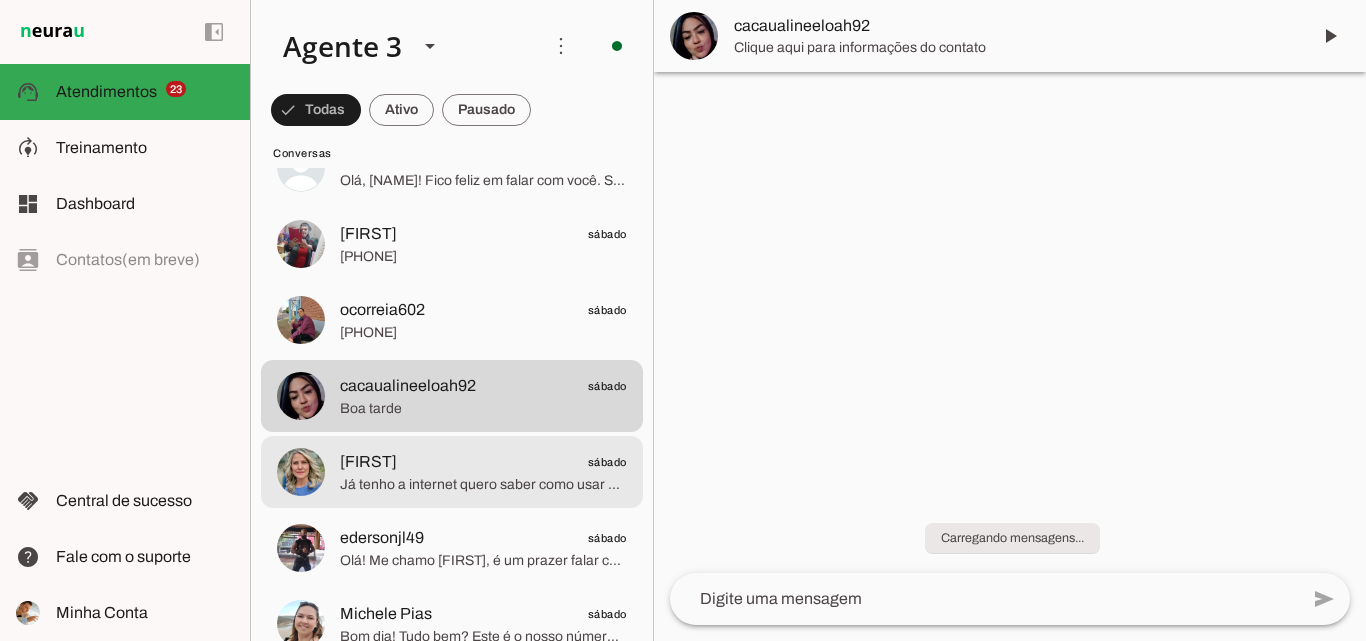scroll, scrollTop: 0, scrollLeft: 0, axis: both 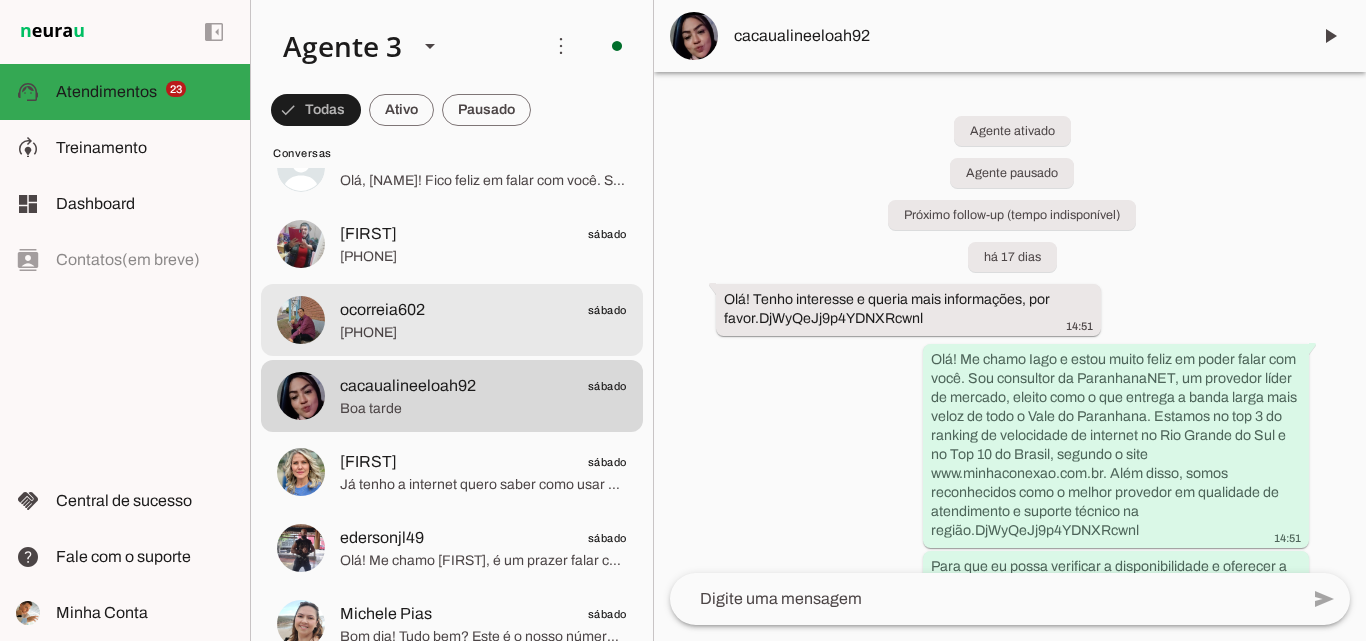 click on "[PHONE]" 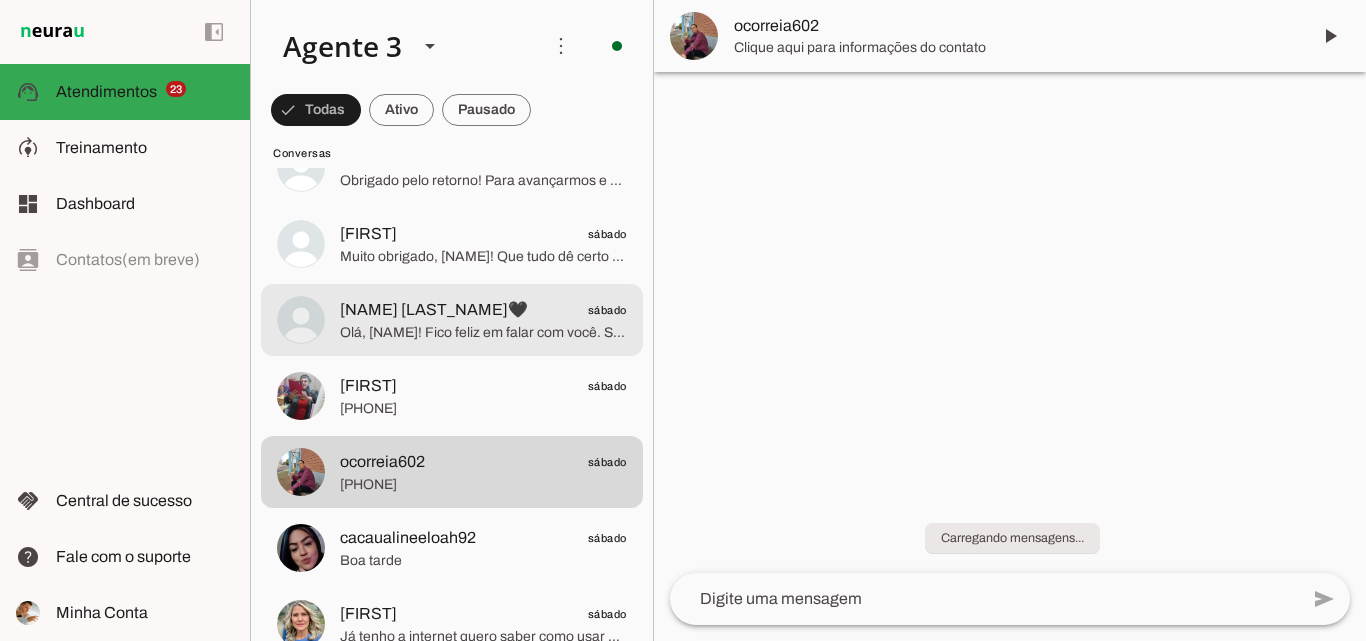 scroll, scrollTop: 2500, scrollLeft: 0, axis: vertical 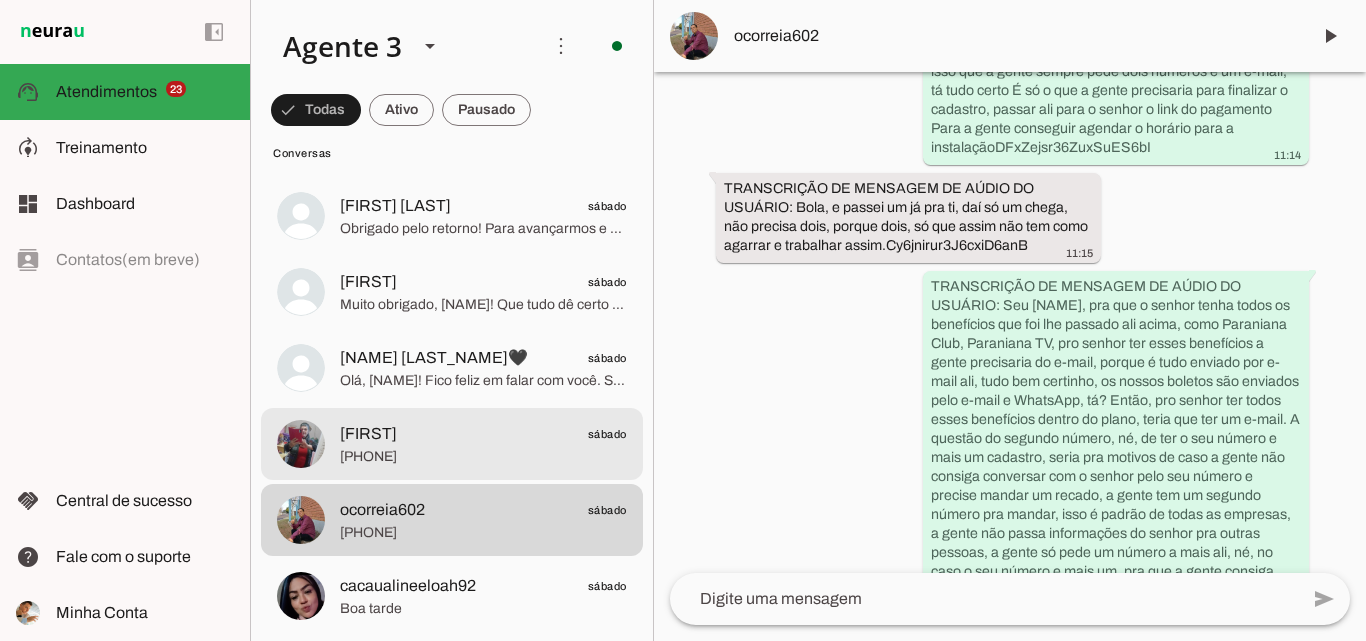 click on "[PHONE]" 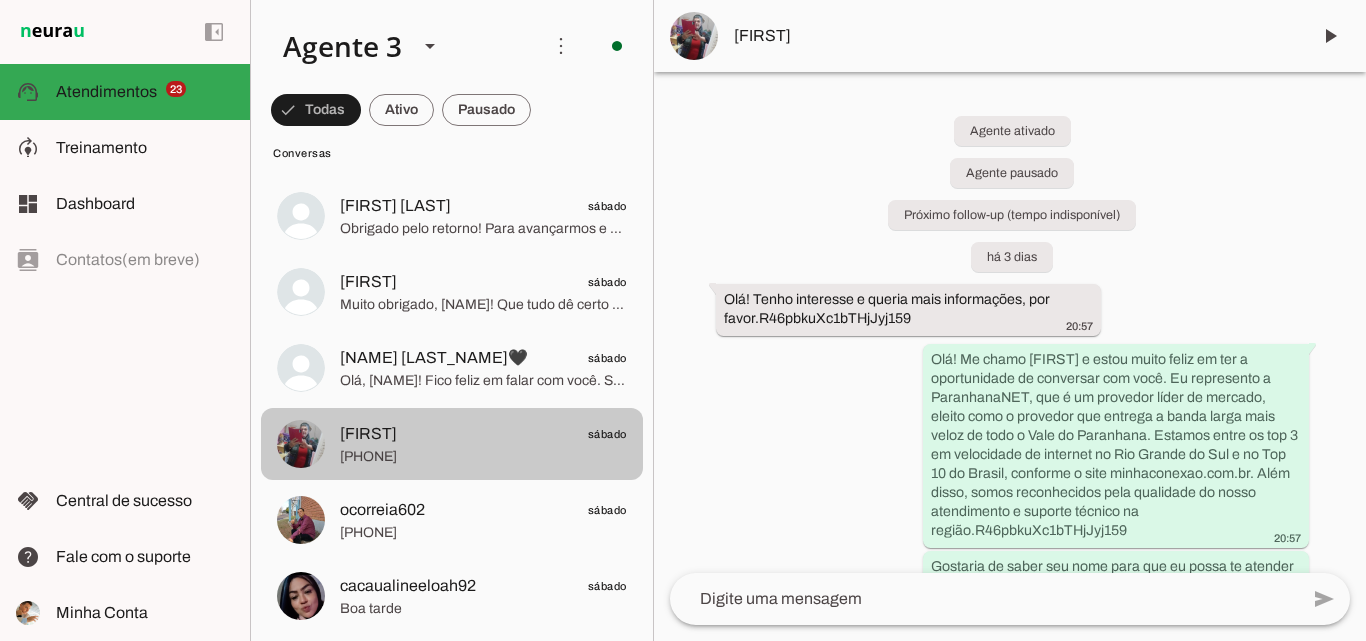 scroll, scrollTop: 2400, scrollLeft: 0, axis: vertical 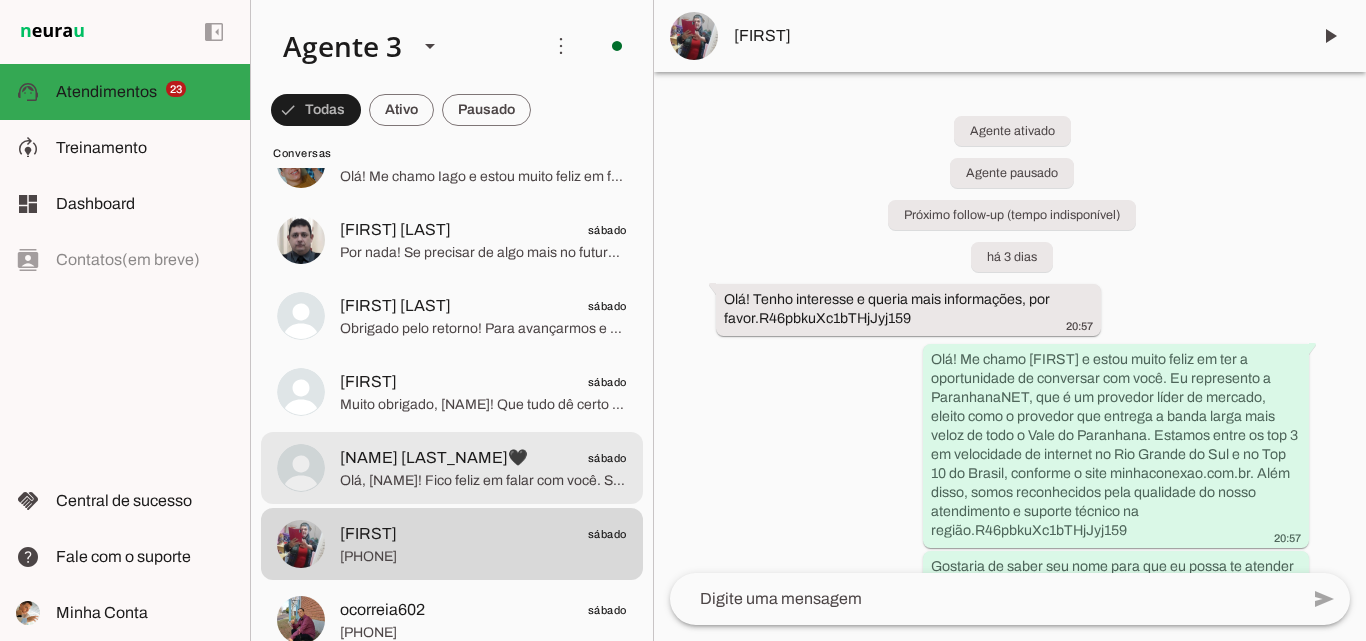 click on "Olá, [NAME]! Fico feliz em falar com você. Só para confirmar, a sua solicitação é para contratar uma nova conexão de internet ou para um atendimento relacionado à sua conexão atual?
Se for suporte técnico, segunda via de boleto ou outro atendimento que não seja contratação, você deve entrar em contato pelo WhatsApp ([PHONE]), que é nosso canal exclusivo para esses serviços.
Caso queira contratar uma nova conexão ou adicionar uma linha telefônica fixa, posso te ajudar.
Pode me confirmar, por favor?" 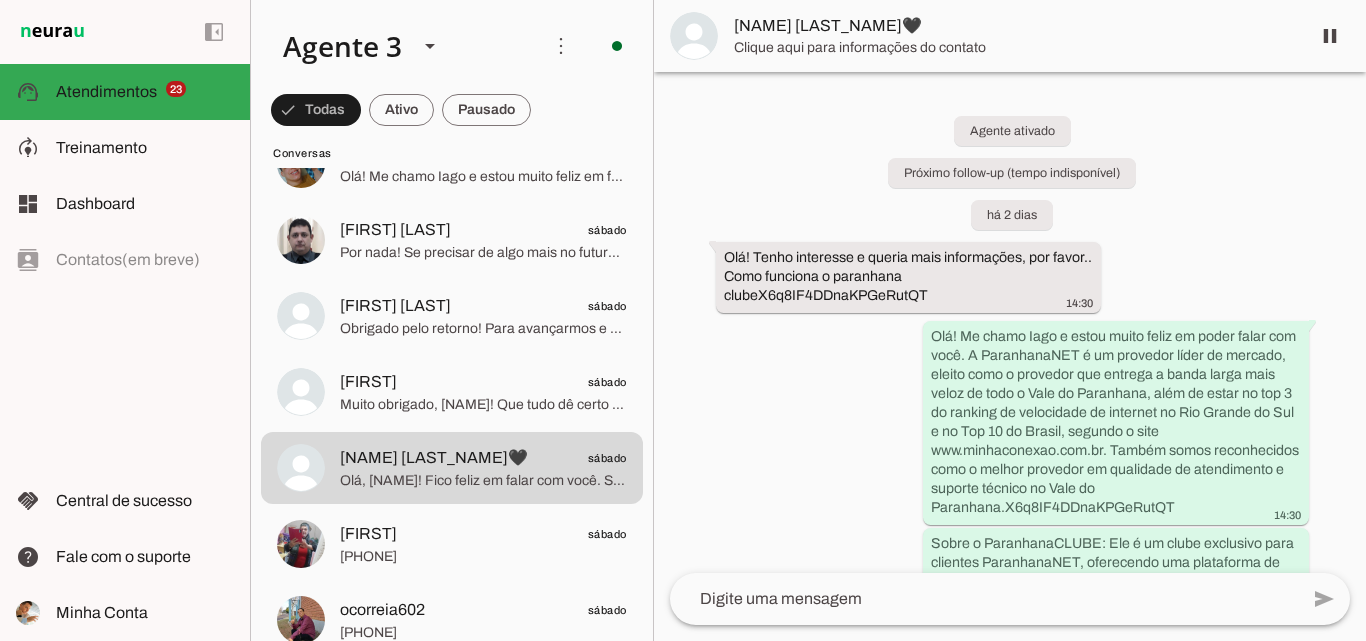 click on "Clique aqui para informações do contato" at bounding box center (1014, 48) 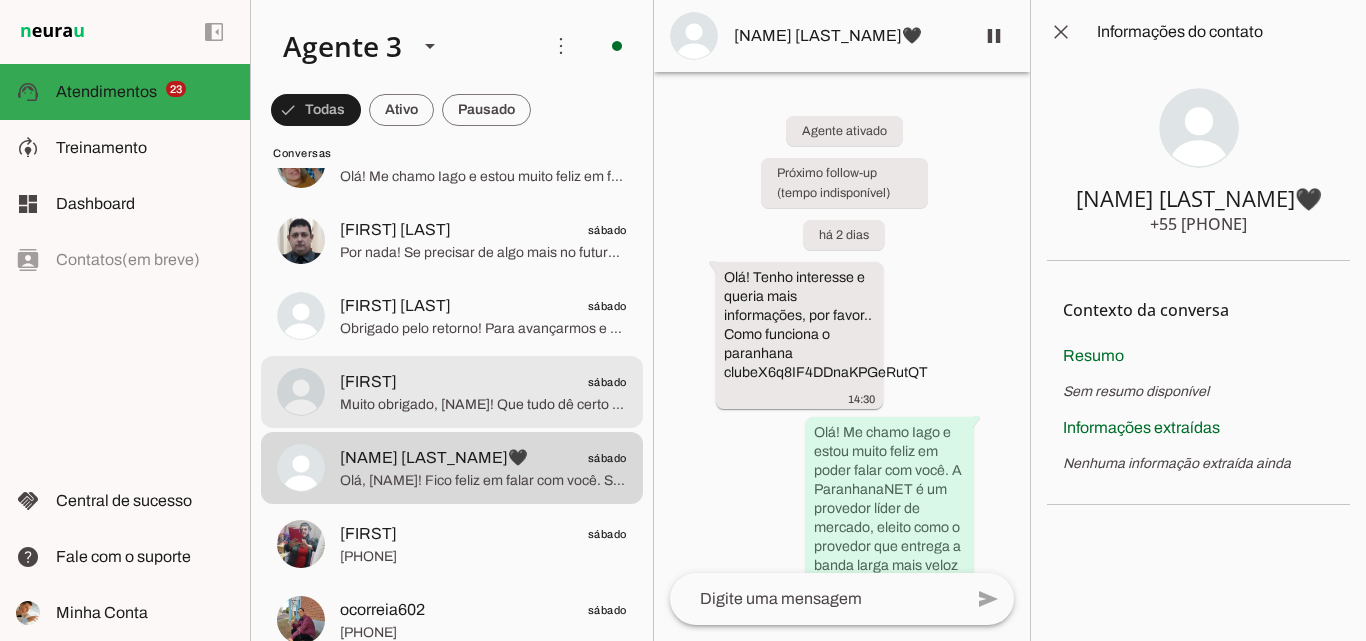 click on "Muito obrigado, Valdir! Que tudo dê certo para você. Se precisar, estaremos aqui para oferecer a melhor internet e atendimento da região. Fique à vontade para nos procurar quando quiser. Um grande abraço!" 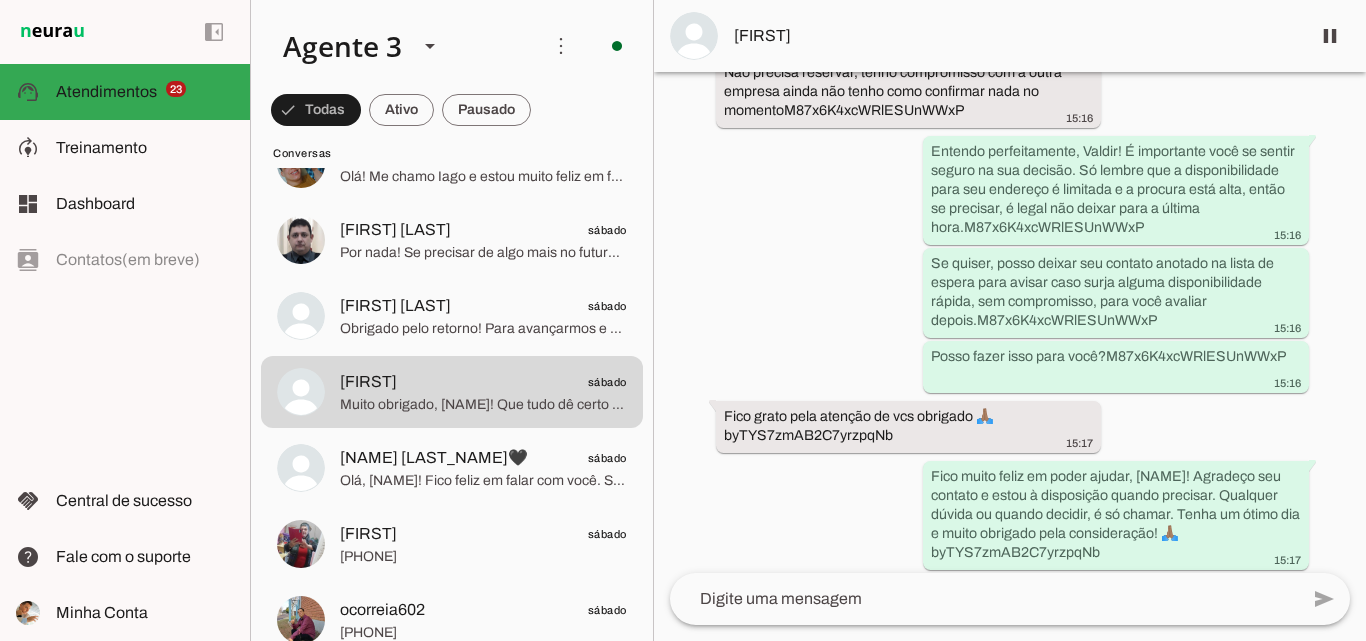 scroll, scrollTop: 5748, scrollLeft: 0, axis: vertical 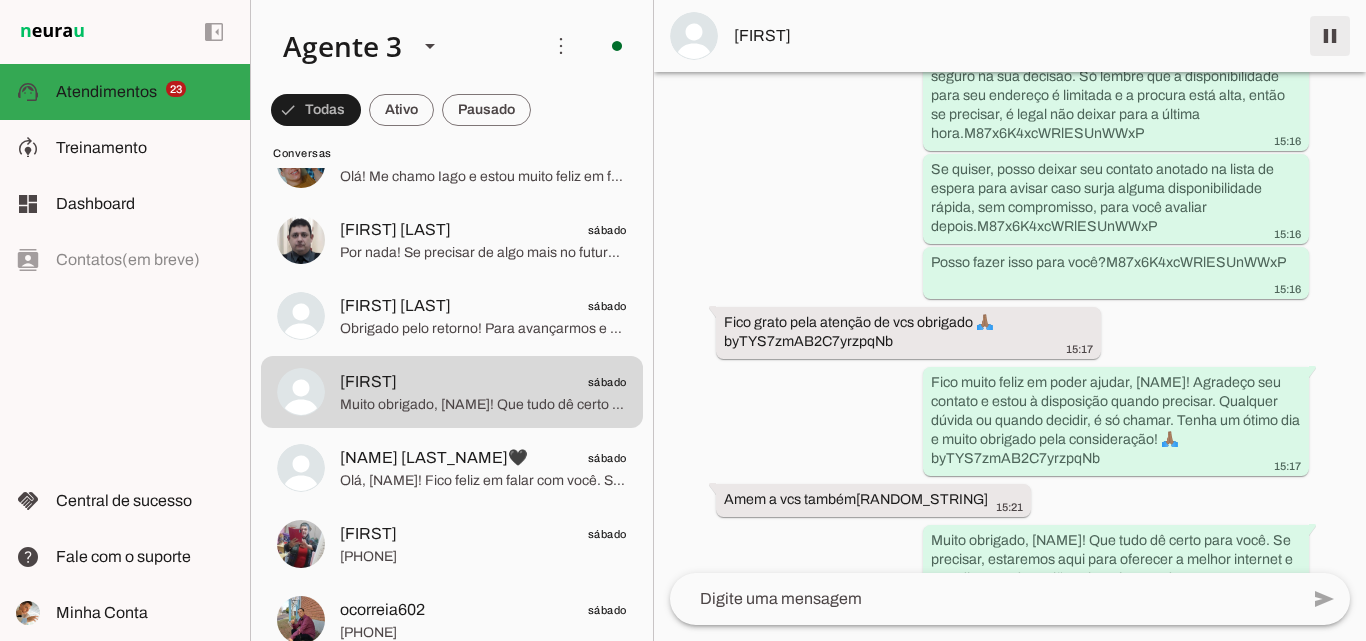 click at bounding box center [1330, 36] 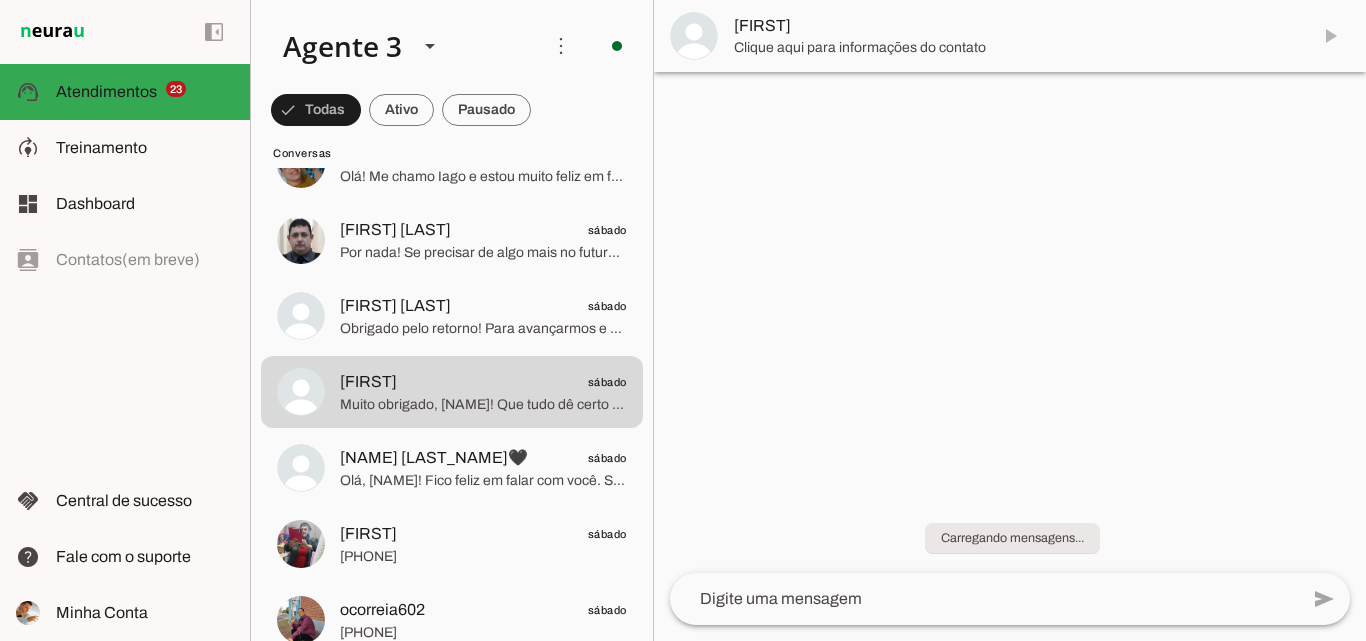 scroll, scrollTop: 0, scrollLeft: 0, axis: both 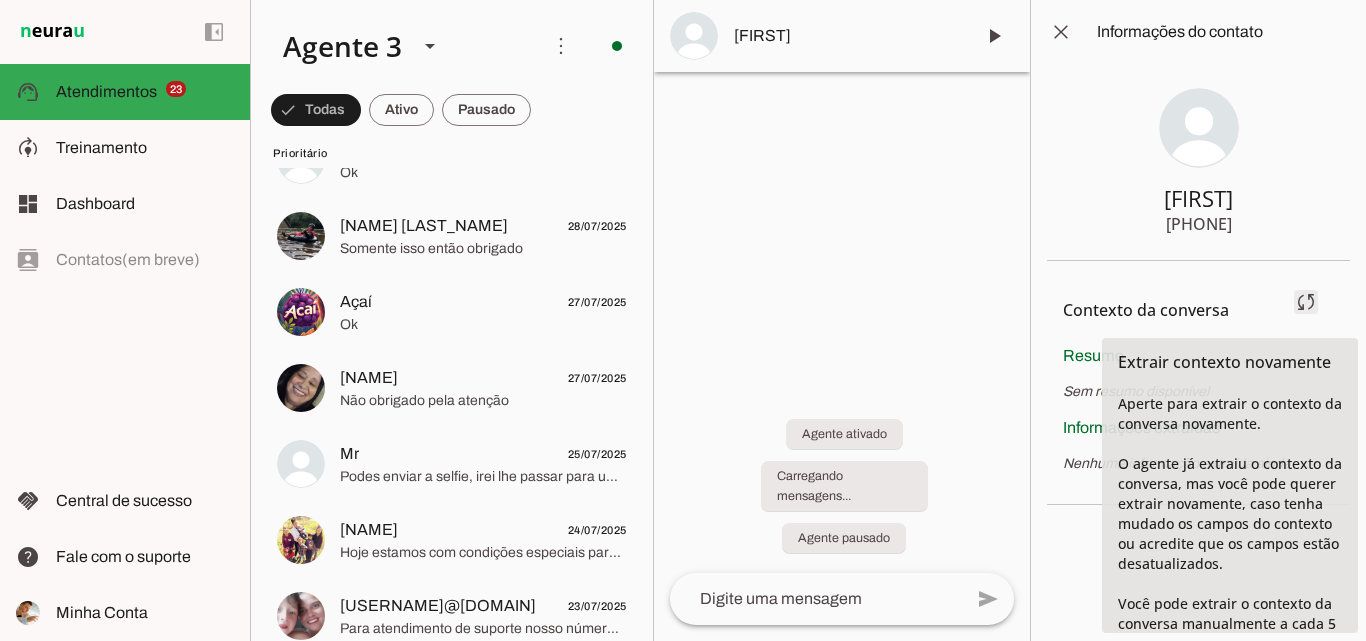 click at bounding box center [1306, 302] 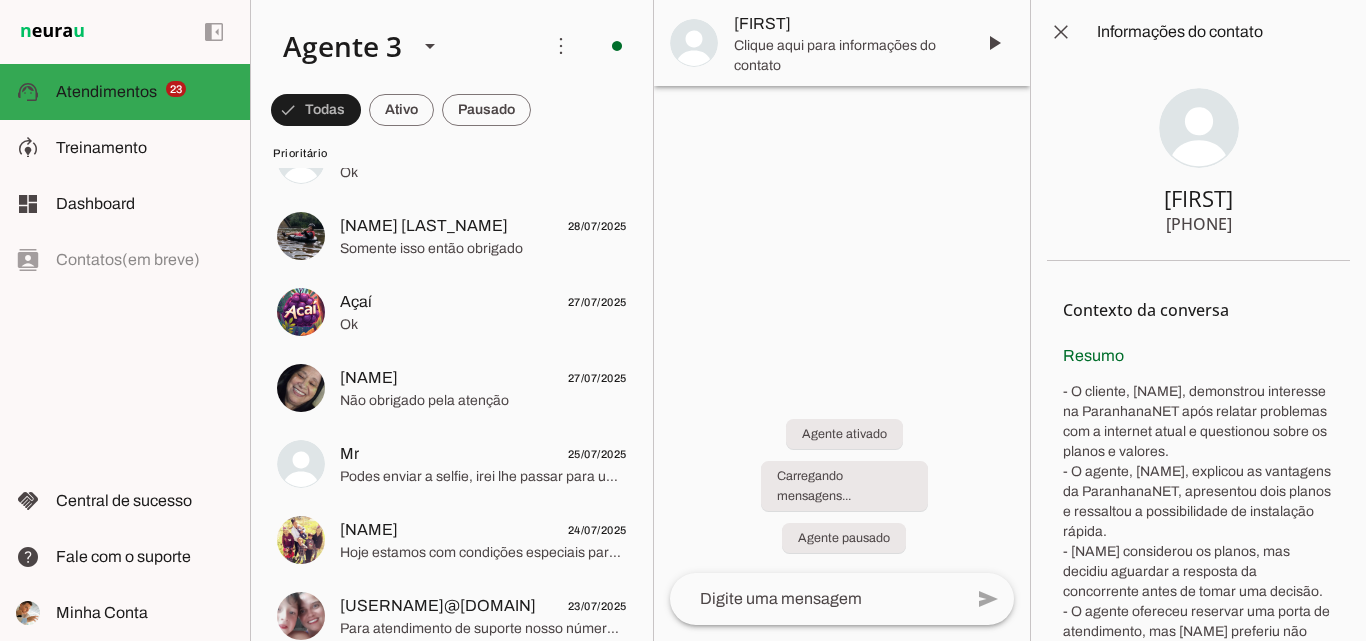 scroll, scrollTop: 0, scrollLeft: 0, axis: both 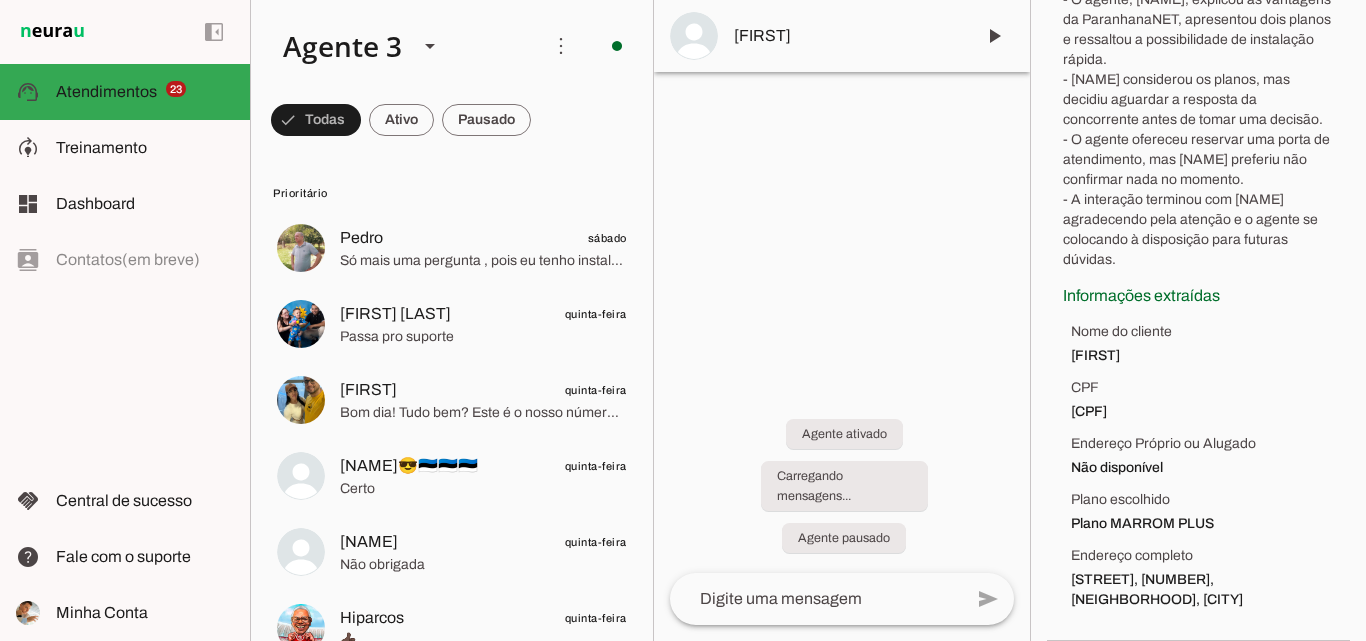 drag, startPoint x: 1065, startPoint y: 357, endPoint x: 1217, endPoint y: 617, distance: 301.17105 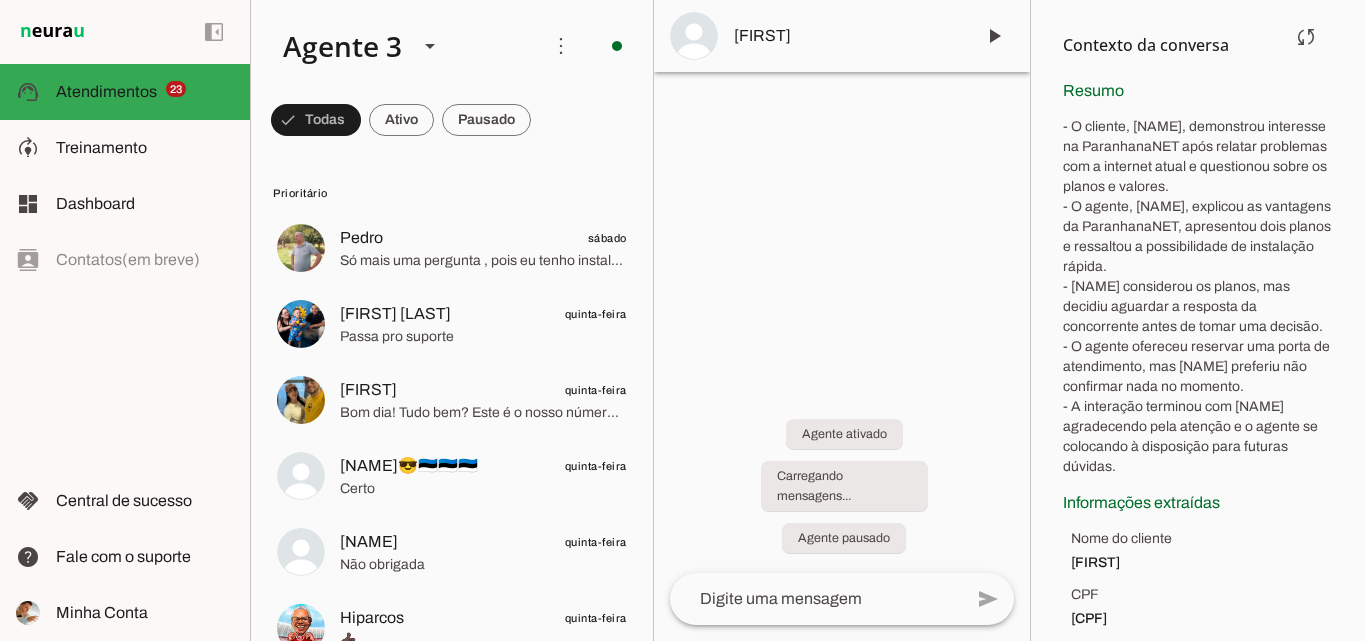 scroll, scrollTop: 0, scrollLeft: 0, axis: both 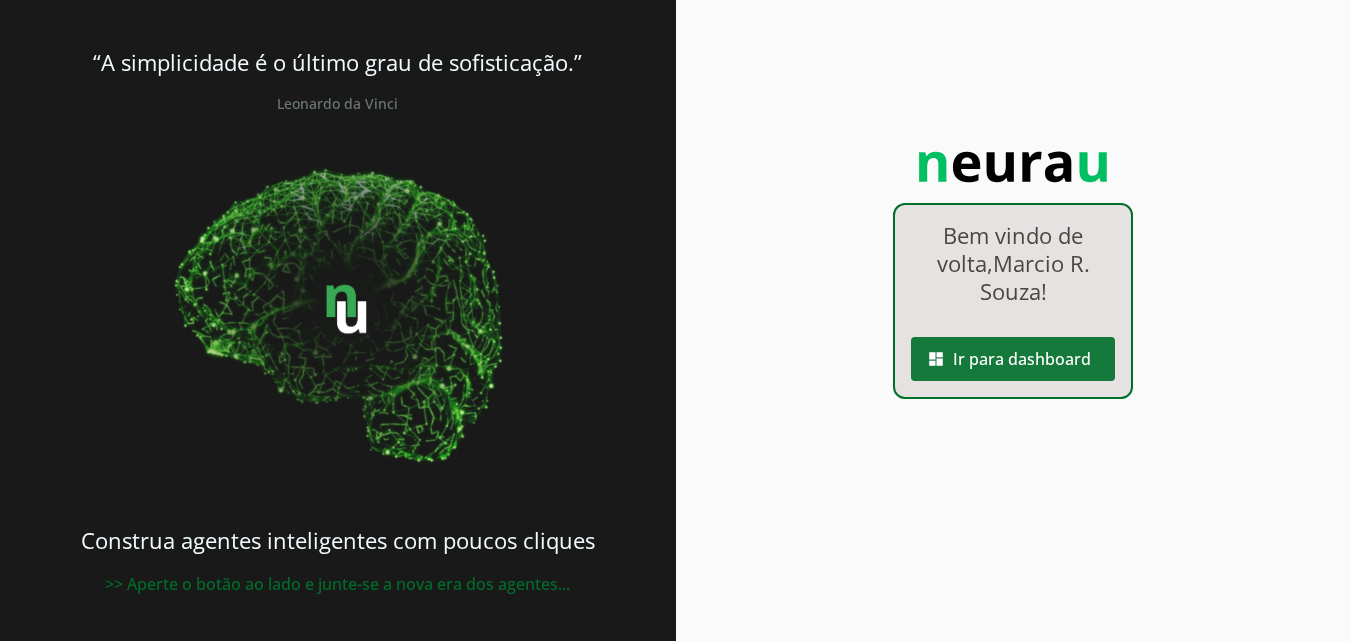 click at bounding box center [1013, 359] 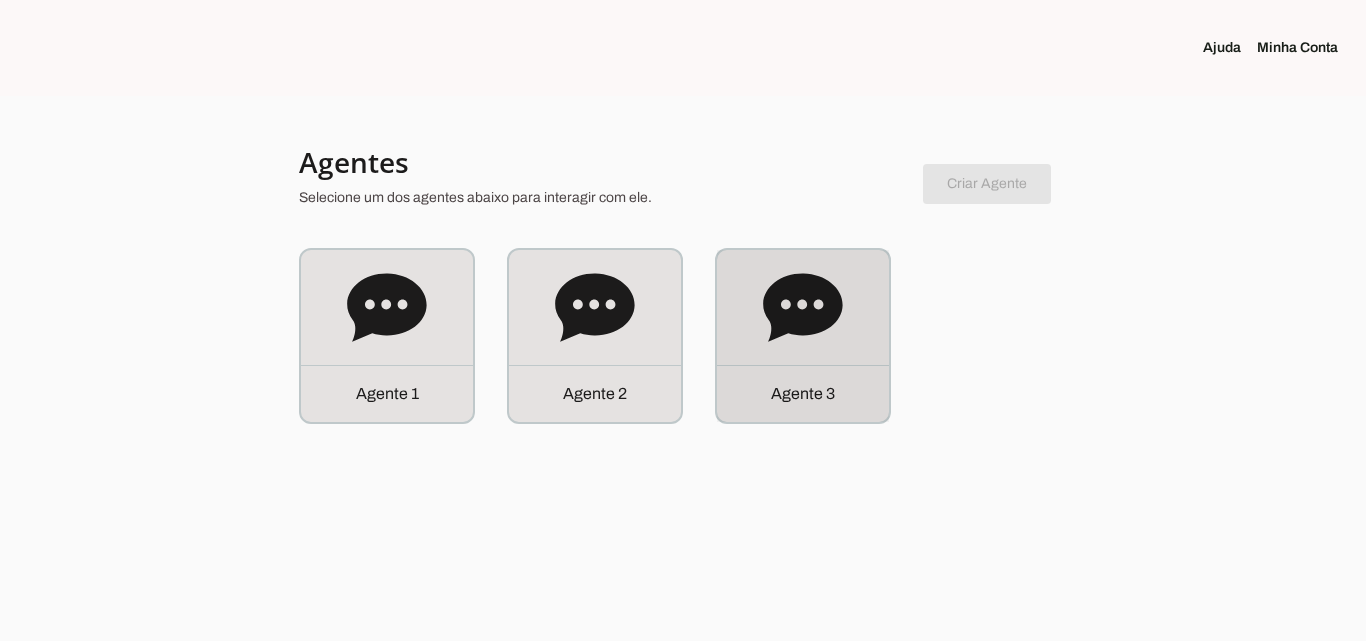 drag, startPoint x: 834, startPoint y: 363, endPoint x: 812, endPoint y: 361, distance: 22.090721 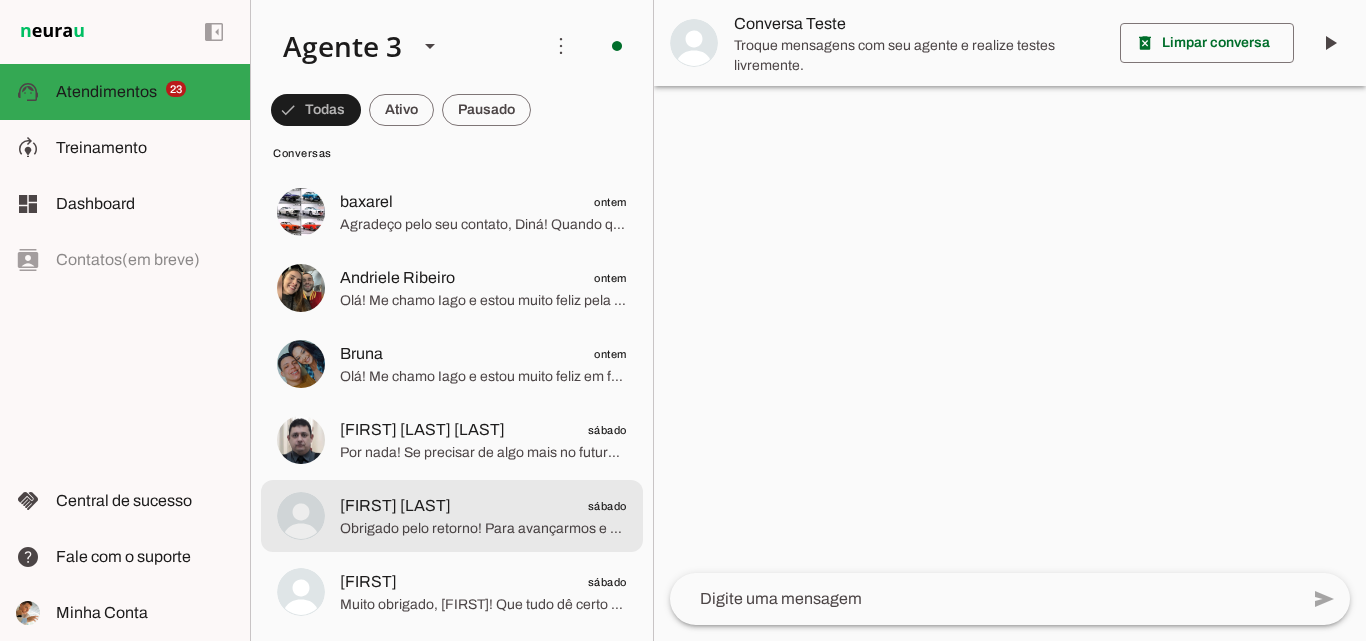 scroll, scrollTop: 2400, scrollLeft: 0, axis: vertical 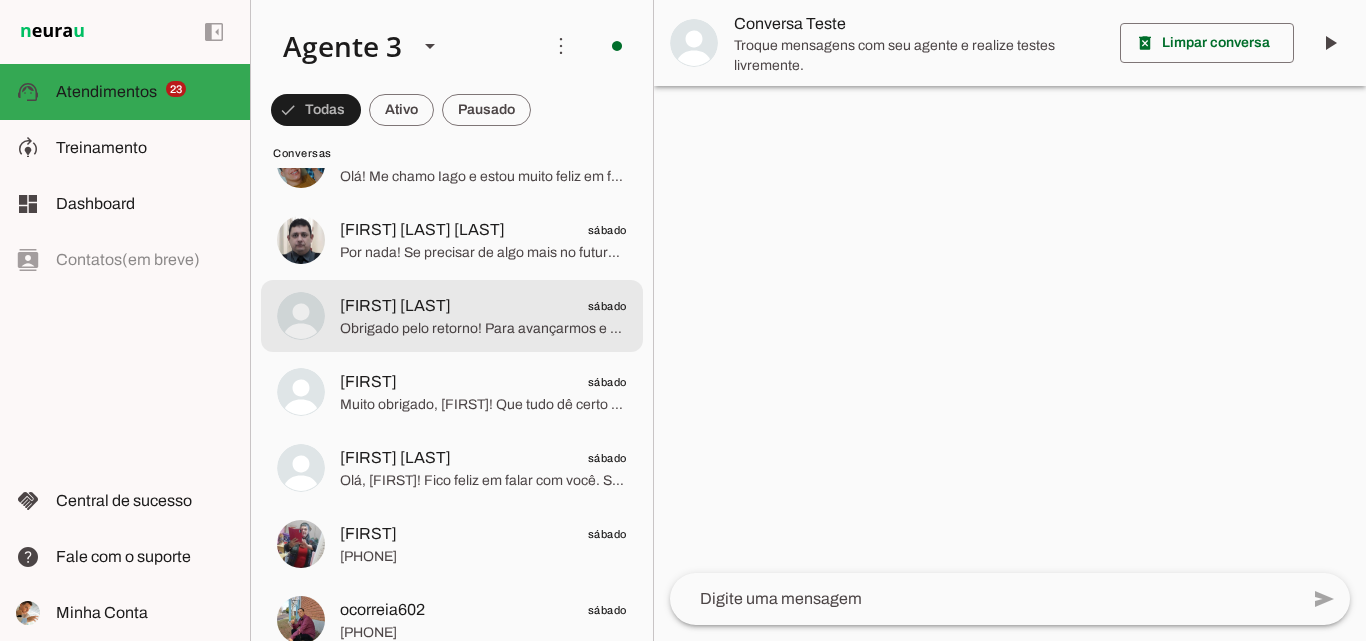 click on "Jean Treinador
sábado
Obrigado pelo retorno! Para avançarmos e garantir que você tenha acesso completo aos benefícios e uma conexão de internet premiada, por favor, poderia me informar seu nome completo e o endereço completo onde deseja a instalação? Assim, verifico a cobertura e disponibilidade para seu local." at bounding box center (452, -2152) 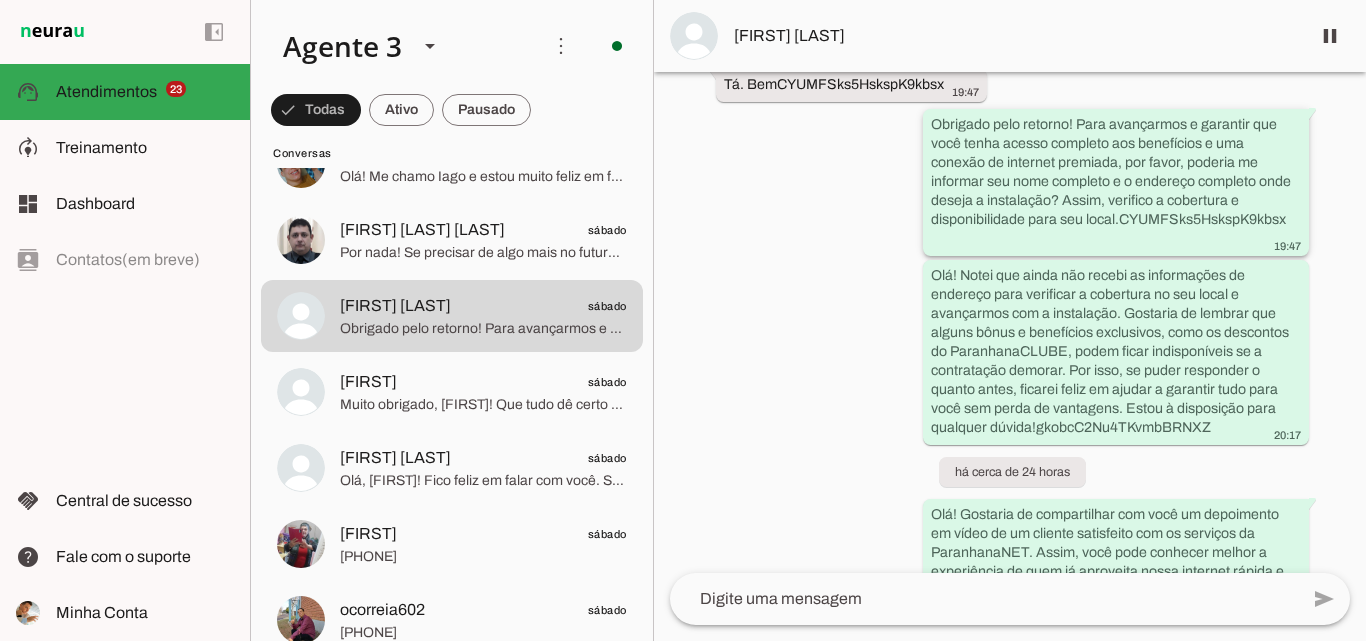 scroll, scrollTop: 1492, scrollLeft: 0, axis: vertical 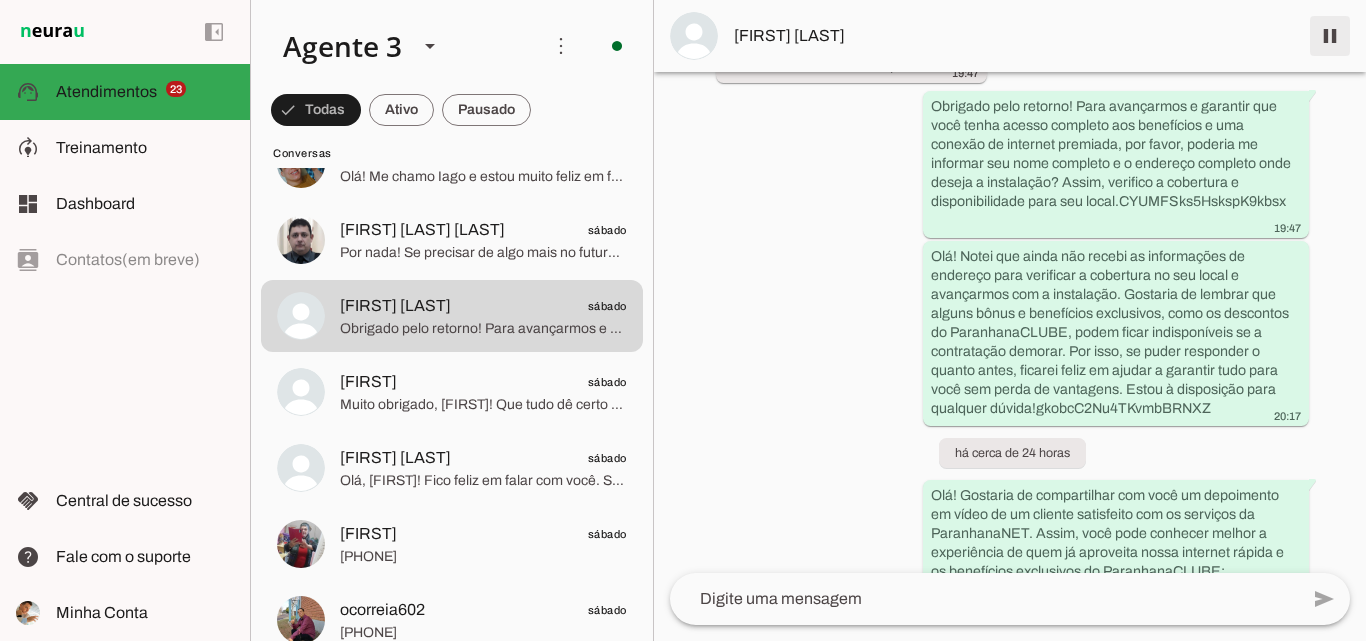 click at bounding box center [1330, 36] 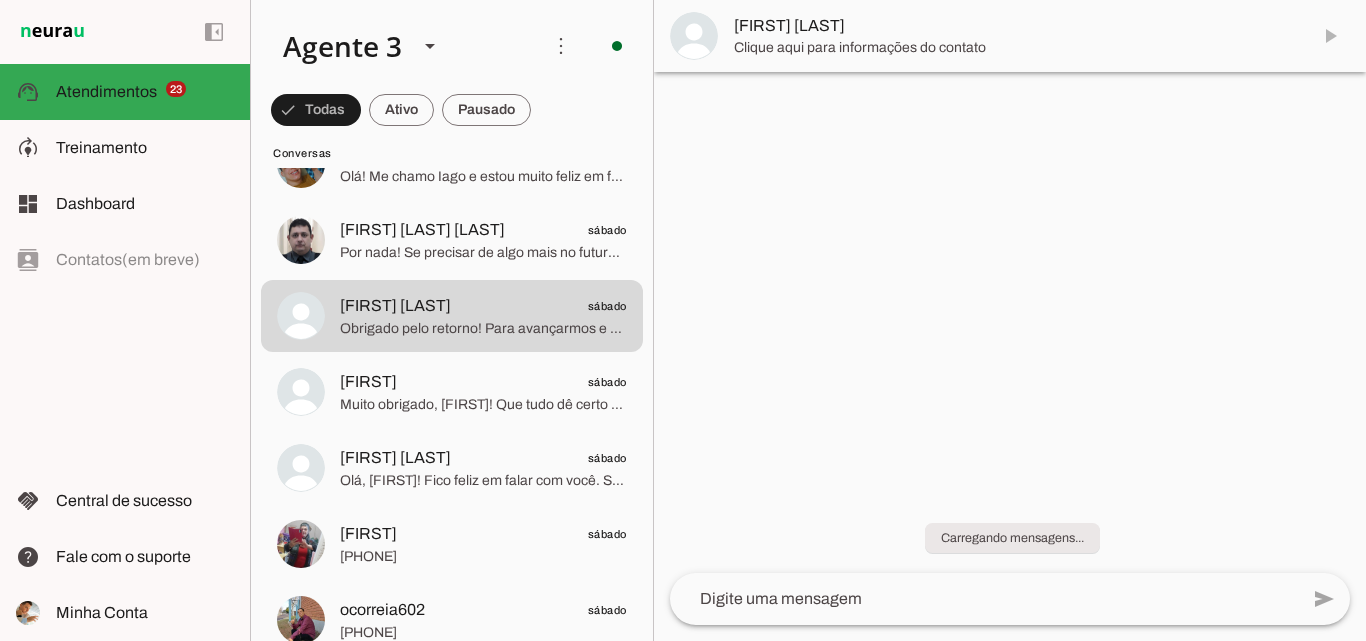 scroll, scrollTop: 0, scrollLeft: 0, axis: both 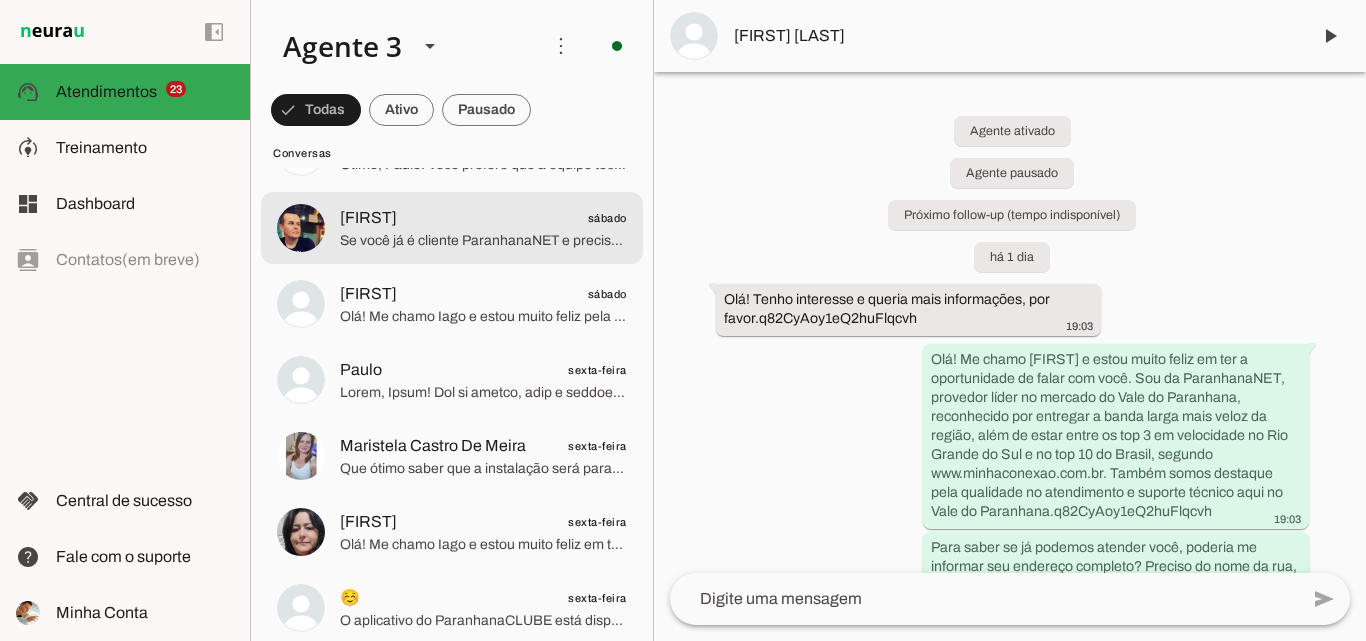 click on "Se você já é cliente ParanhanaNET e precisa de suporte técnico, segunda via de boleto ou outro atendimento que não seja contratação de um novo plano, peço que entre em contato pelo nosso WhatsApp exclusivo para suporte: (51) 3543-1099. Eles poderão ajudar melhor com essas solicitações.
Se precisar de mais alguma coisa, estou à disposição!" 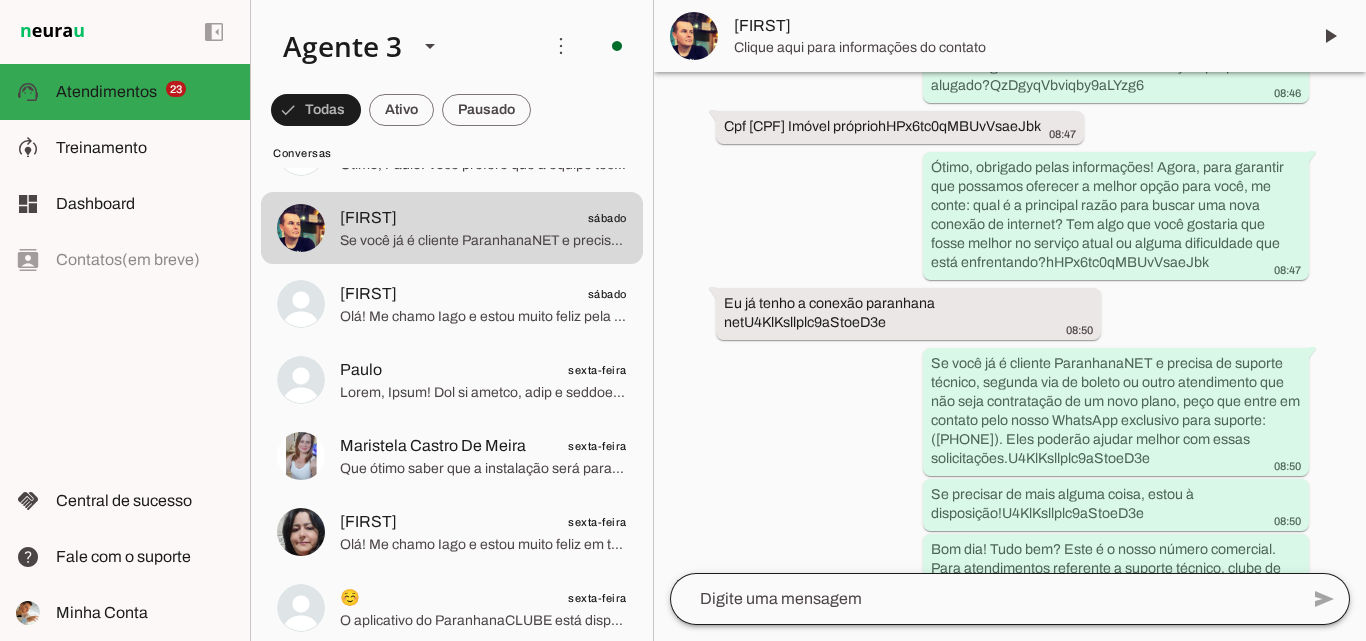 scroll, scrollTop: 931, scrollLeft: 0, axis: vertical 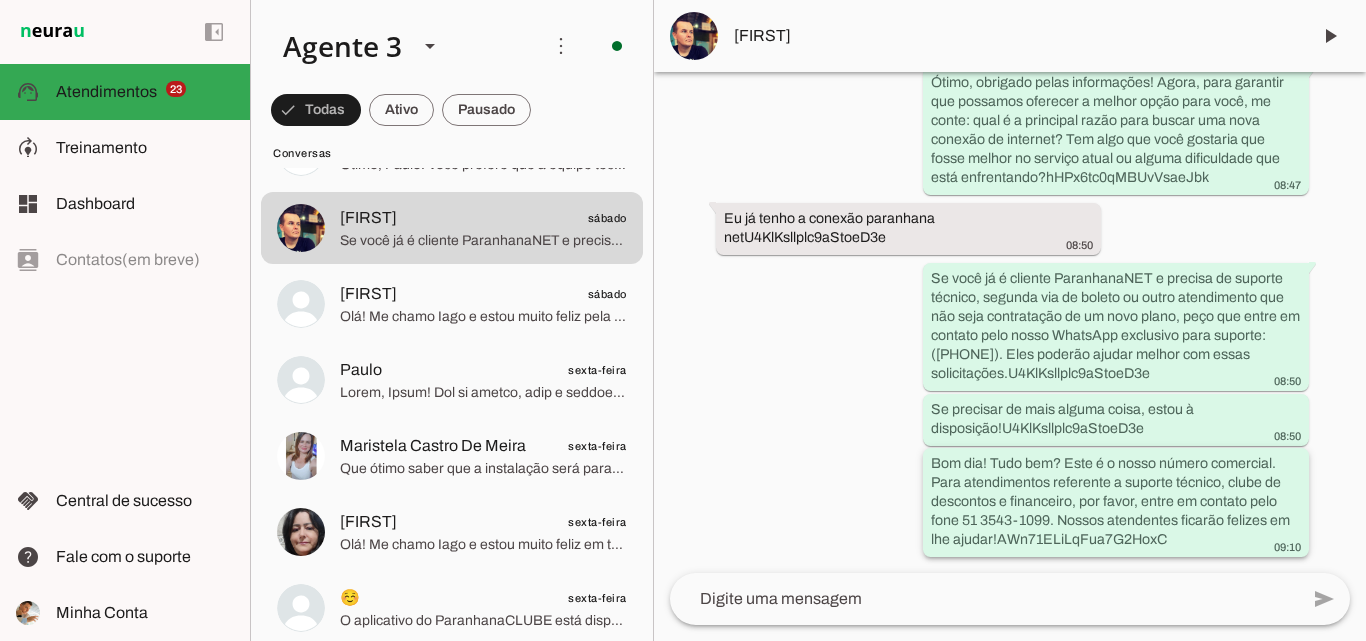 drag, startPoint x: 923, startPoint y: 458, endPoint x: 992, endPoint y: 532, distance: 101.17806 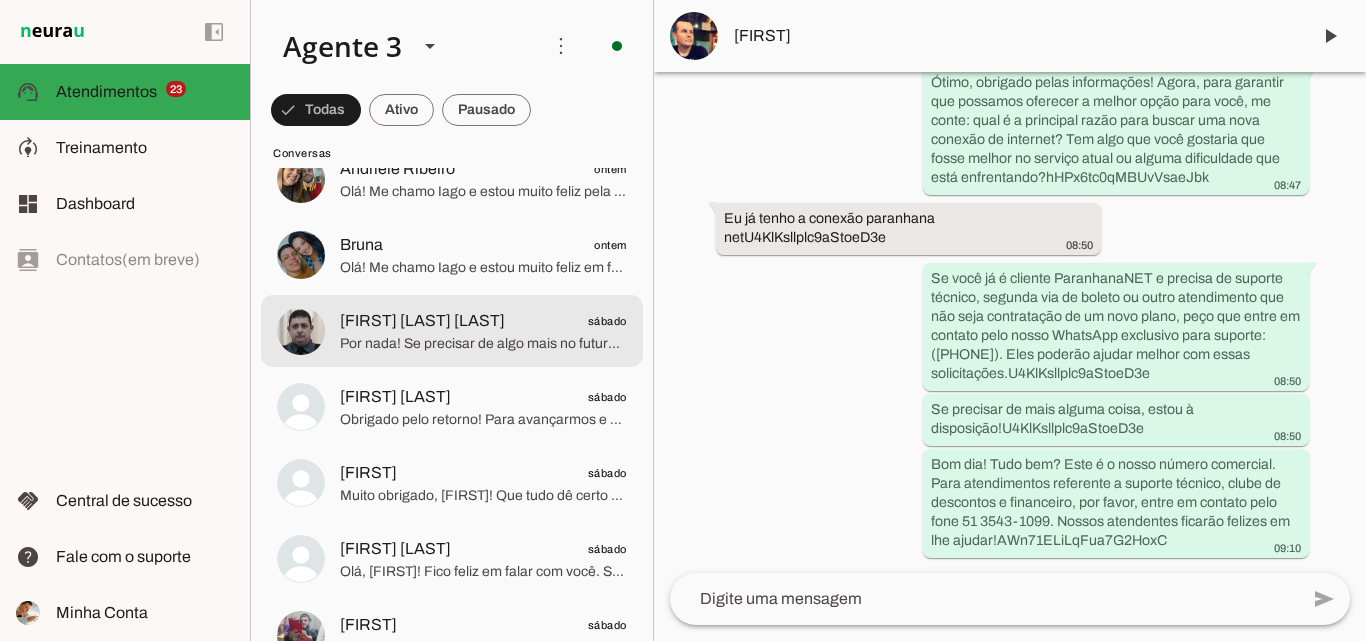 scroll, scrollTop: 2300, scrollLeft: 0, axis: vertical 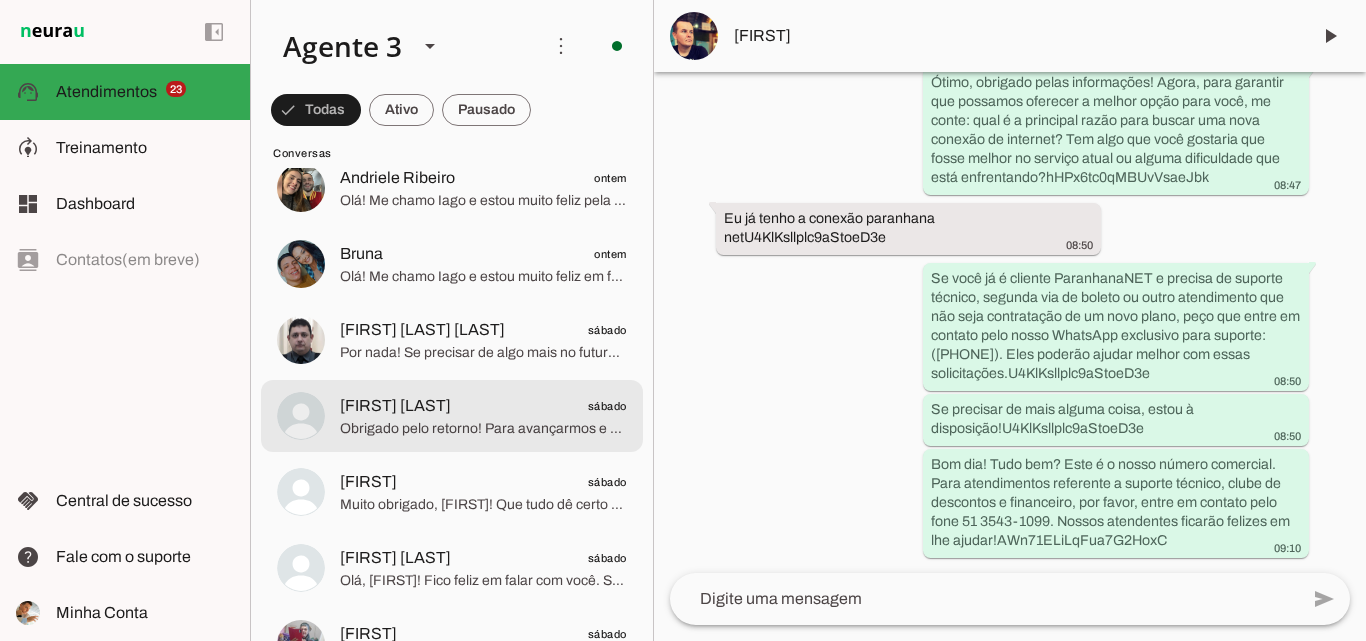 click on "Jean Treinador
sábado" 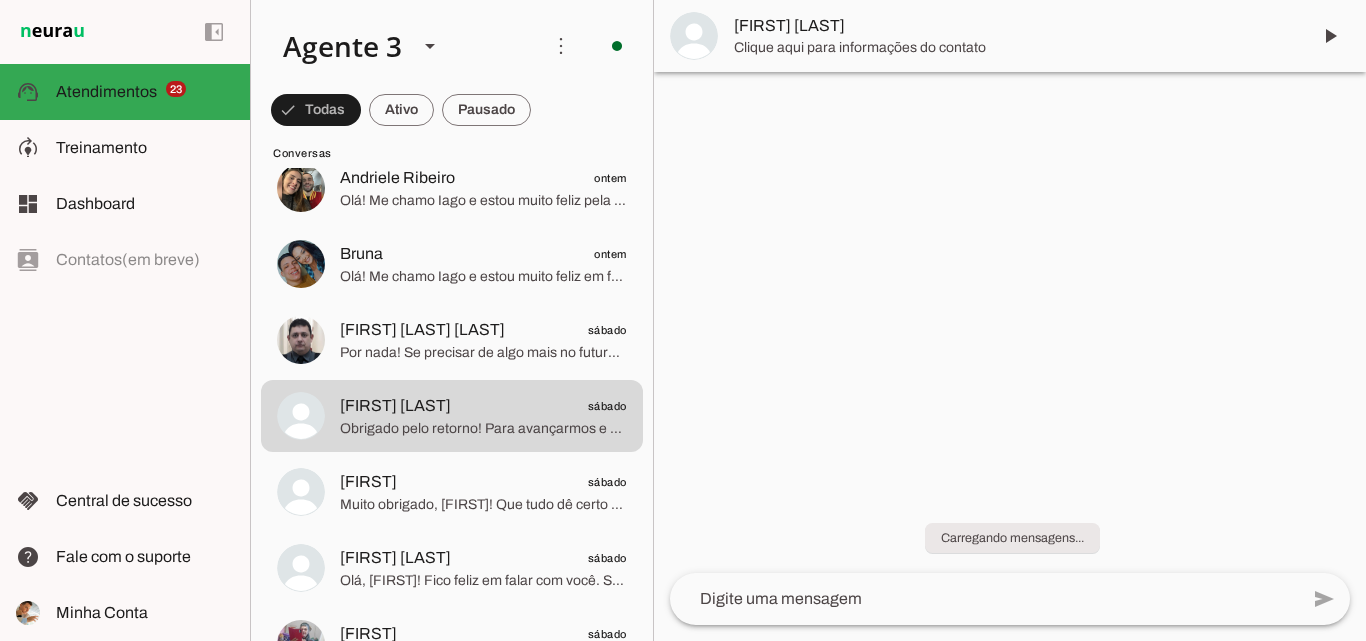 scroll, scrollTop: 0, scrollLeft: 0, axis: both 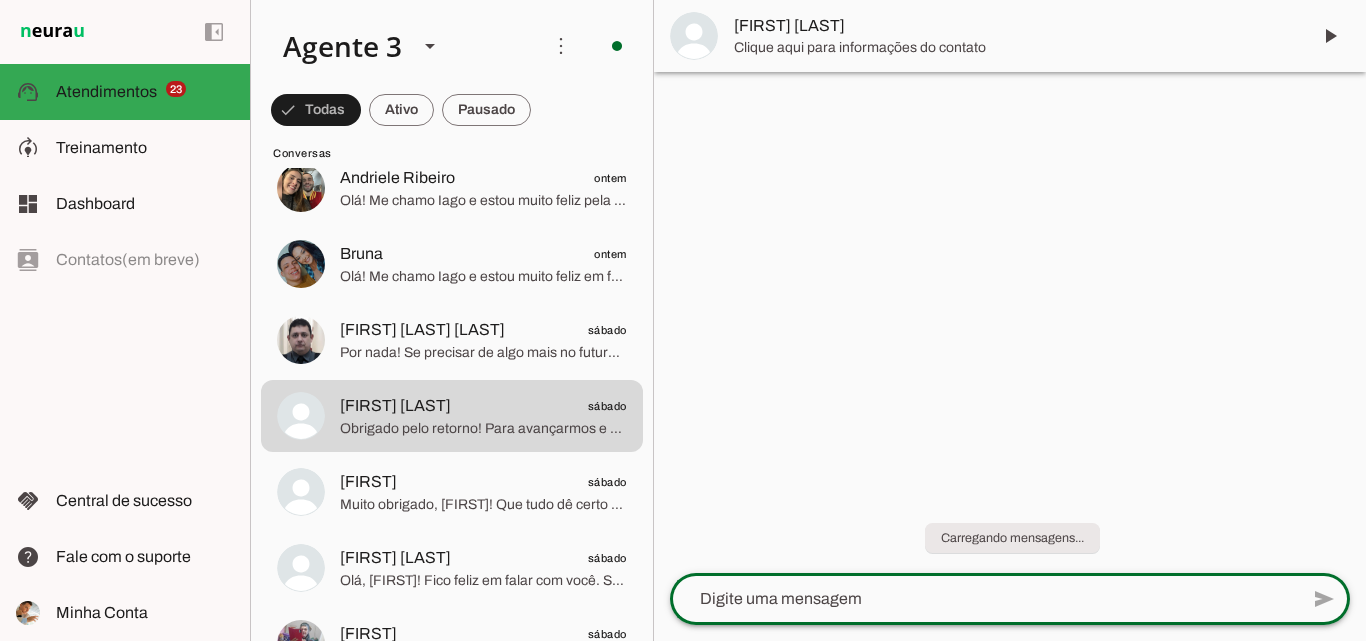 click 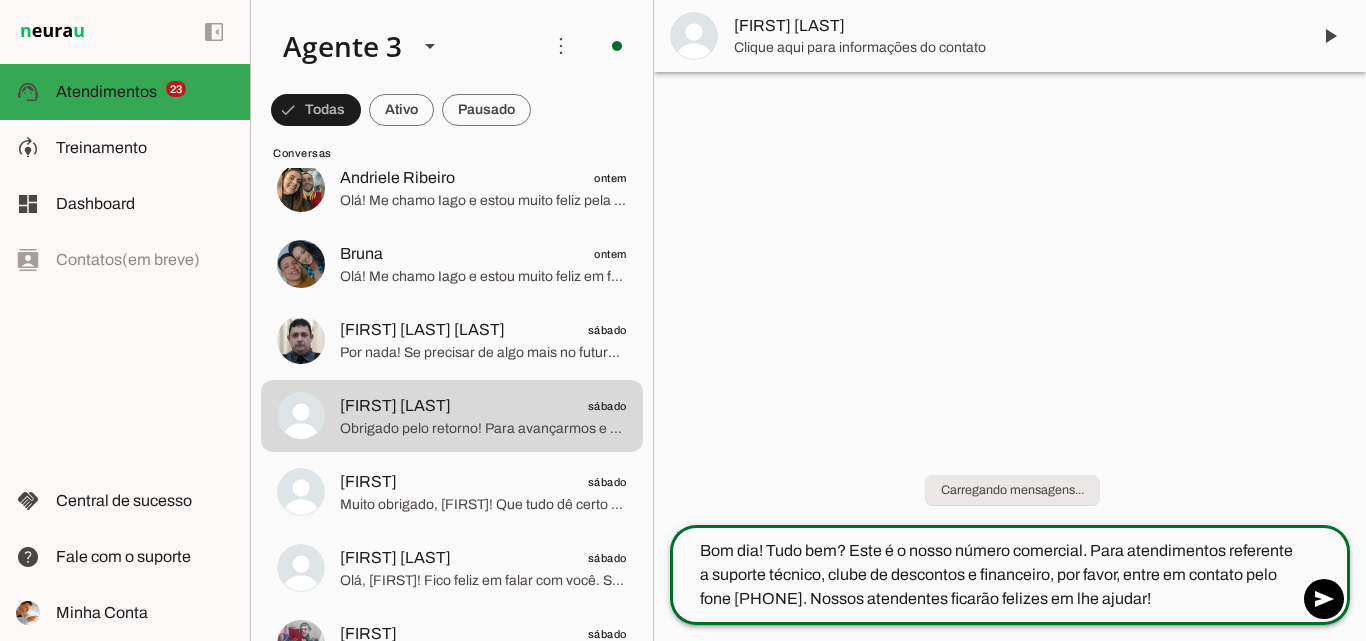 scroll, scrollTop: 0, scrollLeft: 0, axis: both 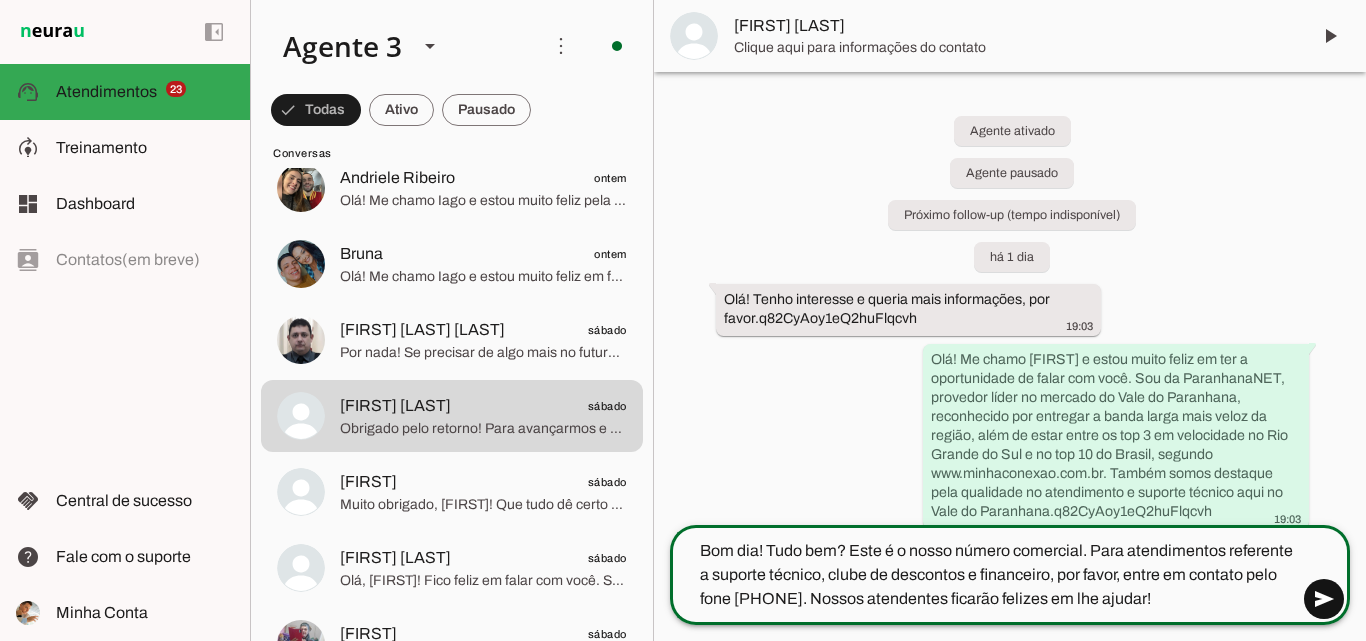 type on "Bom dia! Tudo bem? Este é o nosso número comercial. Para atendimentos referente a suporte técnico, clube de descontos e financeiro, por favor, entre em contato pelo fone 51 3543-1099. Nossos atendentes ficarão felizes em lhe ajudar!" 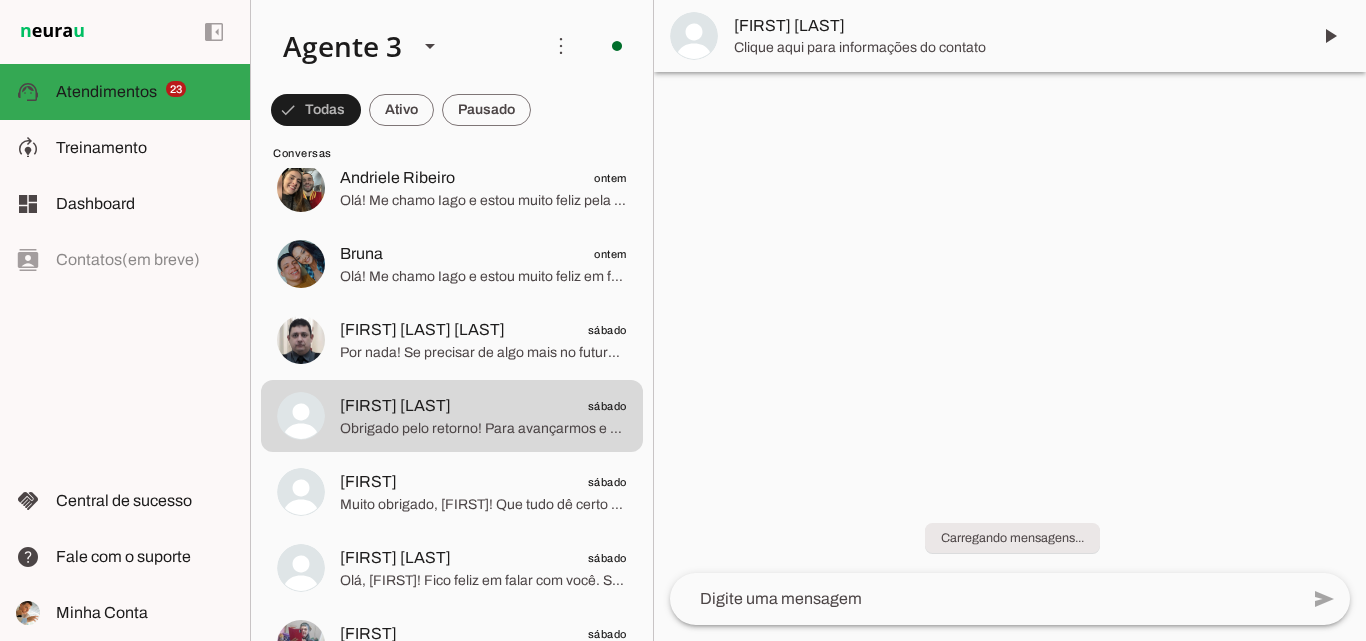 scroll, scrollTop: 0, scrollLeft: 0, axis: both 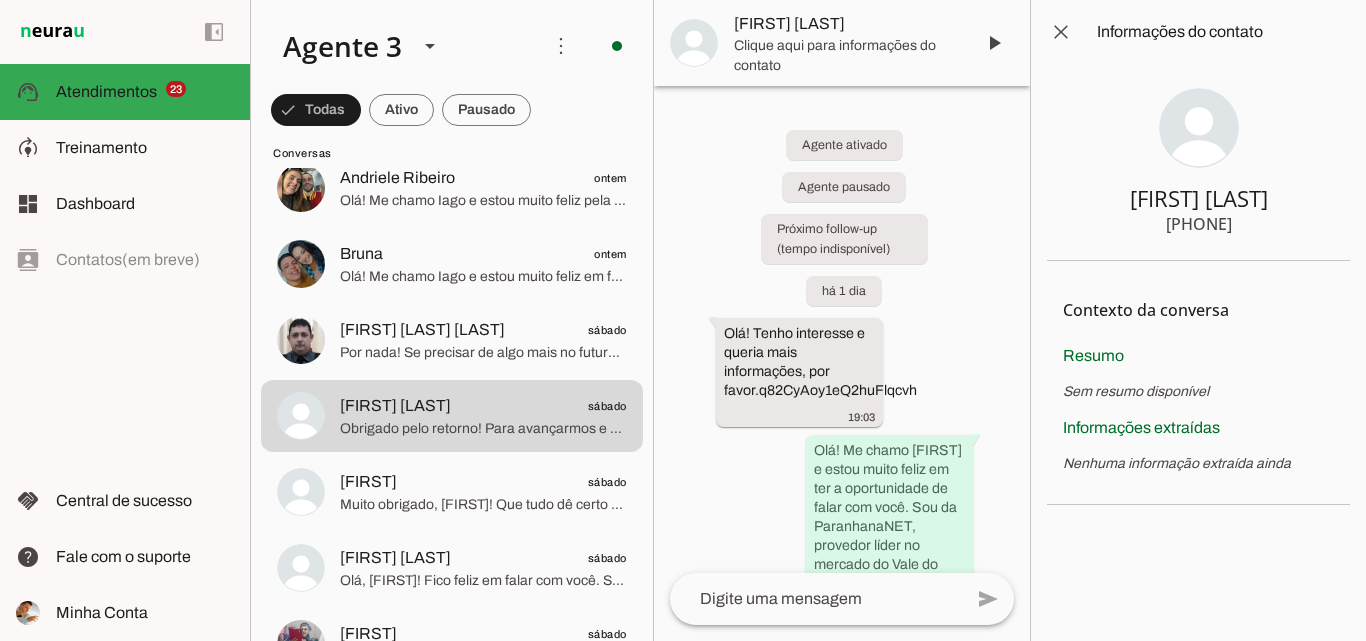 drag, startPoint x: 1145, startPoint y: 196, endPoint x: 1282, endPoint y: 224, distance: 139.83205 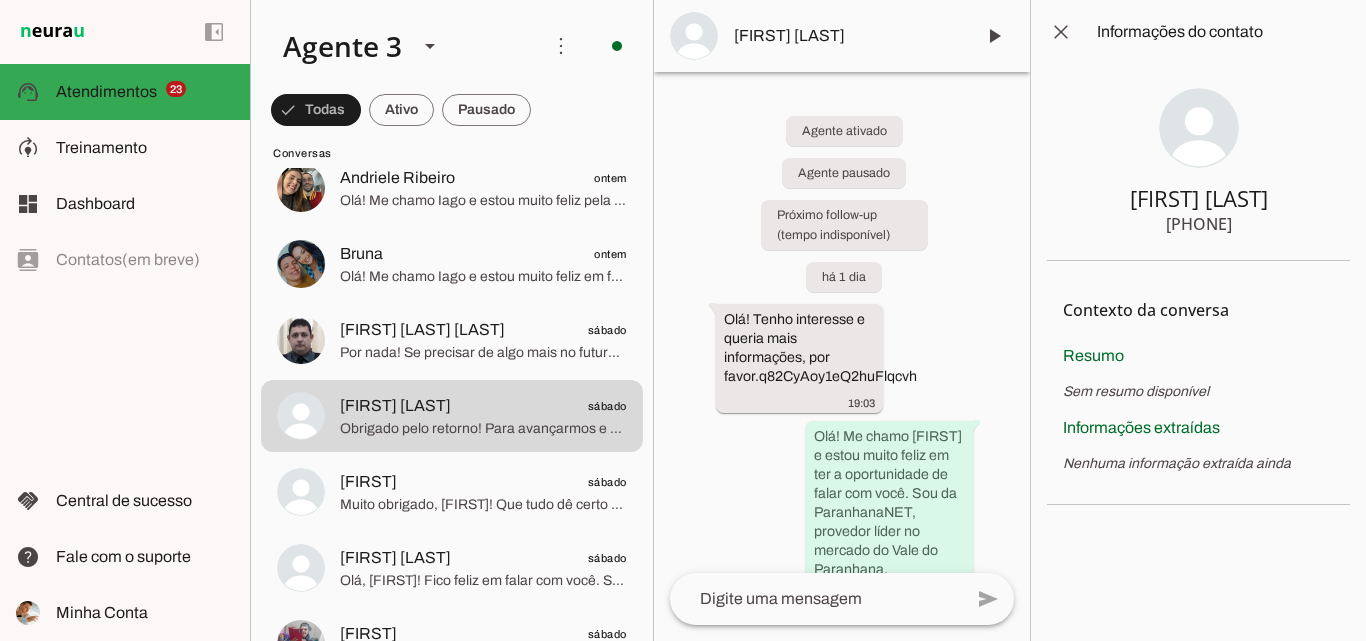type 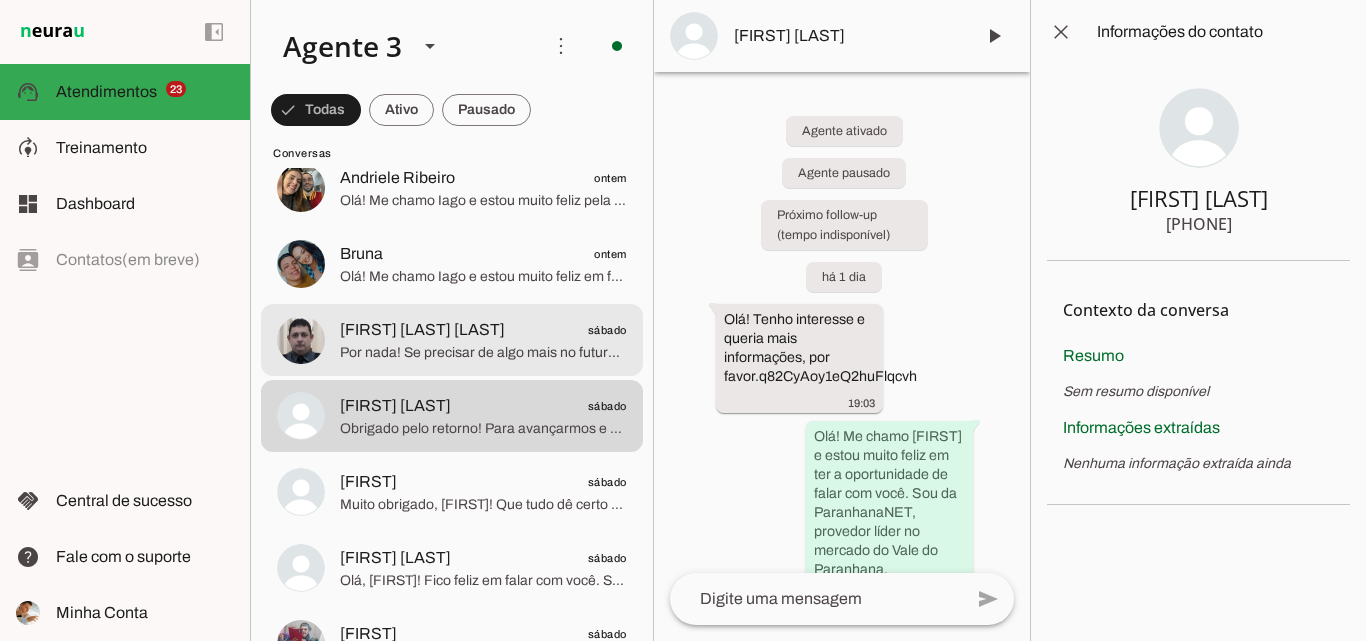 click on "Por nada! Se precisar de algo mais no futuro, estou à disposição. Tenha um ótimo dia!" 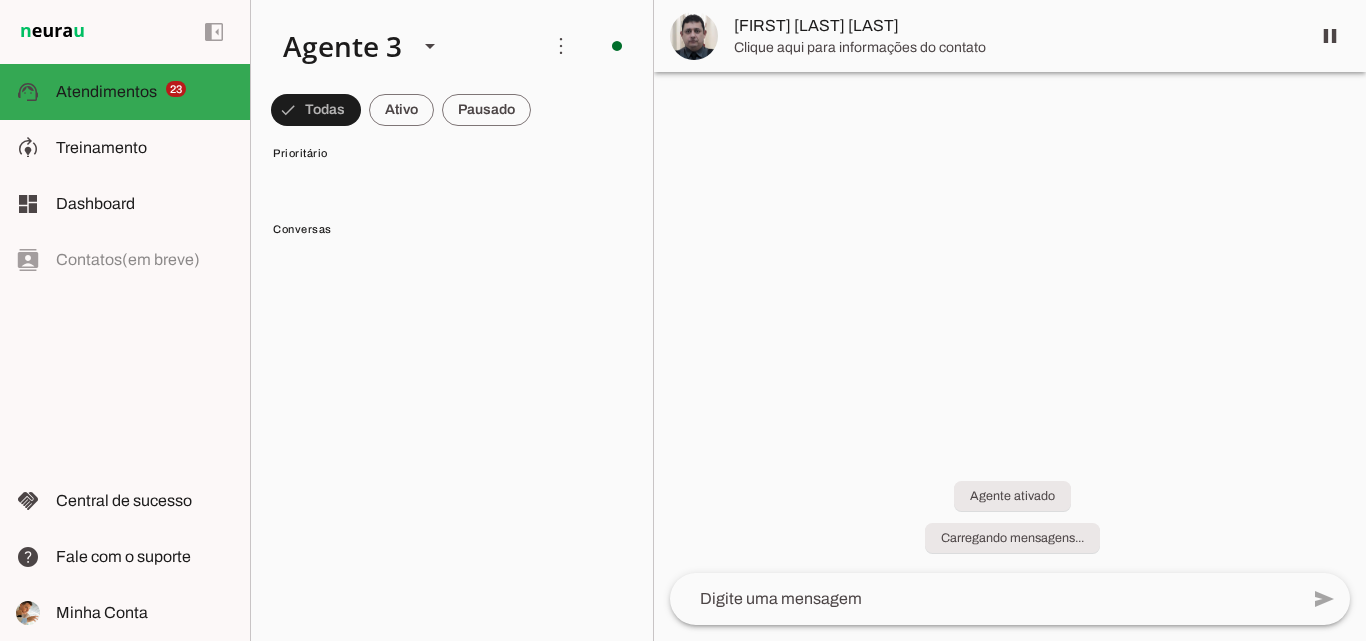 scroll, scrollTop: 0, scrollLeft: 0, axis: both 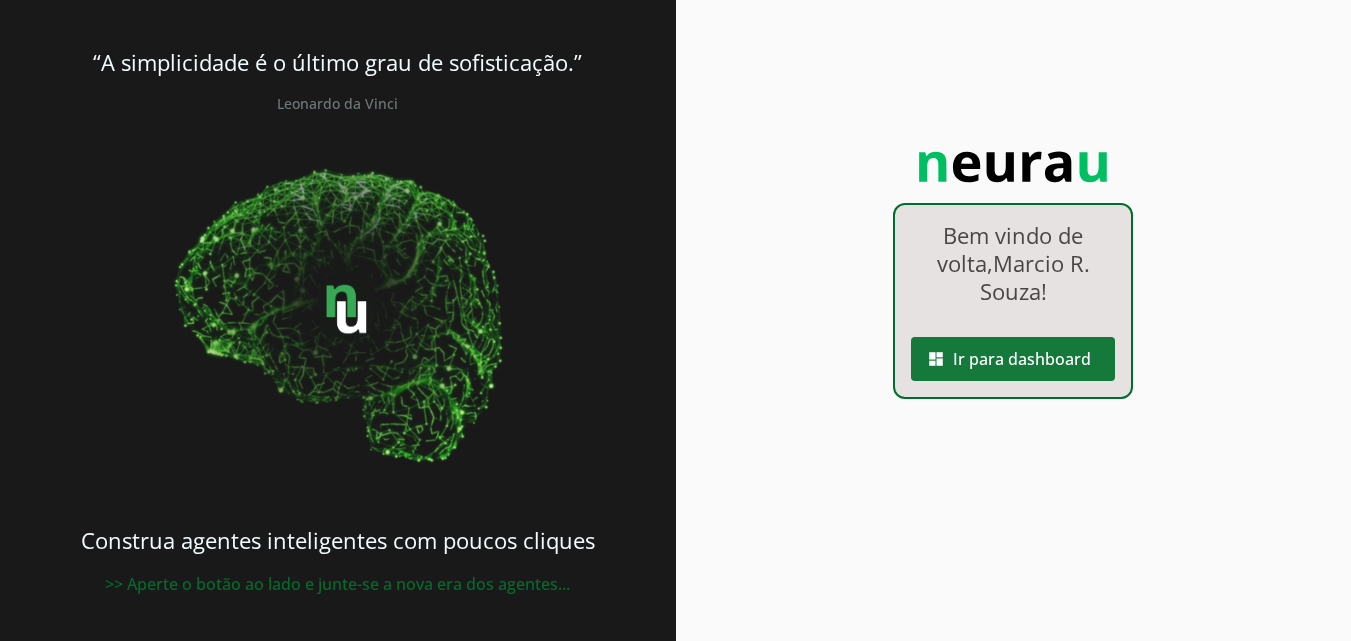 click at bounding box center [1013, 359] 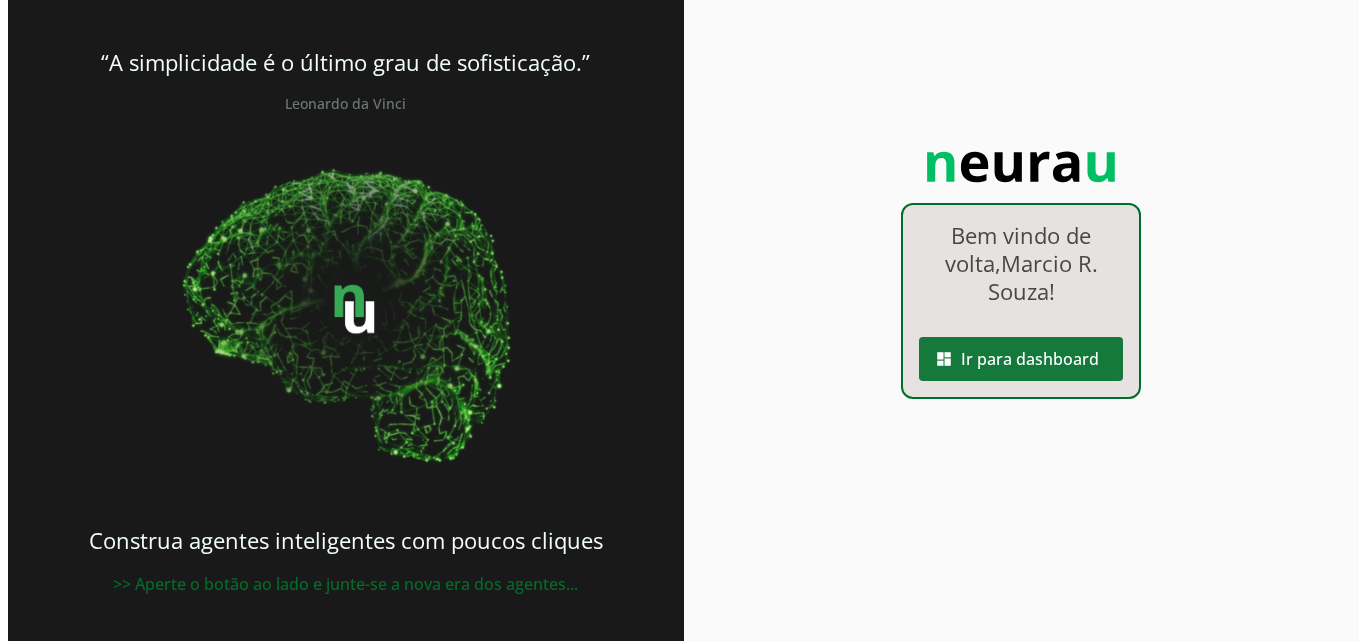 scroll, scrollTop: 0, scrollLeft: 0, axis: both 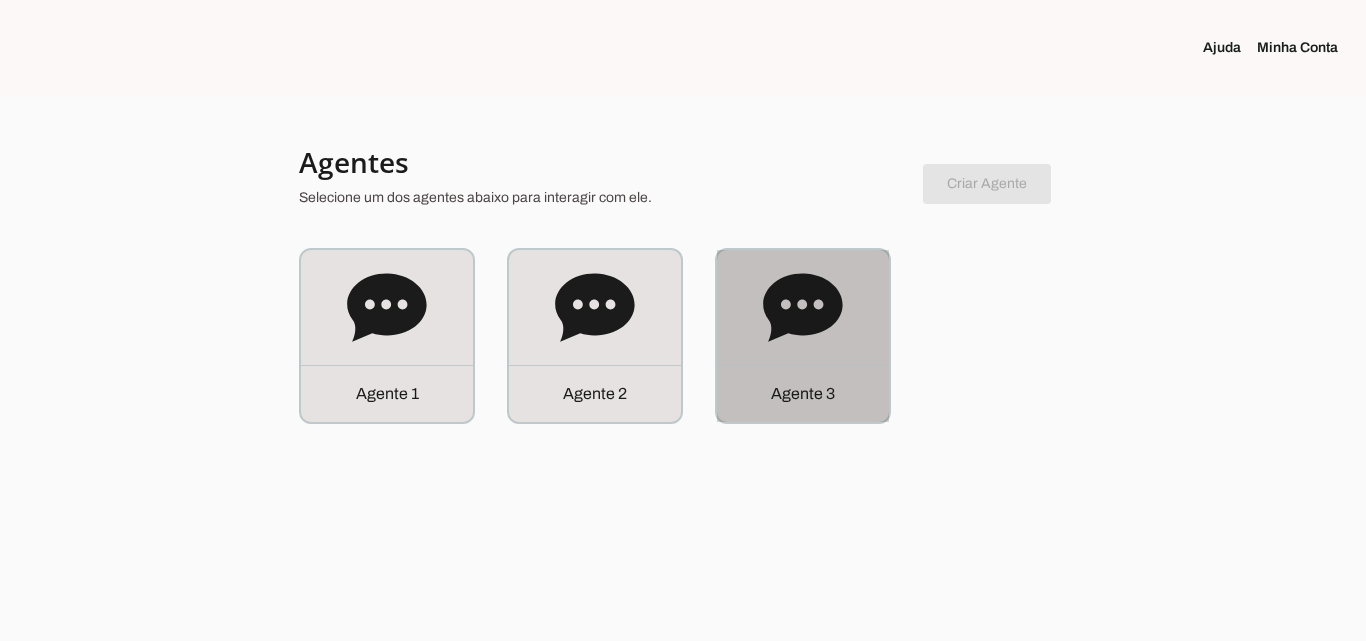 click on "Agente 3" 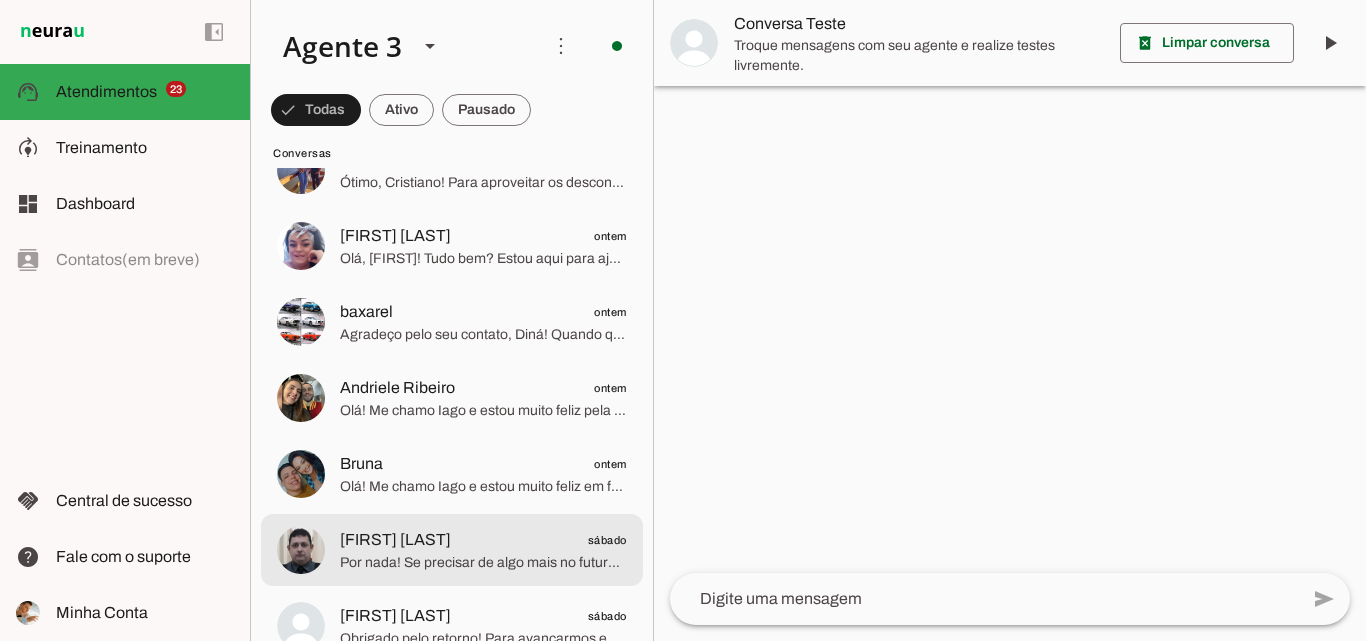 scroll, scrollTop: 2300, scrollLeft: 0, axis: vertical 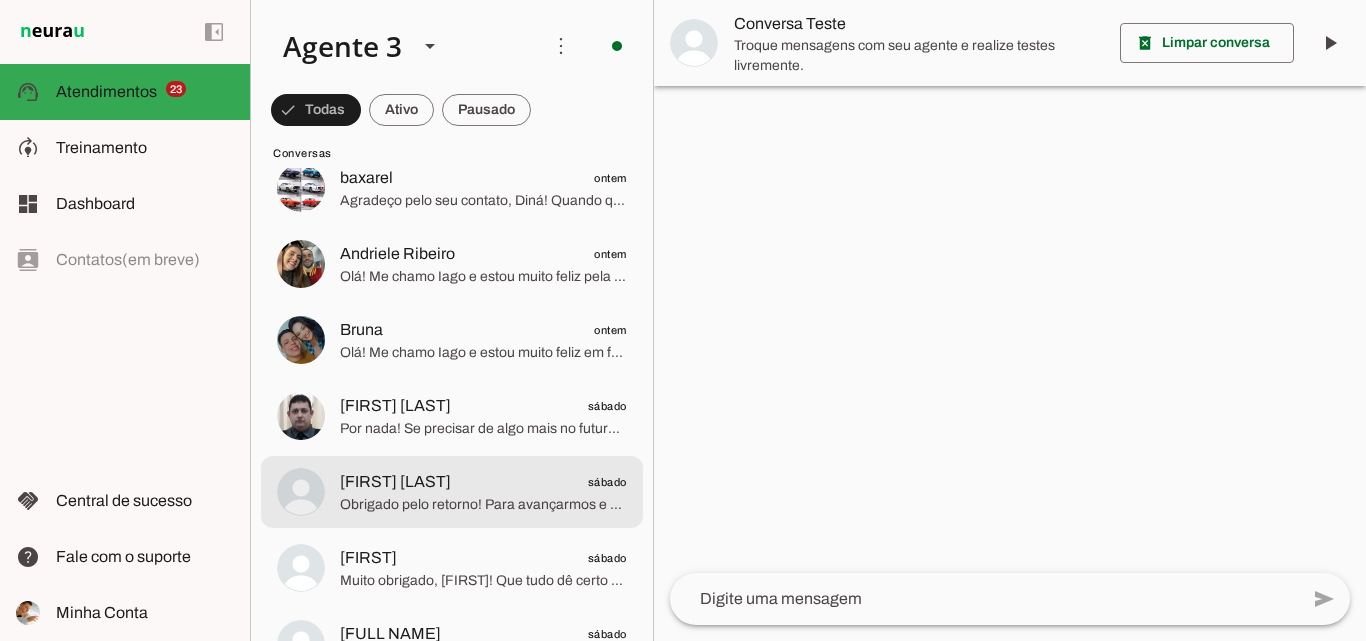 click on "Jean Treinador
sábado
Obrigado pelo retorno! Para avançarmos e garantir que você tenha acesso completo aos benefícios e uma conexão de internet premiada, por favor, poderia me informar seu nome completo e o endereço completo onde deseja a instalação? Assim, verifico a cobertura e disponibilidade para seu local." at bounding box center (452, -2052) 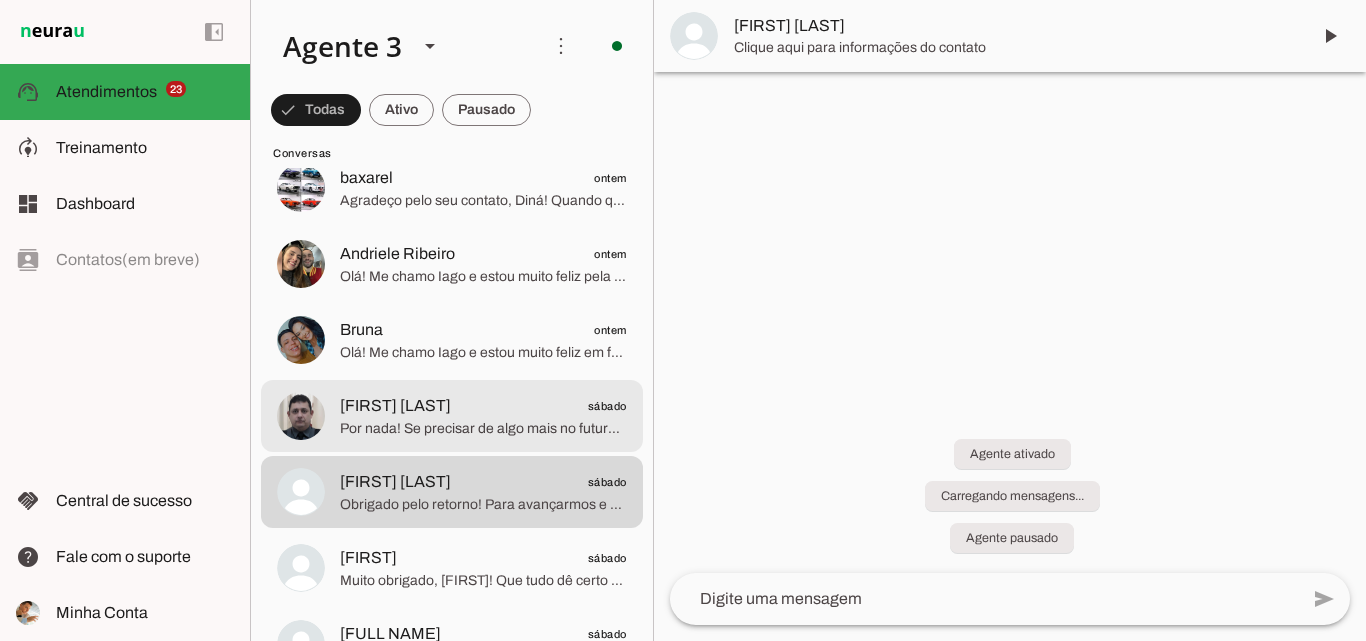 click on "Por nada! Se precisar de algo mais no futuro, estou à disposição. Tenha um ótimo dia!" 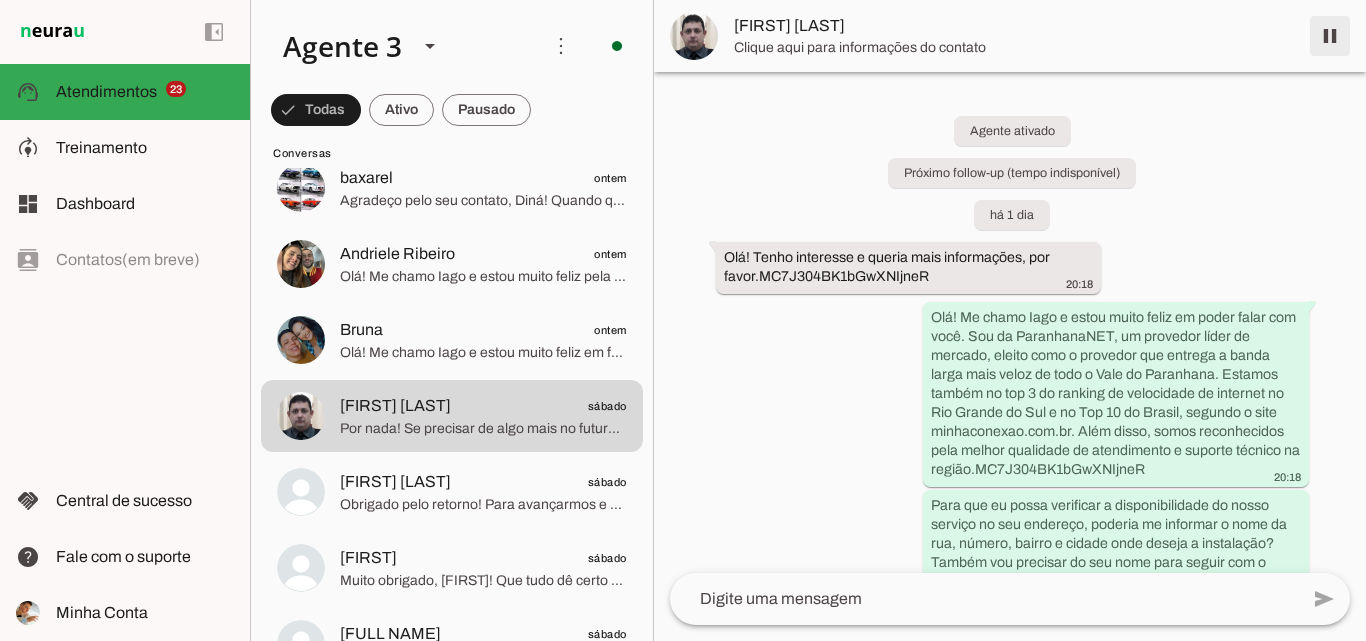 click at bounding box center (1330, 36) 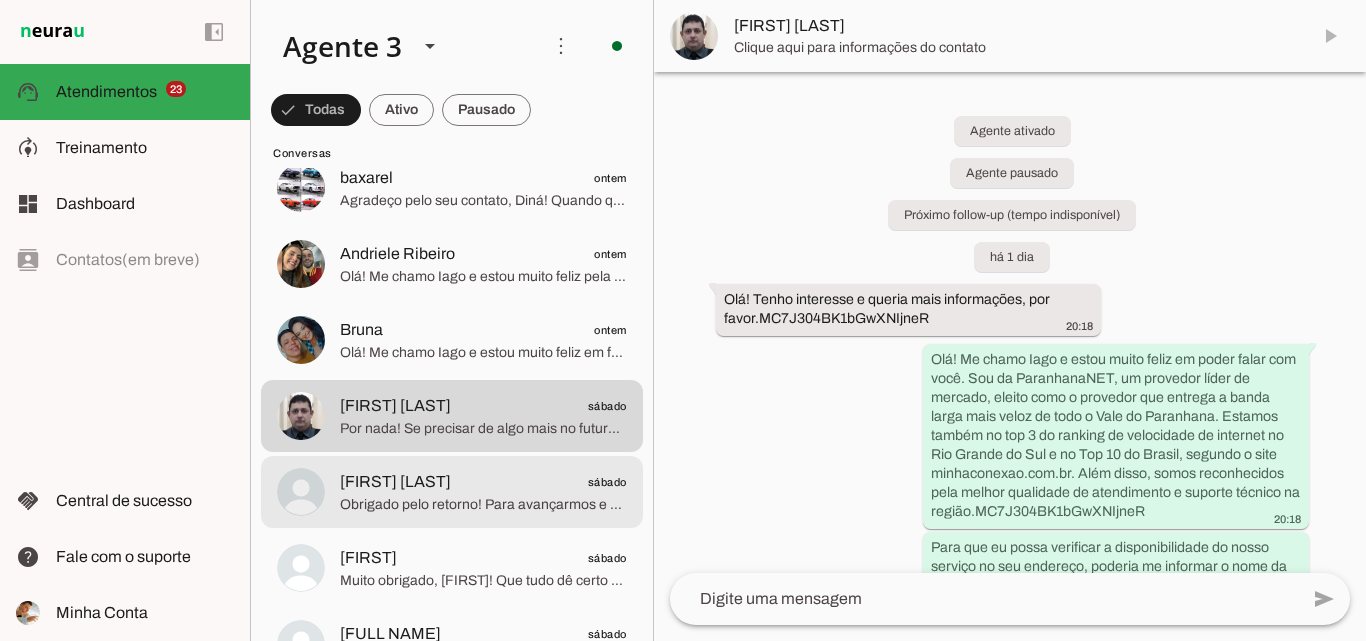 click on "Jean Treinador
sábado" 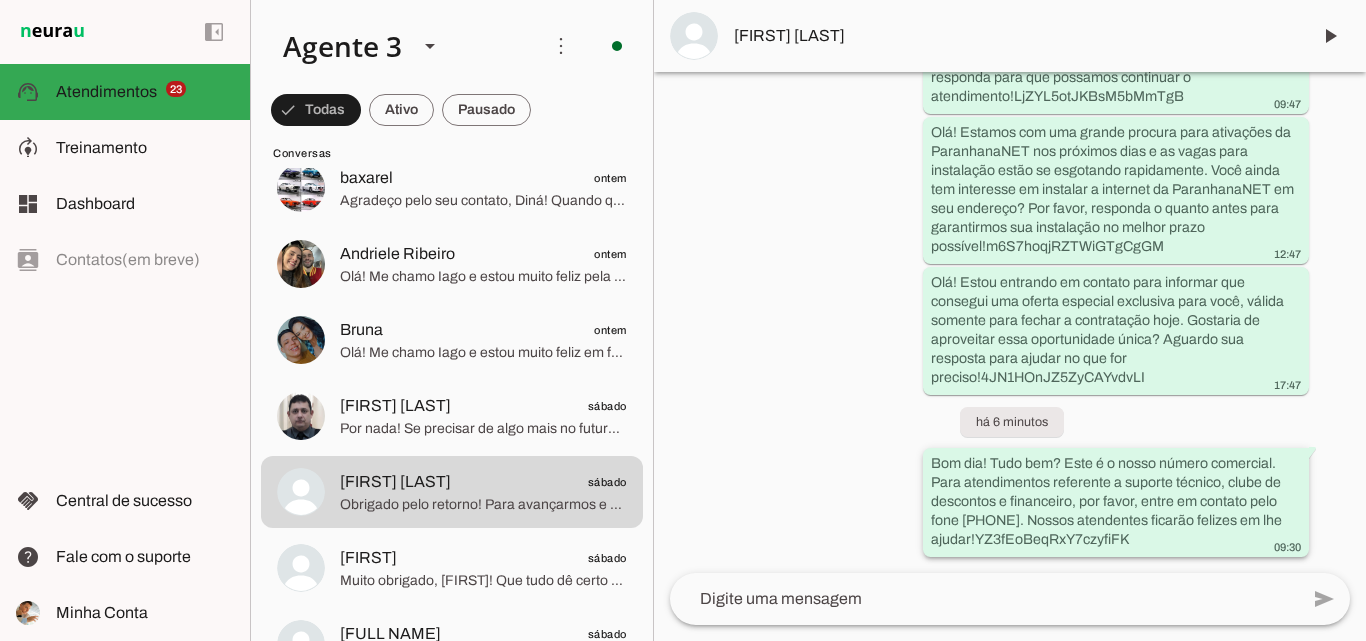 scroll, scrollTop: 2159, scrollLeft: 0, axis: vertical 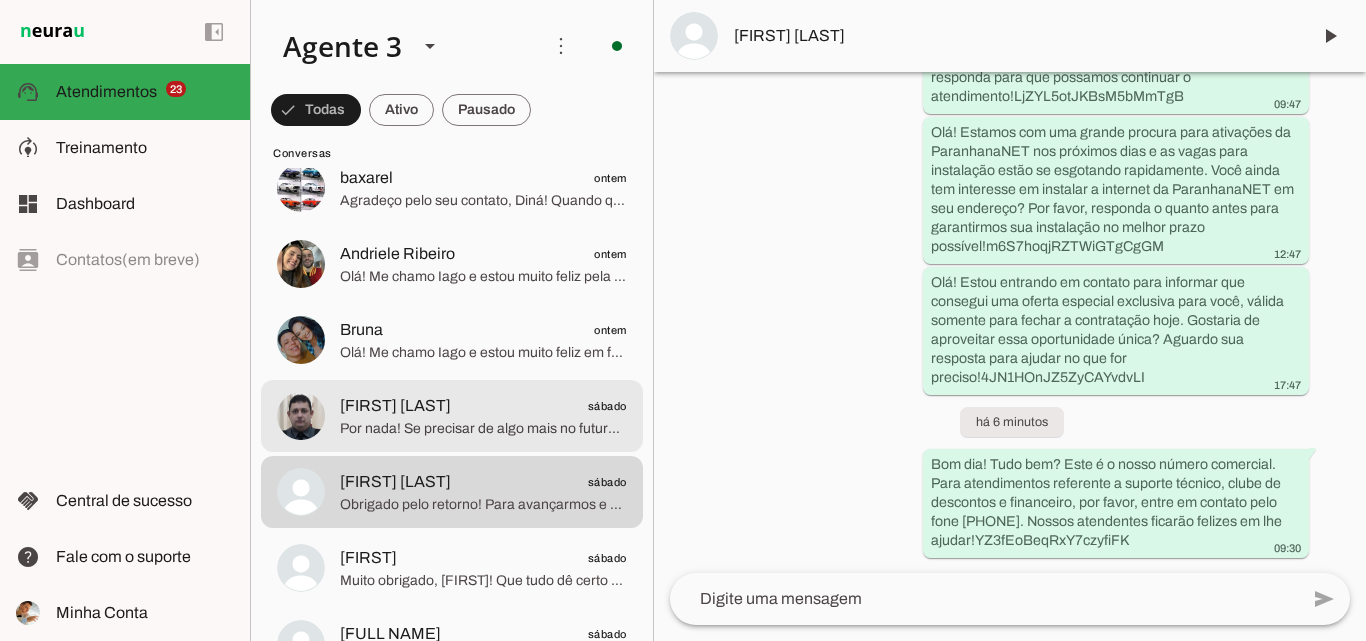 click on "ALTAIR DOS SANTOS ROSA
sábado" 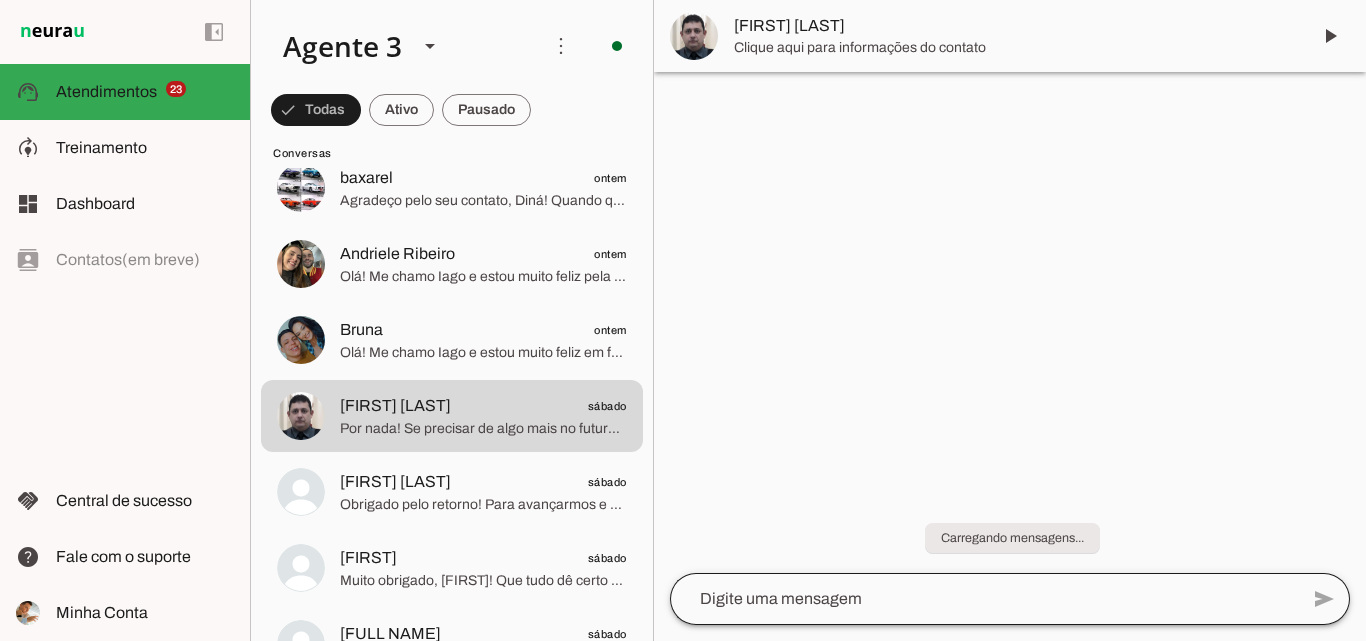 scroll, scrollTop: 952, scrollLeft: 0, axis: vertical 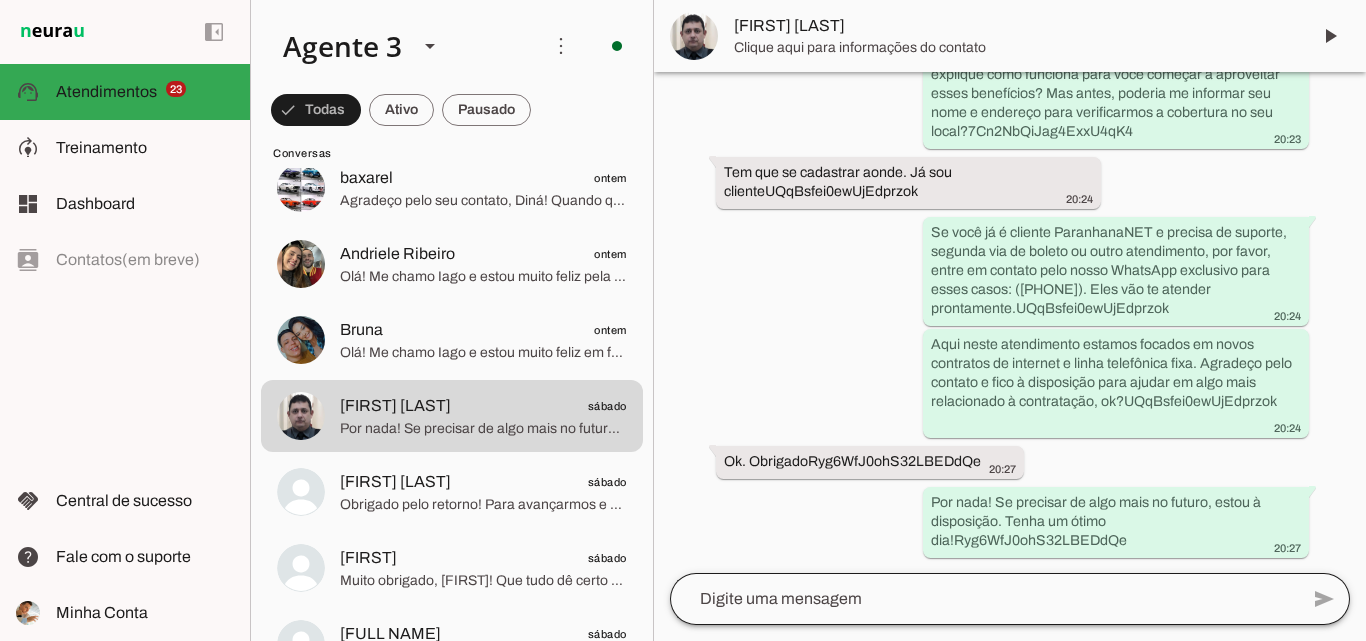 click 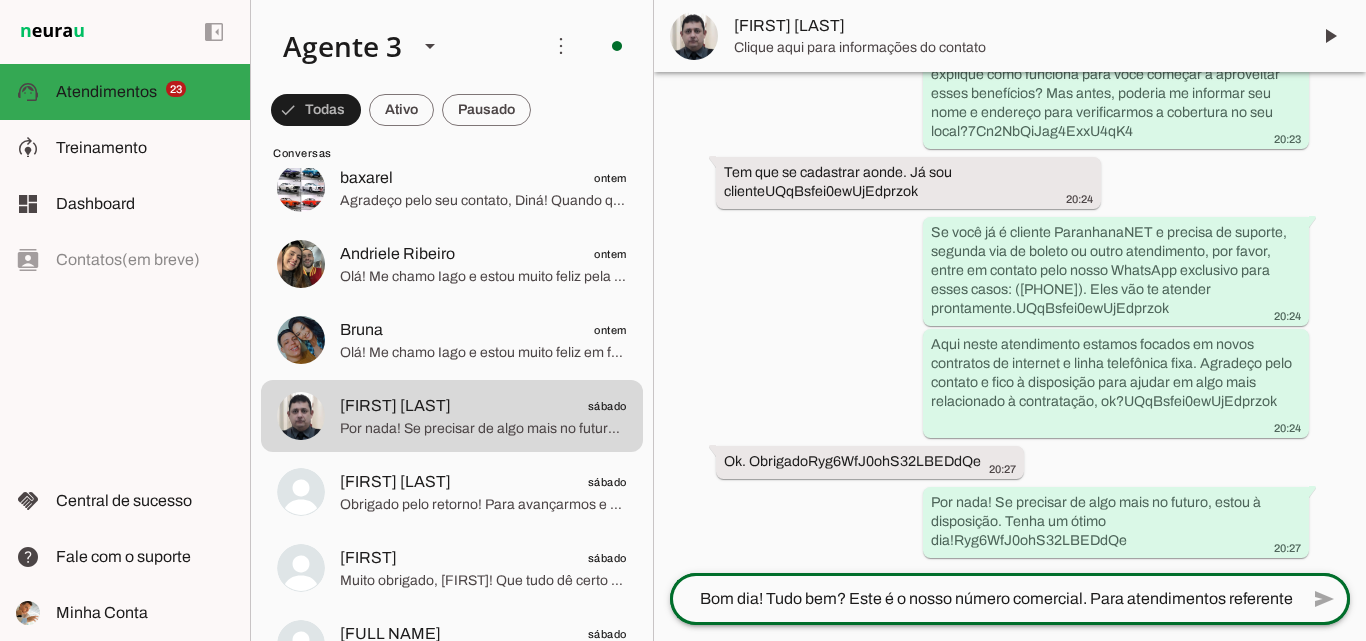 scroll, scrollTop: 0, scrollLeft: 0, axis: both 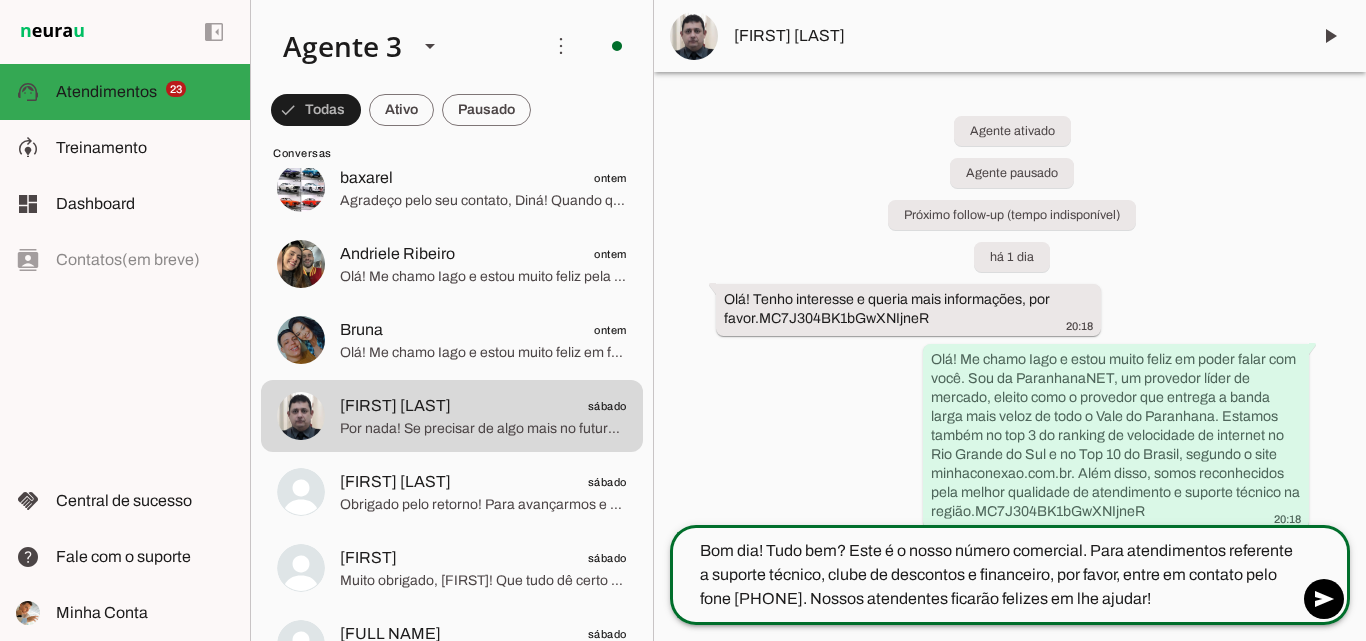click on "Bom dia! Tudo bem? Este é o nosso número comercial. Para atendimentos referente a suporte técnico, clube de descontos e financeiro, por favor, entre em contato pelo fone 51 3543-1099. Nossos atendentes ficarão felizes em lhe ajudar!" 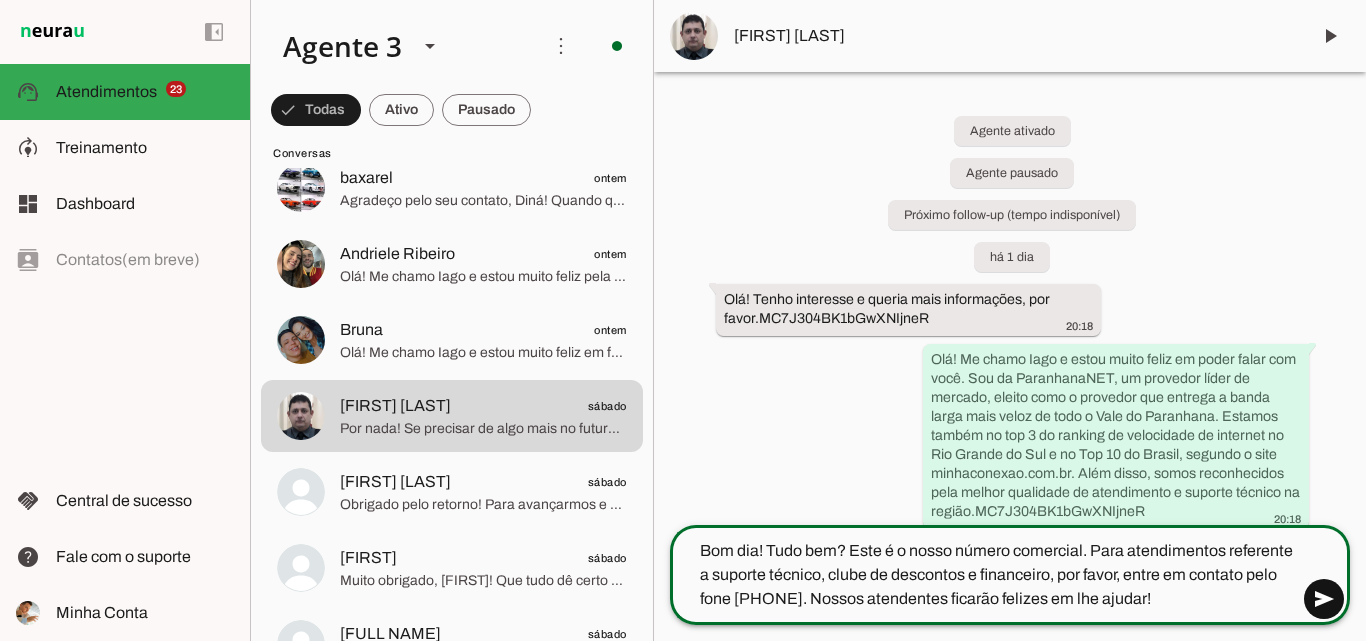 type on "Bom dia! Tudo bem? Este é o nosso número comercial. Para atendimentos referente a suporte técnico, clube de descontos e financeiro, por favor, entre em contato pelo fone 51 3543-1099. Nossos atendentes ficarão felizes em lhe ajudar!" 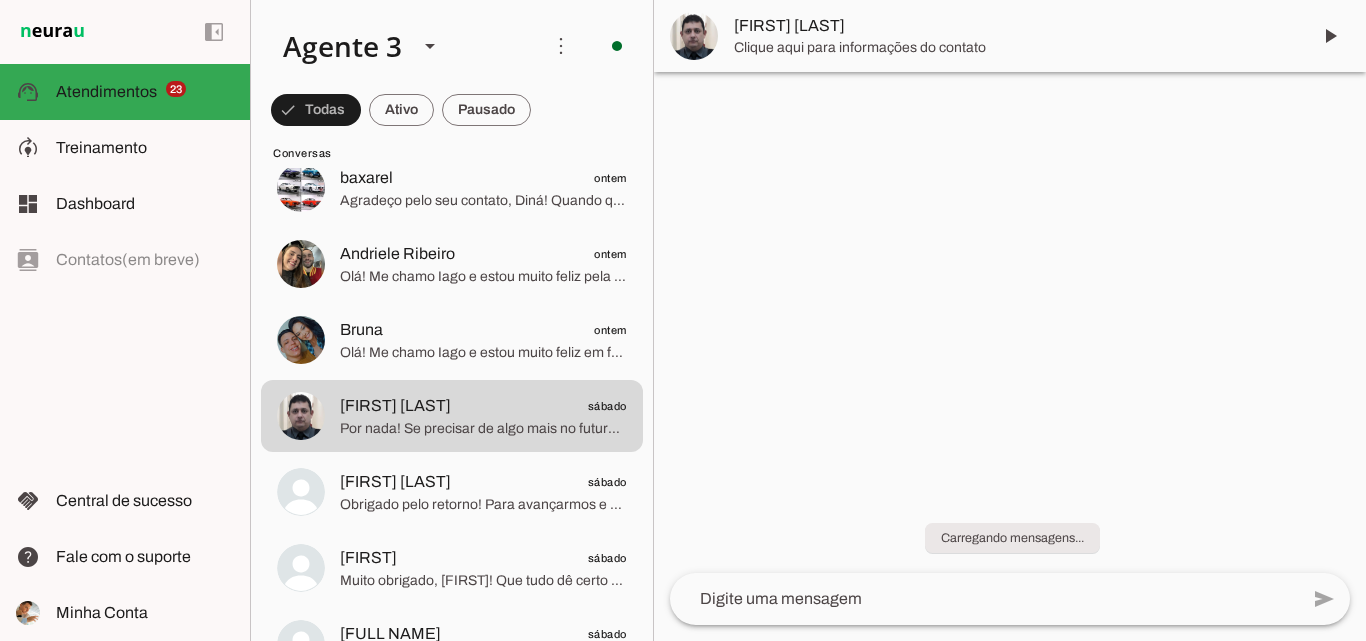 scroll, scrollTop: 0, scrollLeft: 0, axis: both 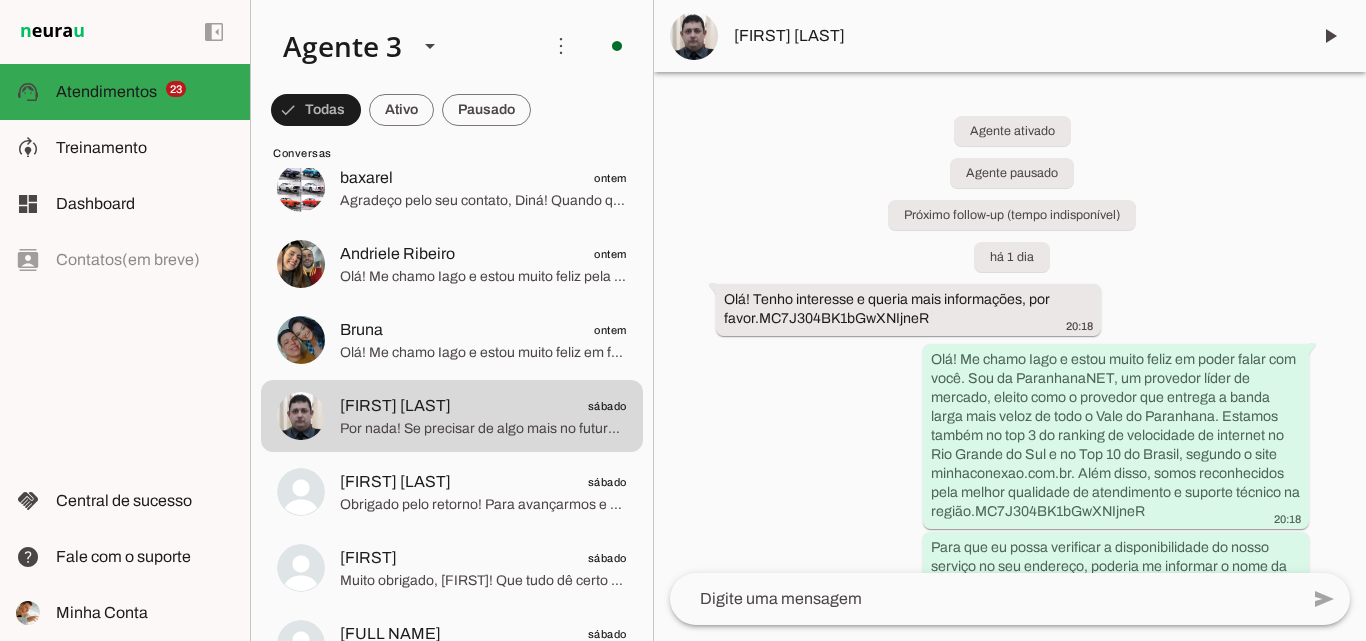 click on "[FIRST] [LAST]" at bounding box center (1010, 36) 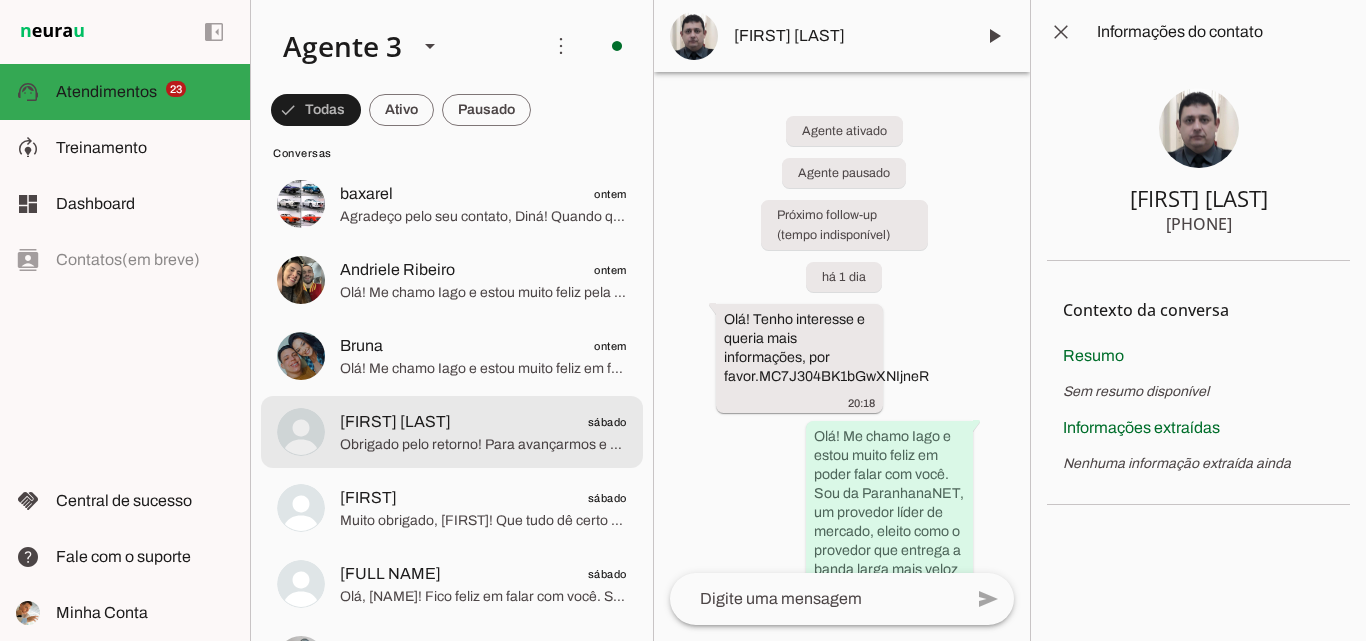 scroll, scrollTop: 2400, scrollLeft: 0, axis: vertical 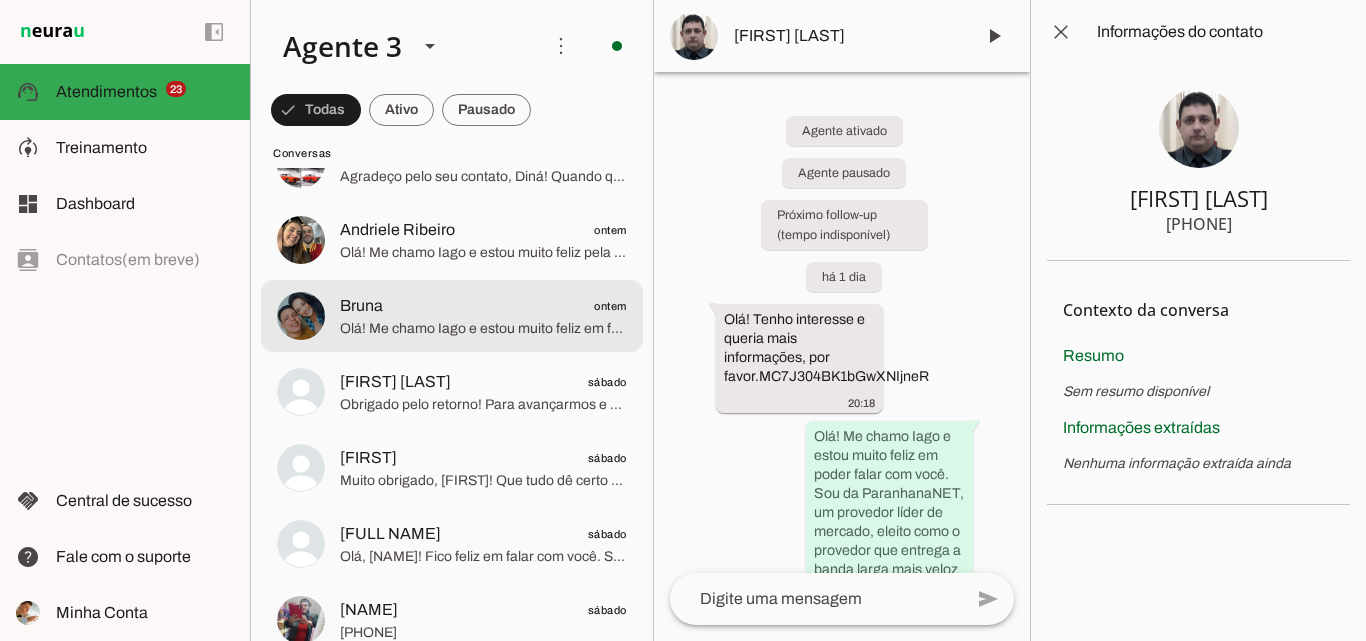 click on "Olá! Me chamo Iago e estou muito feliz em falar com você. Sou da ParanhanaNET, um provedor líder de mercado, eleito como o que entrega a banda larga mais veloz de todo o Vale do Paranhana. Estamos no top 3 do ranking de velocidade de internet no Rio Grande do Sul e no Top 10 do Brasil, segundo o site minhaconexao.com.br. Além disso, somos reconhecidos como o melhor provedor em qualidade de atendimento e suporte técnico na região.
A ParanhanaNET oferece internet fibra óptica de altíssima qualidade com velocidades garantidas, suporte 24 horas, equipamentos de ponta e um atendimento regional muito próximo de você. Para avançar, poderia me informar seu nome e o endereço completo onde deseja instalar a internet? Assim verifico a cobertura e posso te apresentar as melhores opções de planos para o seu perfil." 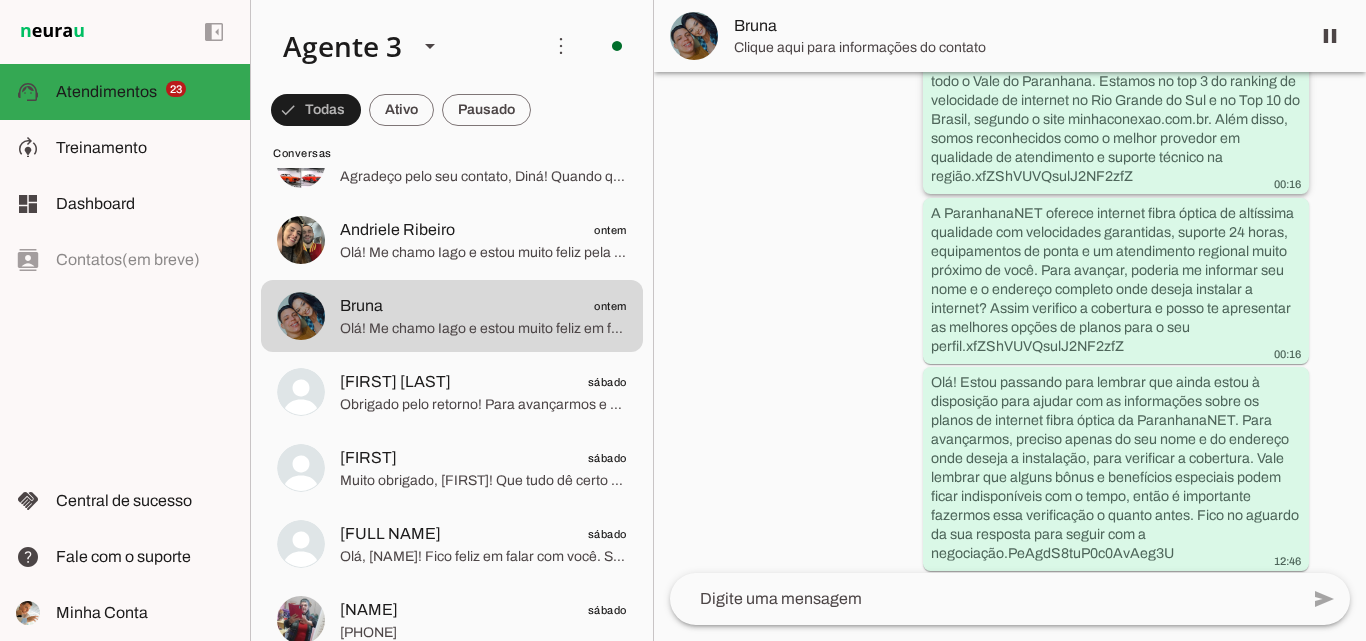scroll, scrollTop: 698, scrollLeft: 0, axis: vertical 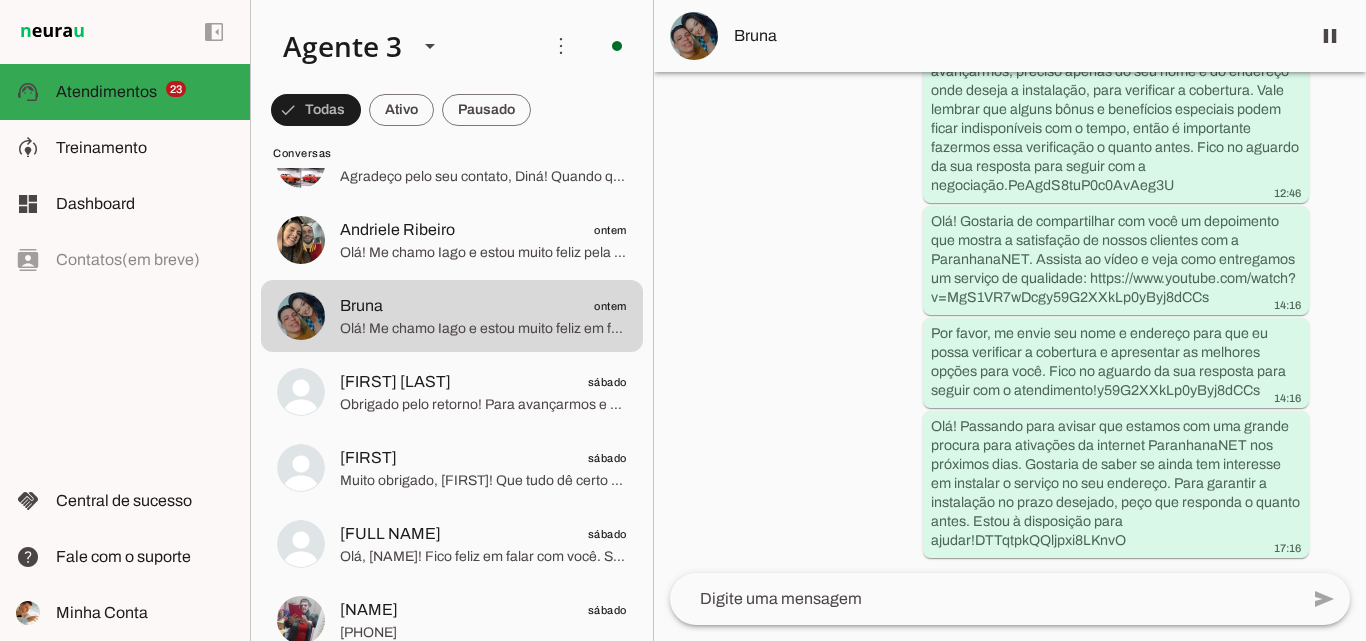 click on "Bruna" at bounding box center [1010, 36] 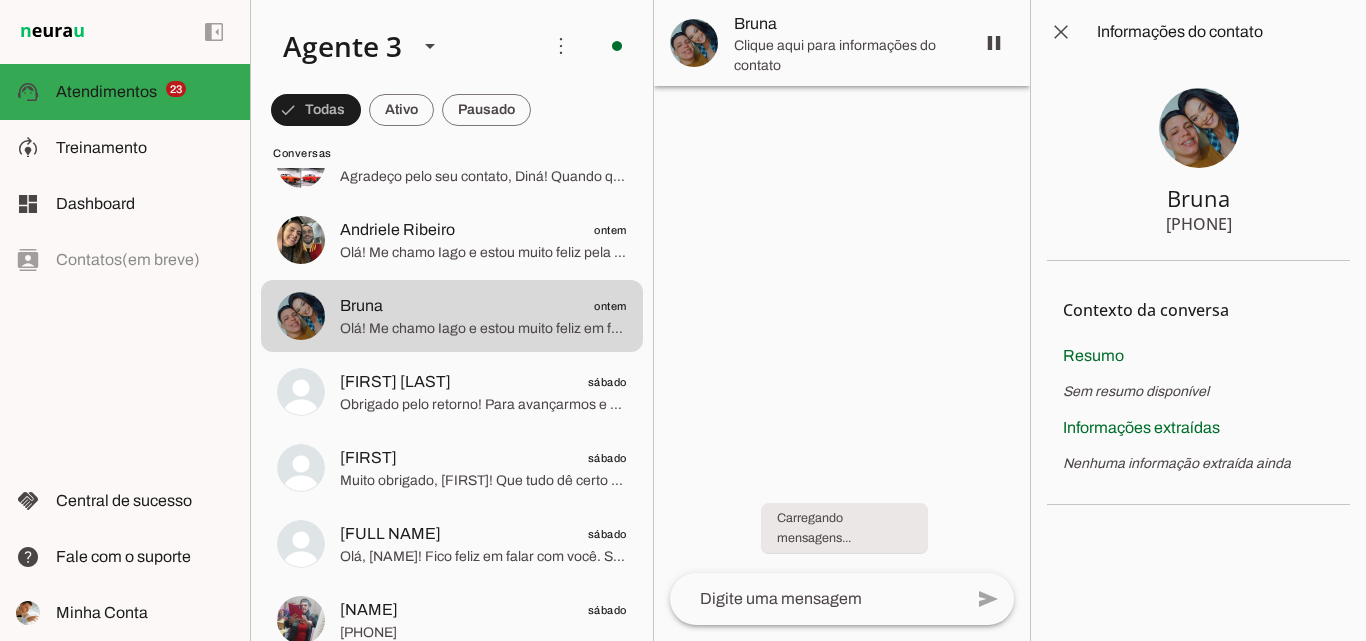 scroll, scrollTop: 0, scrollLeft: 0, axis: both 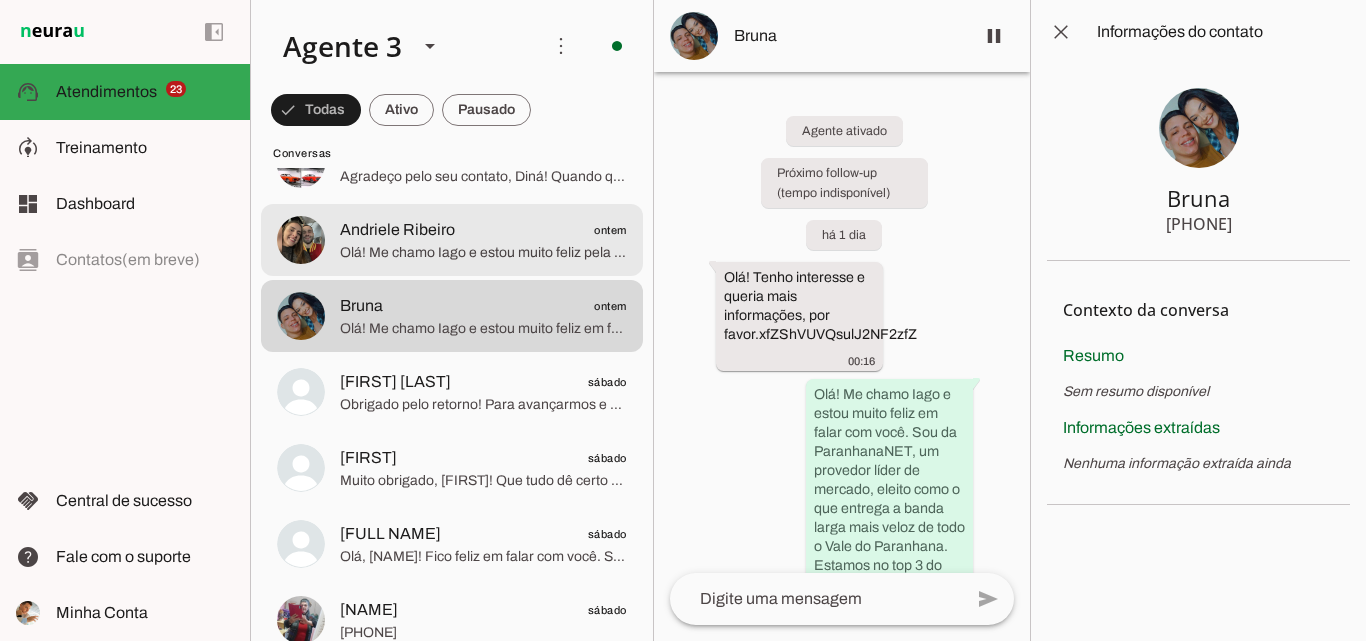 click on "Olá! Me chamo Iago e estou muito feliz pela oportunidade de falar com você. Sou consultor da ParanhanaNET, que é líder de mercado no Vale do Paranhana, eleita a banda larga mais veloz da região, além de estar no Top 3 do Rio Grande do Sul e no Top 10 do Brasil em velocidade, segundo o site minhaconexao.com.br. Também somos reconhecidos como o melhor provedor em qualidade de atendimento e suporte técnico no Vale do Paranhana.
Para começar, qual é o seu nome? E aproveito para saber o endereço completo onde você deseja instalar a internet: rua, número, bairro e cidade, por favor. Isso é importante para confirmar a disponibilidade do nosso serviço no seu local." 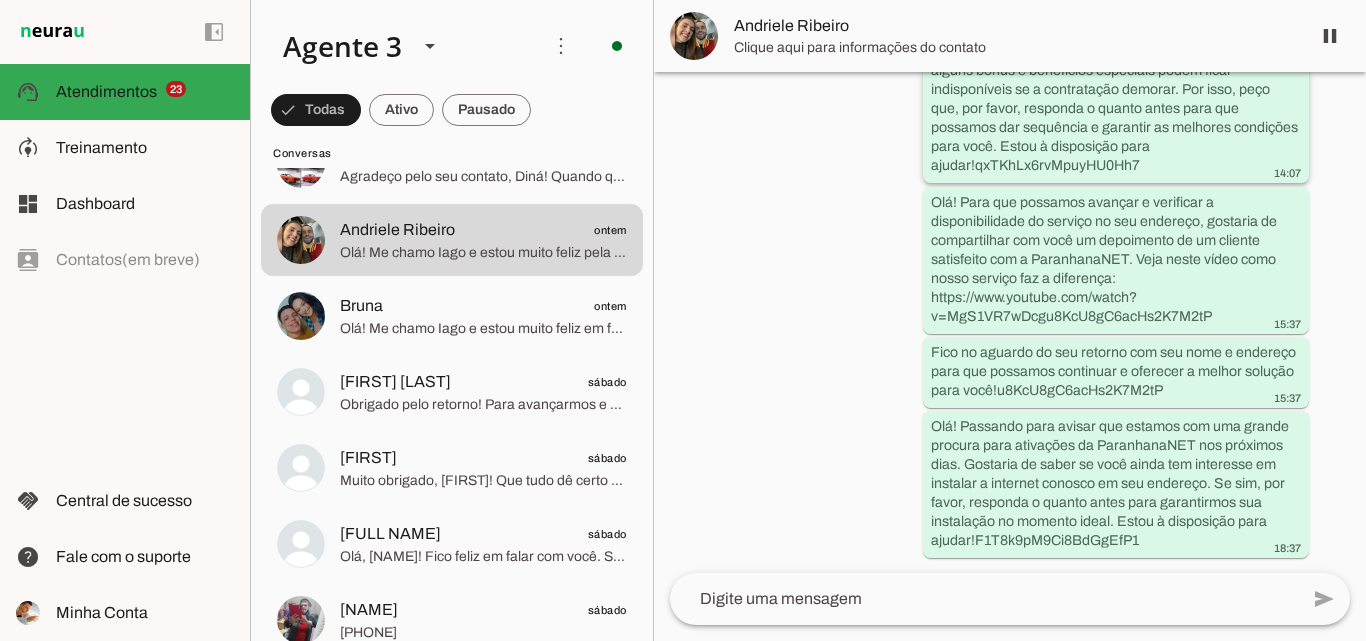 scroll, scrollTop: 622, scrollLeft: 0, axis: vertical 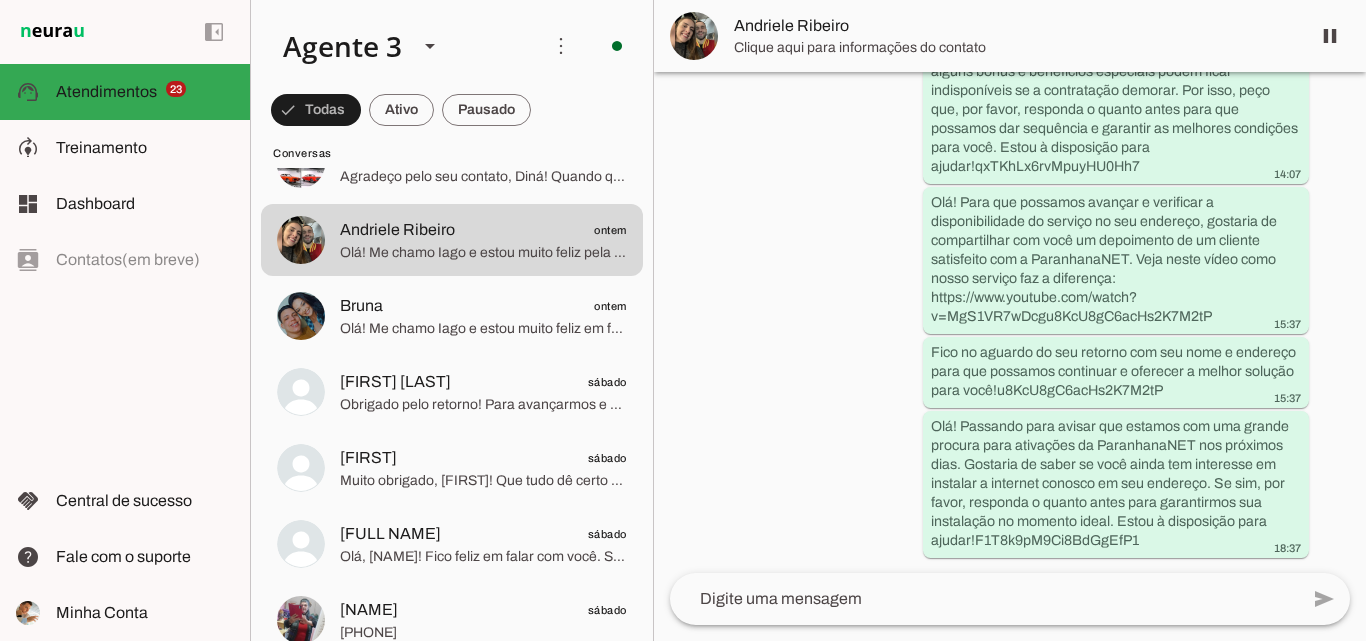 click on "Clique aqui para informações do contato" at bounding box center [1014, 48] 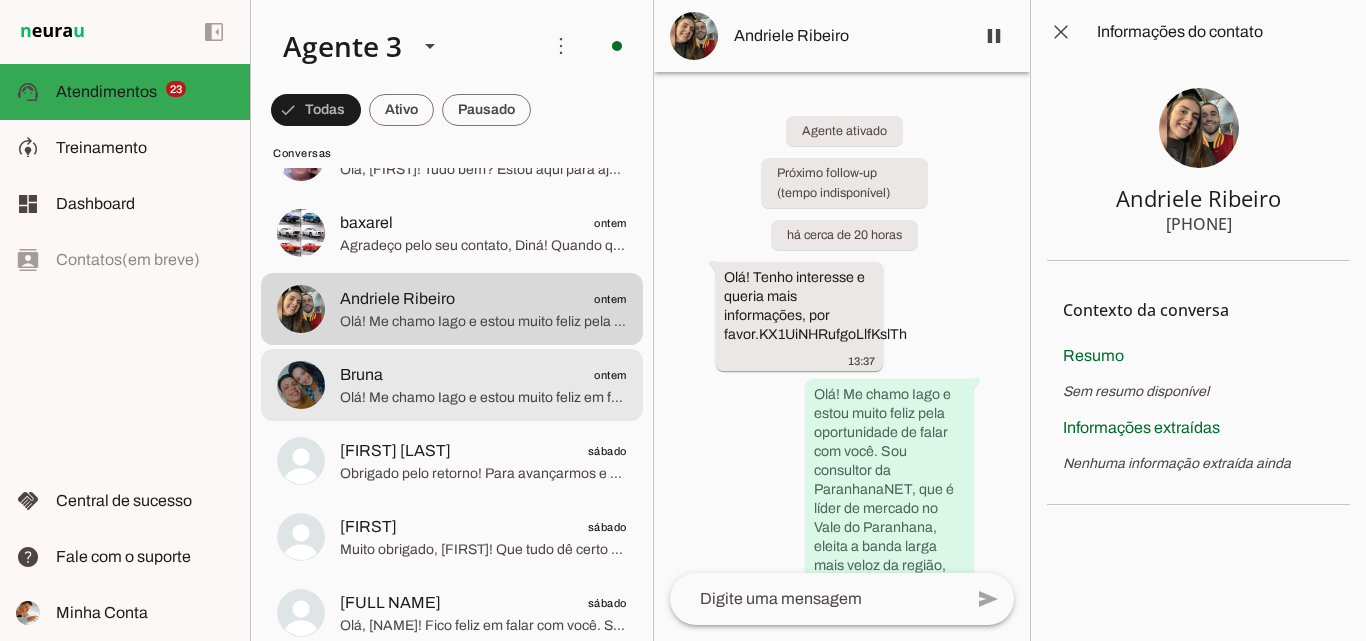 scroll, scrollTop: 2300, scrollLeft: 0, axis: vertical 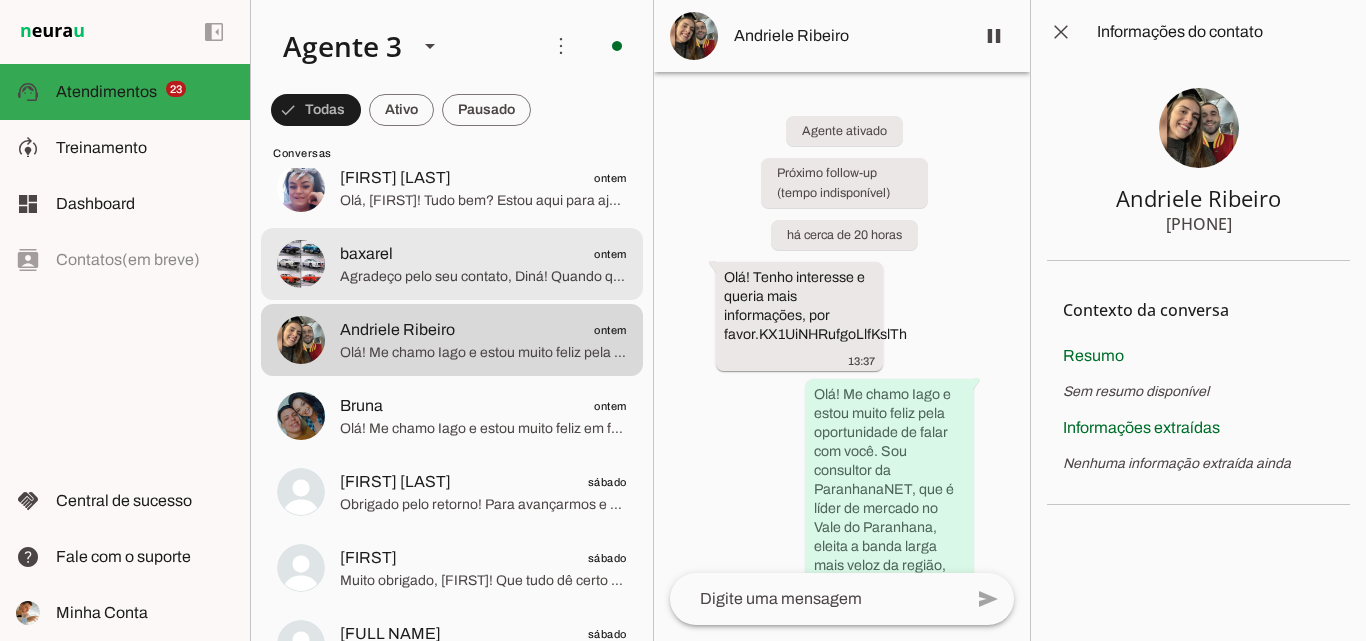 click on "baxarel
ontem" 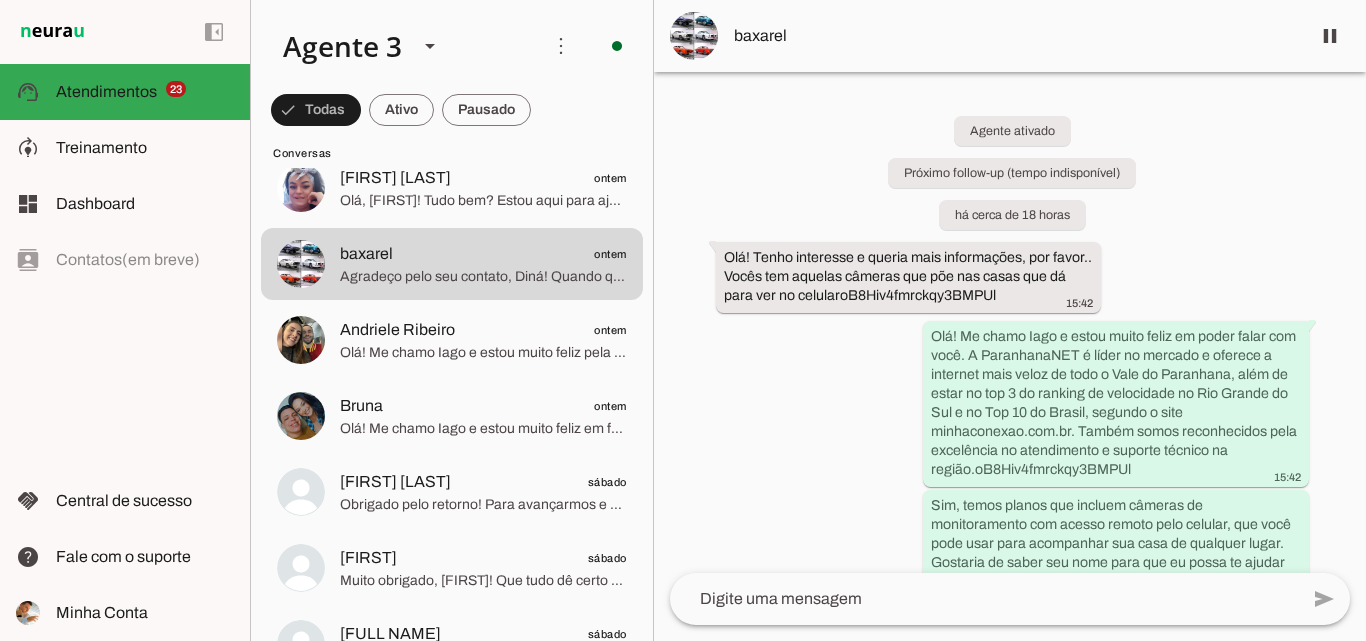 click on "baxarel" at bounding box center (1014, 36) 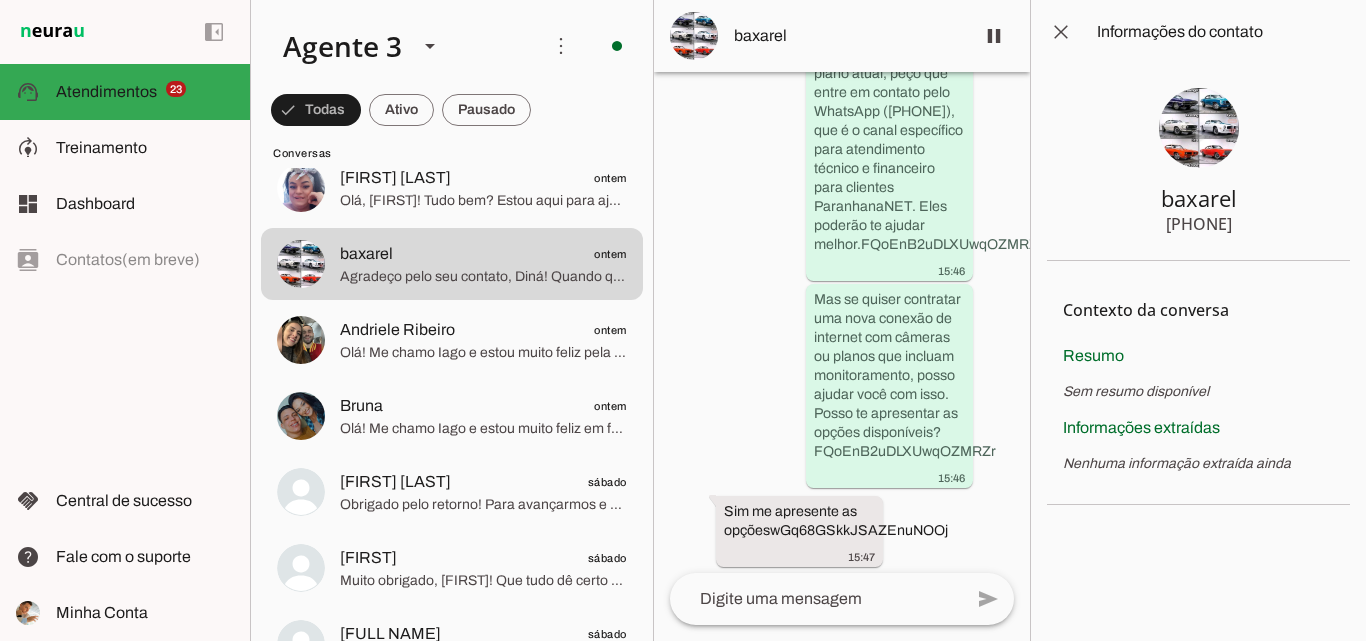 scroll, scrollTop: 1484, scrollLeft: 0, axis: vertical 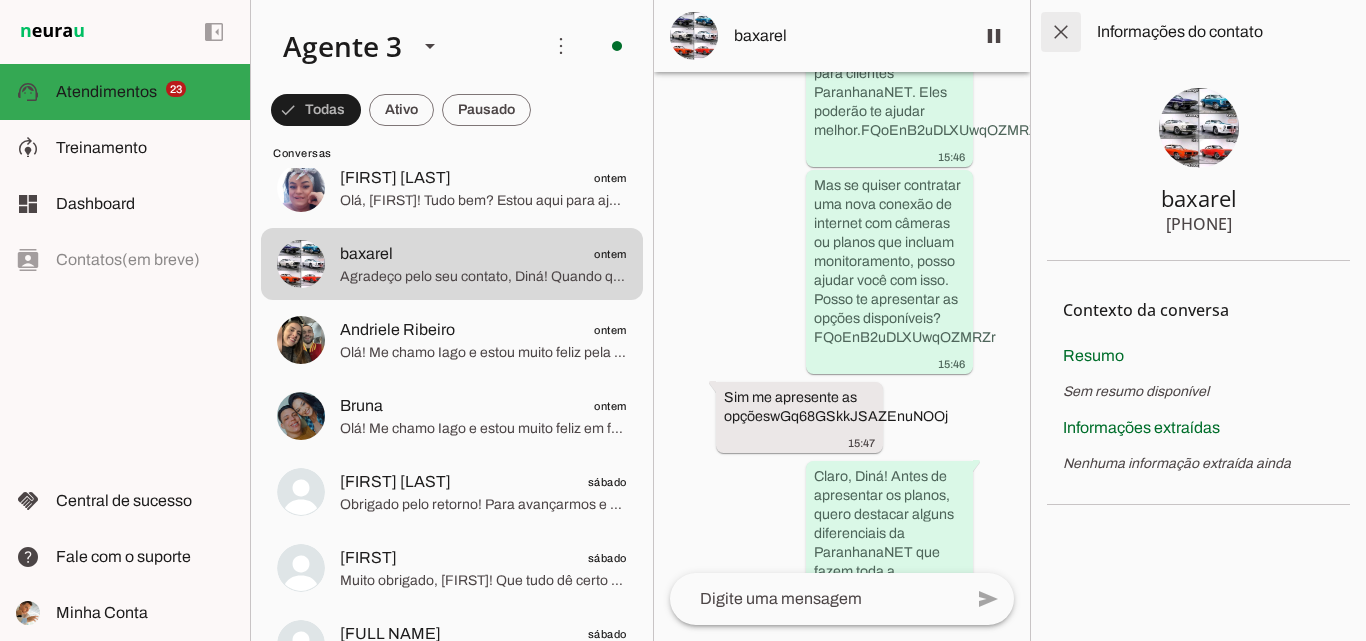 click at bounding box center [1061, 32] 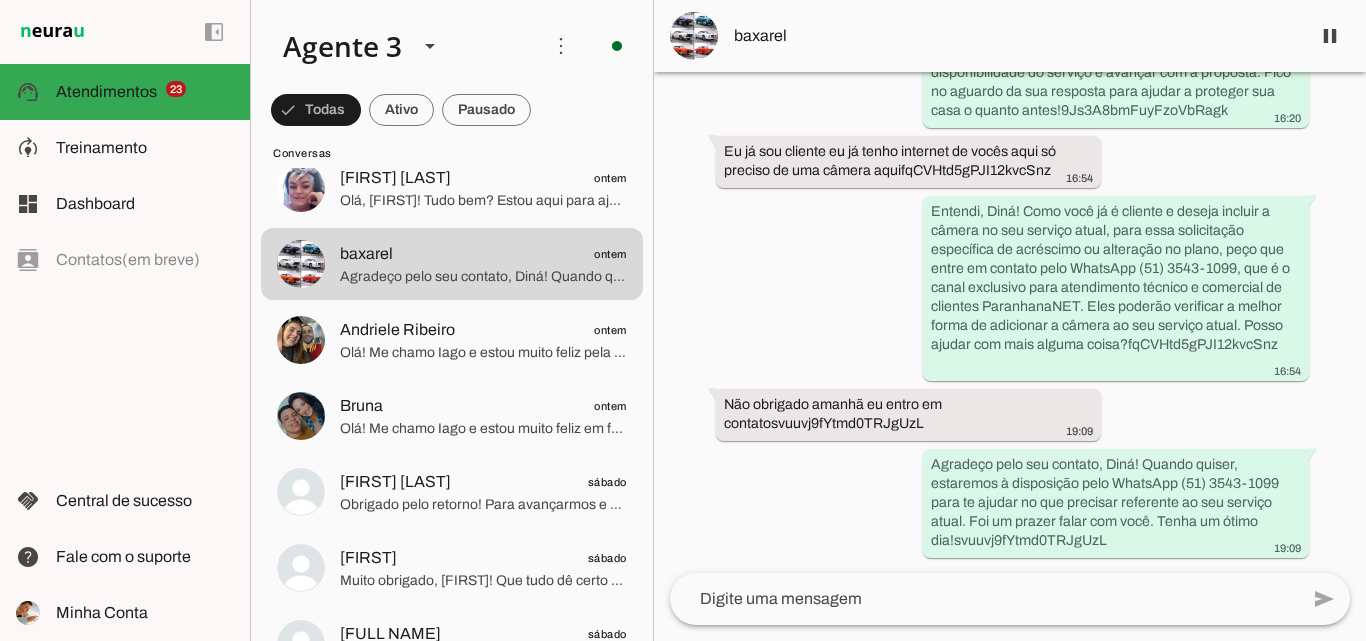 scroll, scrollTop: 2143, scrollLeft: 0, axis: vertical 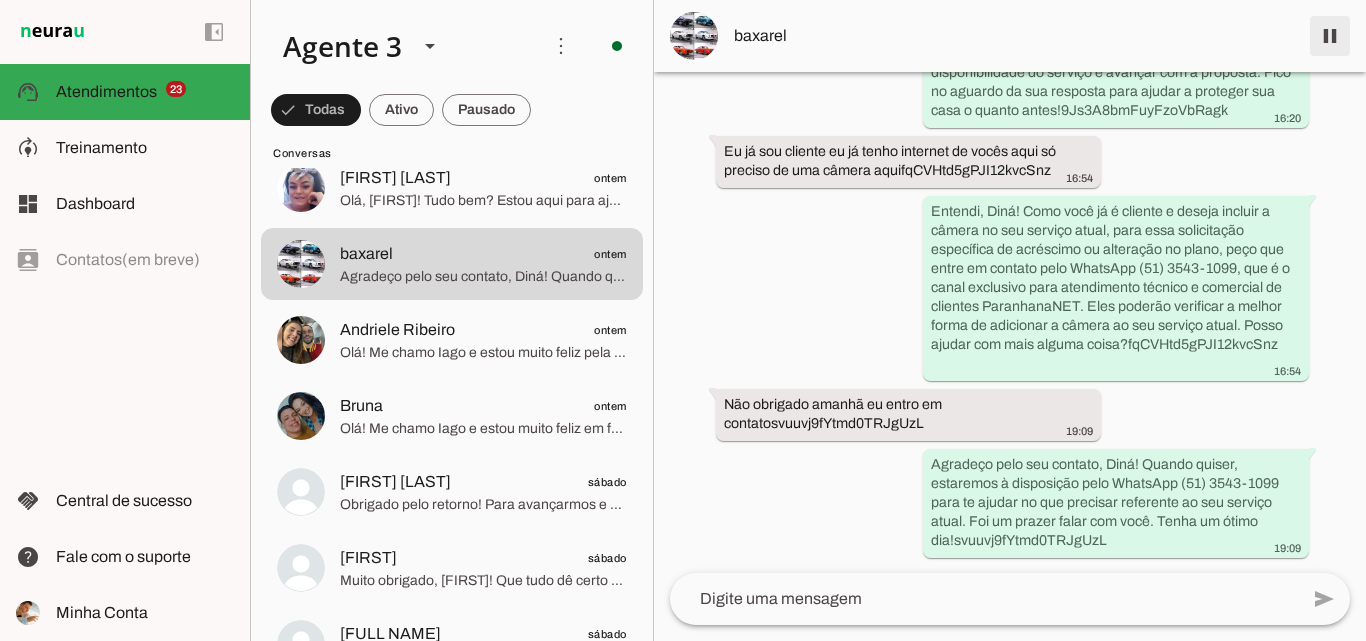 click at bounding box center [1330, 36] 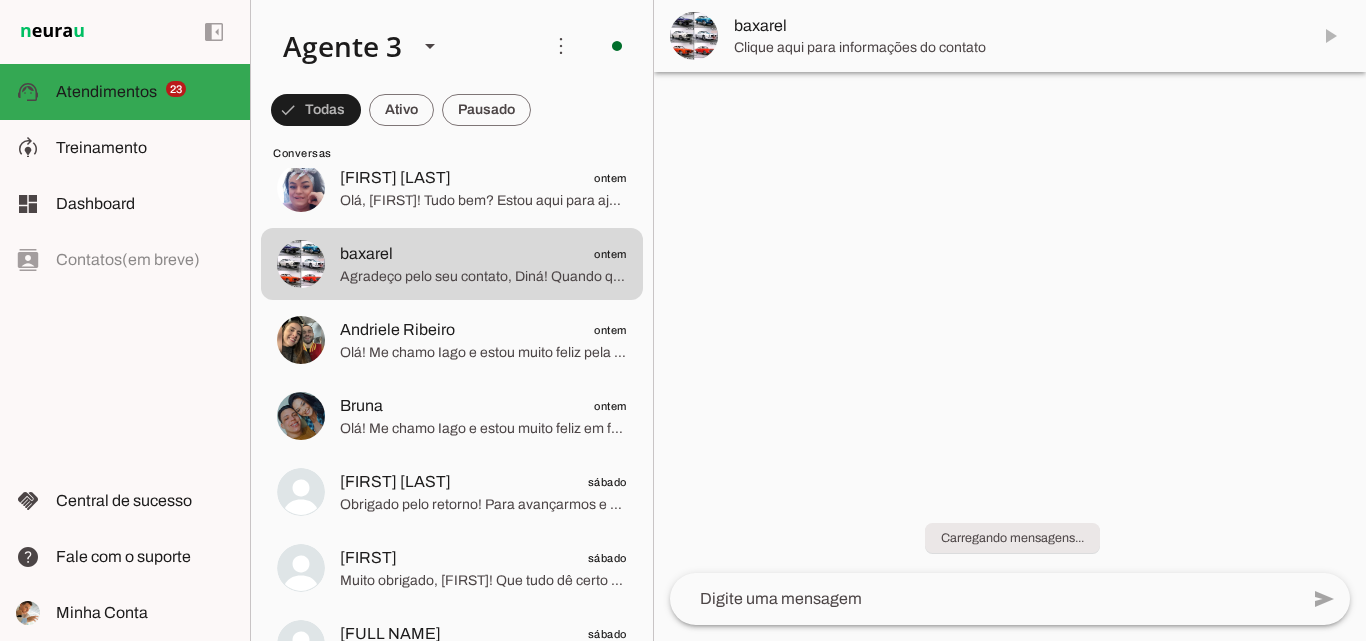 scroll, scrollTop: 0, scrollLeft: 0, axis: both 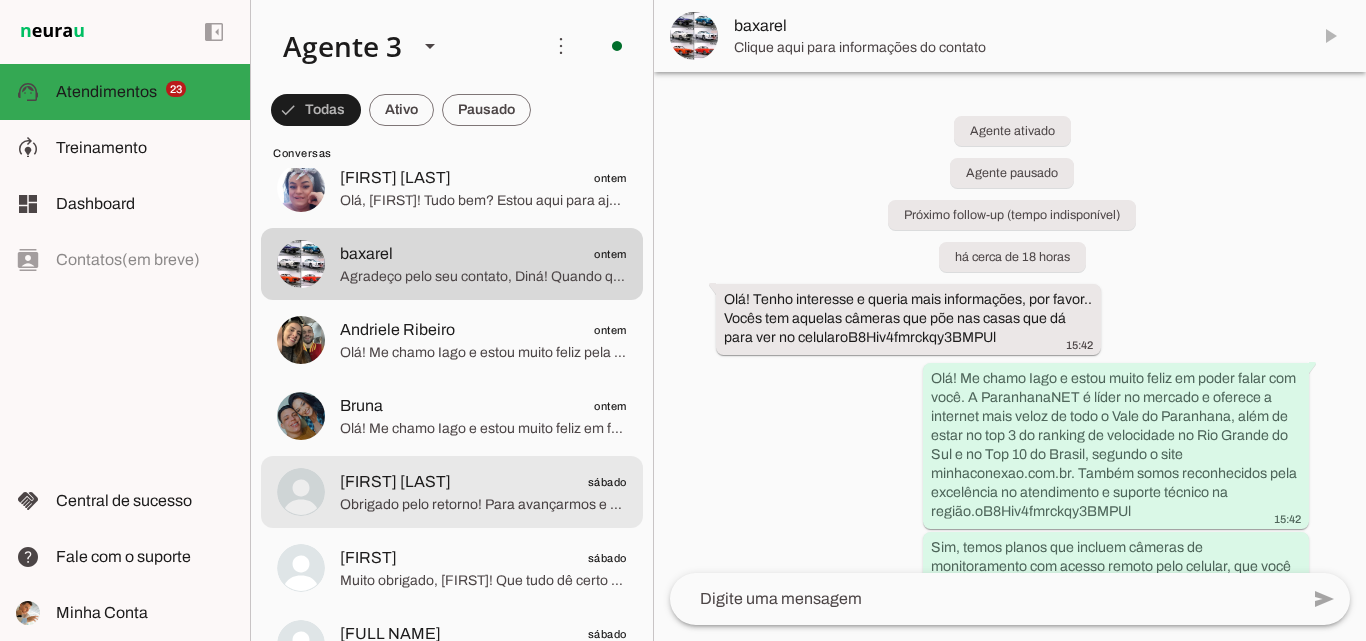 click on "Obrigado pelo retorno! Para avançarmos e garantir que você tenha acesso completo aos benefícios e uma conexão de internet premiada, por favor, poderia me informar seu nome completo e o endereço completo onde deseja a instalação? Assim, verifico a cobertura e disponibilidade para seu local." 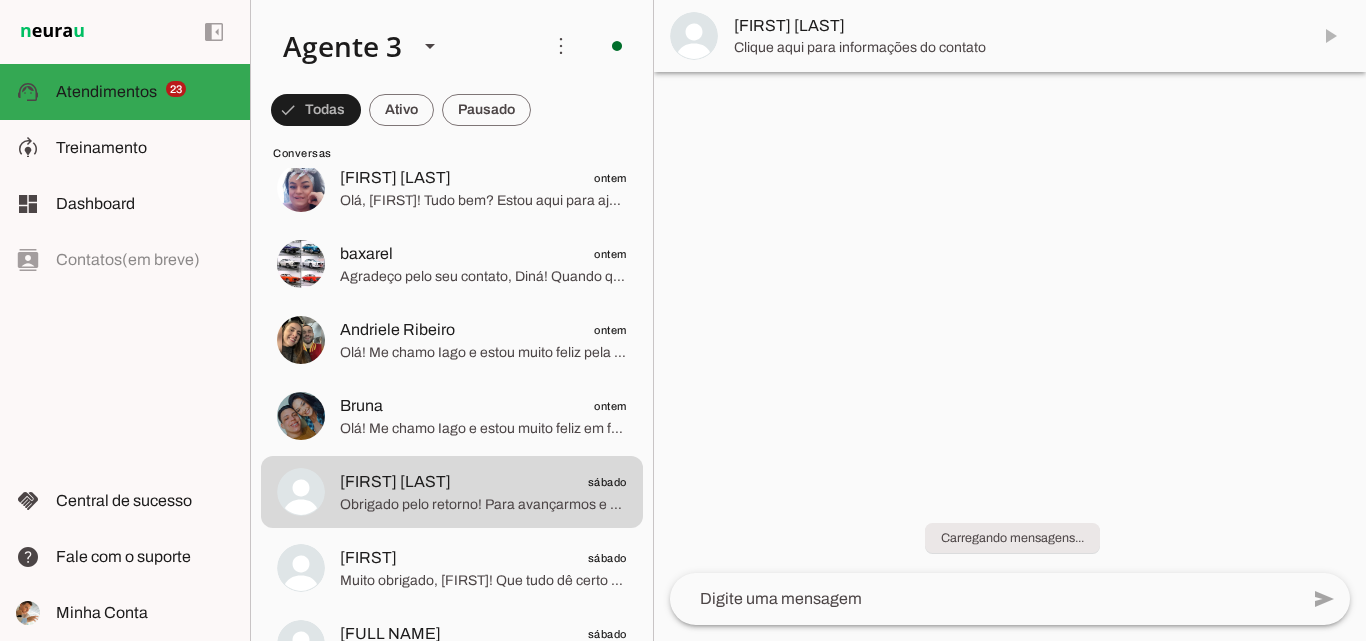 scroll, scrollTop: 2159, scrollLeft: 0, axis: vertical 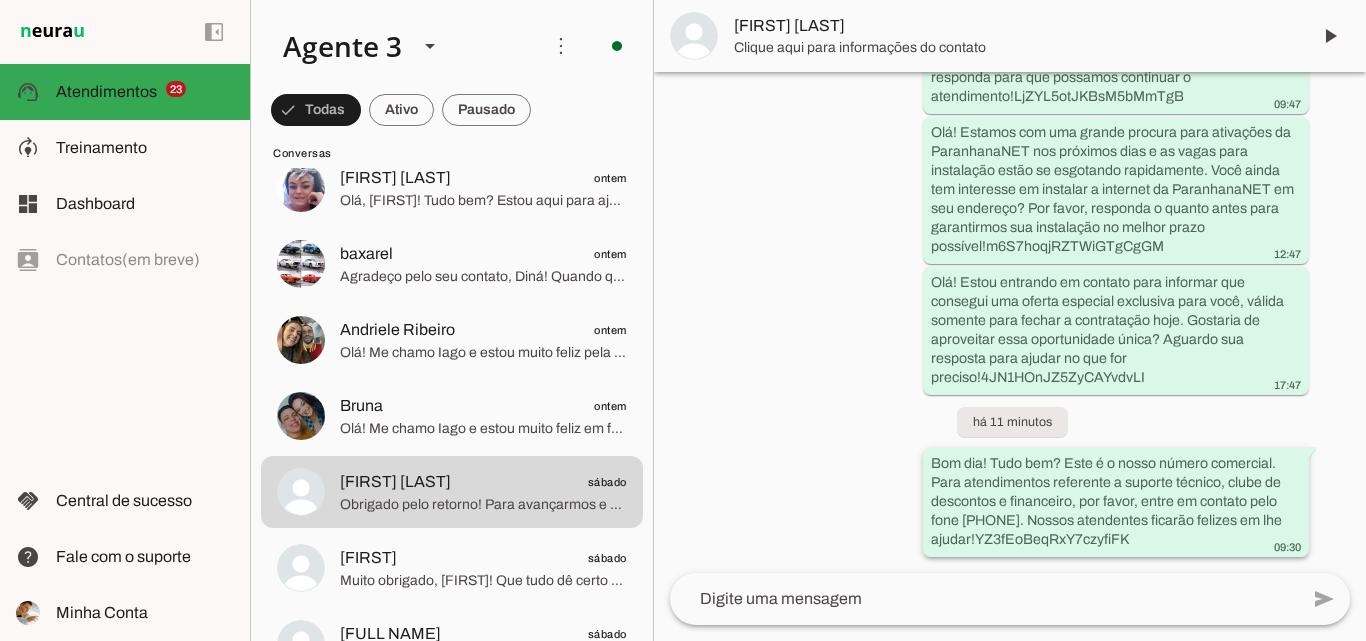 drag, startPoint x: 922, startPoint y: 464, endPoint x: 1195, endPoint y: 542, distance: 283.9243 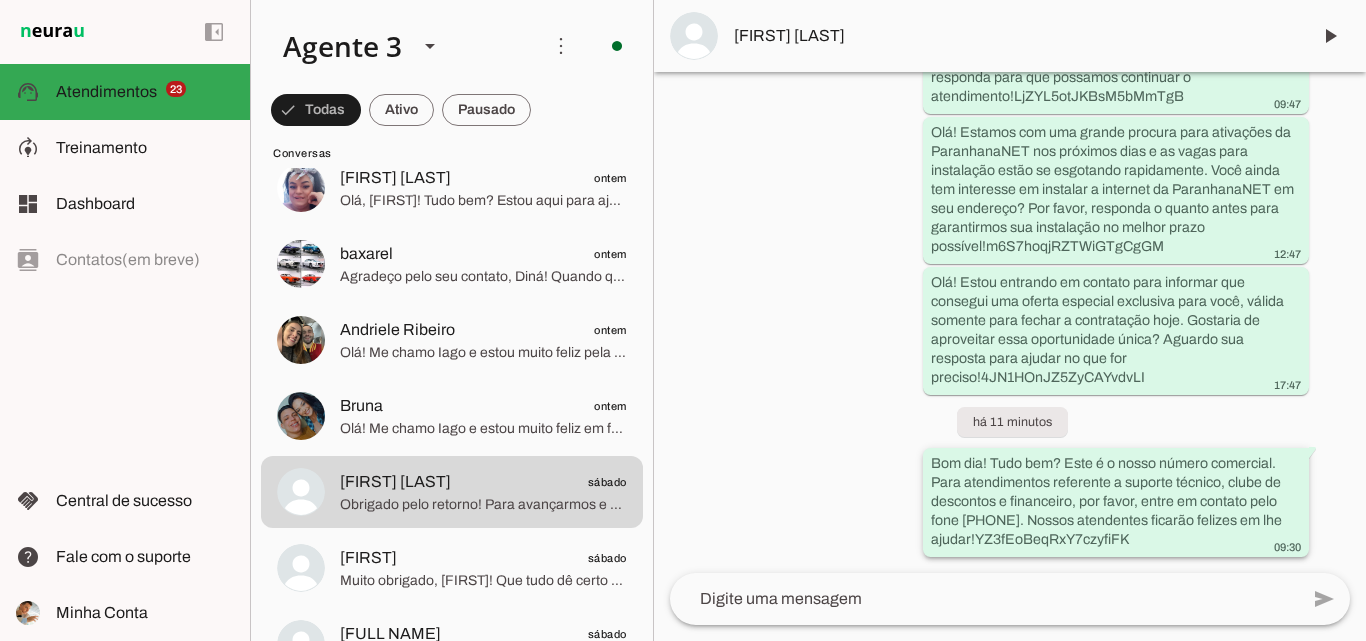 drag, startPoint x: 924, startPoint y: 462, endPoint x: 964, endPoint y: 540, distance: 87.658424 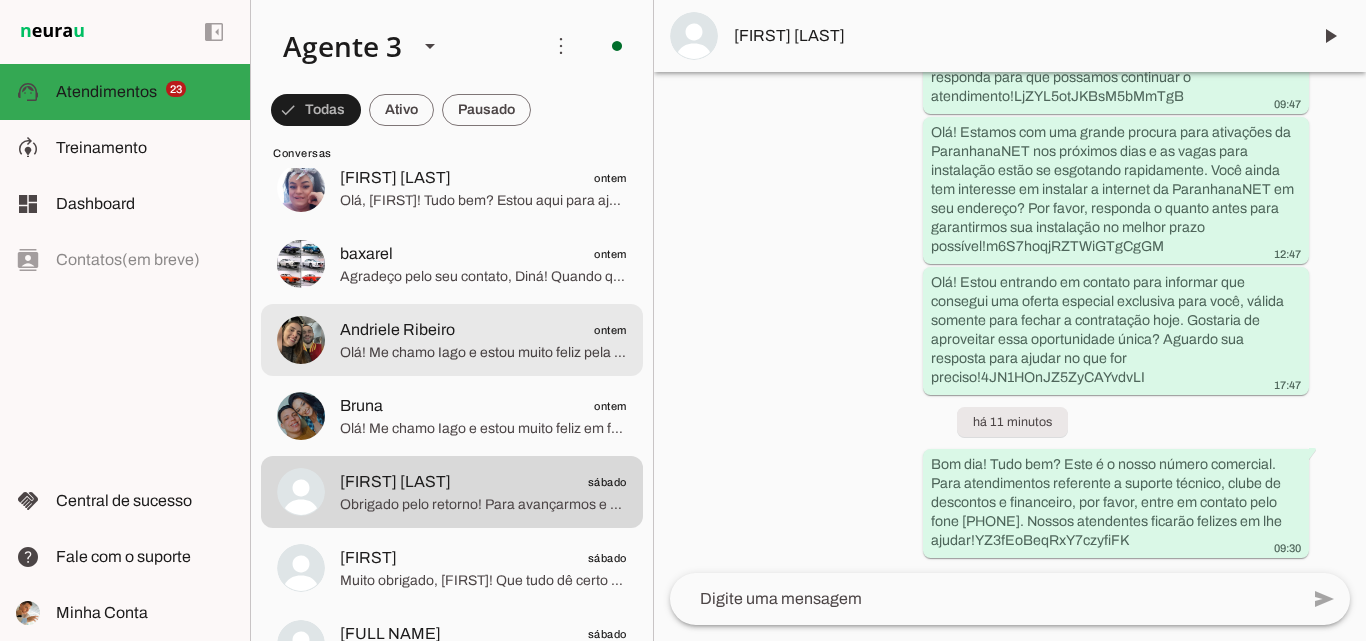 click on "Olá! Me chamo Iago e estou muito feliz pela oportunidade de falar com você. Sou consultor da ParanhanaNET, que é líder de mercado no Vale do Paranhana, eleita a banda larga mais veloz da região, além de estar no Top 3 do Rio Grande do Sul e no Top 10 do Brasil em velocidade, segundo o site minhaconexao.com.br. Também somos reconhecidos como o melhor provedor em qualidade de atendimento e suporte técnico no Vale do Paranhana.
Para começar, qual é o seu nome? E aproveito para saber o endereço completo onde você deseja instalar a internet: rua, número, bairro e cidade, por favor. Isso é importante para confirmar a disponibilidade do nosso serviço no seu local." 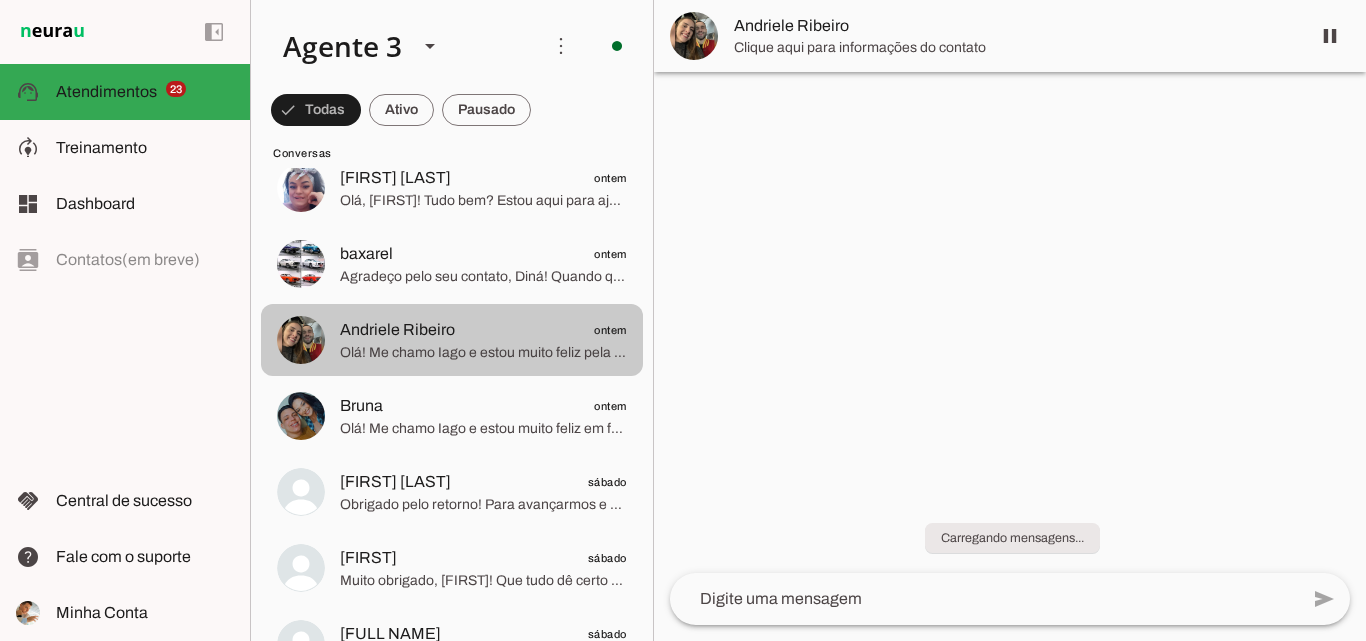 scroll, scrollTop: 0, scrollLeft: 0, axis: both 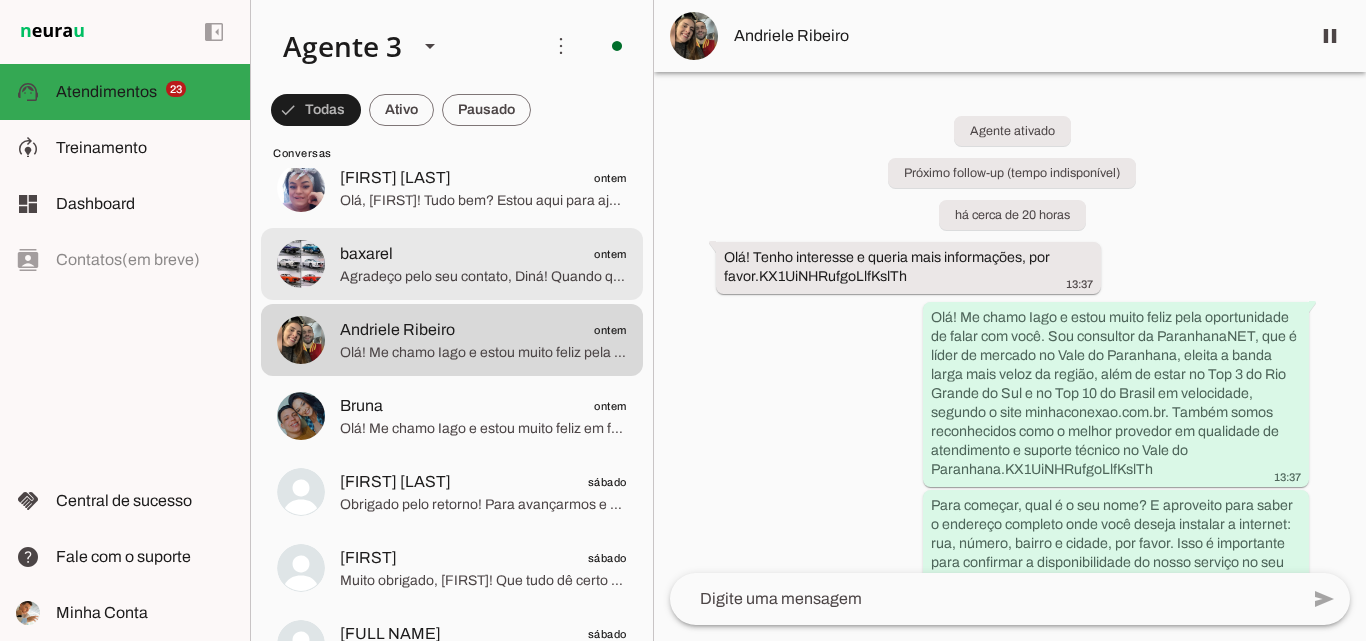 click on "baxarel
ontem" 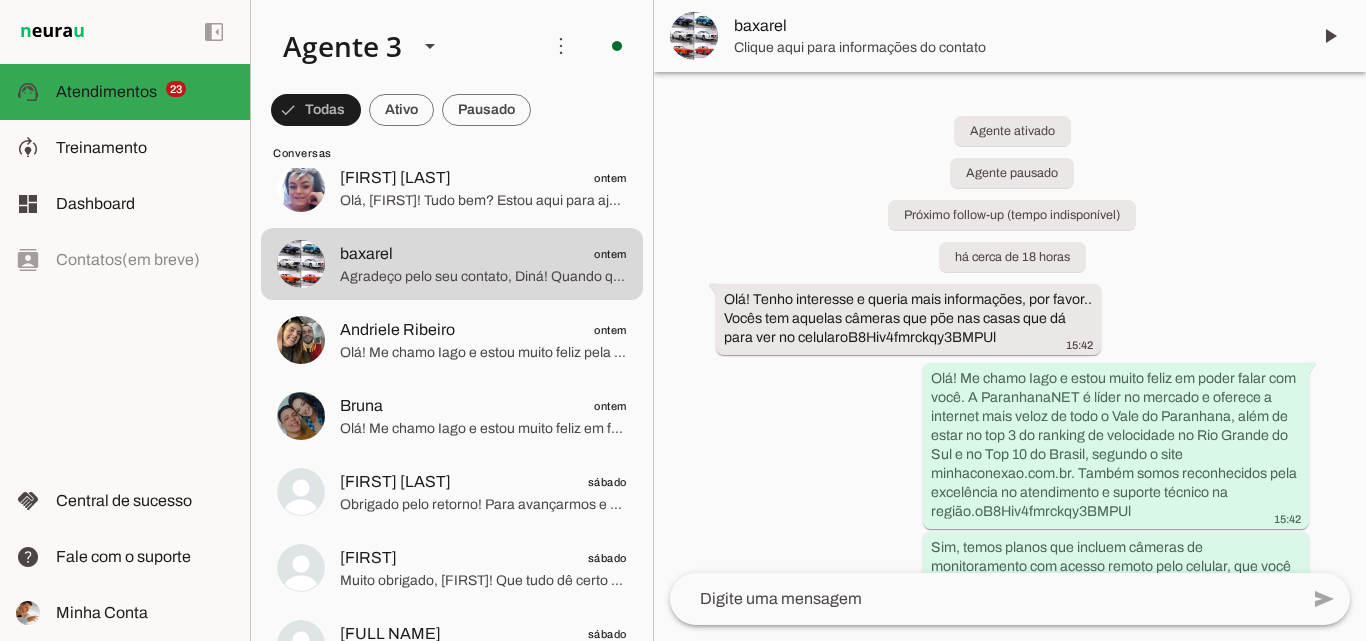 scroll, scrollTop: 2185, scrollLeft: 0, axis: vertical 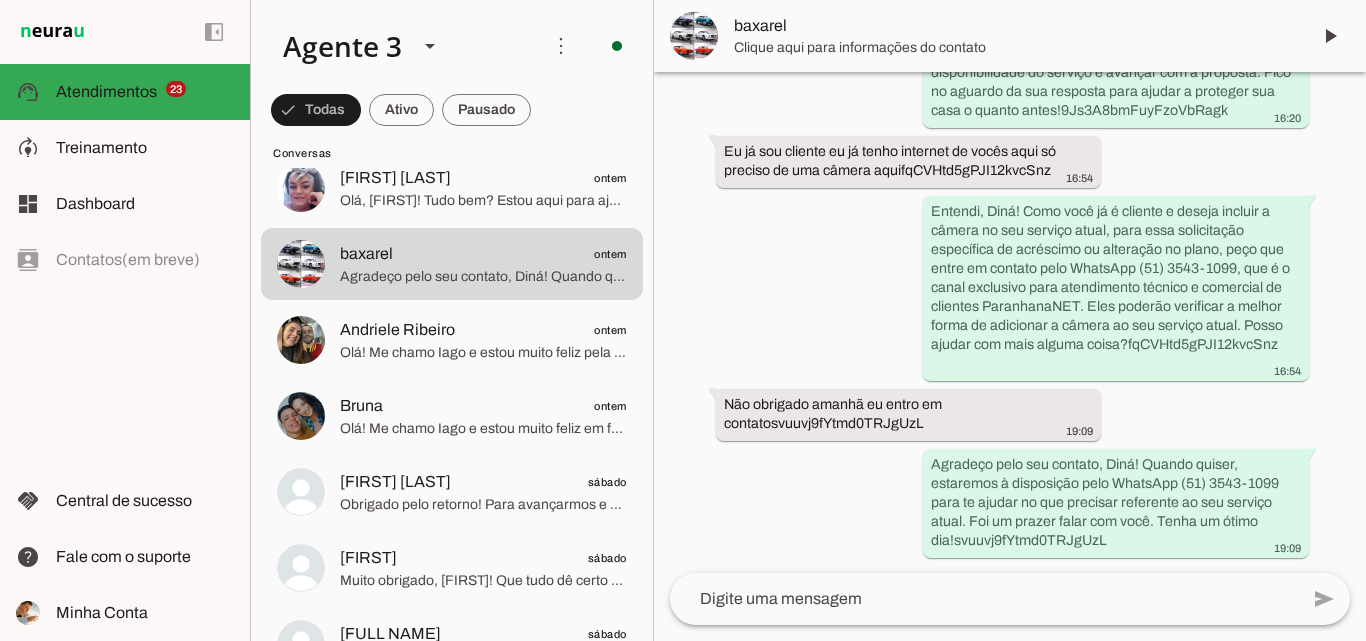 click 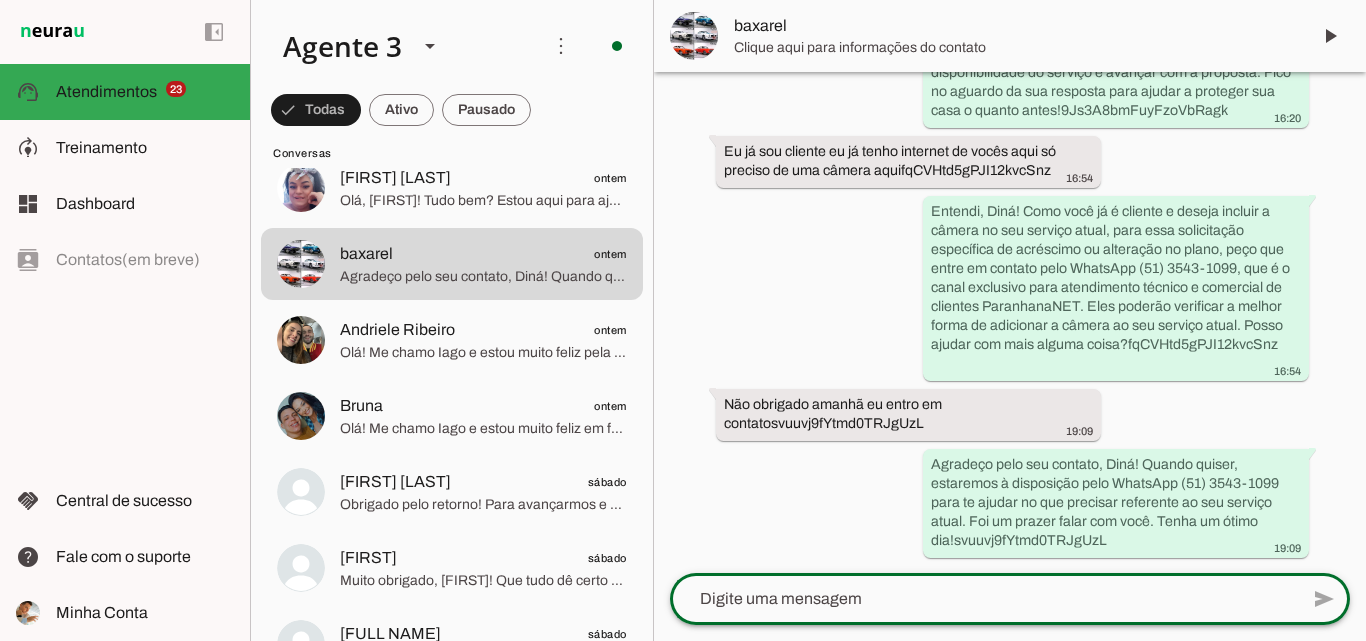 type on "Bom dia! Tudo bem? Este é o nosso número comercial. Para atendimentos referente a suporte técnico, clube de descontos e financeiro, por favor, entre em contato pelo fone 51 3543-1099. Nossos atendentes ficarão felizes em lhe ajudar!" 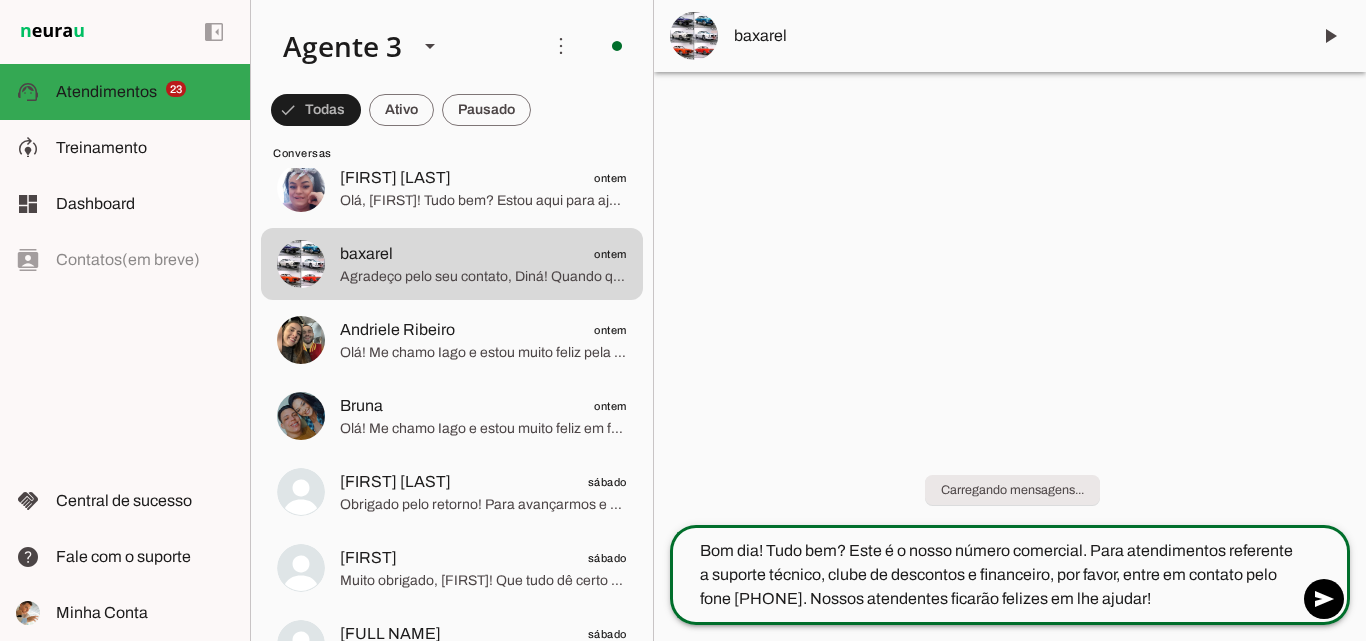 scroll, scrollTop: 0, scrollLeft: 0, axis: both 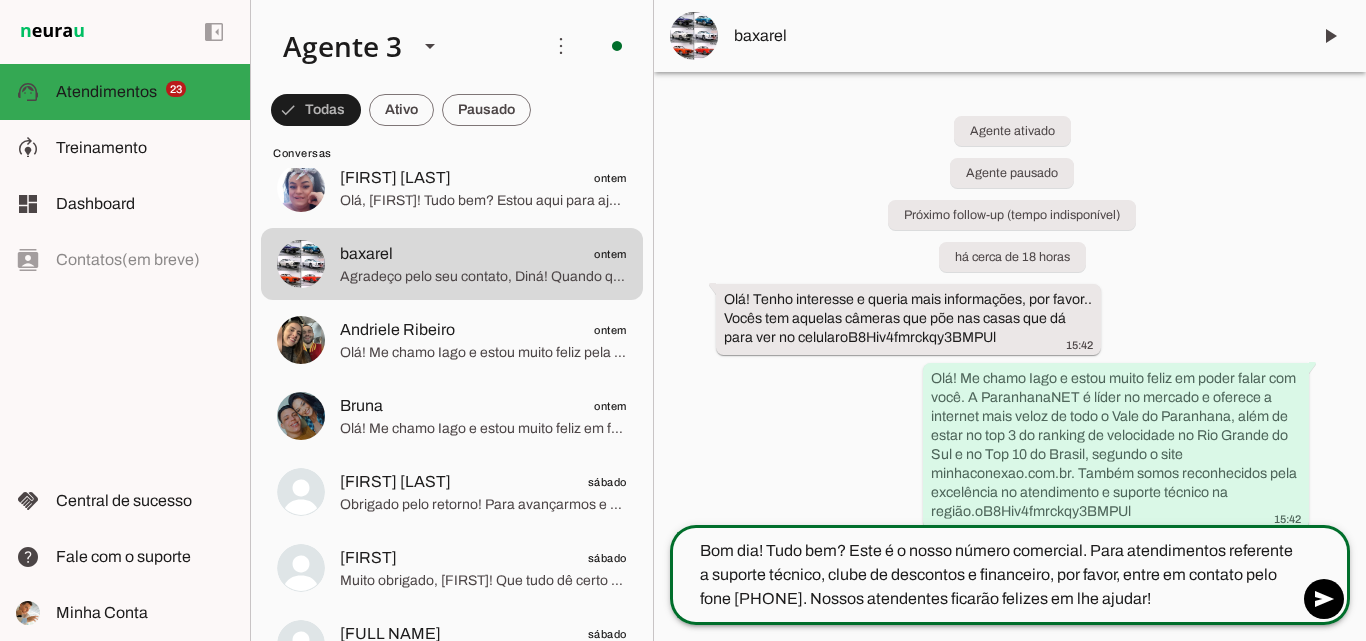 type 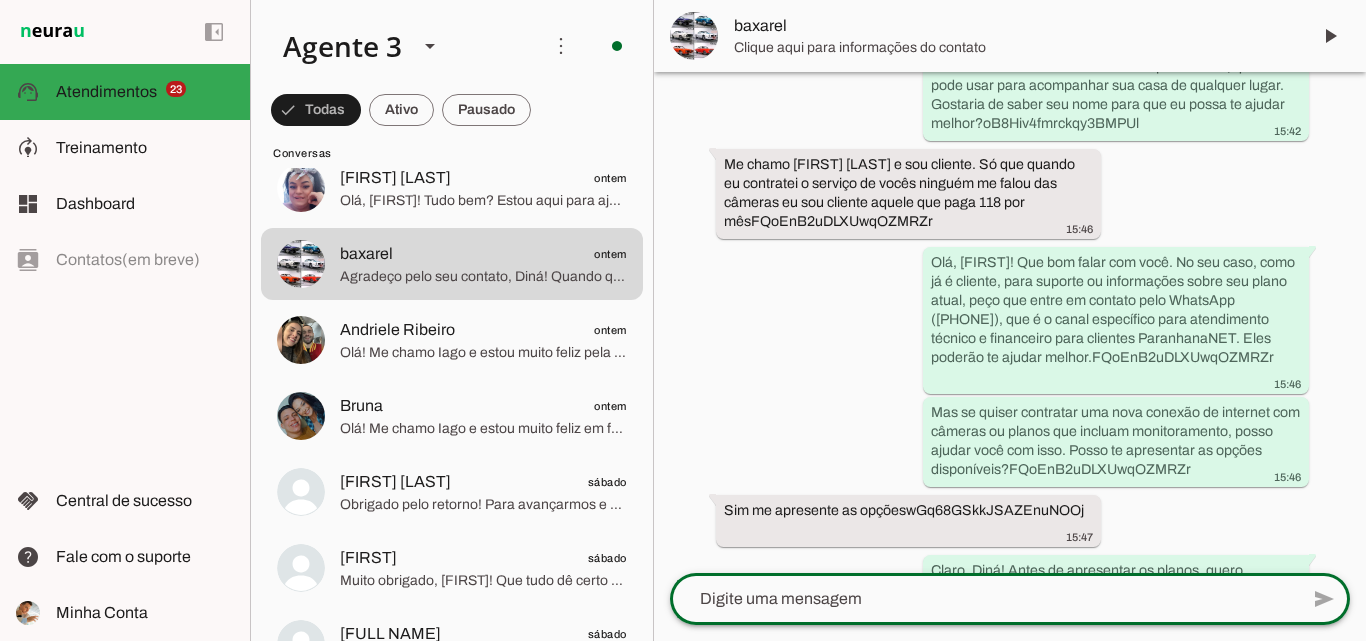scroll, scrollTop: 557, scrollLeft: 0, axis: vertical 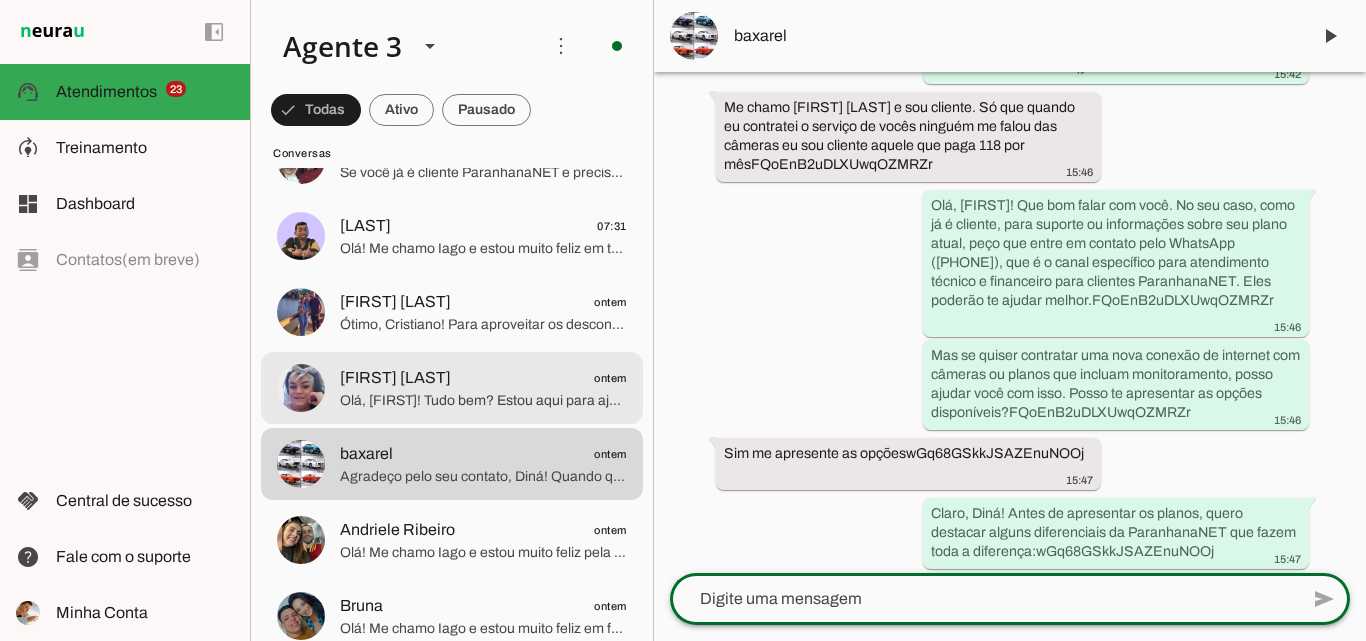 click on "cristiely Fernandes
ontem" 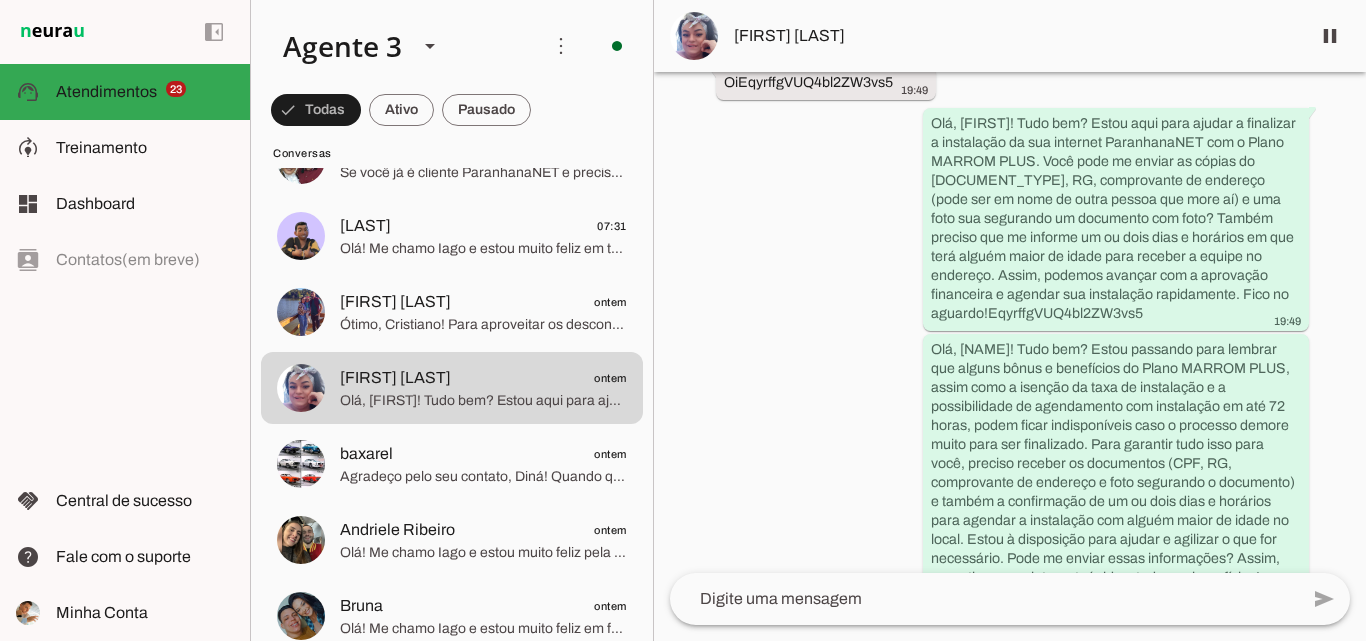 scroll, scrollTop: 7350, scrollLeft: 0, axis: vertical 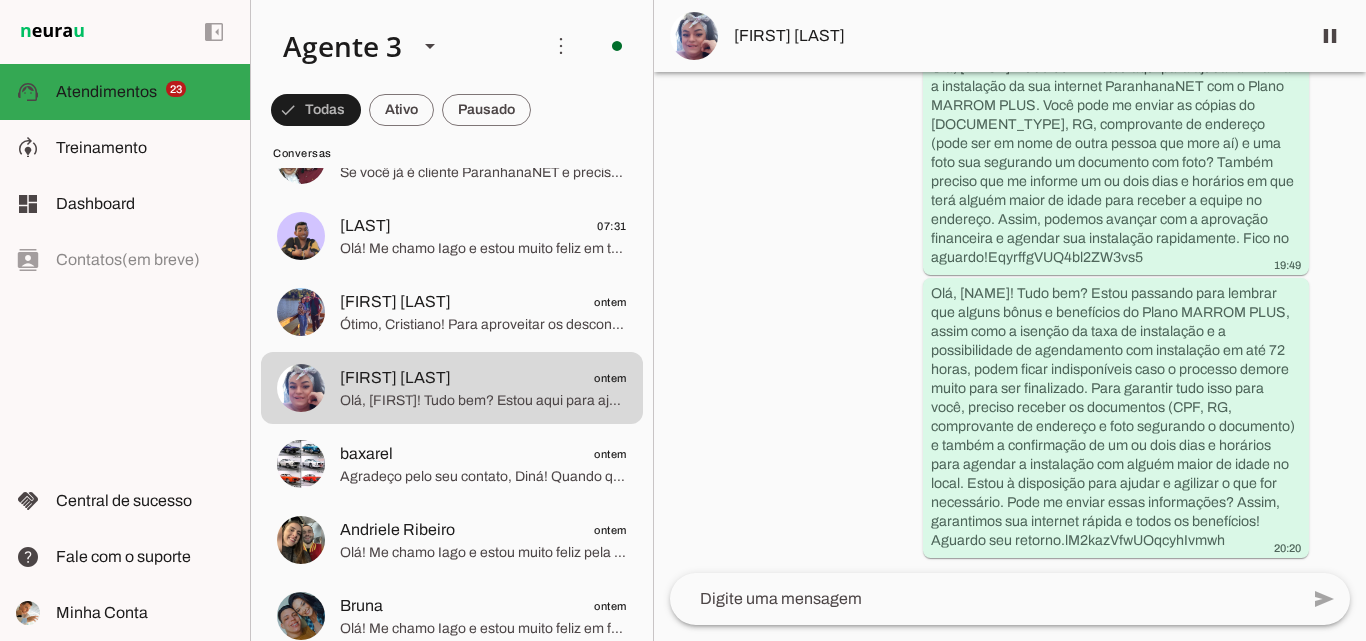 click on "[FIRST] [LAST]" at bounding box center [1014, 36] 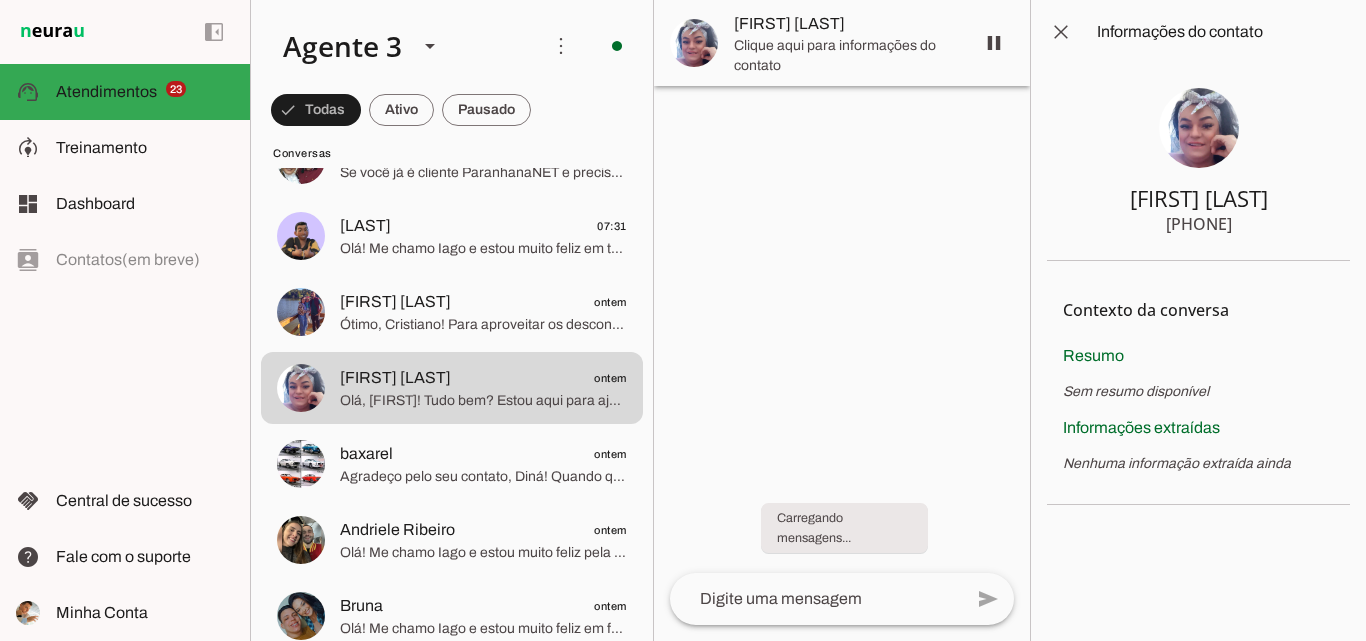 scroll, scrollTop: 0, scrollLeft: 0, axis: both 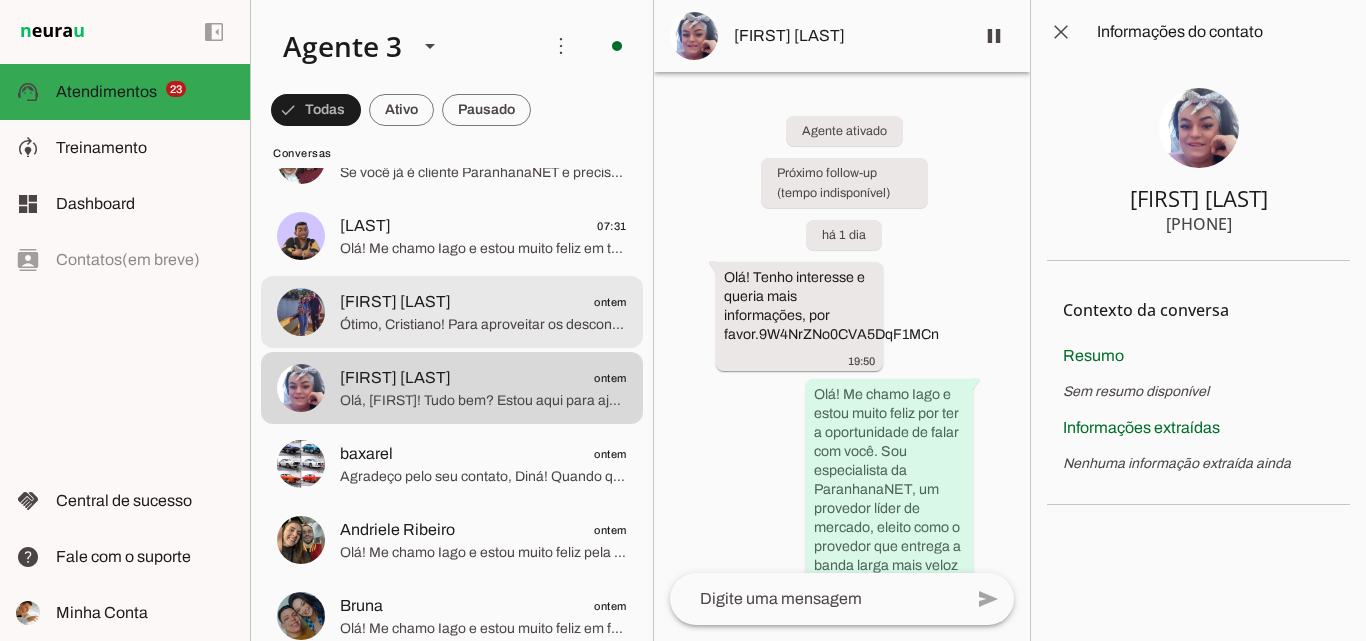drag, startPoint x: 505, startPoint y: 319, endPoint x: 522, endPoint y: 318, distance: 17.029387 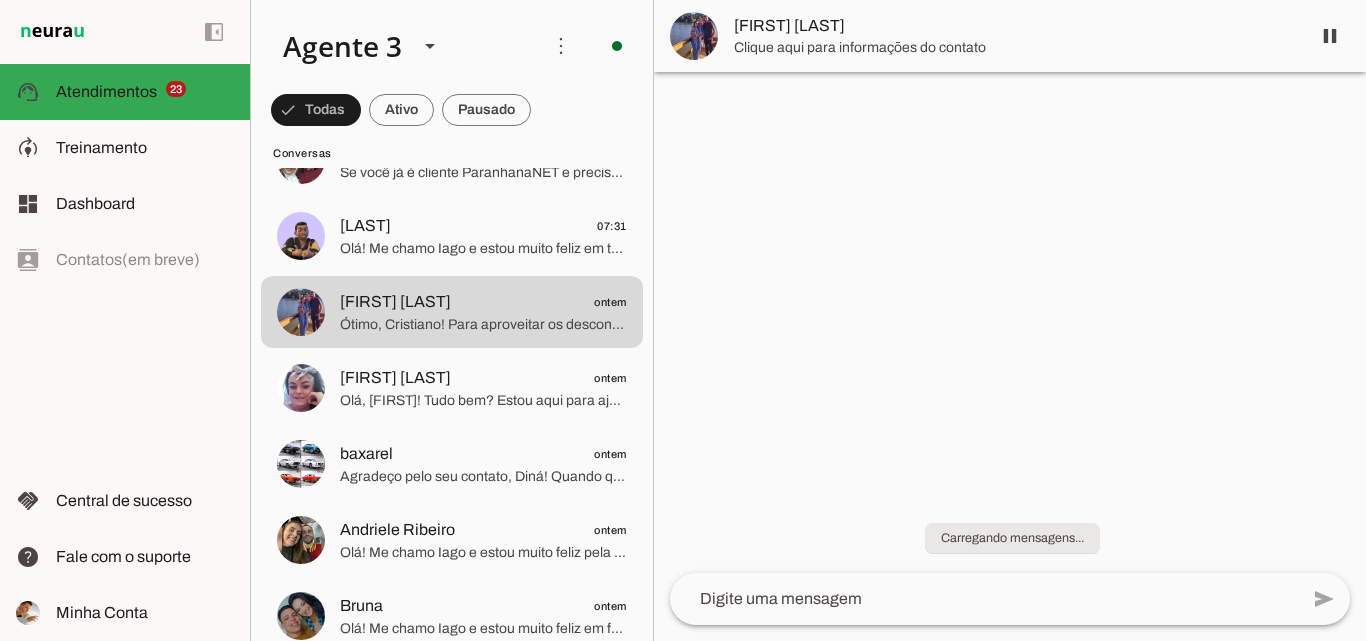 scroll, scrollTop: 0, scrollLeft: 0, axis: both 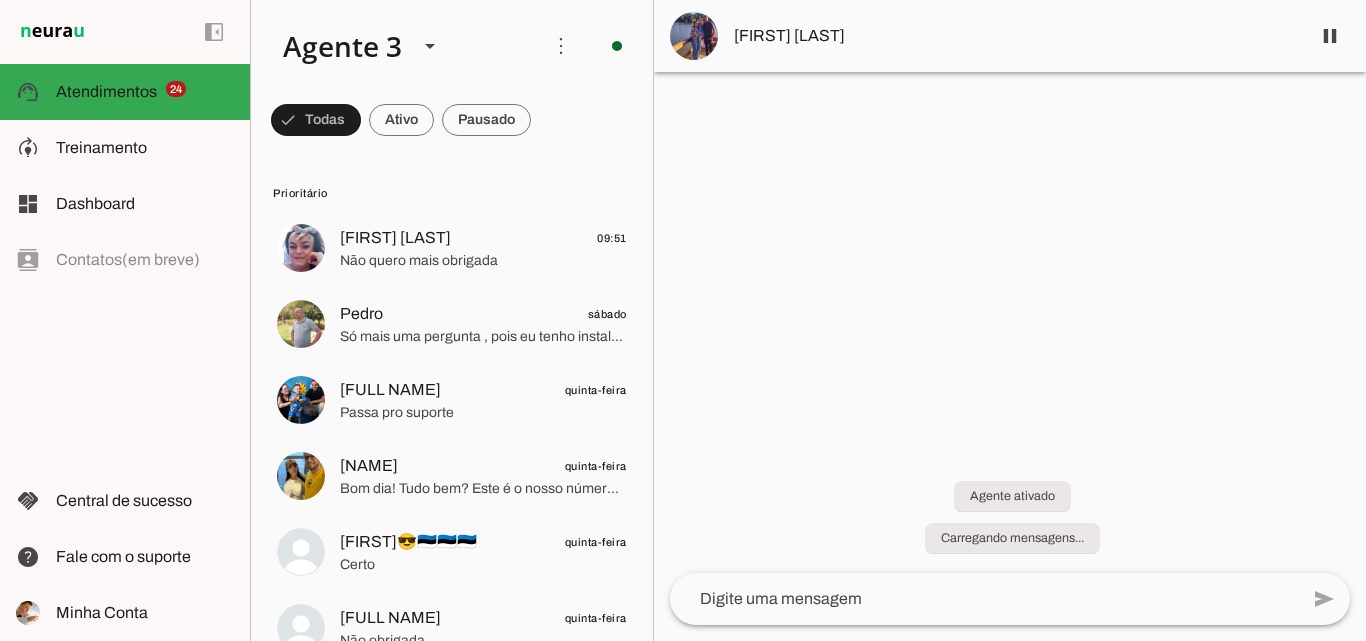 click on "[FIRST] [LAST]" at bounding box center [1014, 36] 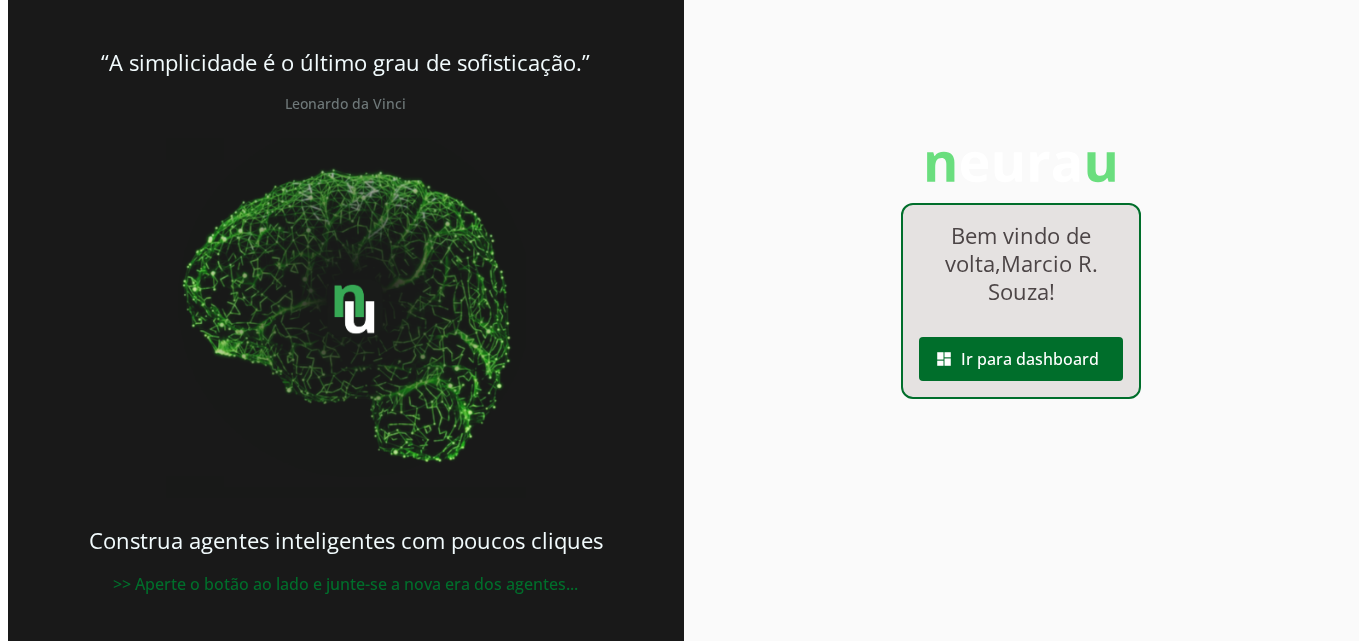 scroll, scrollTop: 0, scrollLeft: 0, axis: both 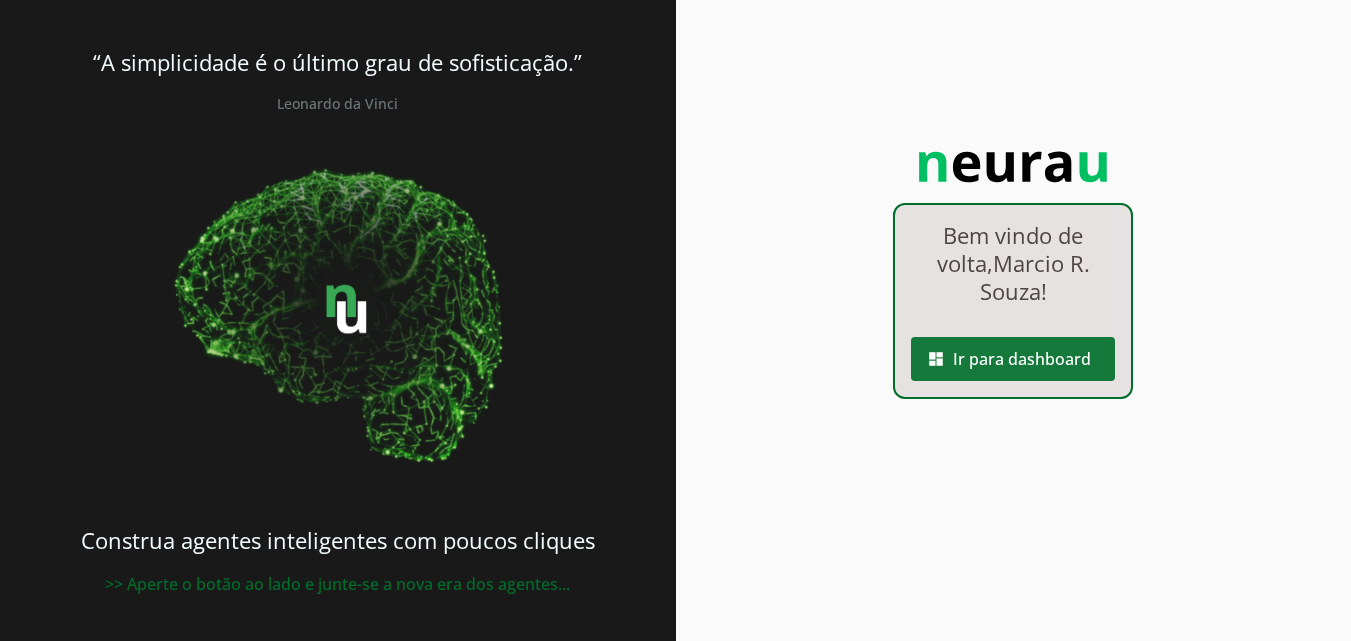 click at bounding box center (1013, 359) 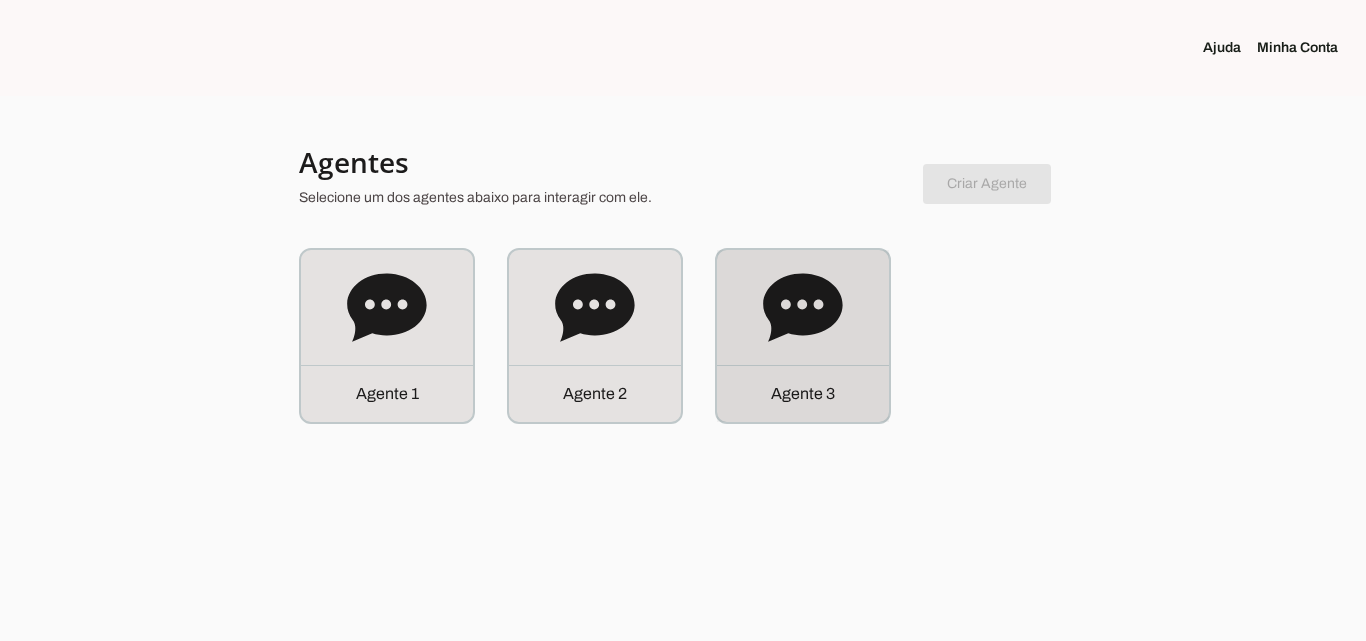 click 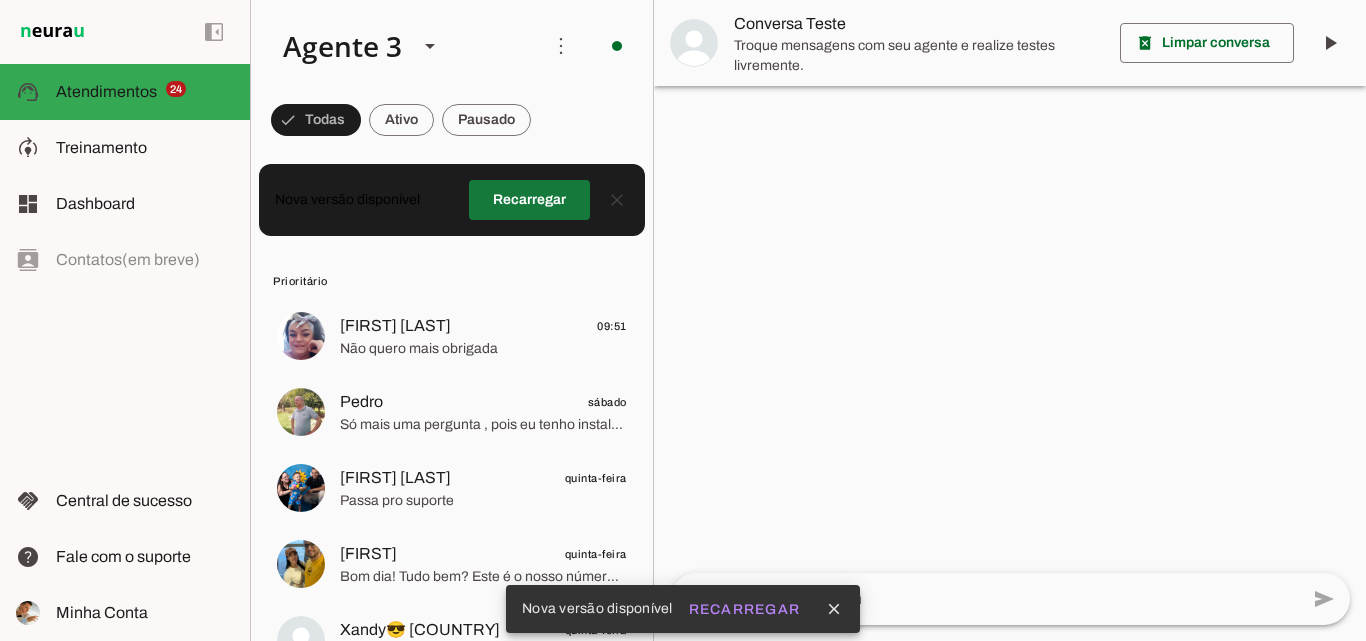 click at bounding box center (529, 200) 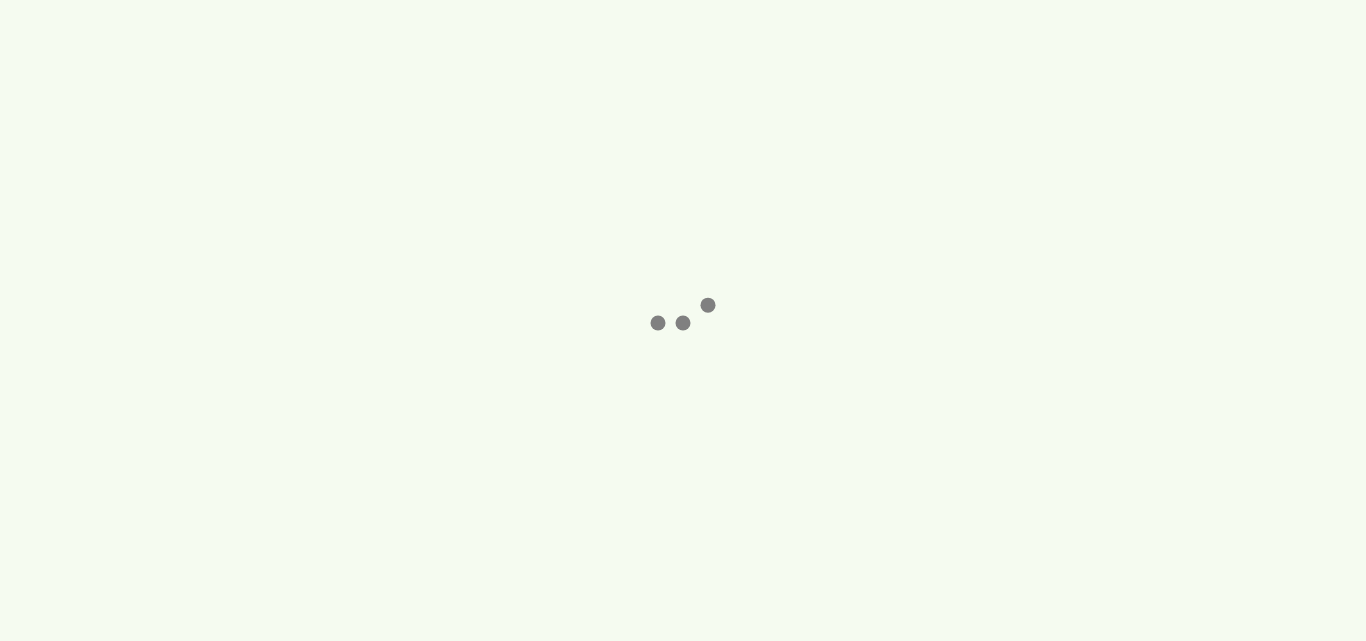 scroll, scrollTop: 0, scrollLeft: 0, axis: both 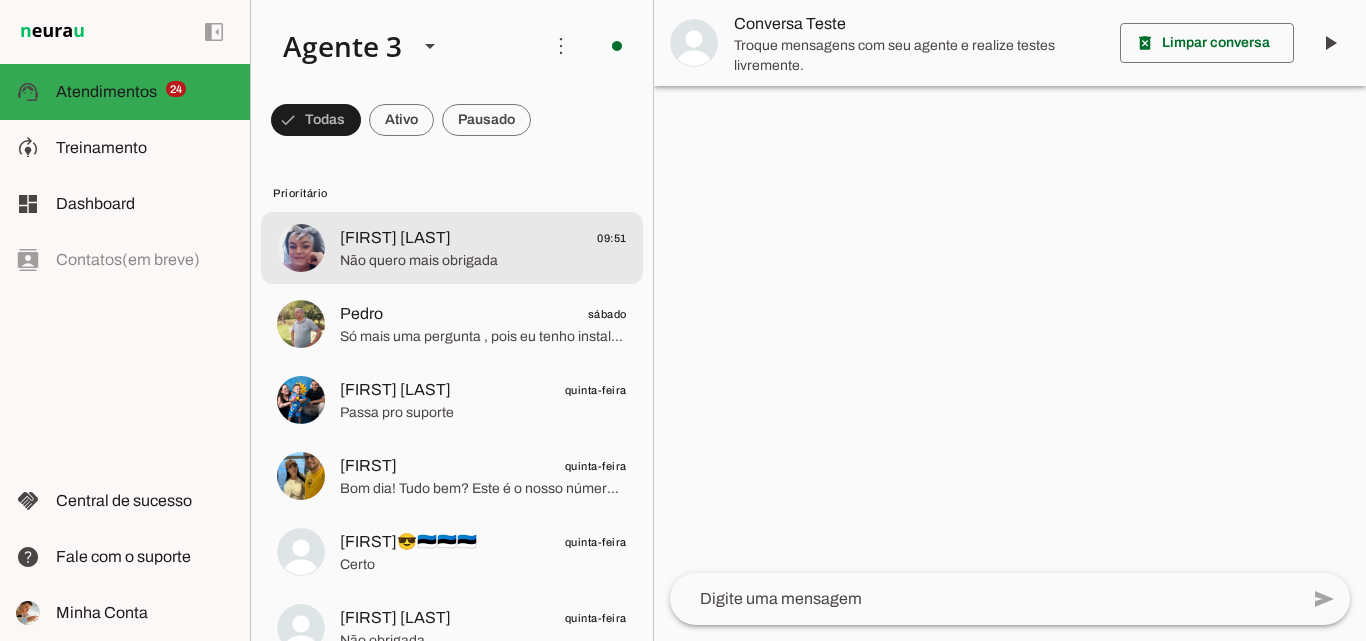click on "Não quero mais obrigada" 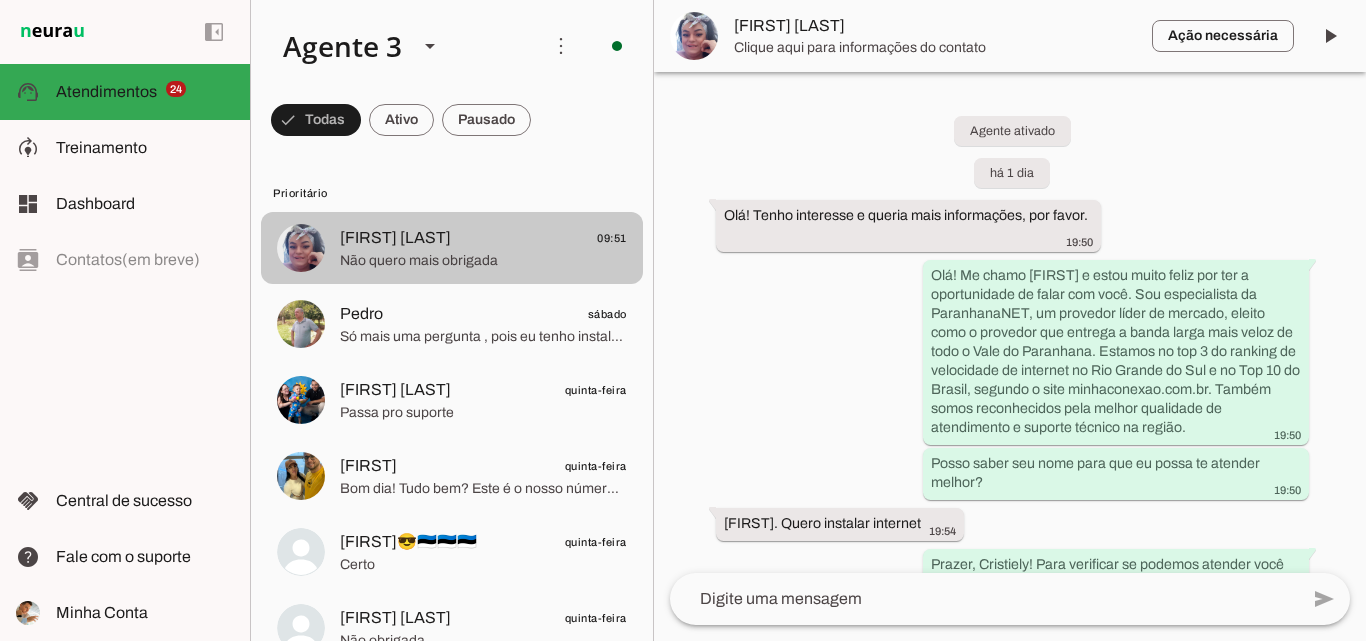 scroll, scrollTop: 7348, scrollLeft: 0, axis: vertical 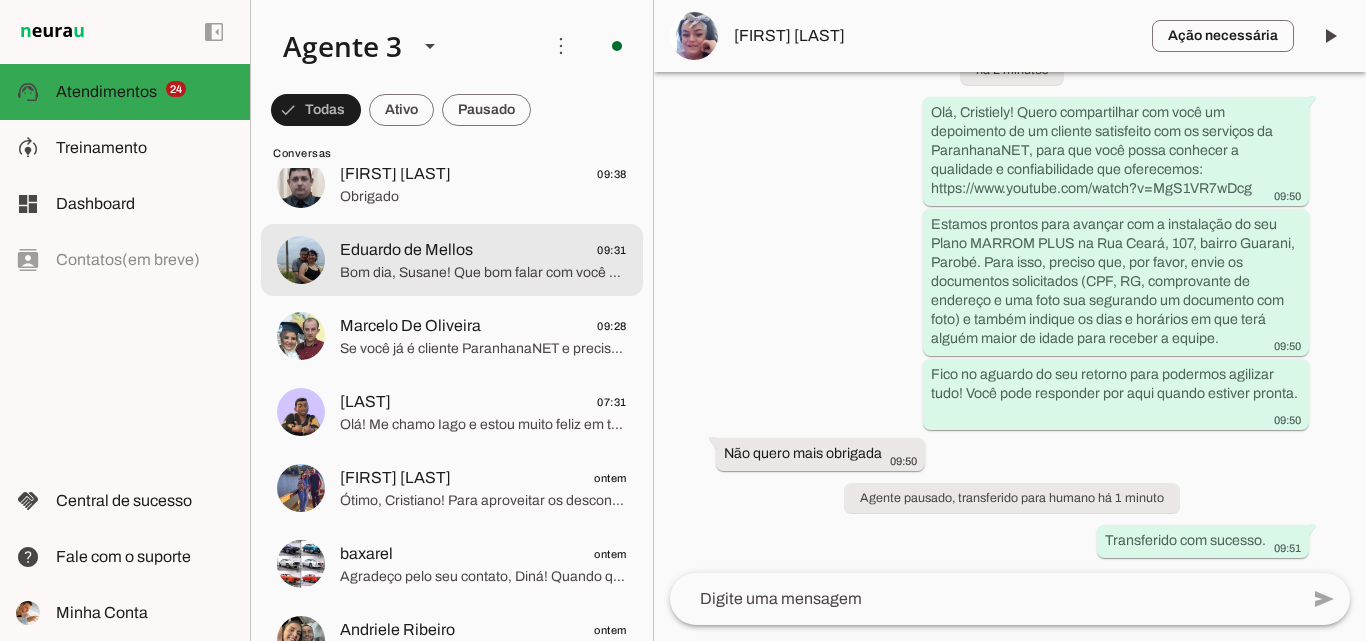 click on "Bom dia, Susane! Que bom falar com você novamente. Gostaria de saber se tem alguma dúvida ou se posso ajudar a avançar com a contratação da sua internet de alta velocidade da ParanhanaNET? Estou à disposição para esclarecer tudo e garantir os benefícios exclusivos para você." 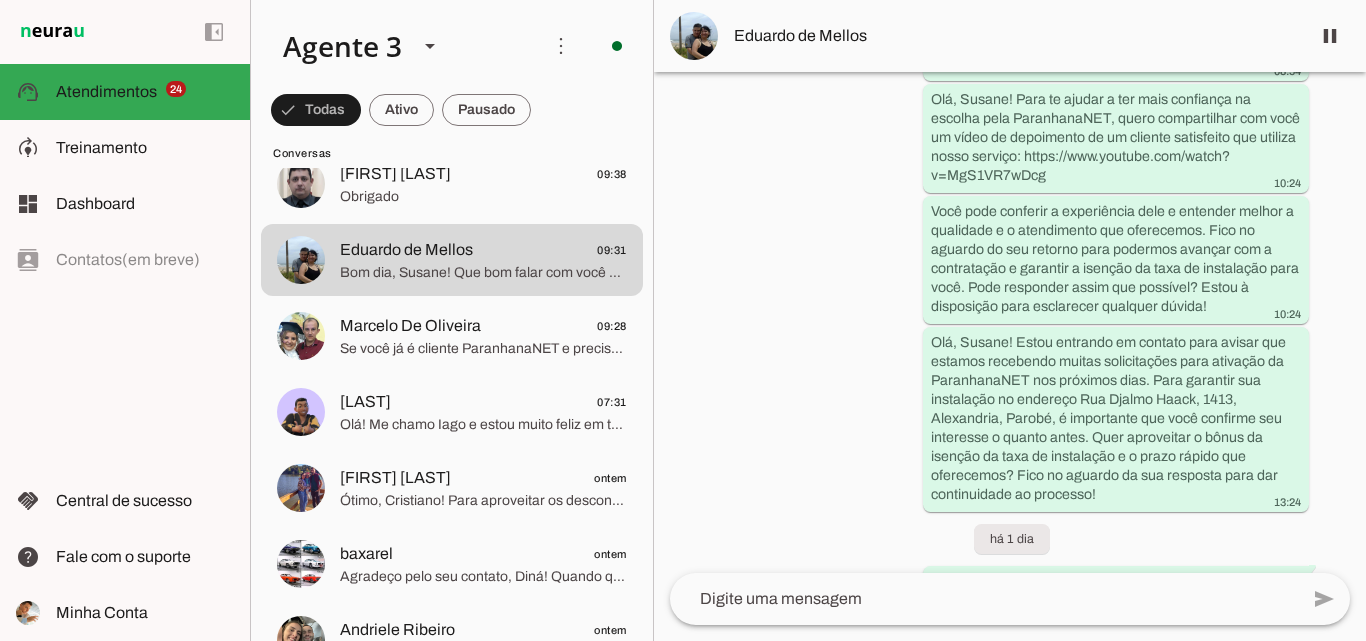scroll, scrollTop: 3530, scrollLeft: 0, axis: vertical 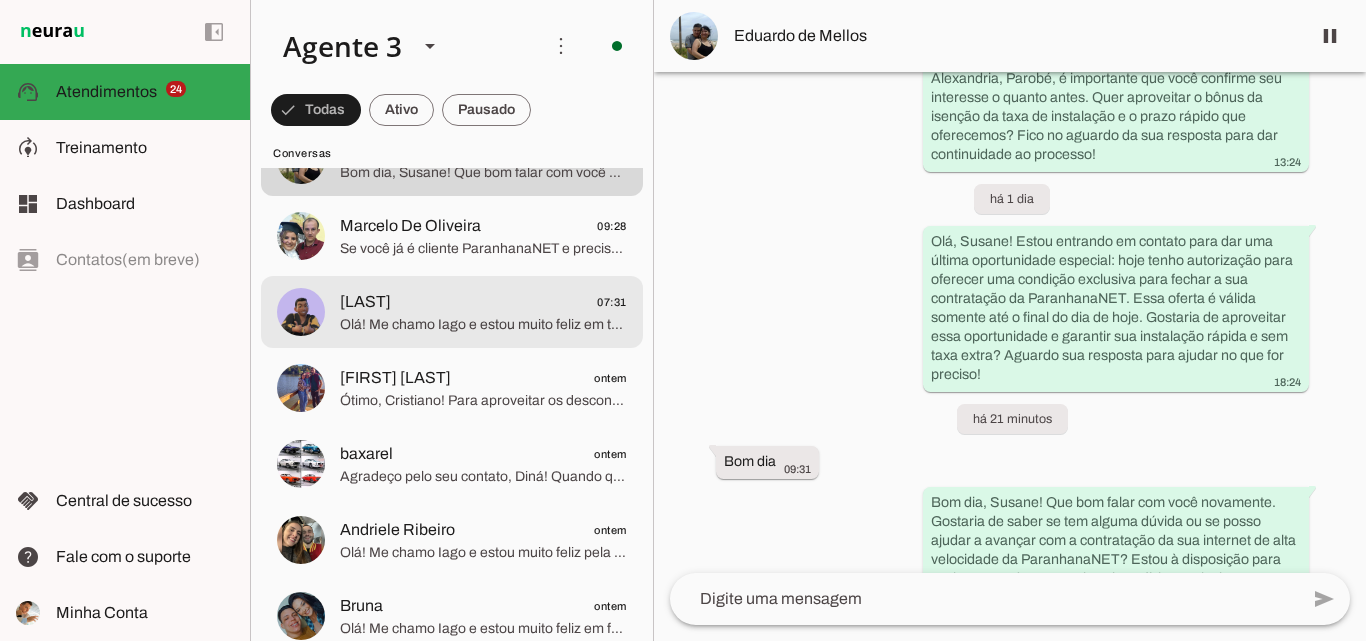 click on "Olá! Me chamo Iago e estou muito feliz em ter a oportunidade de falar com você. Represento a ParanhanaNET, um provedor líder de mercado, eleito como o que entrega a banda larga mais veloz de todo o Vale do Paranhana. Estamos no top 3 do ranking de velocidade de internet no Rio Grande do Sul e no Top 10 do Brasil, segundo o site minhaconexao.com.br. Também somos reconhecidos pela melhor qualidade de atendimento e suporte técnico na região.
Para começar, qual é o seu nome? Assim posso te atender da melhor forma. Também gostaria de saber seu endereço completo — rua, número, bairro e cidade — para verificar a disponibilidade da nossa rede de fibra óptica aí no seu local. Você poderia me passar essas informações?" 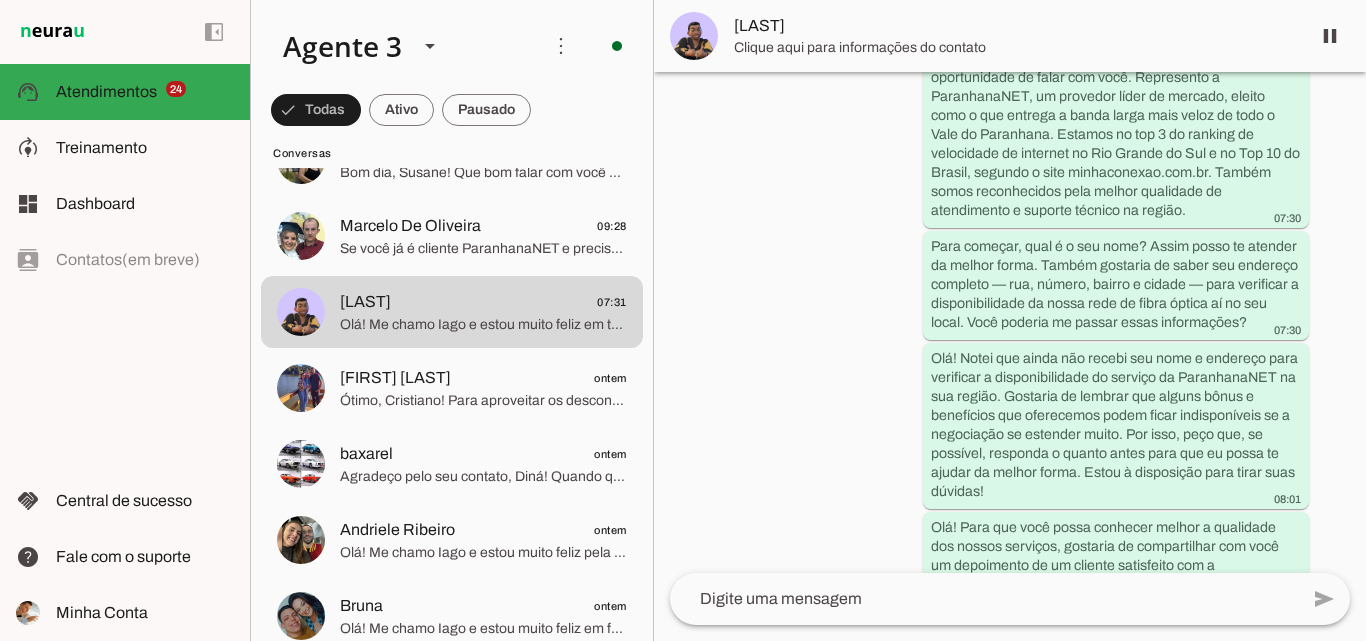 scroll, scrollTop: 0, scrollLeft: 0, axis: both 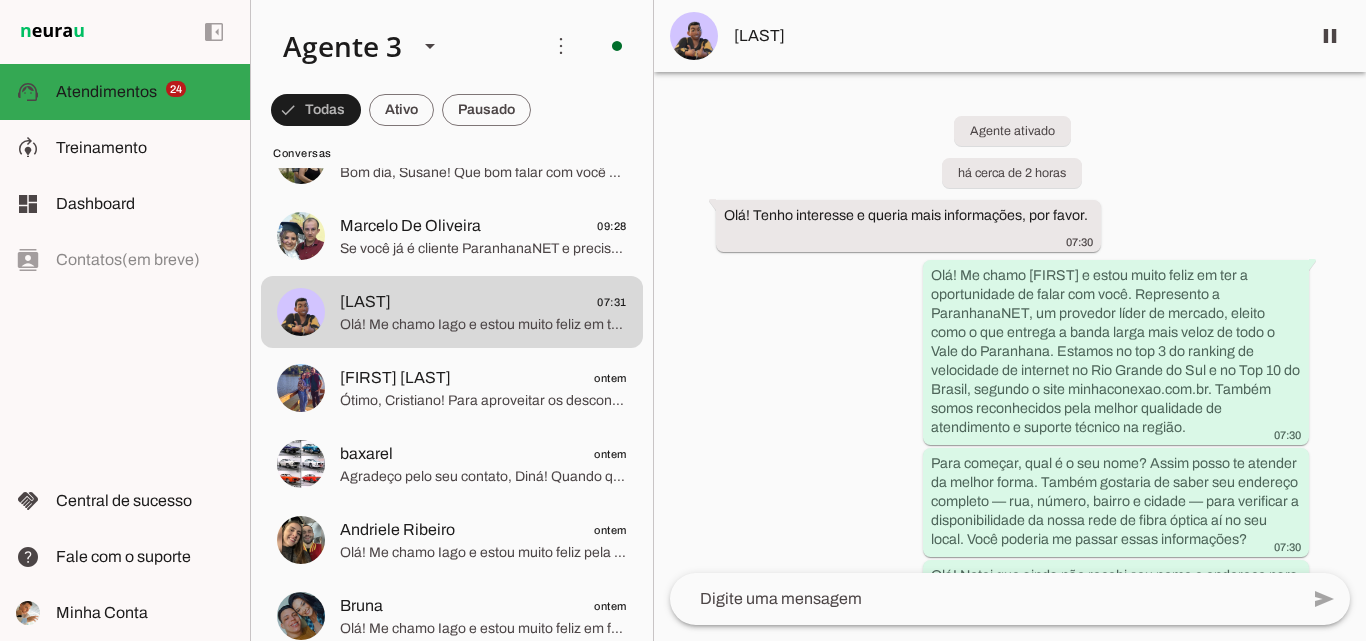 click on "[LAST]" at bounding box center [1010, 36] 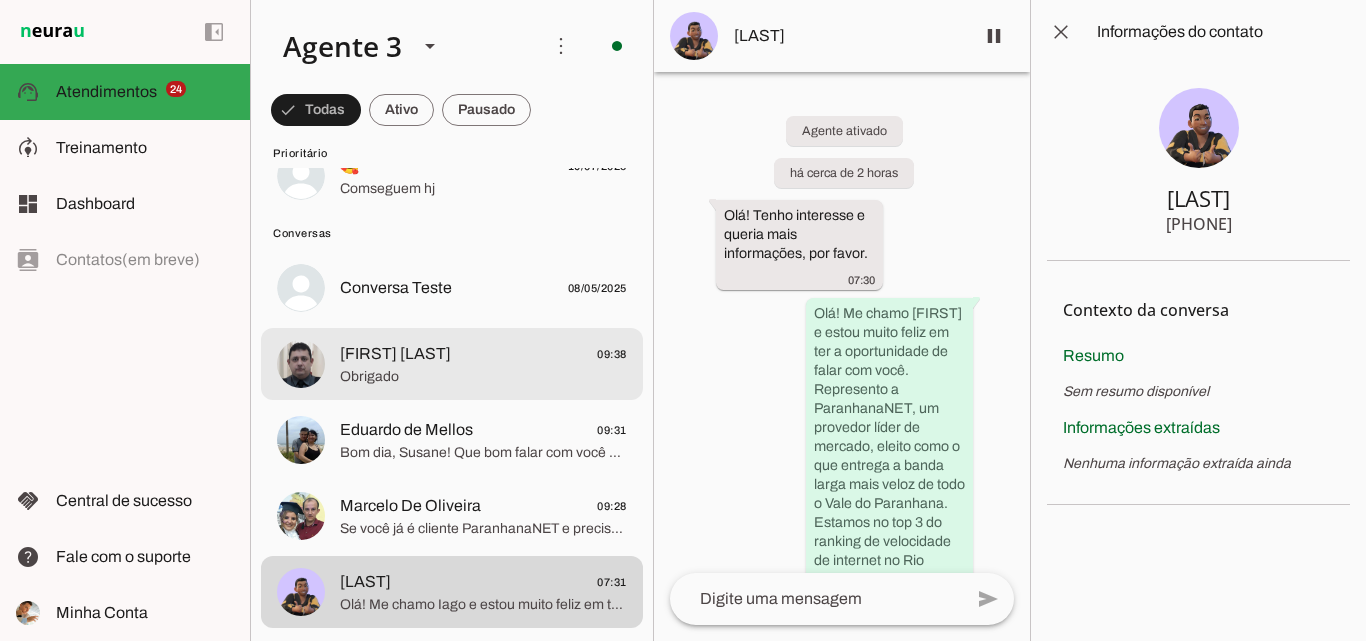 scroll, scrollTop: 1800, scrollLeft: 0, axis: vertical 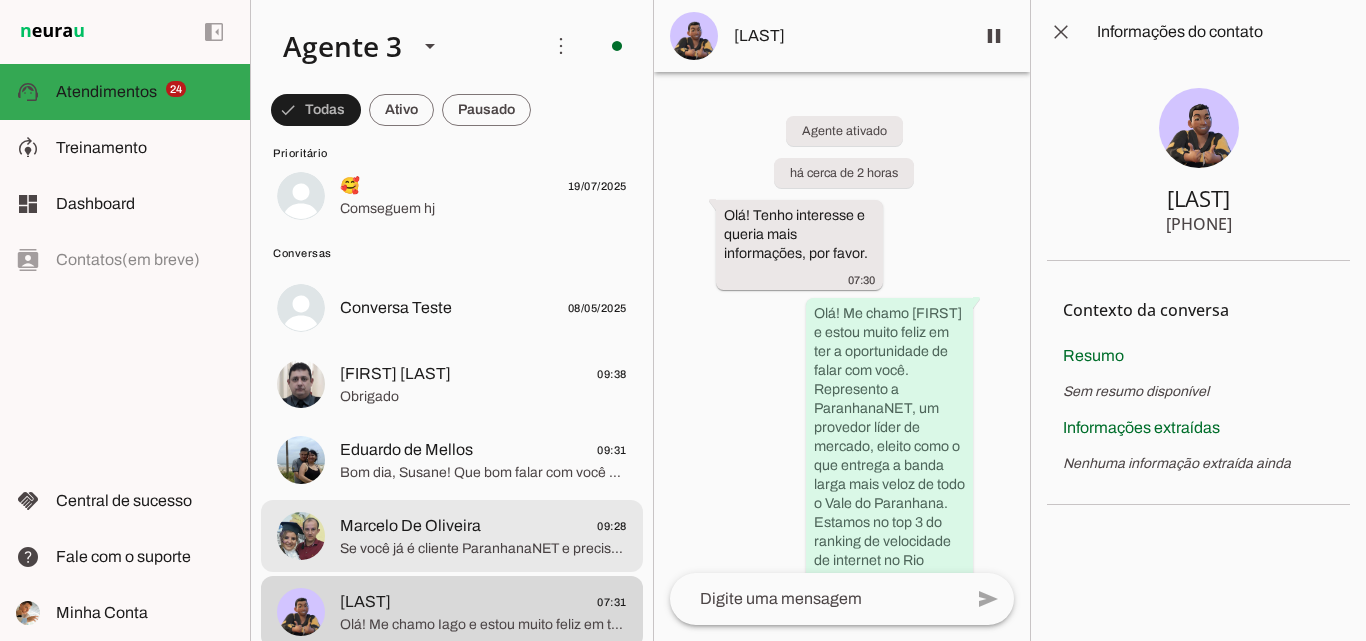 click on "[FIRST] [LAST]
09:28" 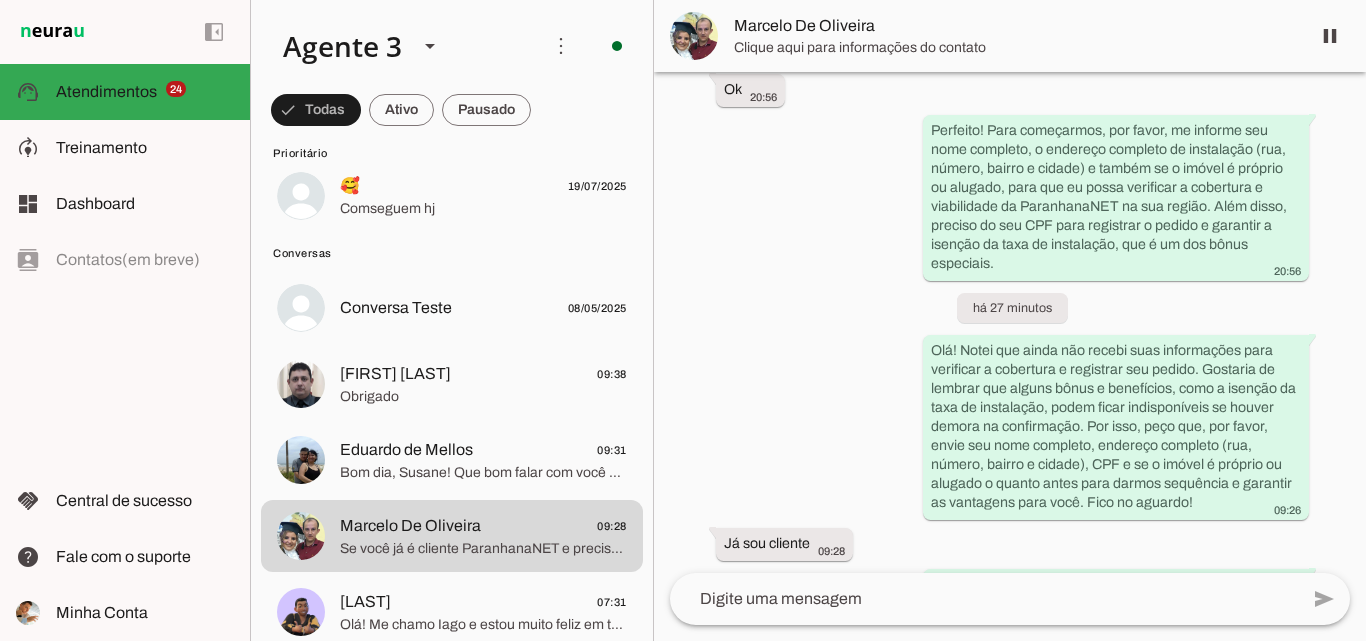 scroll, scrollTop: 1401, scrollLeft: 0, axis: vertical 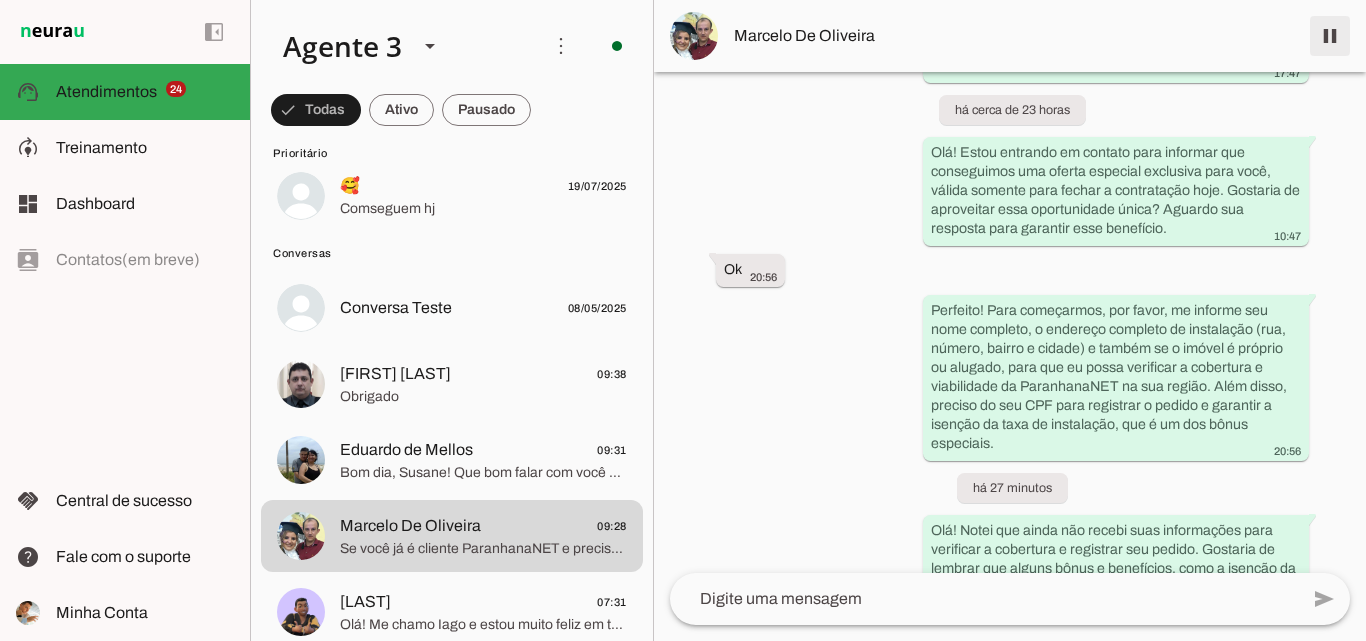 click at bounding box center [1330, 36] 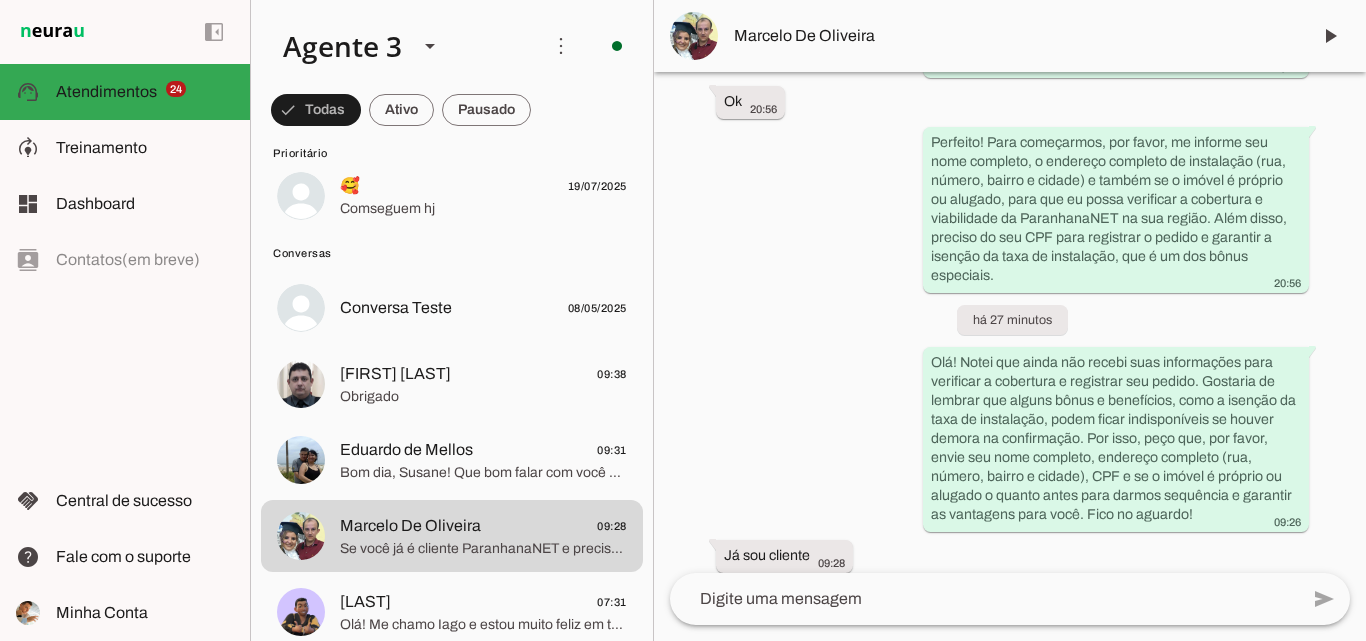 scroll, scrollTop: 1748, scrollLeft: 0, axis: vertical 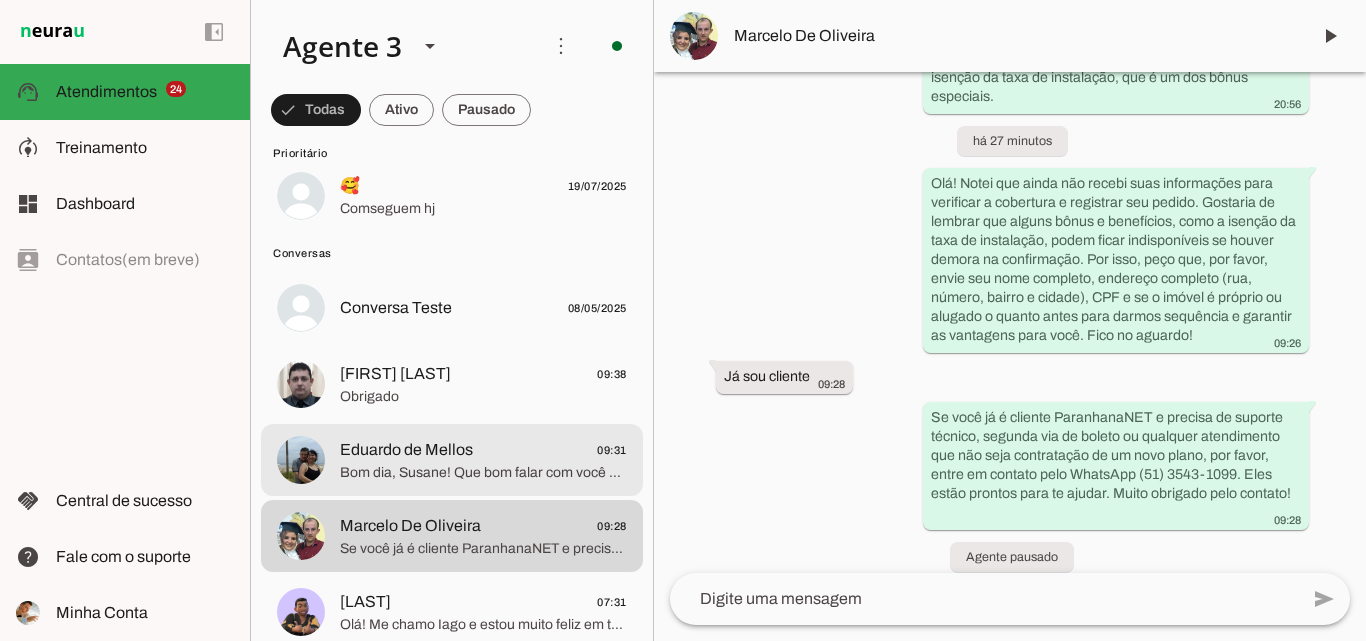 click at bounding box center (483, -1020) 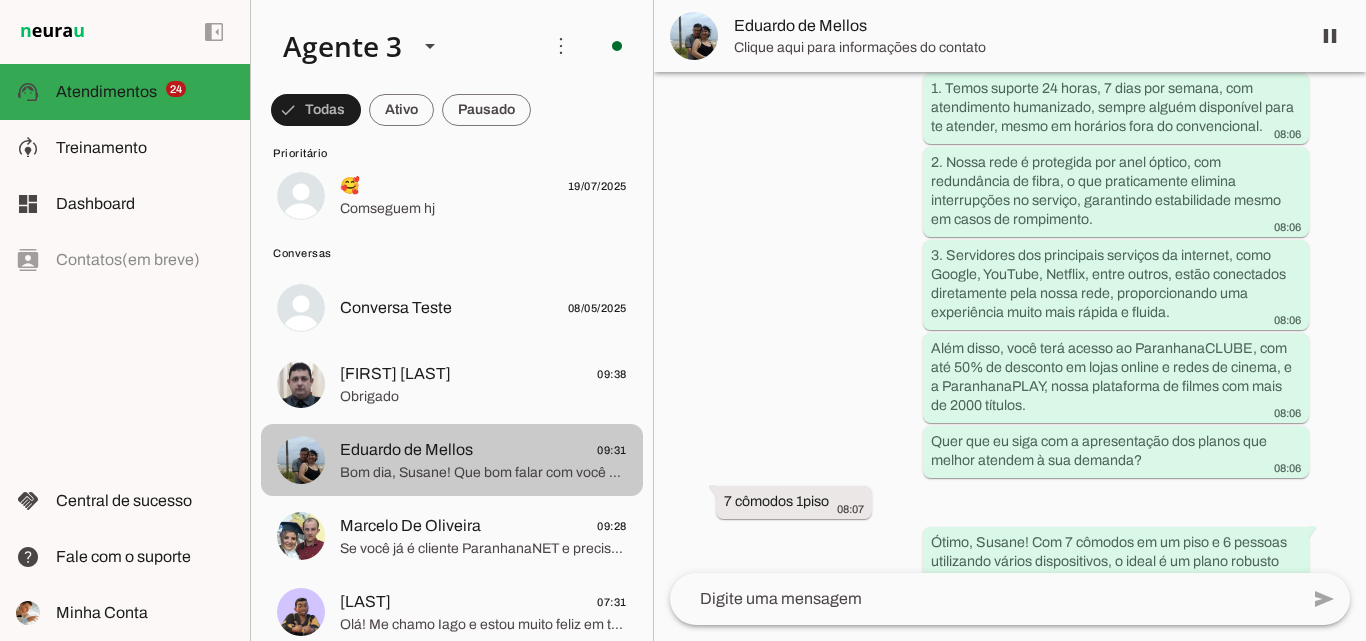 scroll, scrollTop: 3530, scrollLeft: 0, axis: vertical 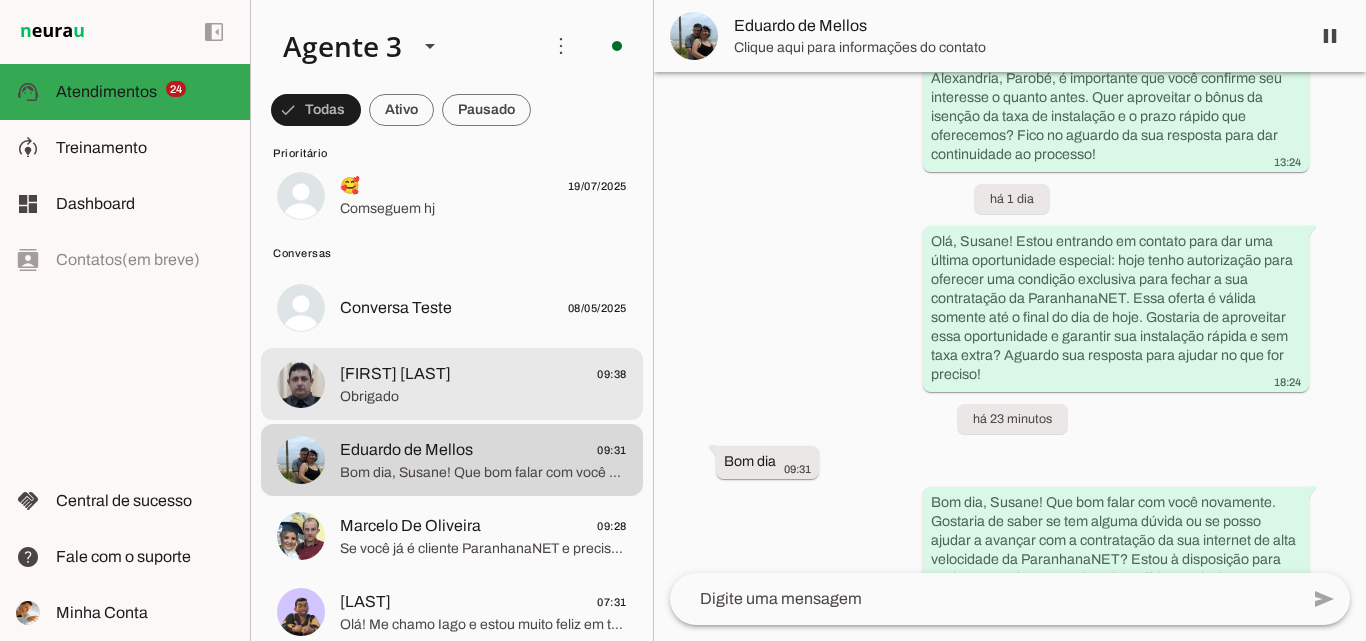 click on "Obrigado" 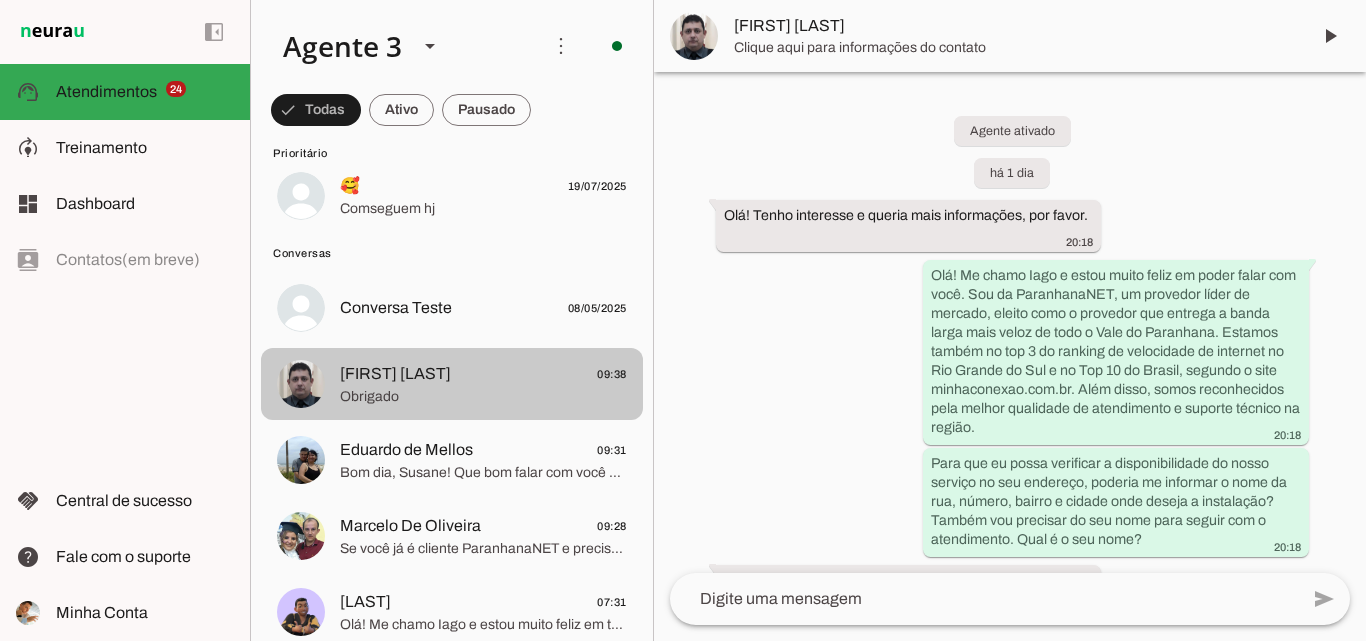 scroll, scrollTop: 1055, scrollLeft: 0, axis: vertical 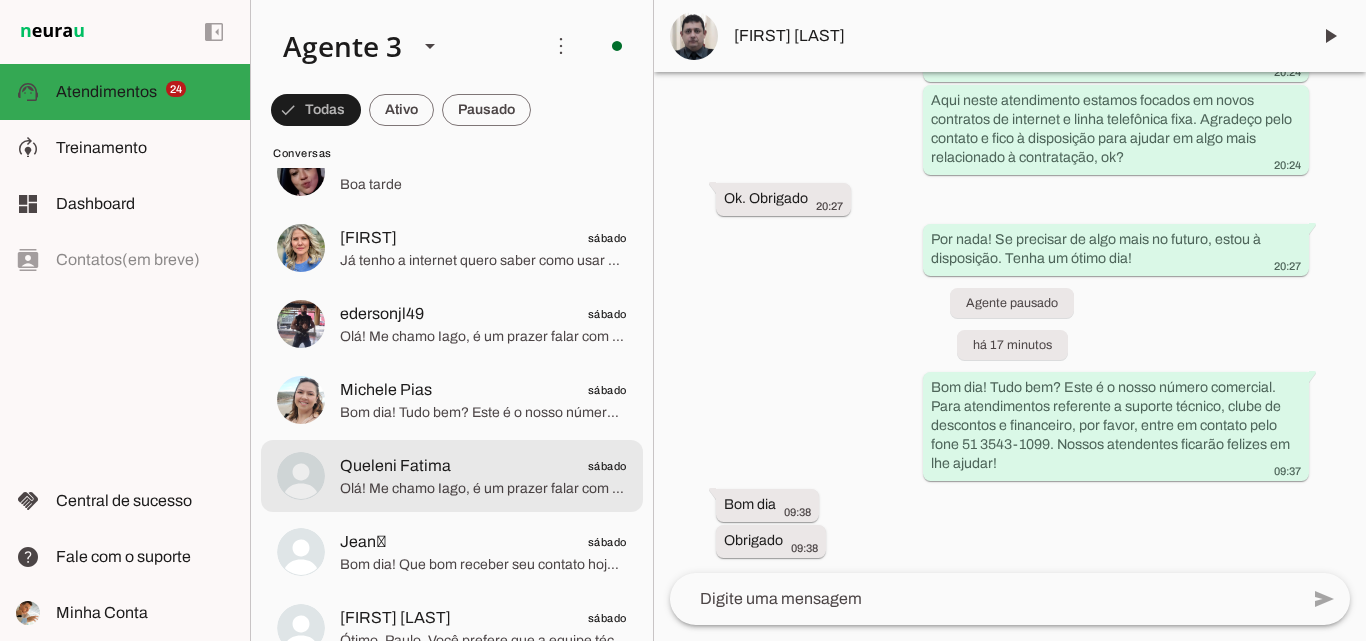 drag, startPoint x: 562, startPoint y: 478, endPoint x: 577, endPoint y: 470, distance: 17 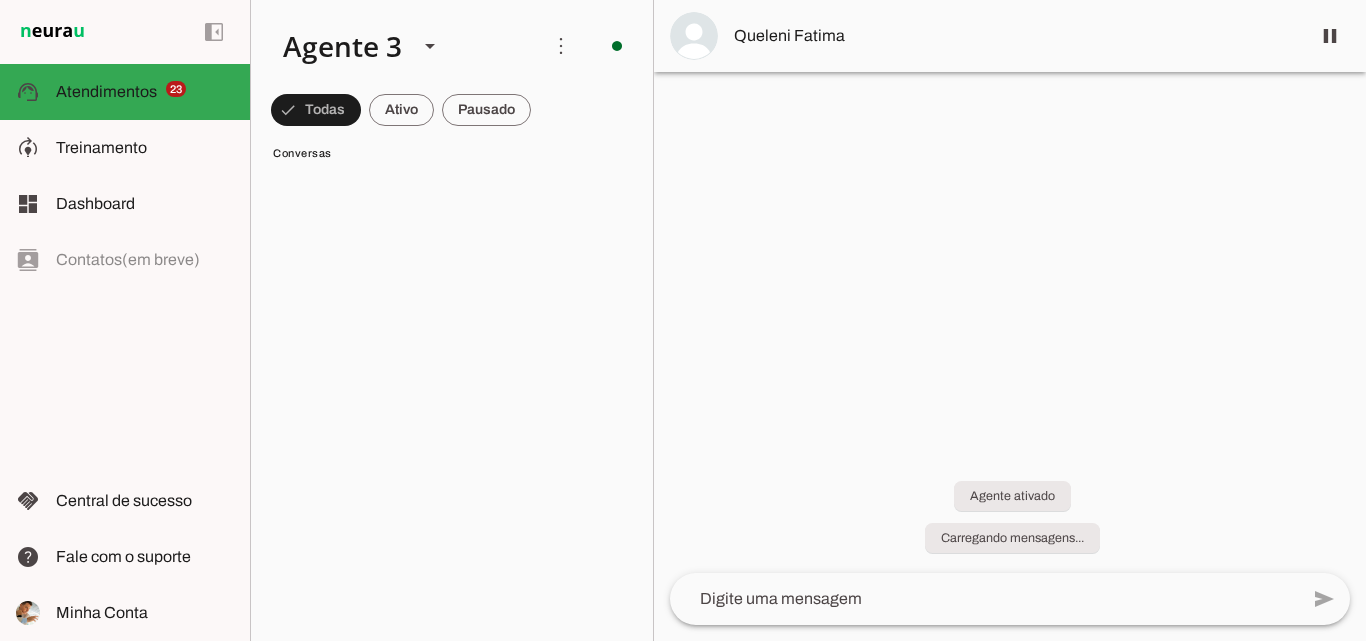 scroll, scrollTop: 0, scrollLeft: 0, axis: both 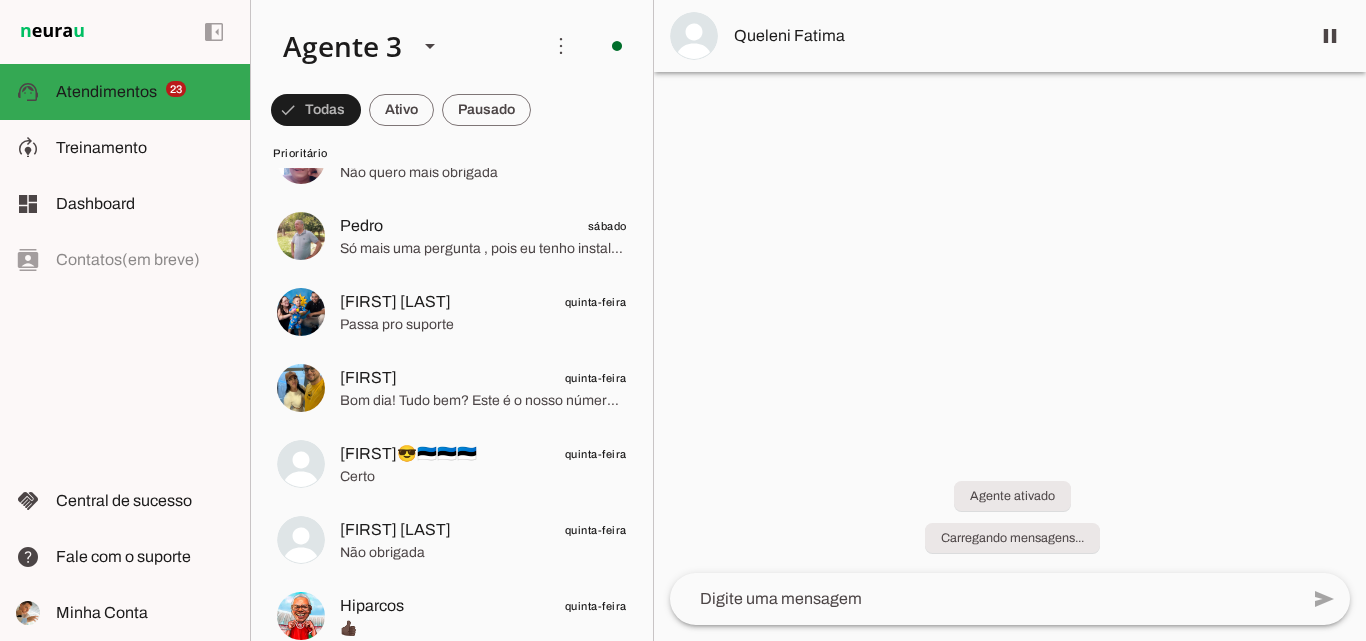 click on "Queleni Fatima" at bounding box center [1010, 36] 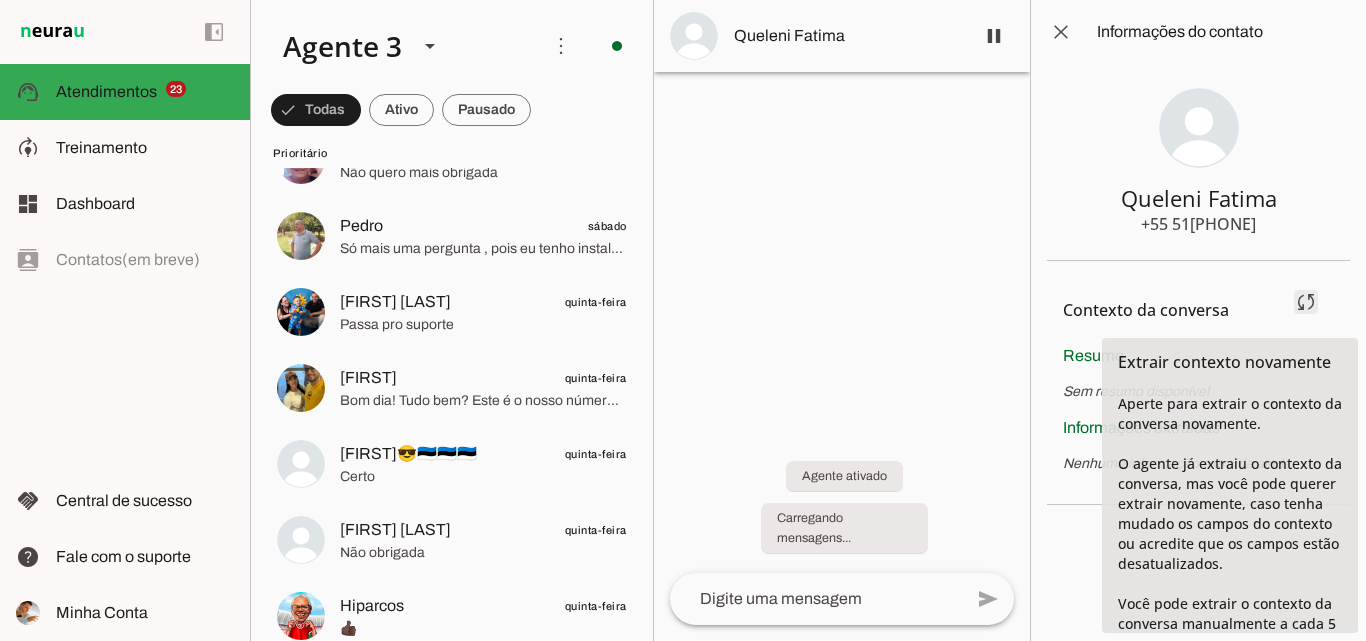 click at bounding box center (1306, 302) 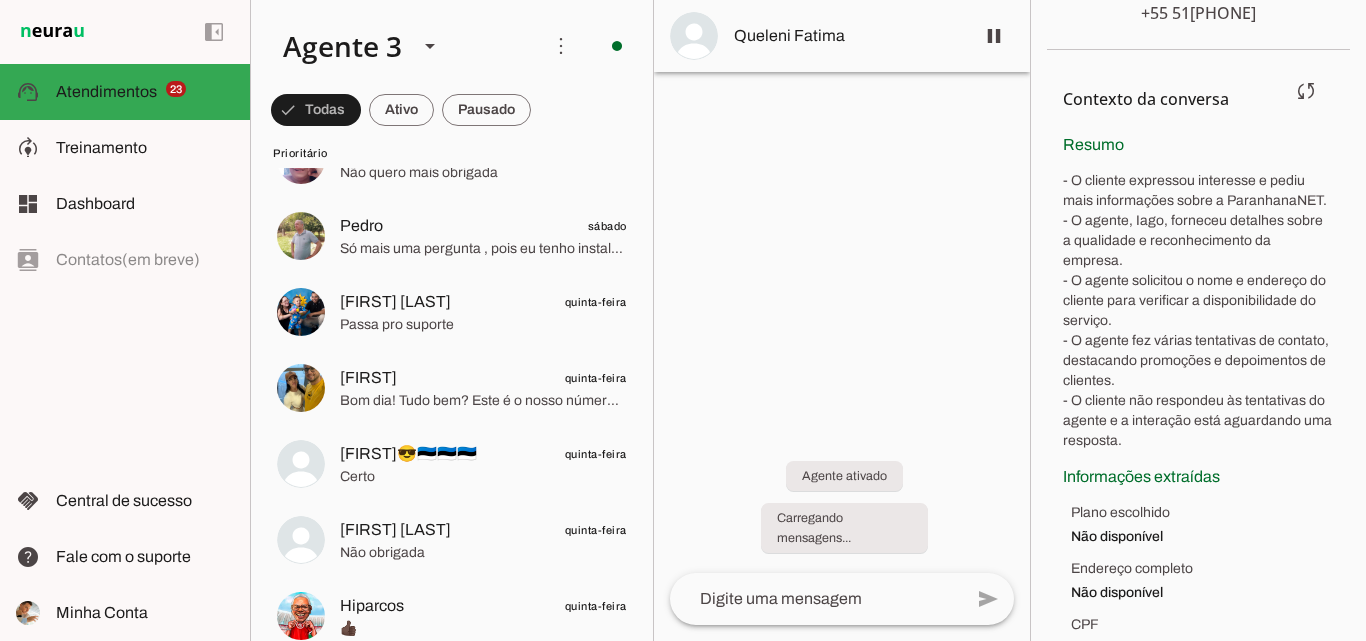 scroll, scrollTop: 0, scrollLeft: 0, axis: both 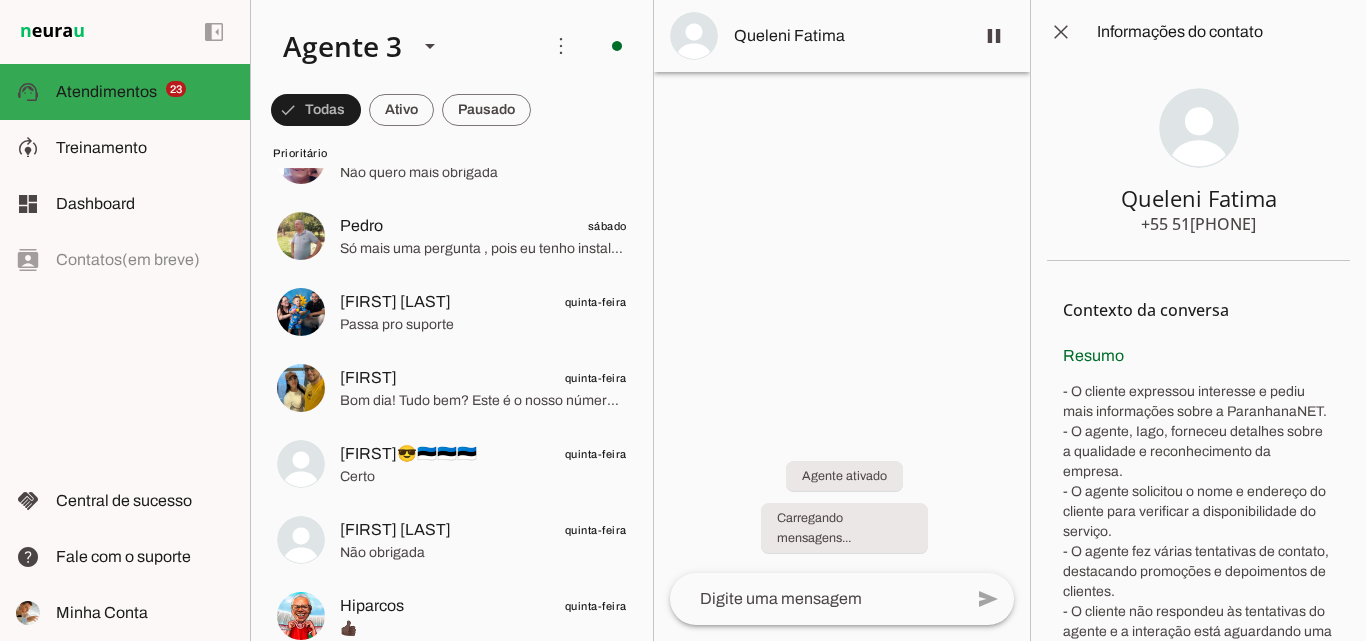 drag, startPoint x: 1161, startPoint y: 225, endPoint x: 1265, endPoint y: 233, distance: 104.307236 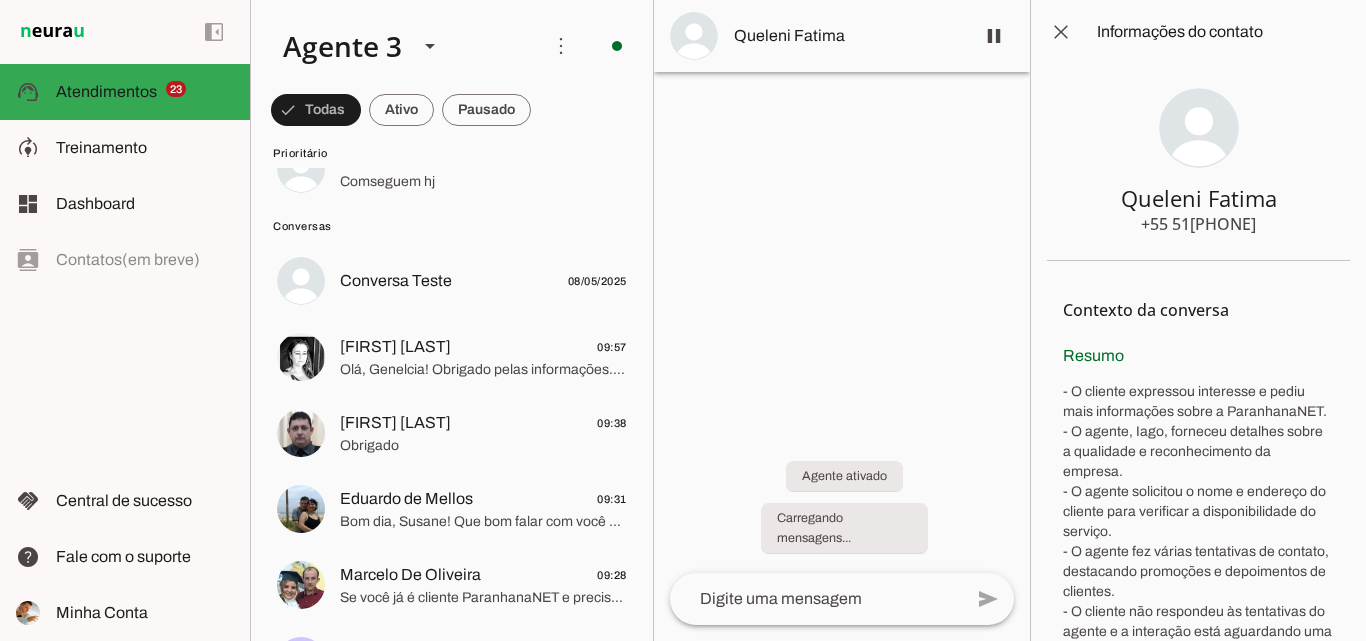 scroll, scrollTop: 1788, scrollLeft: 0, axis: vertical 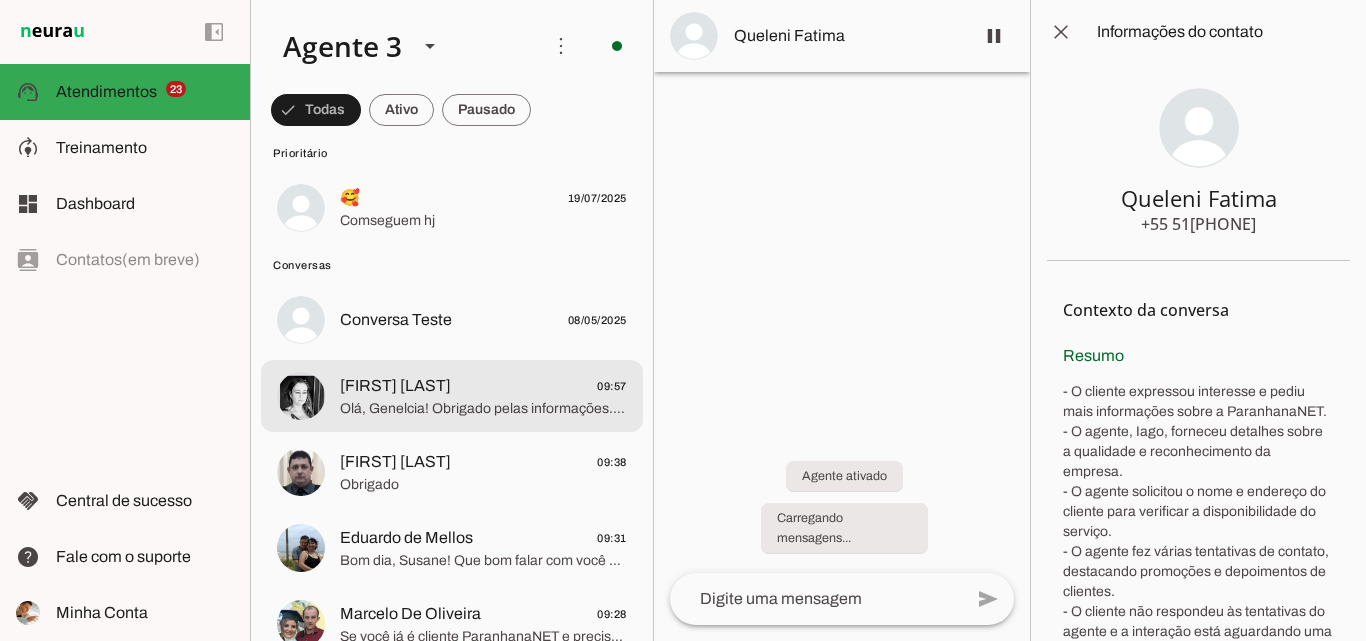 click on "Olá, Genelcia! Obrigado pelas informações. Agora preciso do seu CPF para registrar o pedido e garantir a isenção da taxa de instalação, que é um dos nossos bônus para clientes que fecham com fidelidade de 12 meses. Também gostaria de saber se o endereço é próprio ou alugado?" 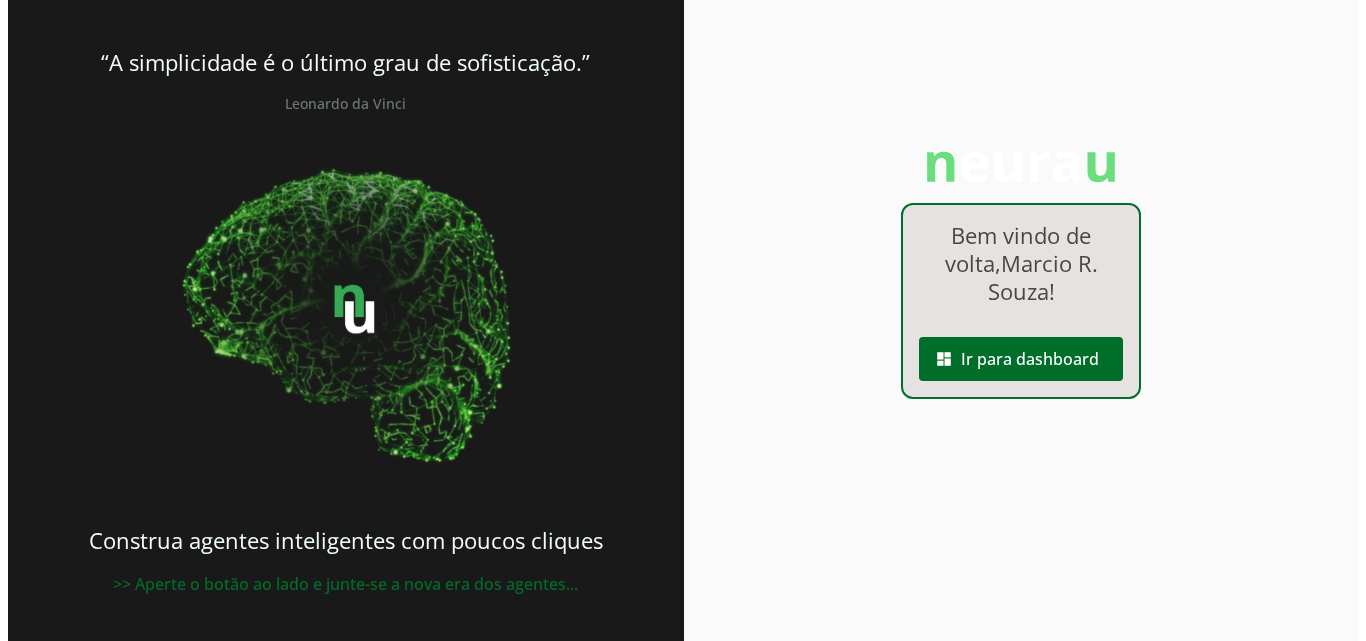 scroll, scrollTop: 0, scrollLeft: 0, axis: both 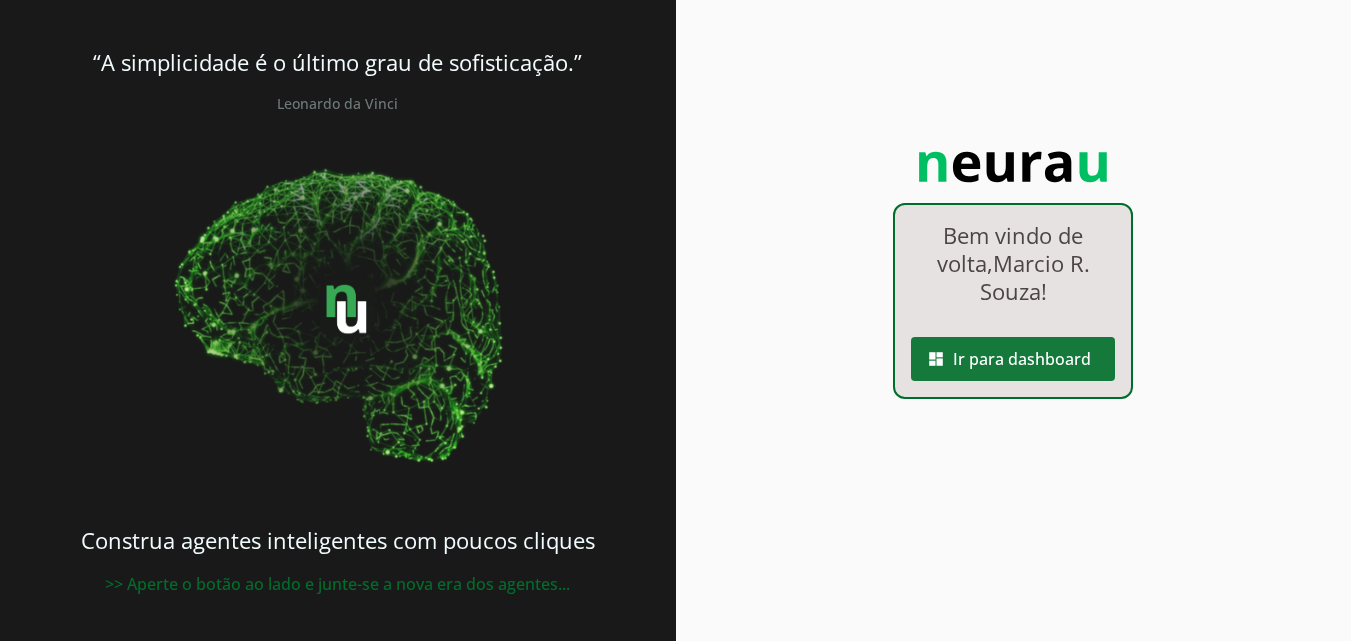 click at bounding box center [1013, 359] 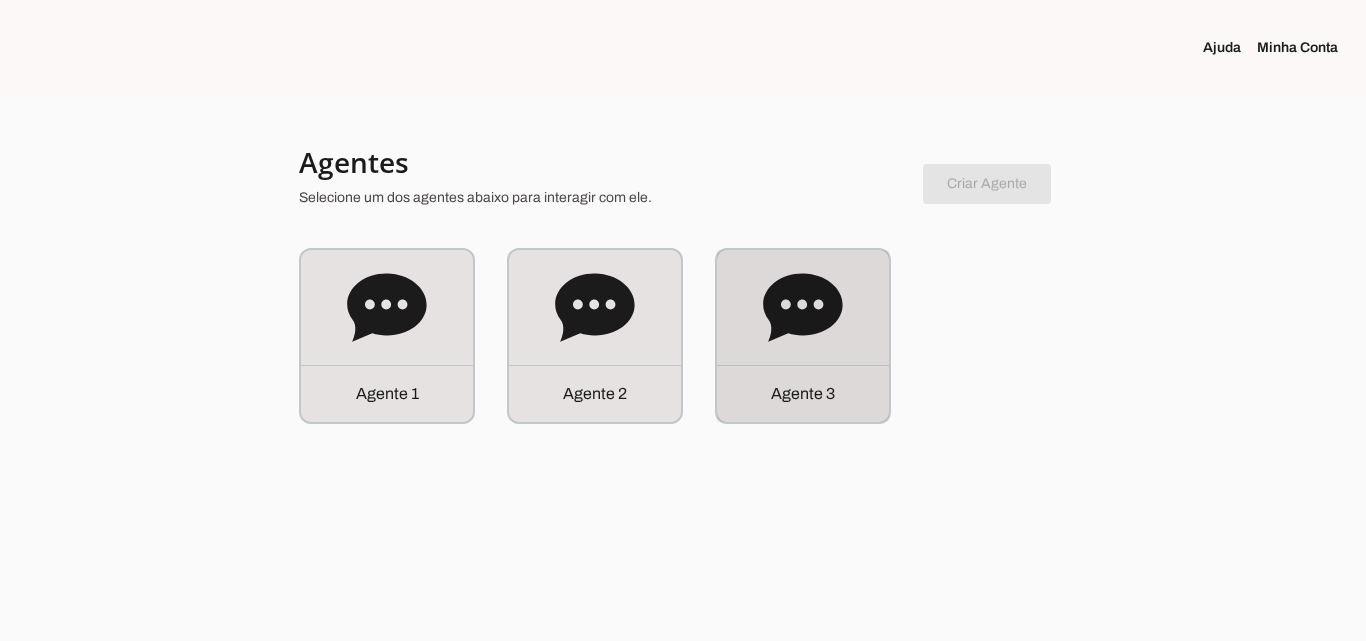 click on "Agente 3" 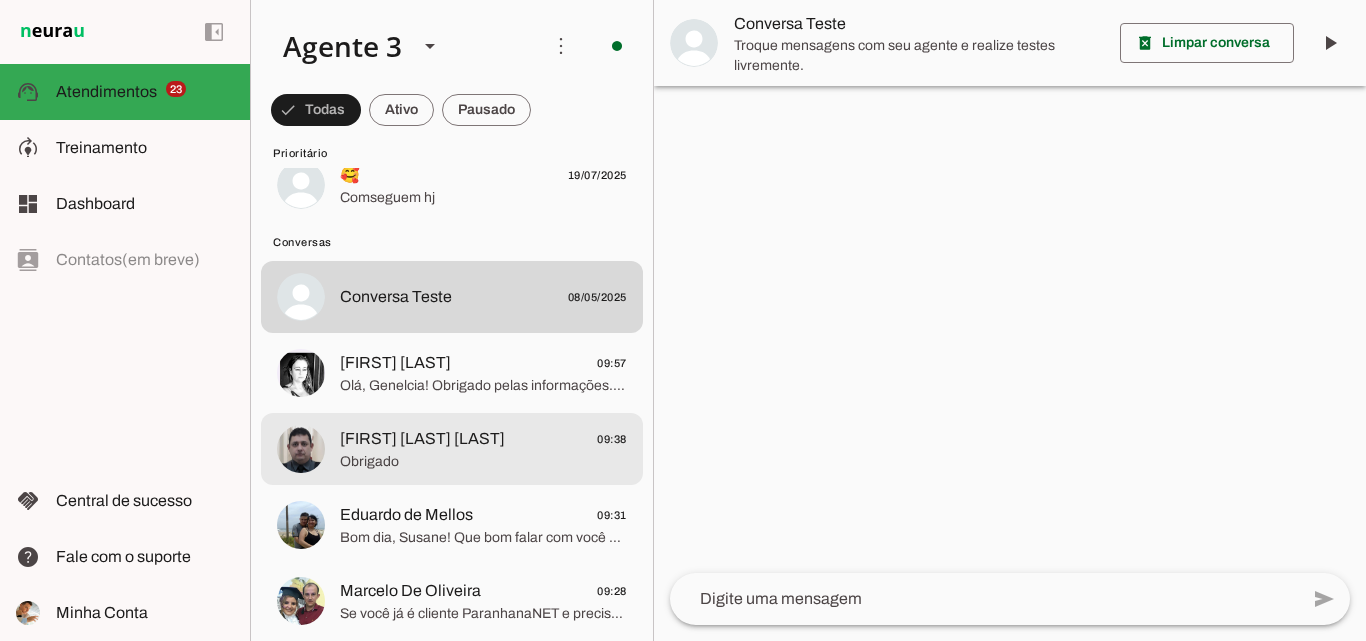 scroll, scrollTop: 1900, scrollLeft: 0, axis: vertical 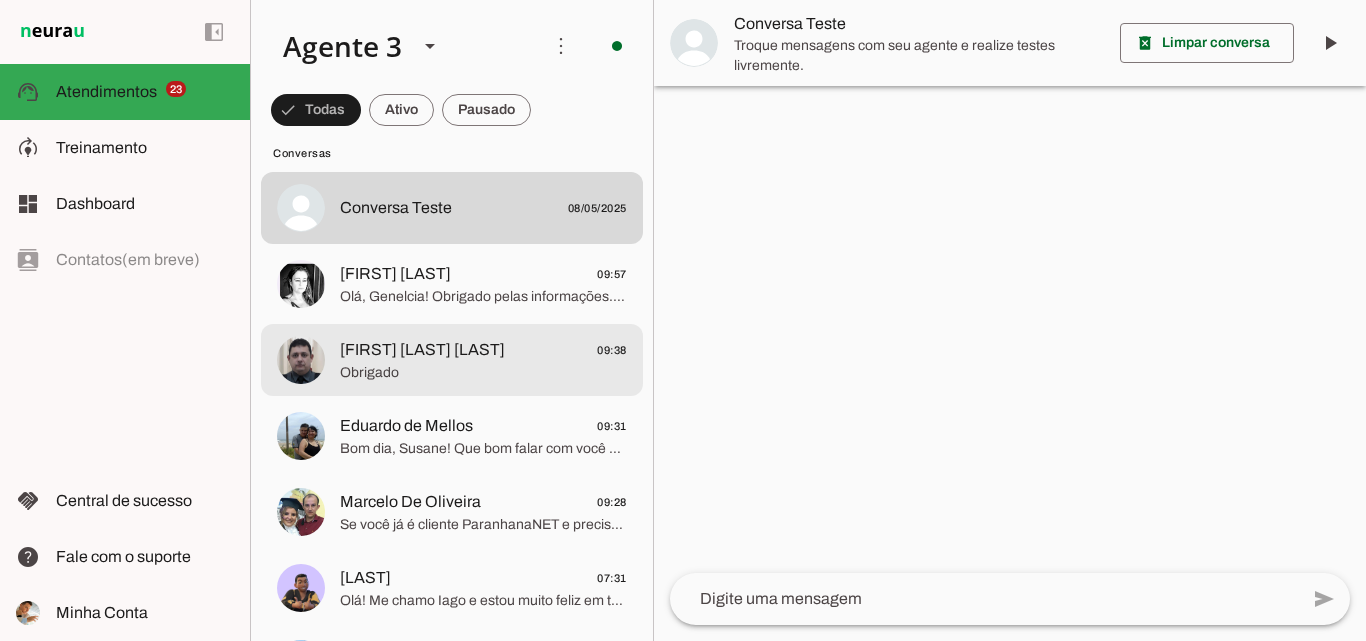 click on "[FIRST] [LAST] [LAST]
09:38
Obrigado" at bounding box center (452, -1652) 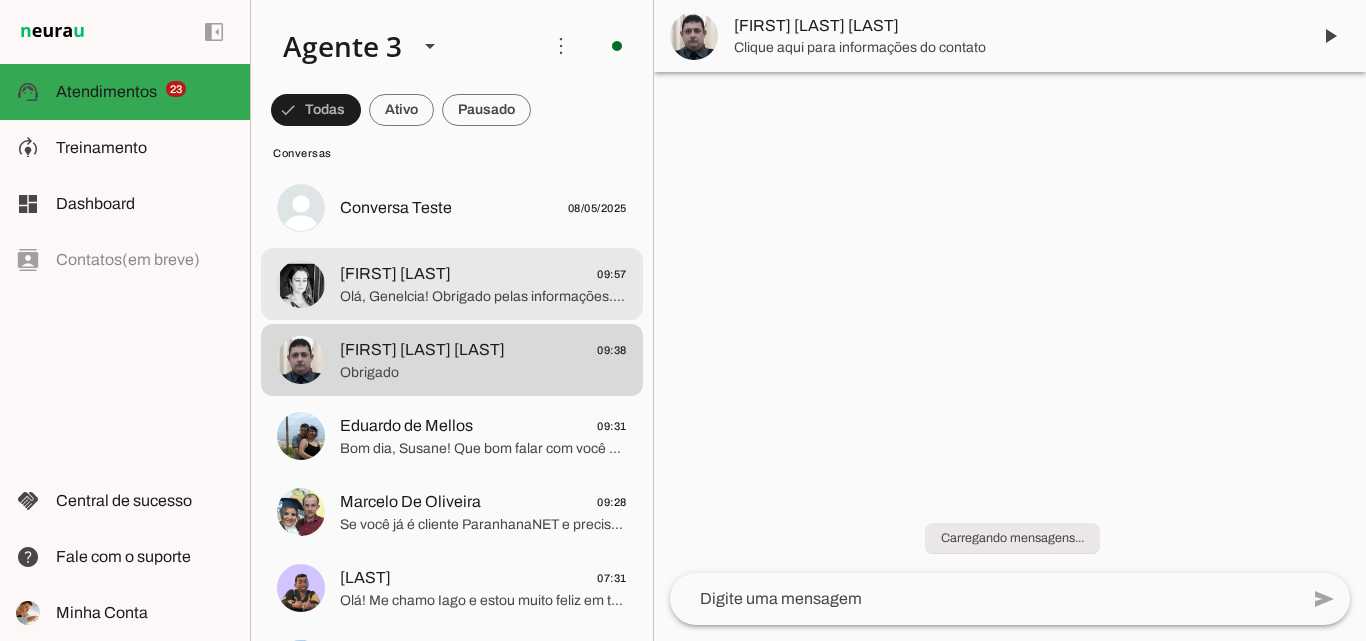 click on "Olá, Genelcia! Obrigado pelas informações. Agora preciso do seu CPF para registrar o pedido e garantir a isenção da taxa de instalação, que é um dos nossos bônus para clientes que fecham com fidelidade de 12 meses. Também gostaria de saber se o endereço é próprio ou alugado?" 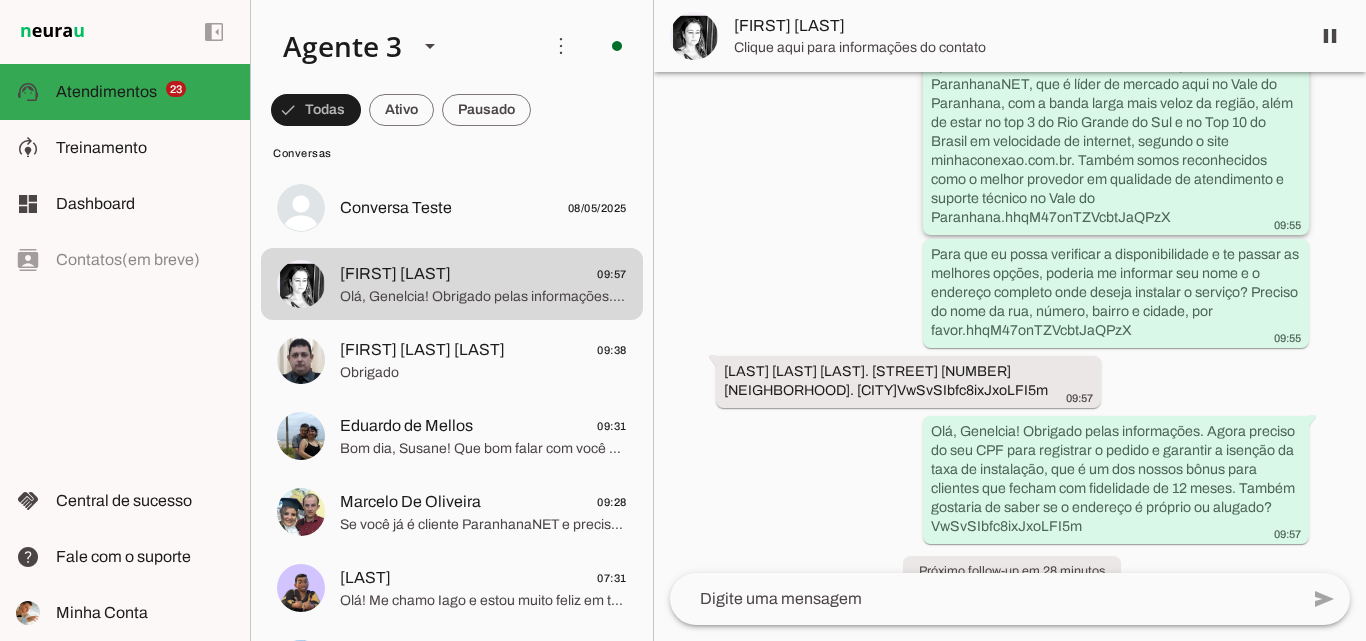 scroll, scrollTop: 261, scrollLeft: 0, axis: vertical 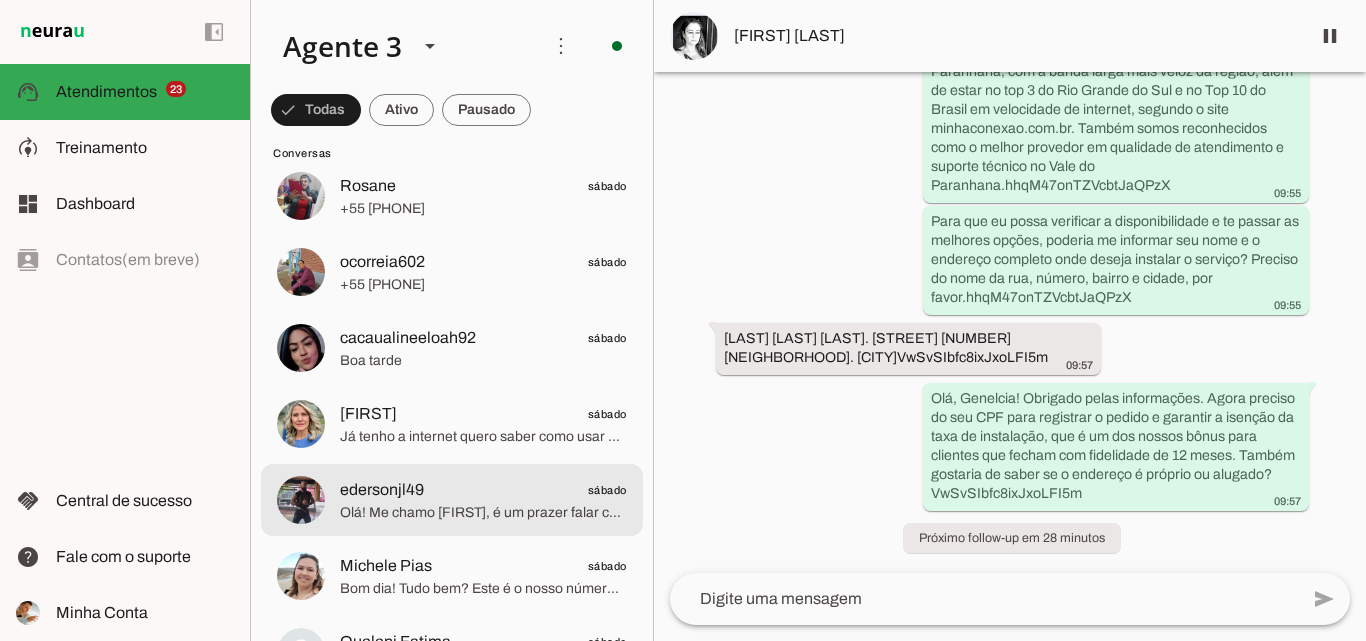 click on "[USERNAME]
[DAY]" 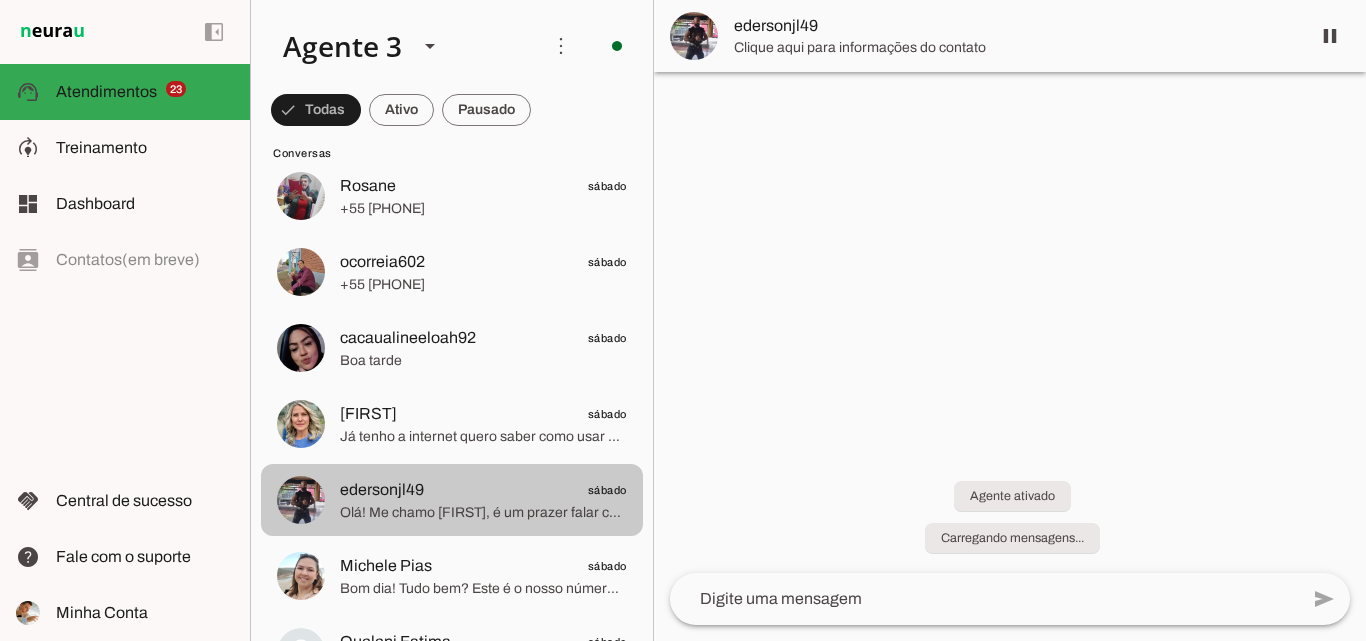 scroll, scrollTop: 0, scrollLeft: 0, axis: both 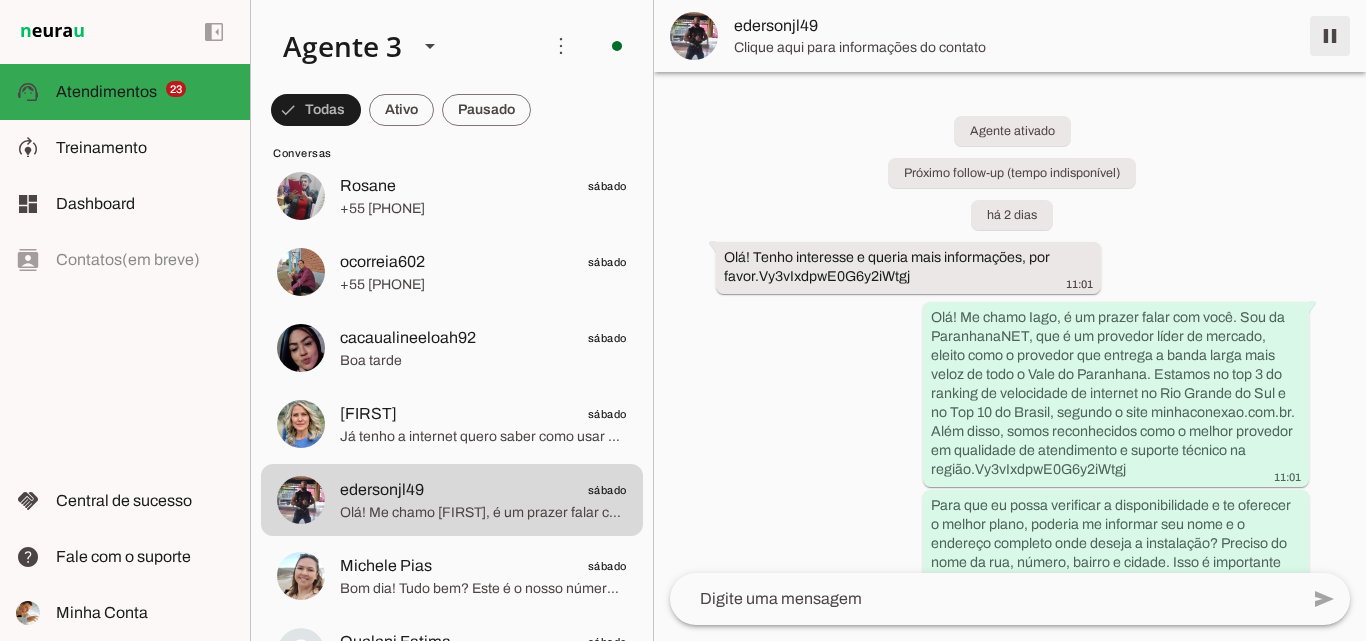 click at bounding box center (1330, 36) 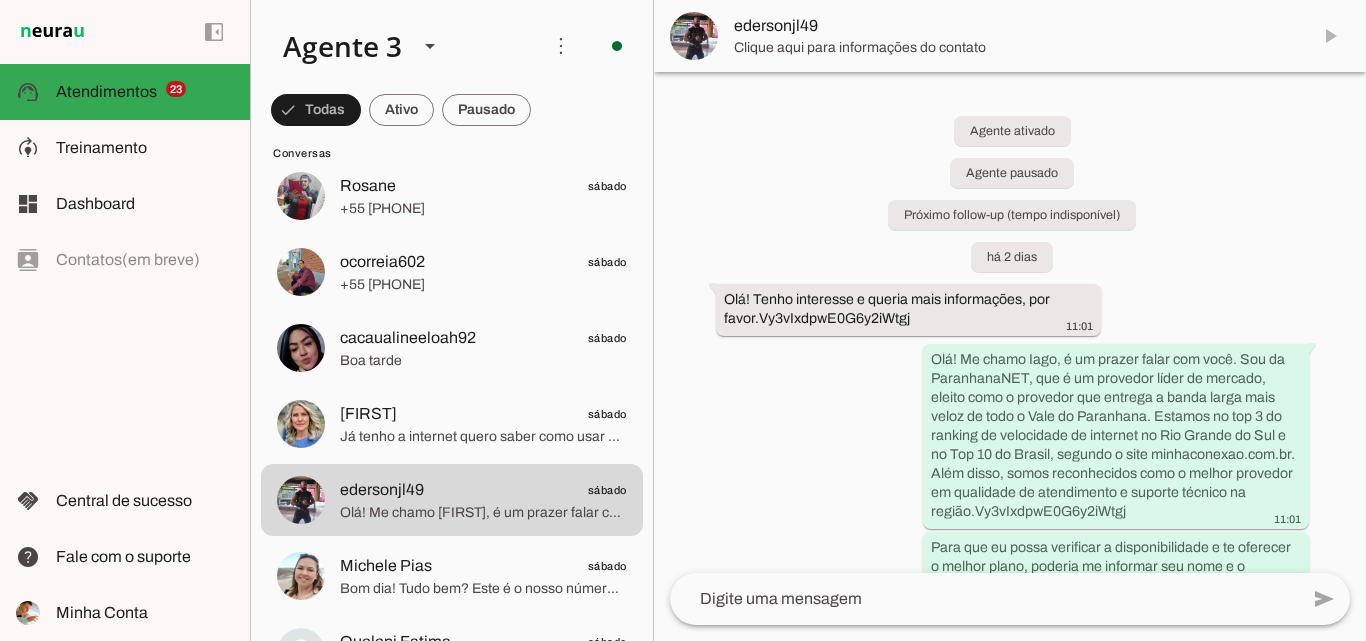 click on "edersonjl49" at bounding box center [1014, 26] 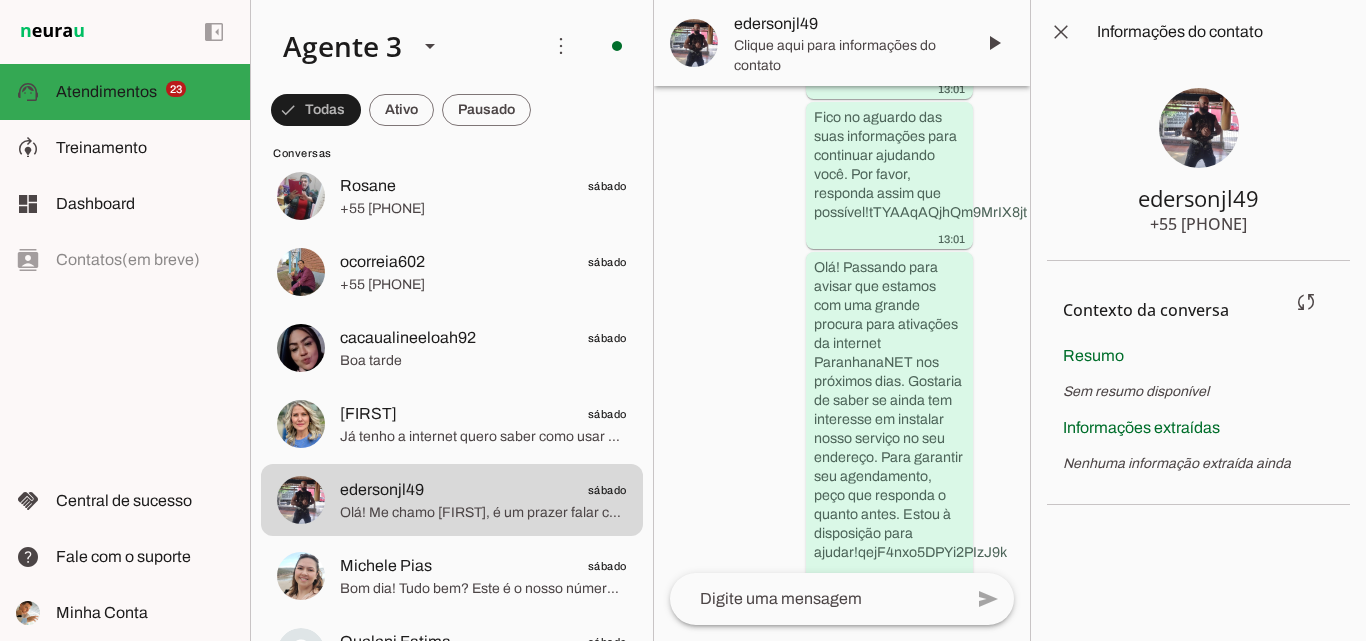 scroll, scrollTop: 2921, scrollLeft: 0, axis: vertical 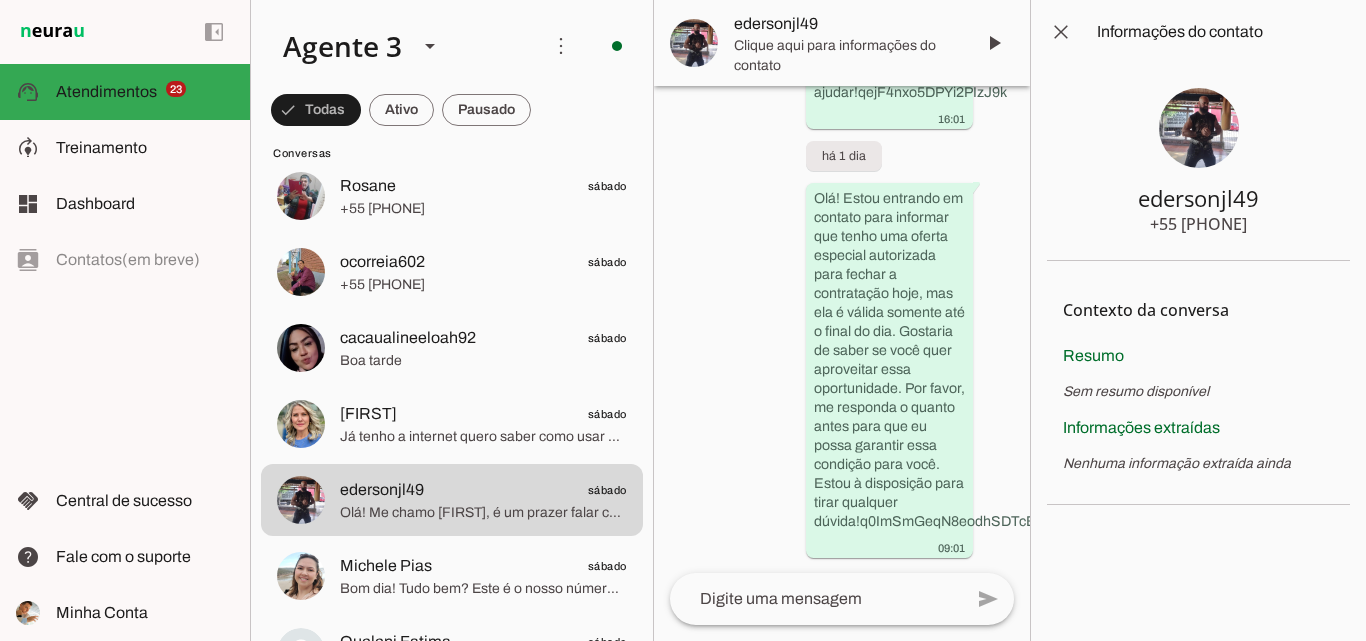 type 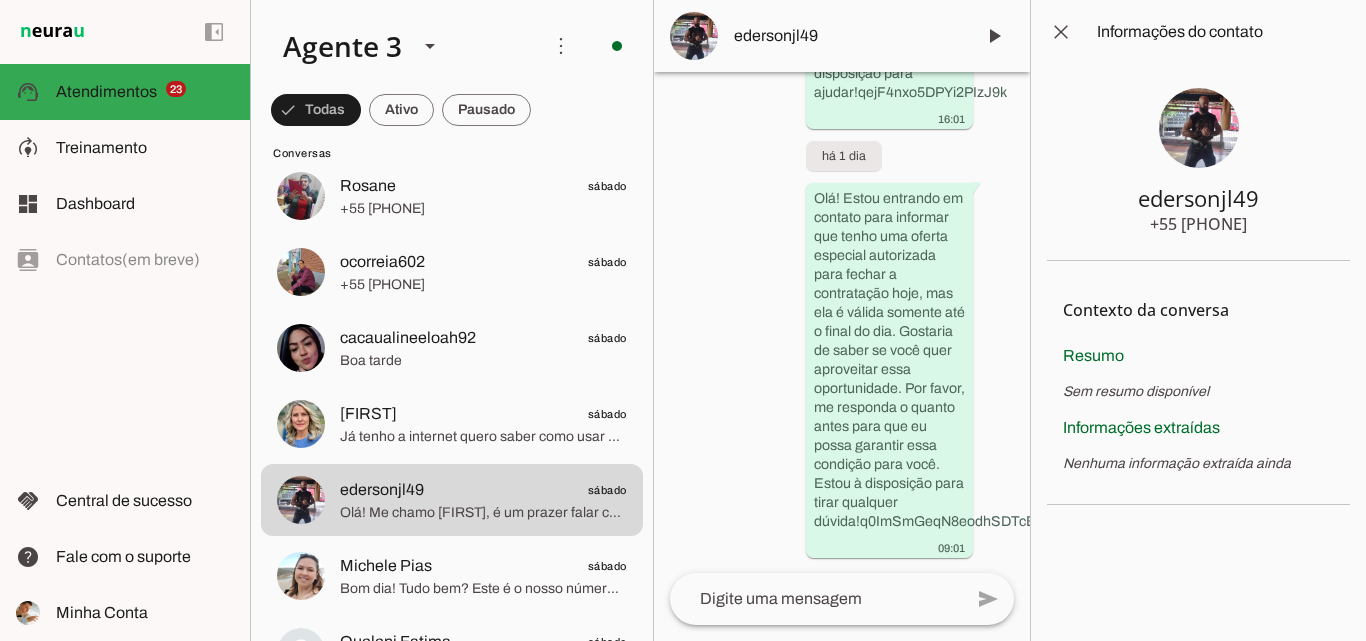 scroll, scrollTop: 2907, scrollLeft: 0, axis: vertical 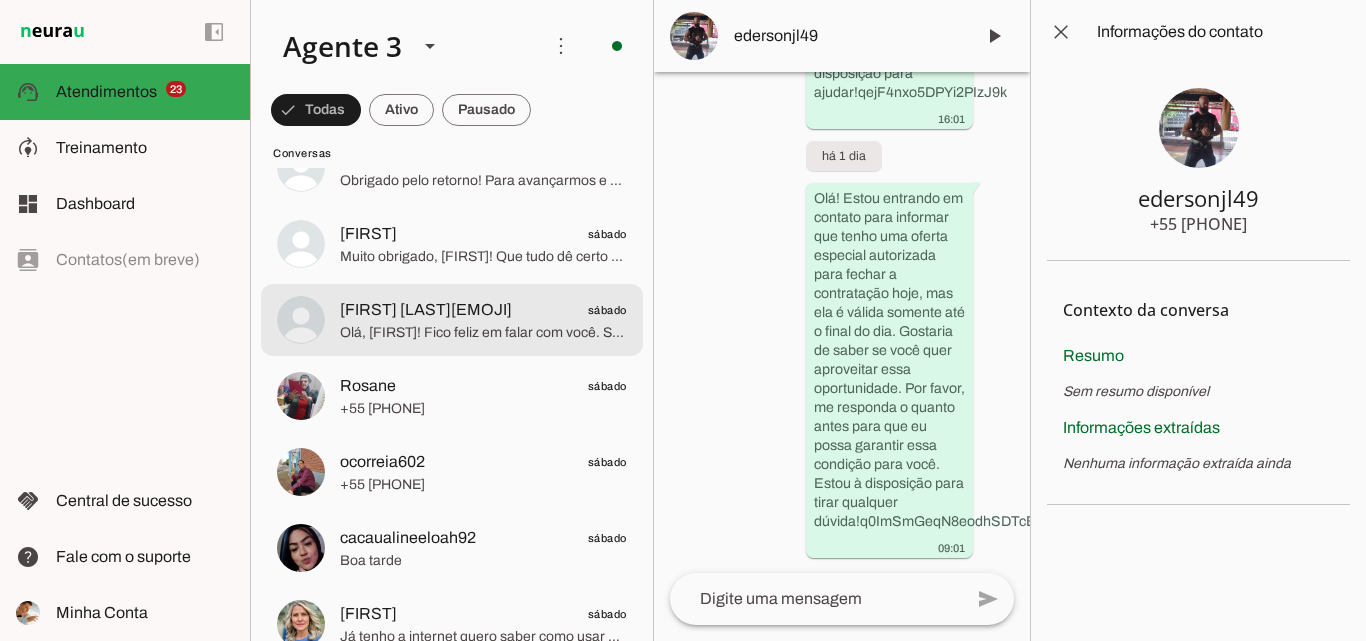 click on "Olá, [FIRST]! Fico feliz em falar com você. Só para confirmar, a sua solicitação é para contratar uma nova conexão de internet ou para um atendimento relacionado à sua conexão atual?
Se for suporte técnico, segunda via de boleto ou outro atendimento que não seja contratação, você deve entrar em contato pelo WhatsApp ([PHONE]), que é nosso canal exclusivo para esses serviços.
Caso queira contratar uma nova conexão ou adicionar uma linha telefônica fixa, posso te ajudar.
Pode me confirmar, por favor?" 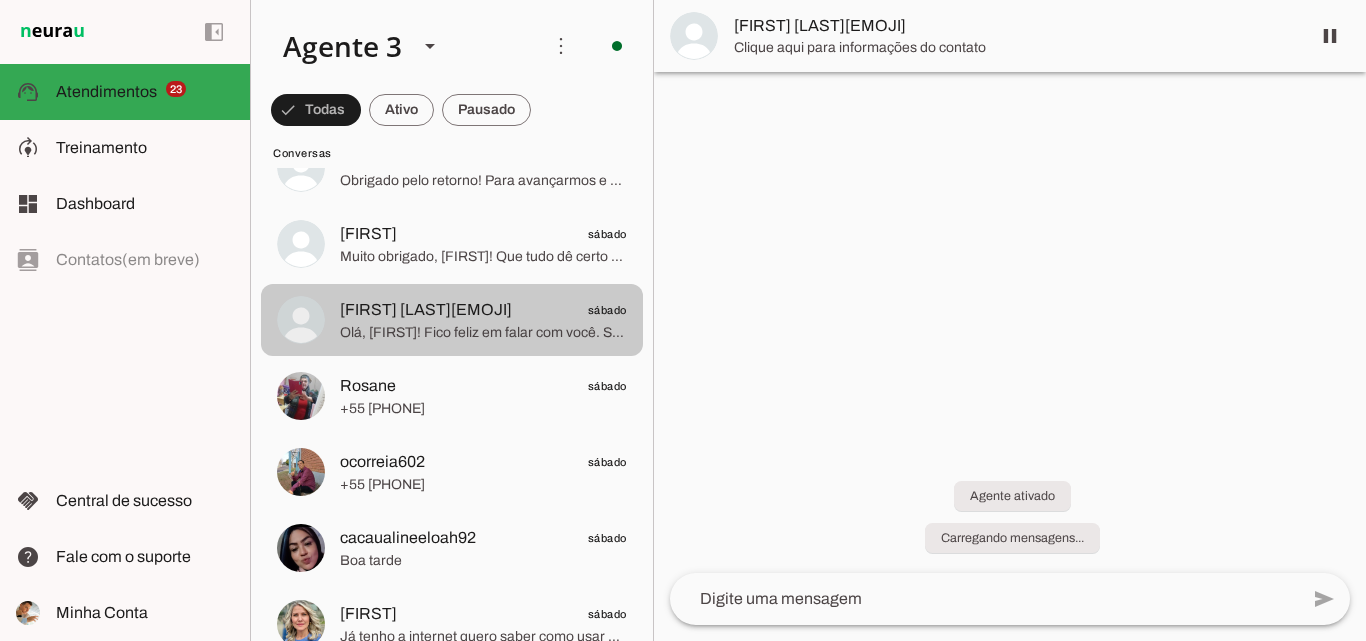 scroll, scrollTop: 0, scrollLeft: 0, axis: both 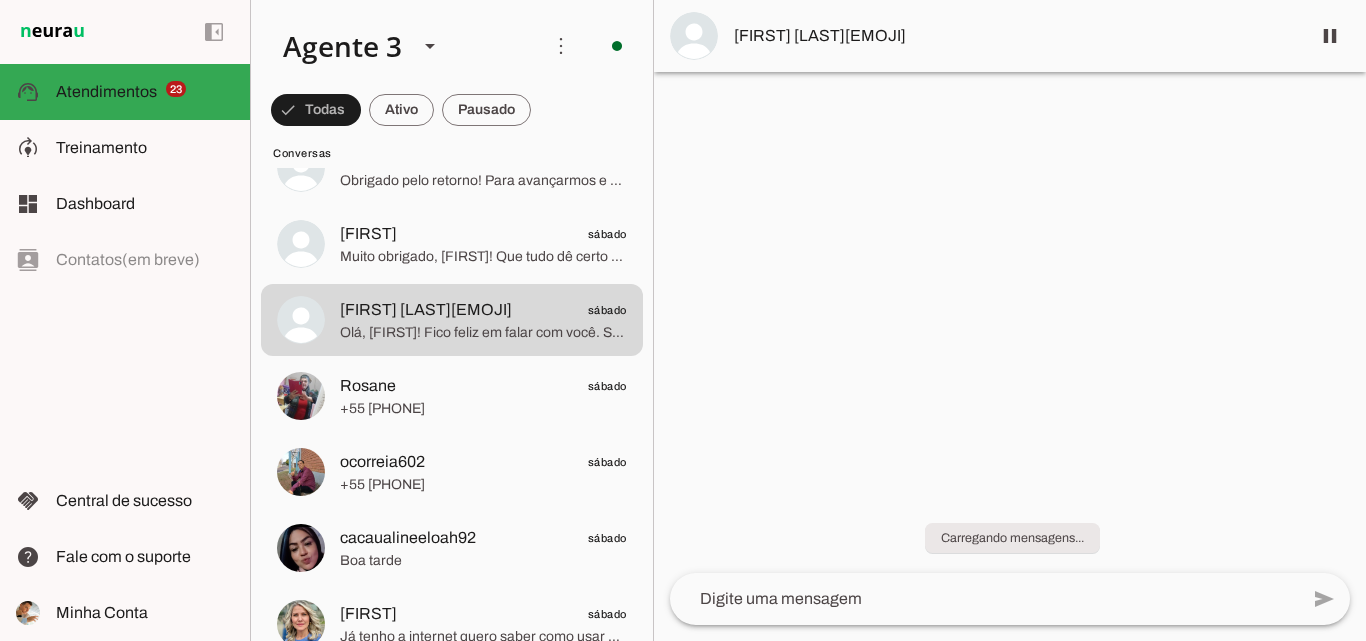 click on "[FIRST] [LAST]" at bounding box center (1014, 36) 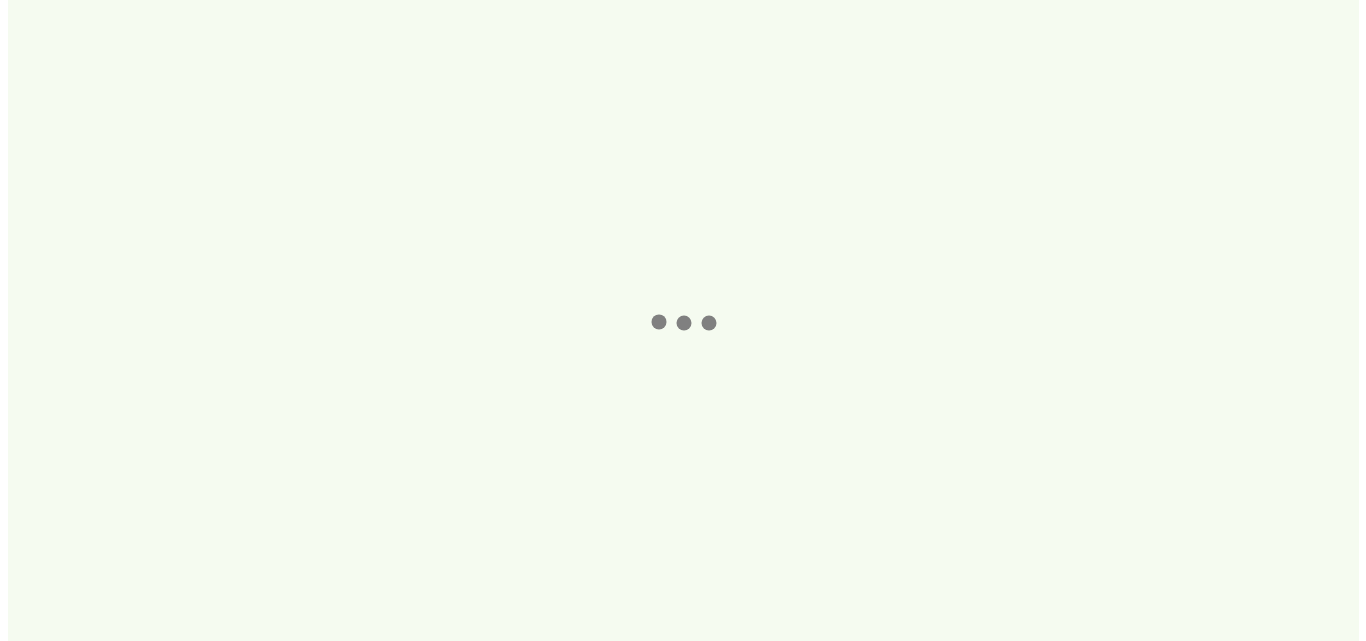 scroll, scrollTop: 0, scrollLeft: 0, axis: both 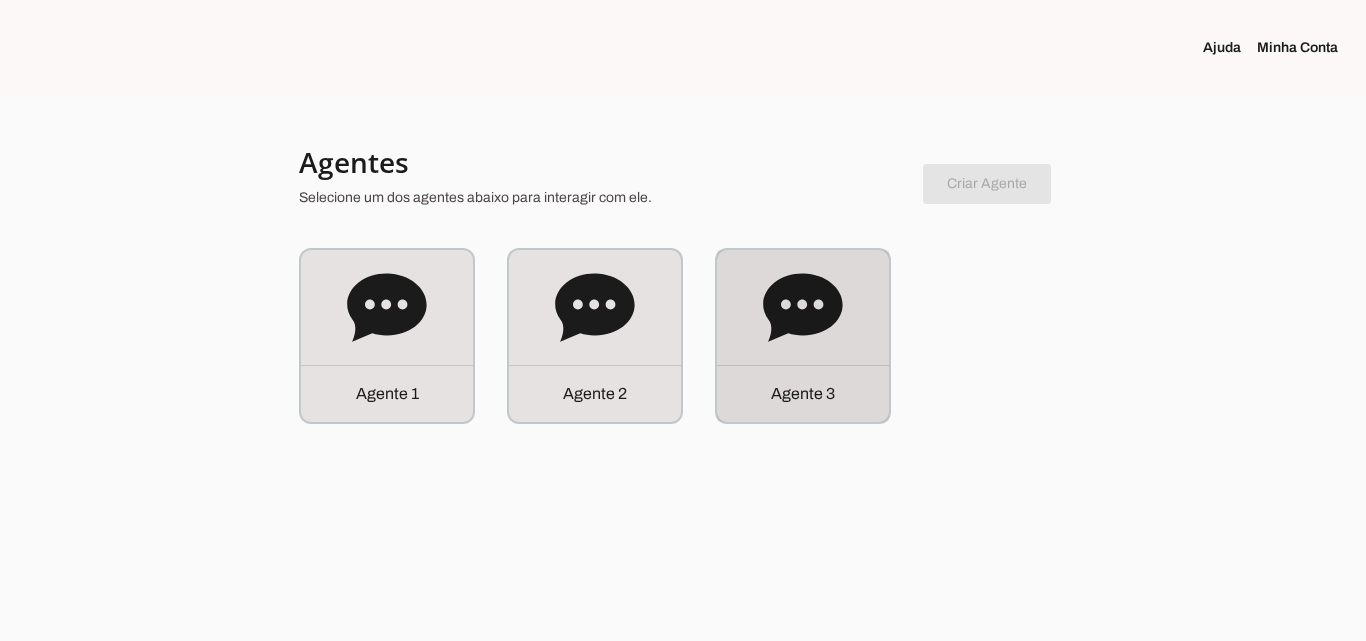 click on "Agente 3" 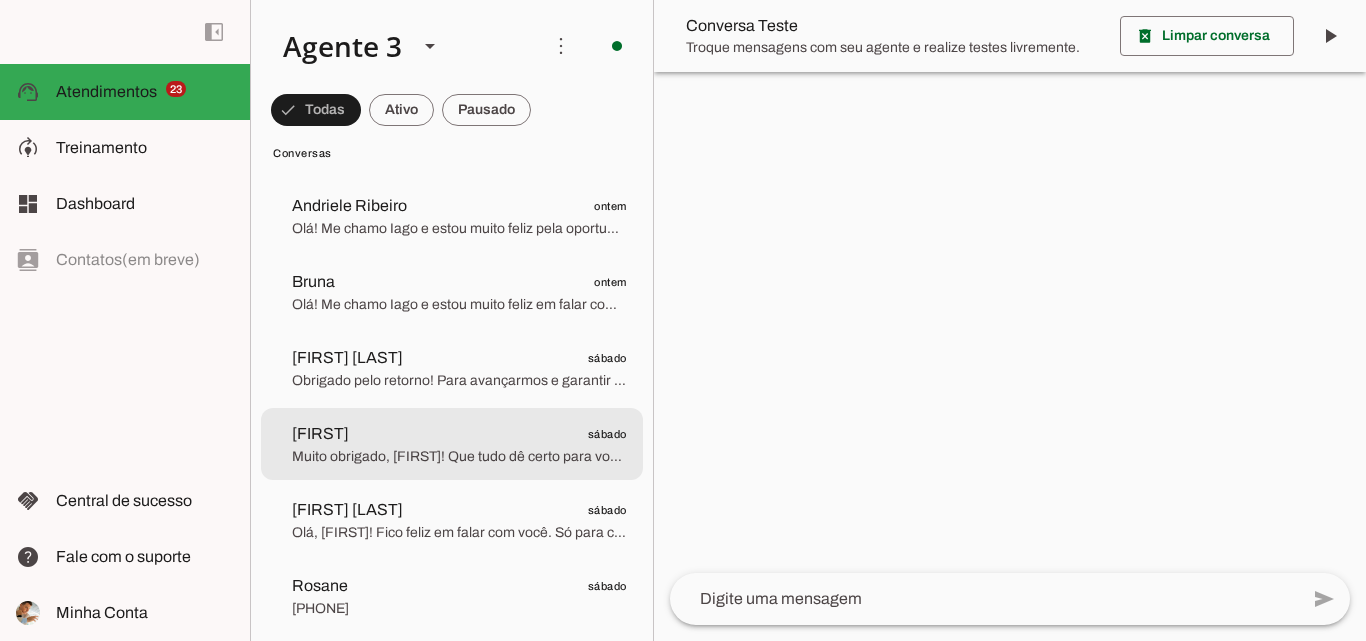scroll, scrollTop: 2700, scrollLeft: 0, axis: vertical 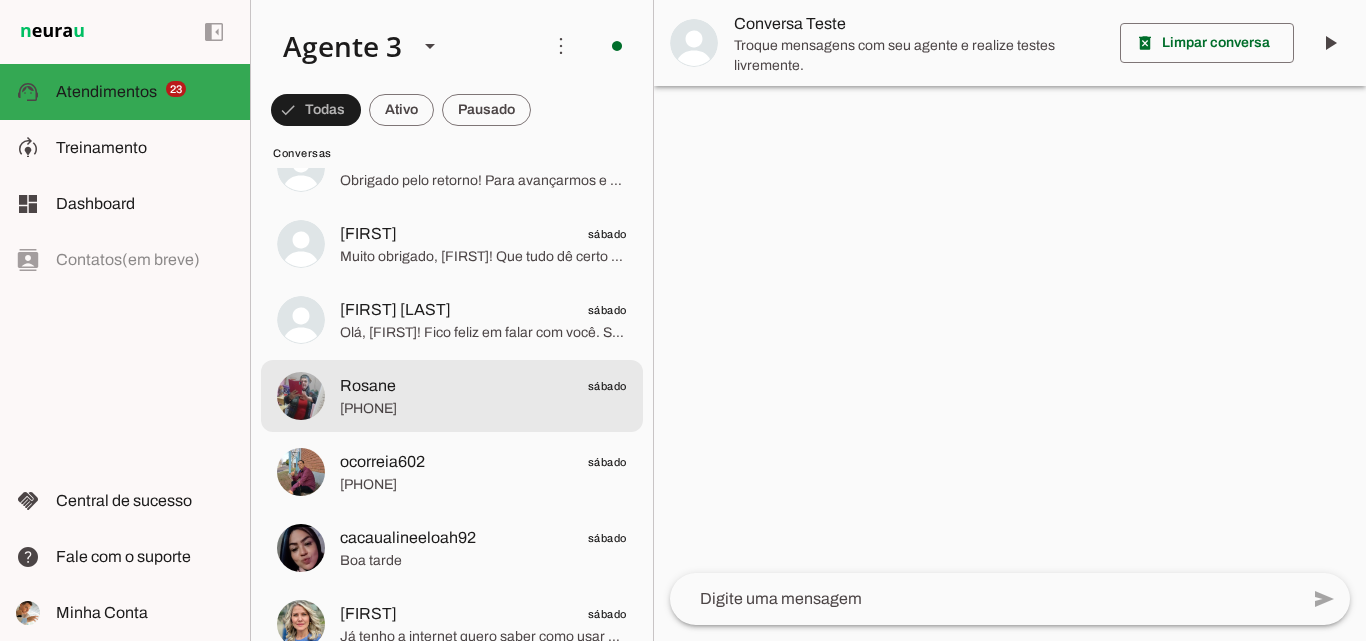 click on "Olá, [NAME]! Fico feliz em falar com você. Só para confirmar, a sua solicitação é para contratar uma nova conexão de internet ou para um atendimento relacionado à sua conexão atual?
Se for suporte técnico, segunda via de boleto ou outro atendimento que não seja contratação, você deve entrar em contato pelo WhatsApp ([PHONE]), que é nosso canal exclusivo para esses serviços.
Caso queira contratar uma nova conexão ou adicionar uma linha telefônica fixa, posso te ajudar.
Pode me confirmar, por favor?" 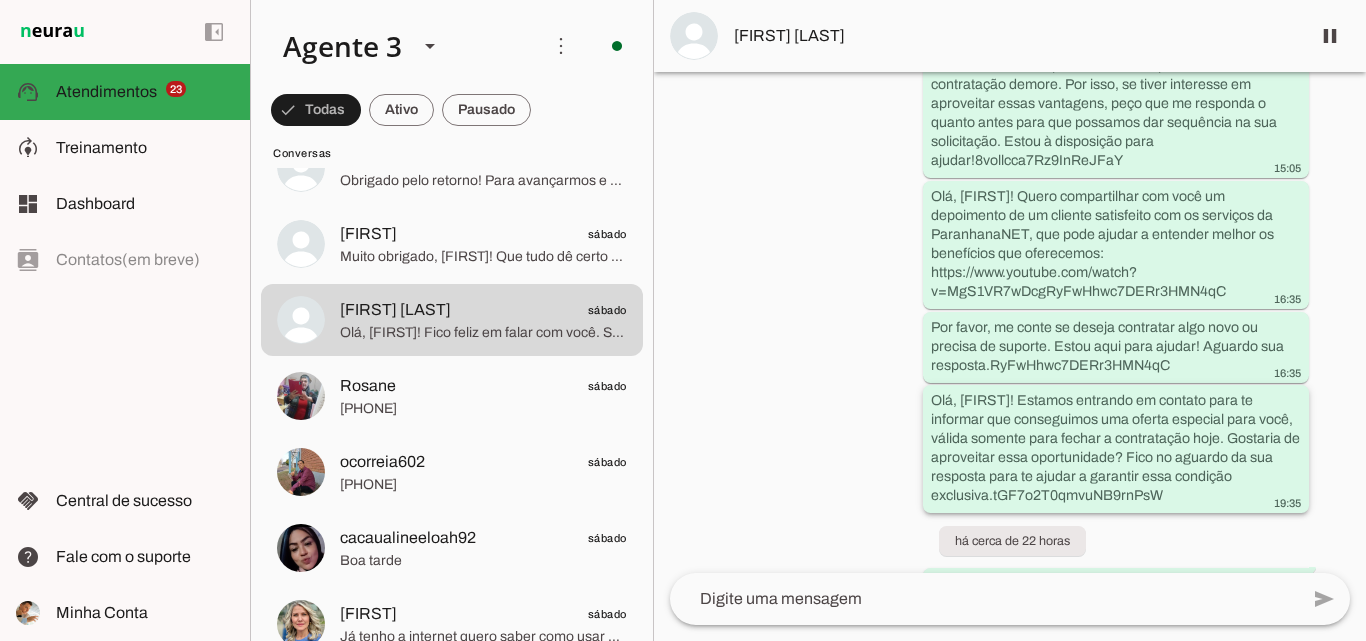 scroll, scrollTop: 1486, scrollLeft: 0, axis: vertical 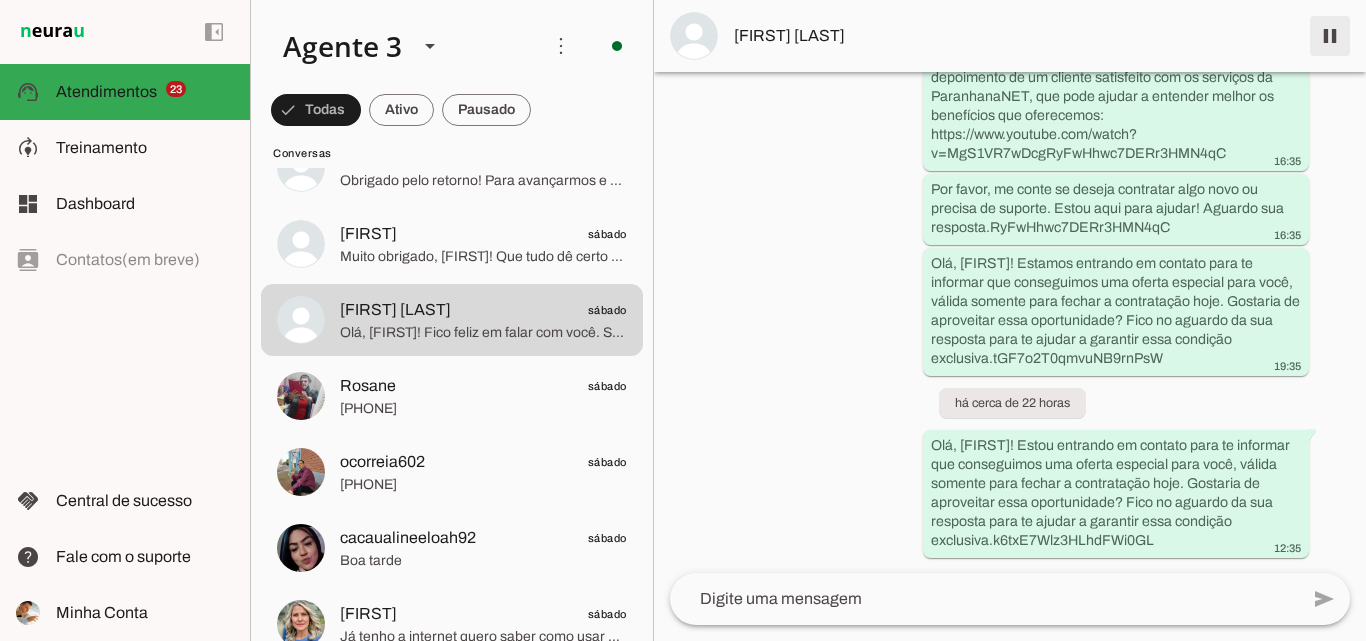 click at bounding box center [1330, 36] 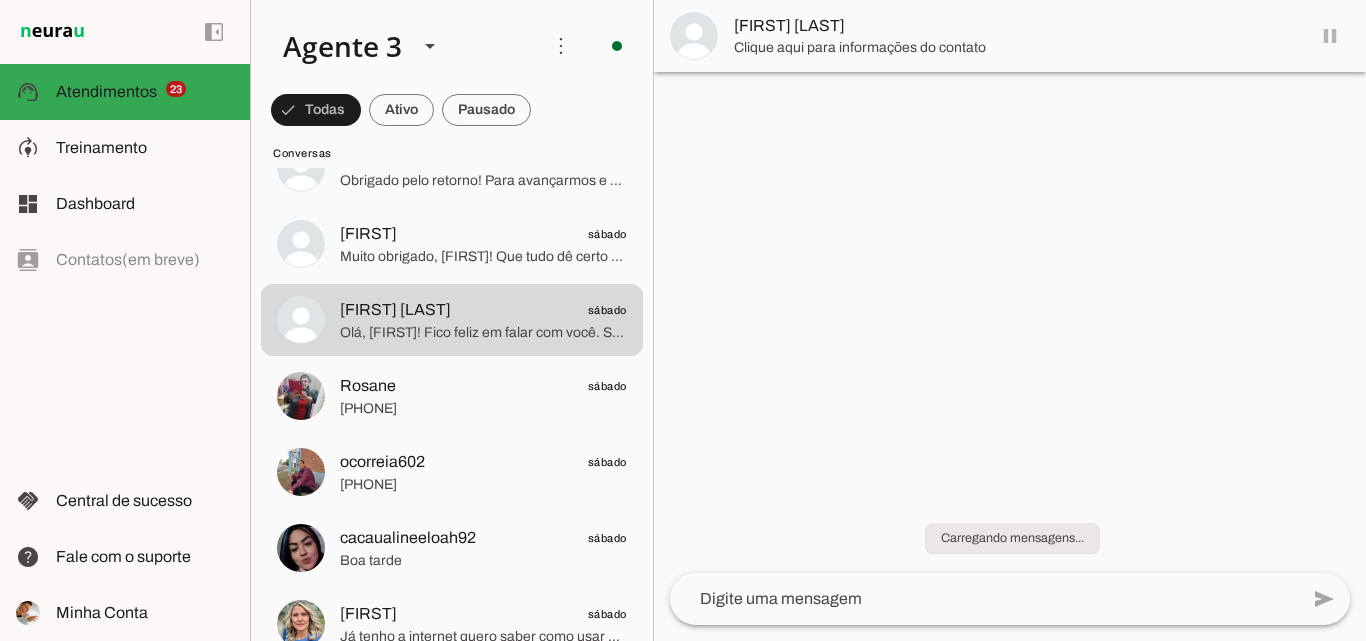 scroll, scrollTop: 0, scrollLeft: 0, axis: both 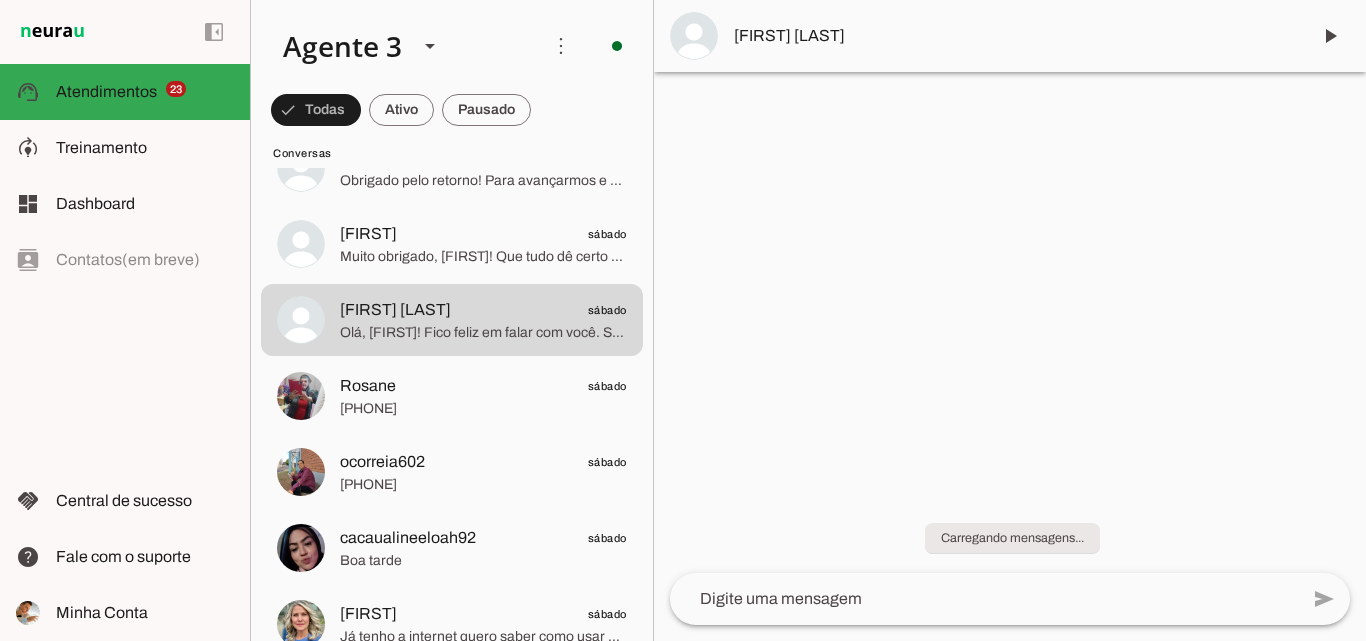 click on "[NAME] [LAST]" at bounding box center [1014, 36] 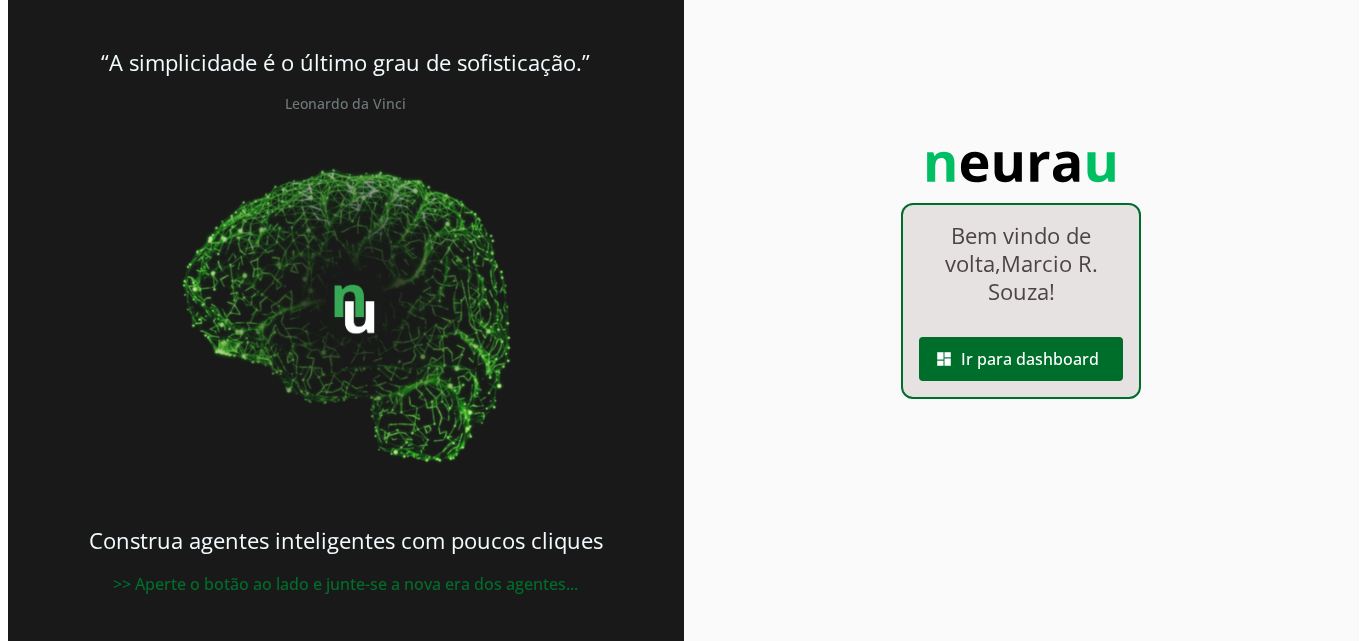 scroll, scrollTop: 0, scrollLeft: 0, axis: both 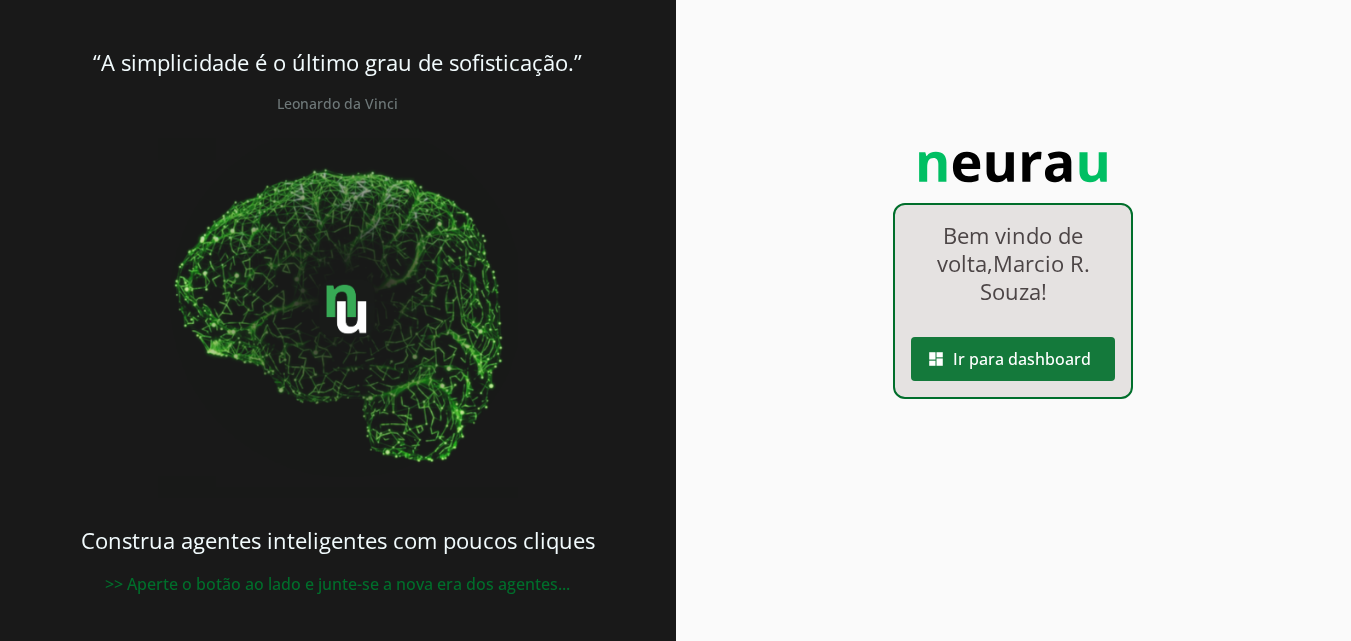 click at bounding box center [1013, 359] 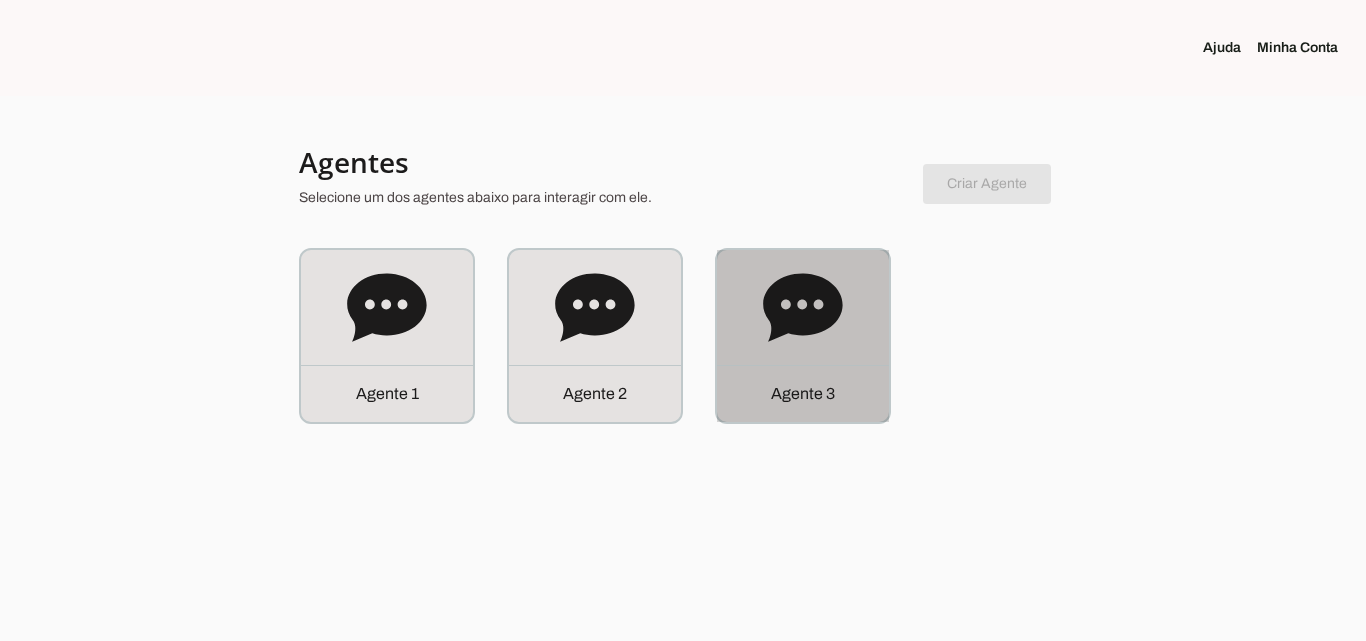 click on "Agente 3" 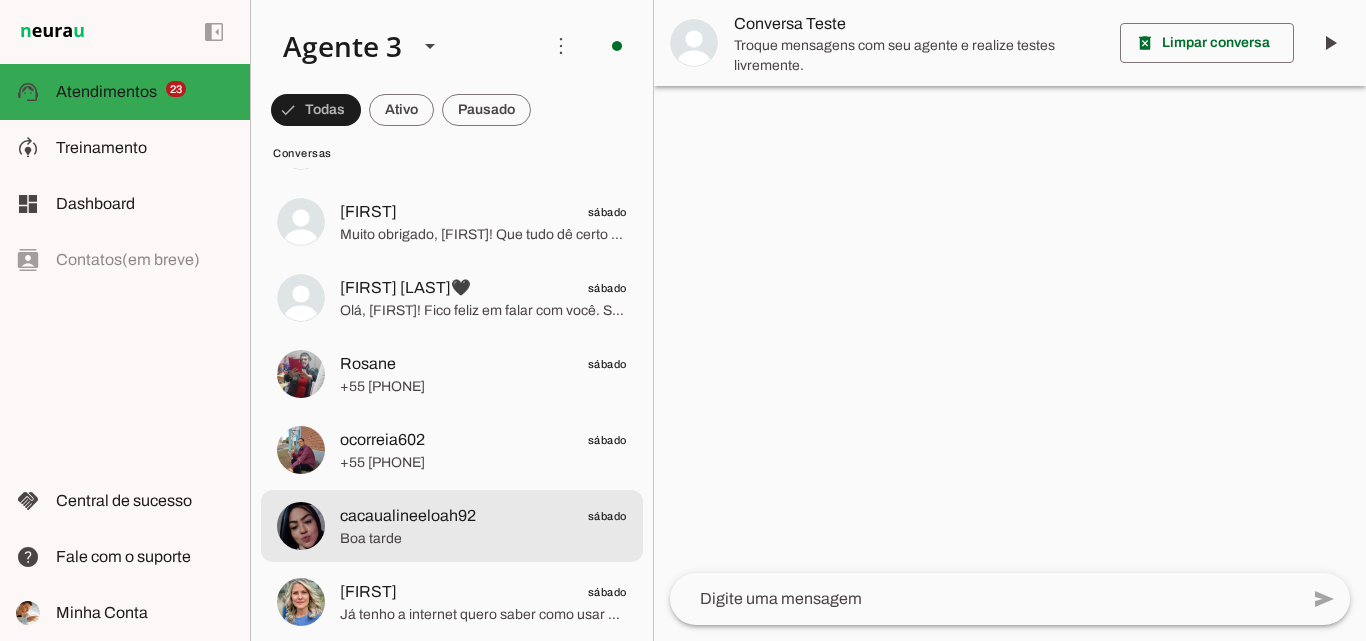 scroll, scrollTop: 2800, scrollLeft: 0, axis: vertical 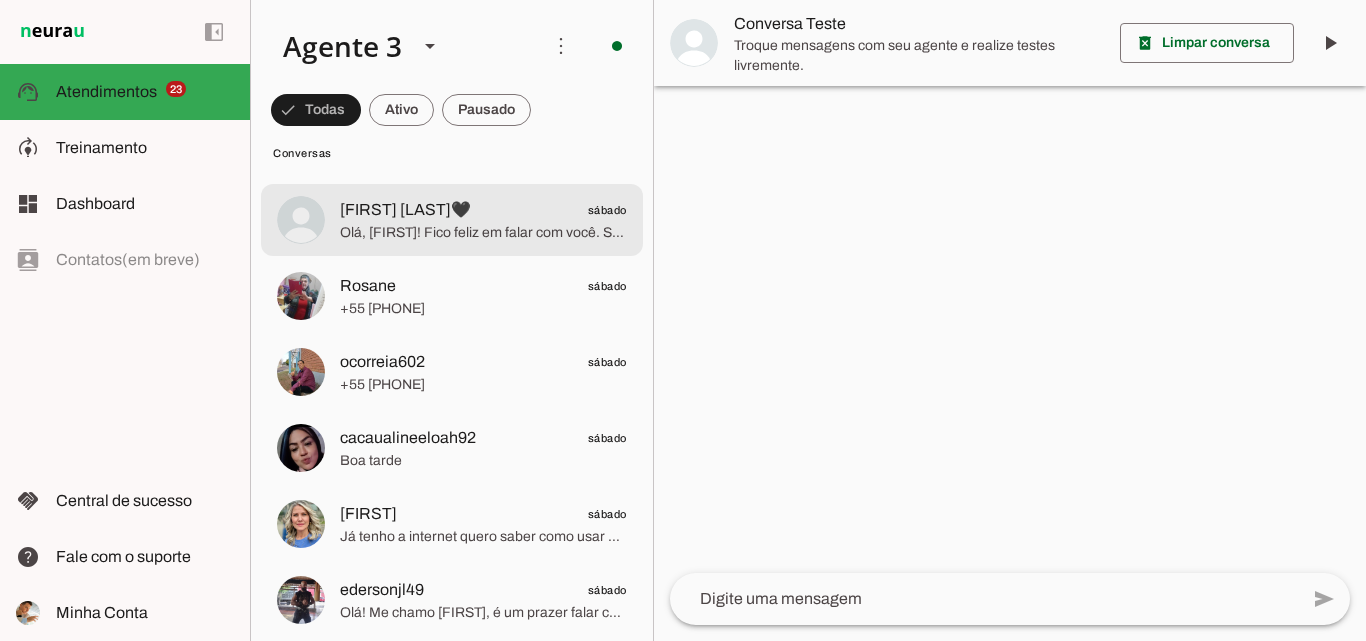 click on "[FIRST] [LAST]🖤
sábado" 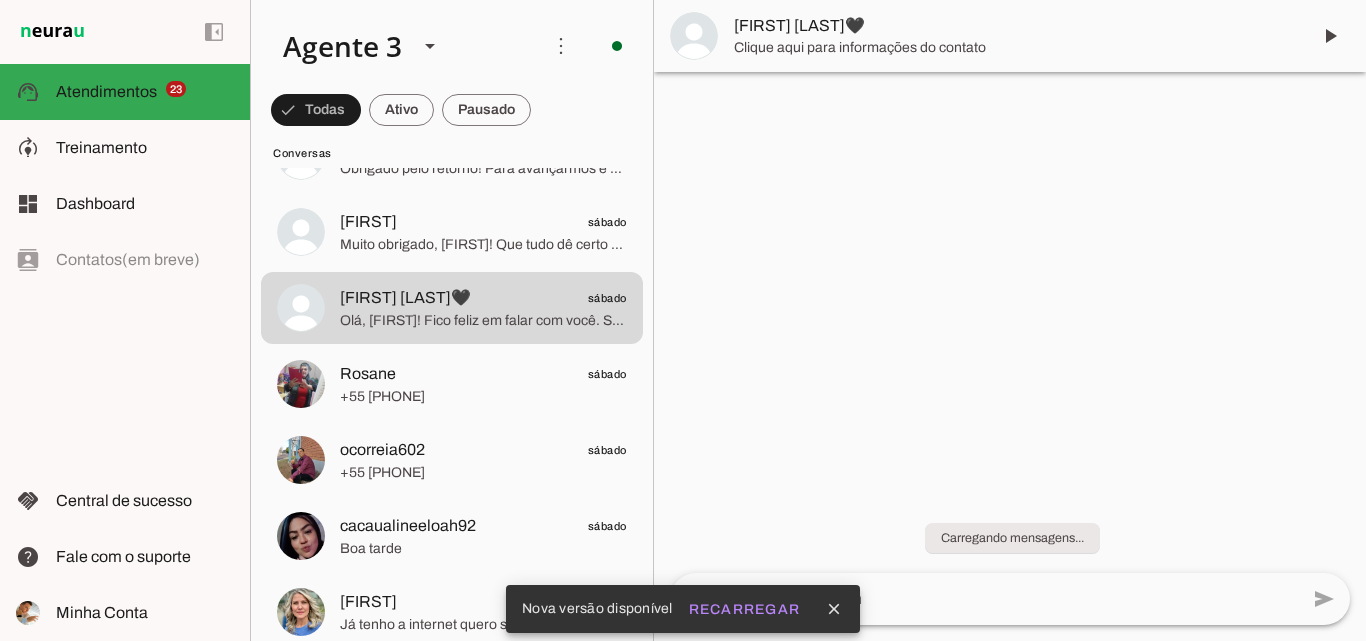 scroll, scrollTop: 2888, scrollLeft: 0, axis: vertical 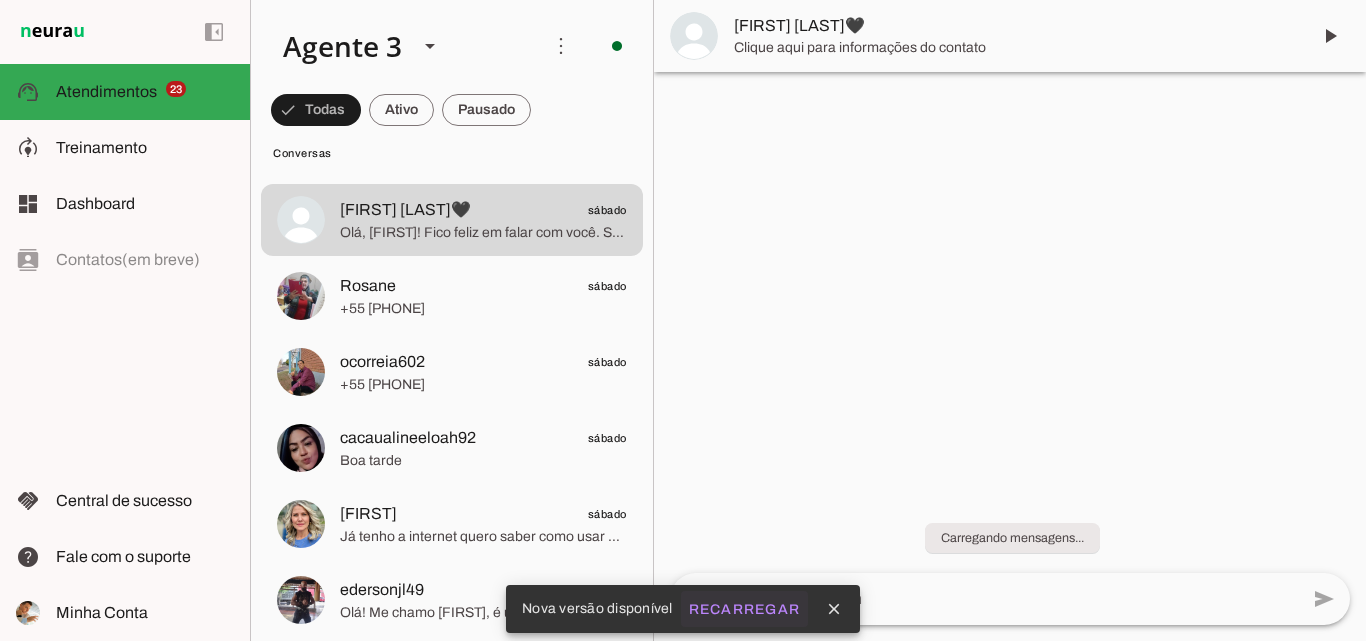 click on "Recarregar" at bounding box center [0, 0] 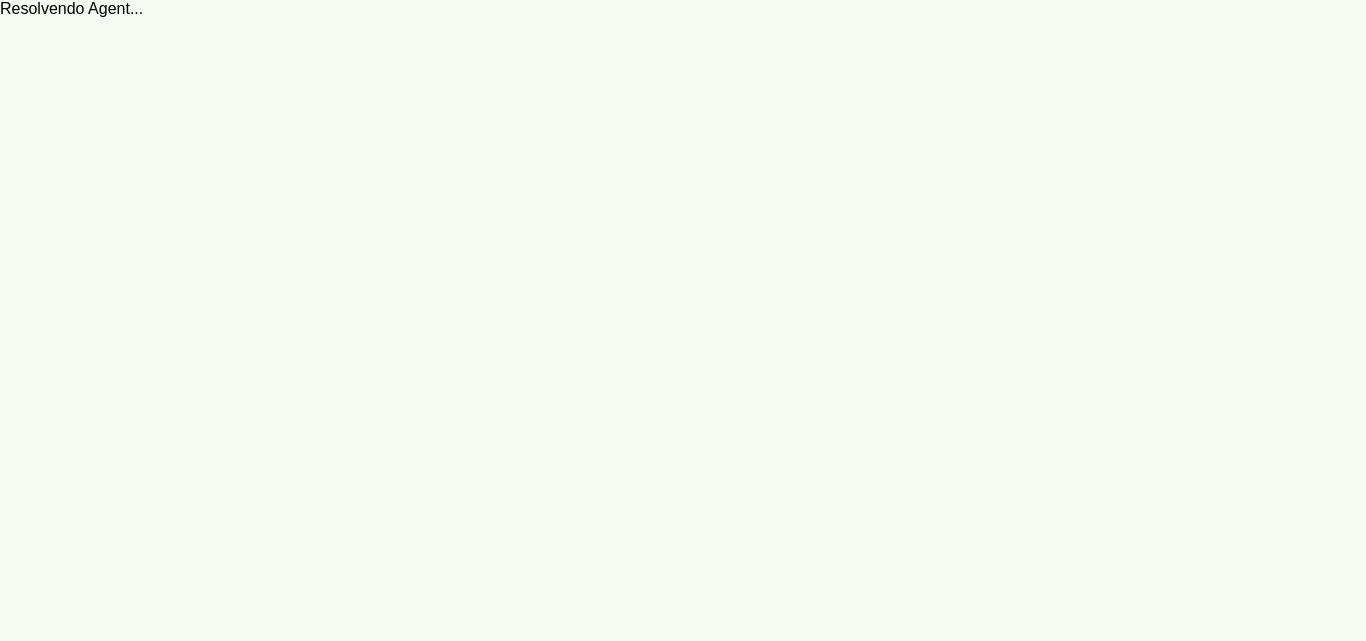 scroll, scrollTop: 0, scrollLeft: 0, axis: both 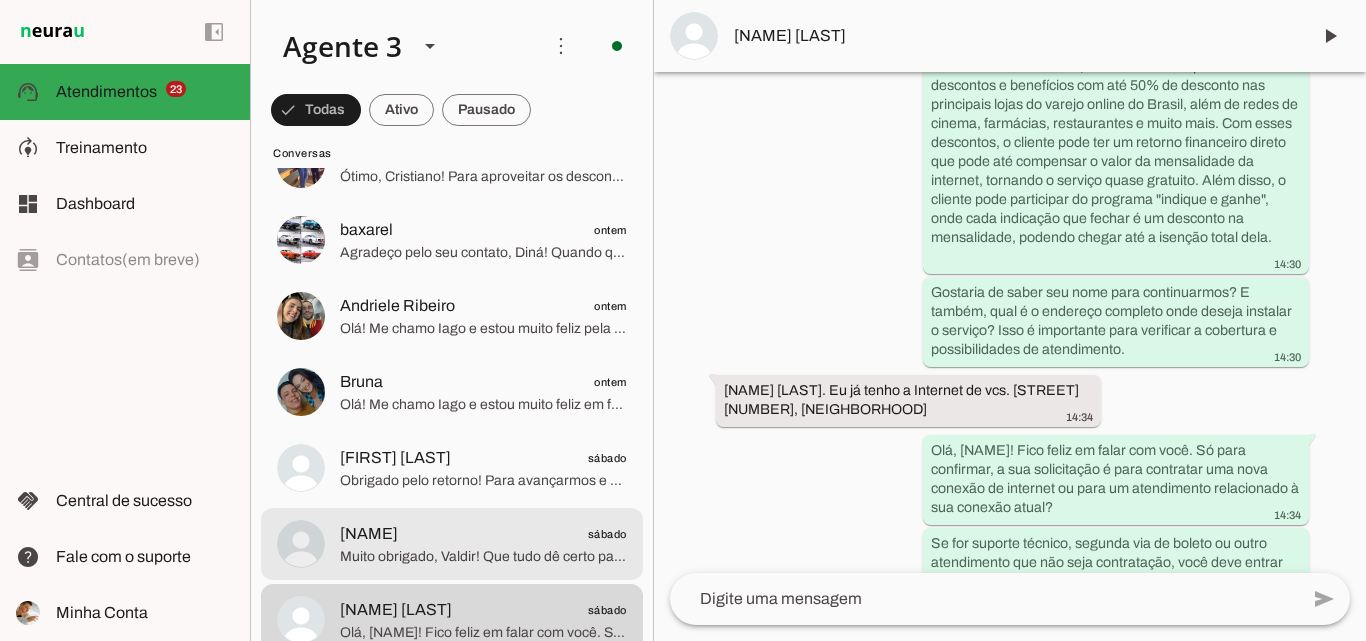 click on "Valdir
sábado" 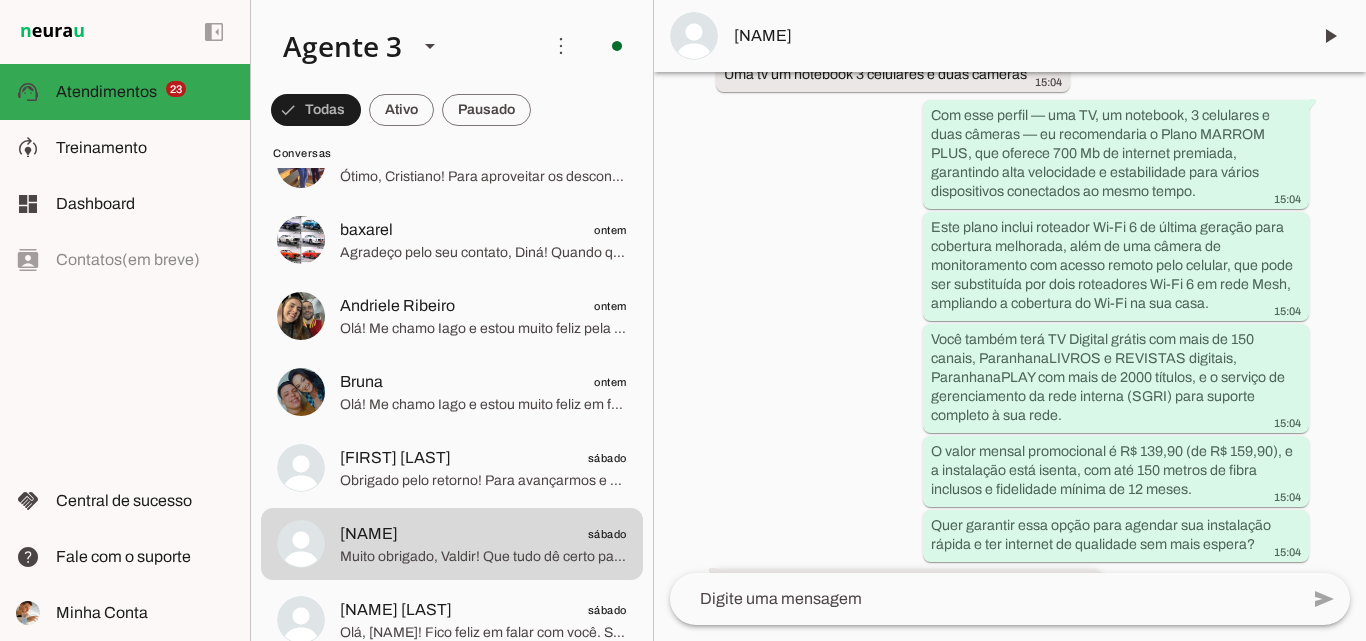 scroll, scrollTop: 4512, scrollLeft: 0, axis: vertical 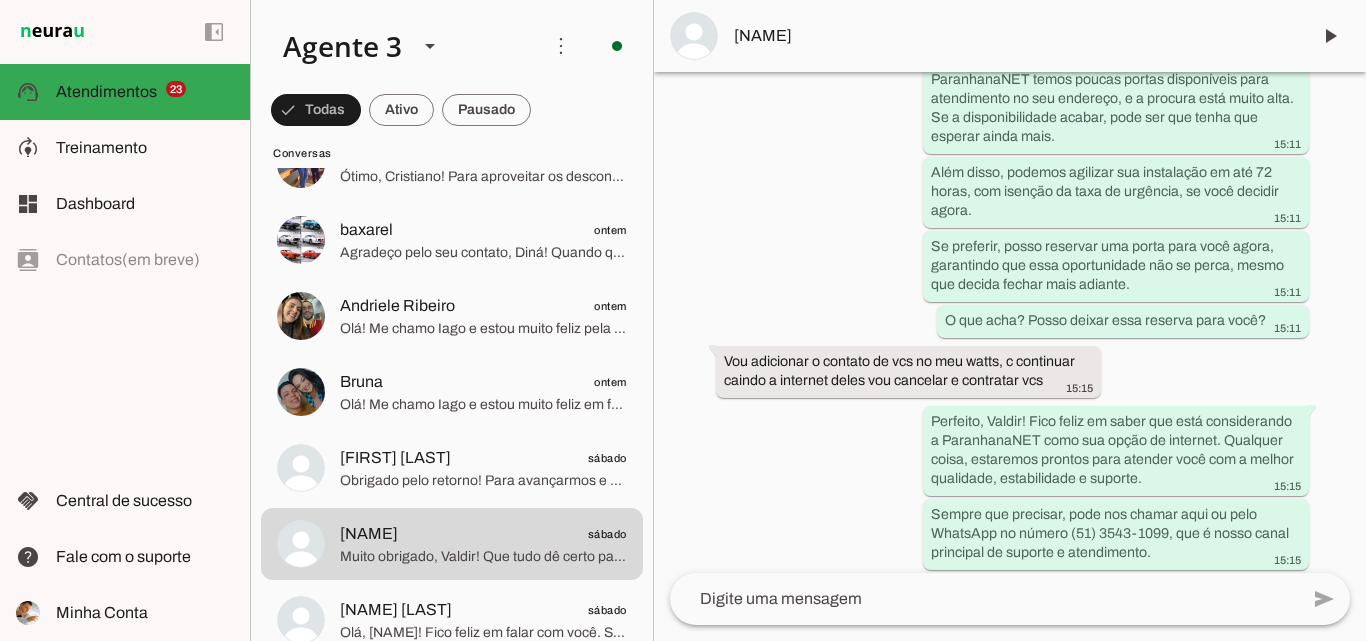 click on "[NAME]" at bounding box center (1010, 36) 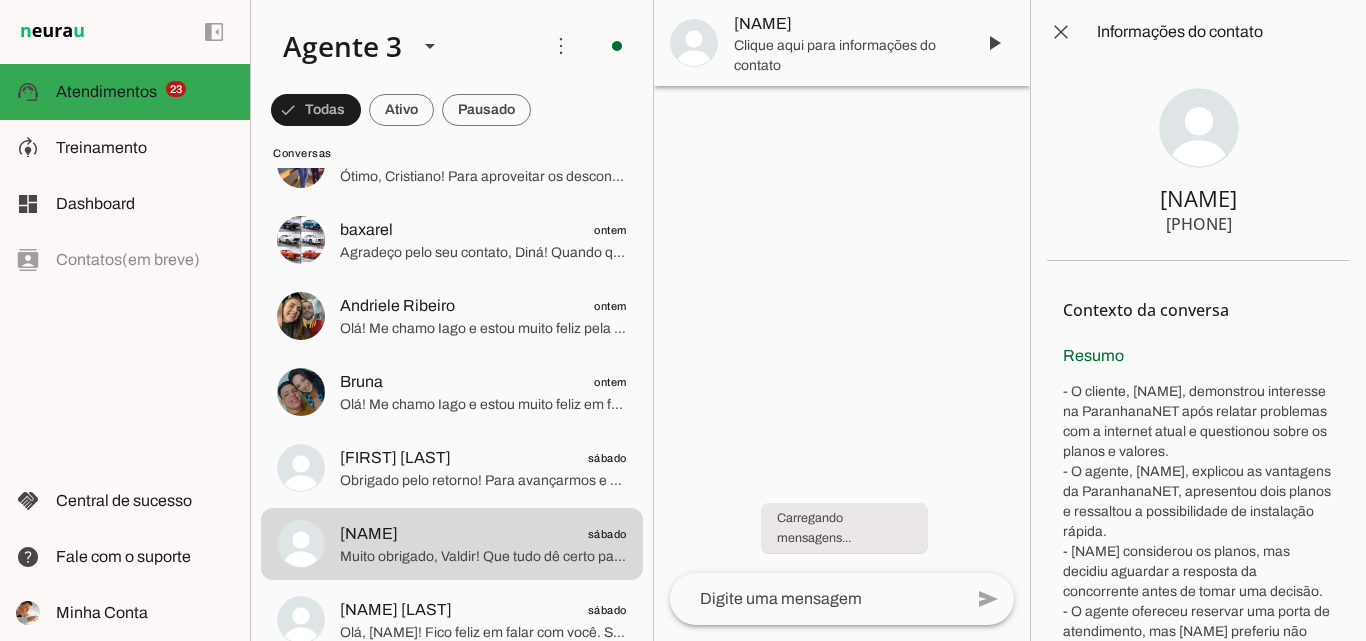 scroll, scrollTop: 0, scrollLeft: 0, axis: both 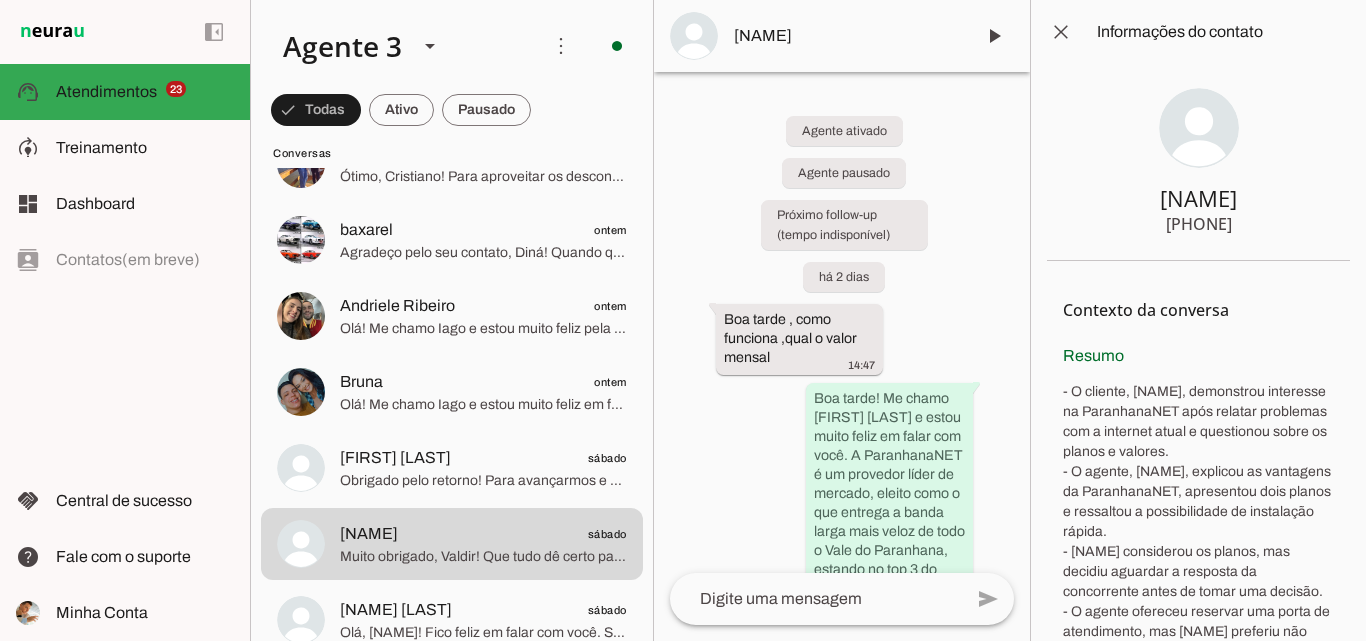 type 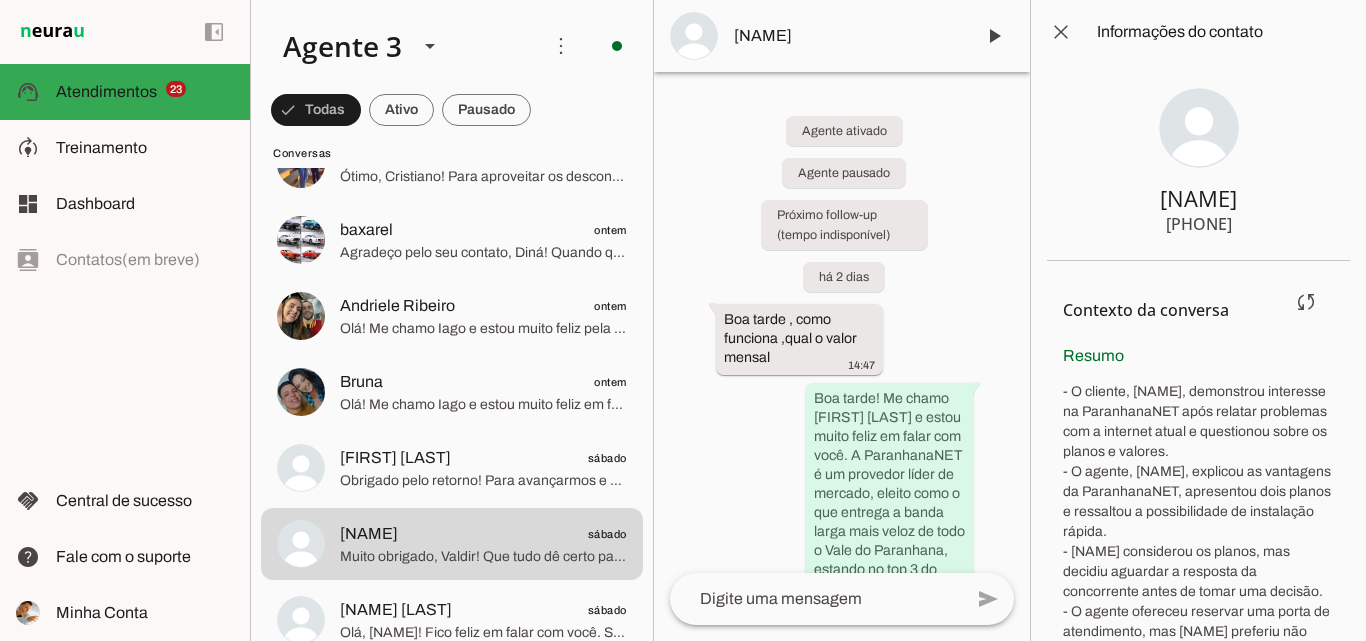drag, startPoint x: 1071, startPoint y: 353, endPoint x: 1147, endPoint y: 477, distance: 145.43727 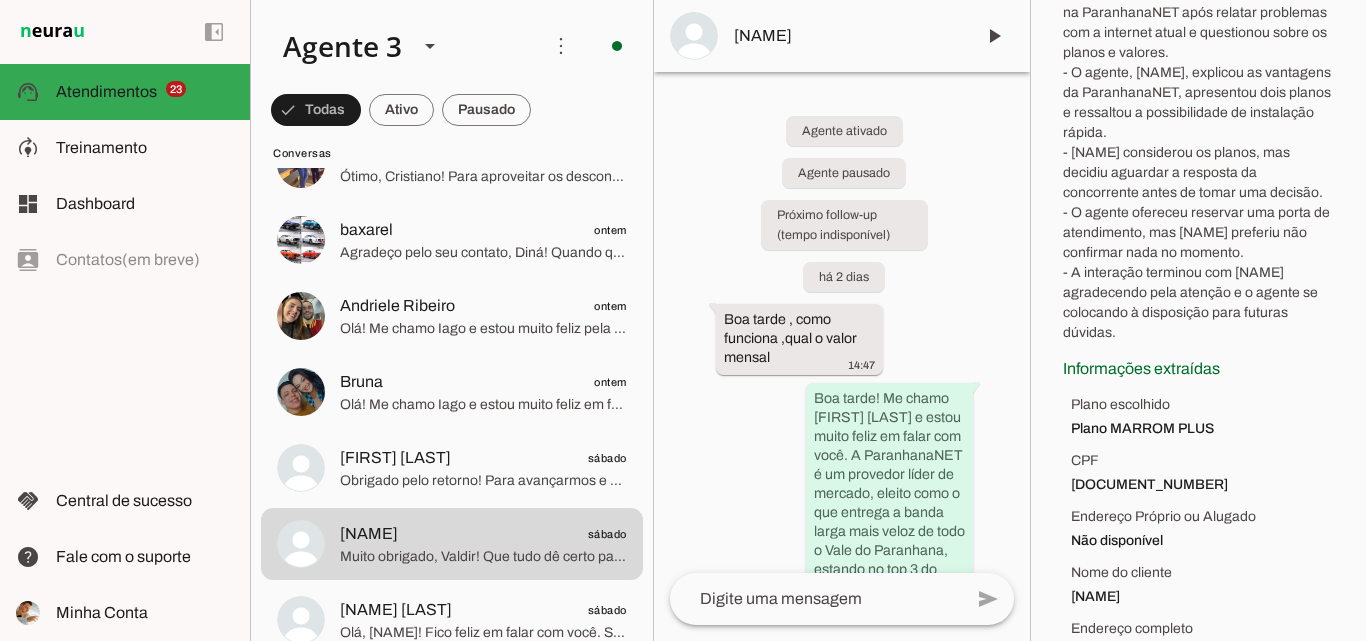 scroll, scrollTop: 492, scrollLeft: 0, axis: vertical 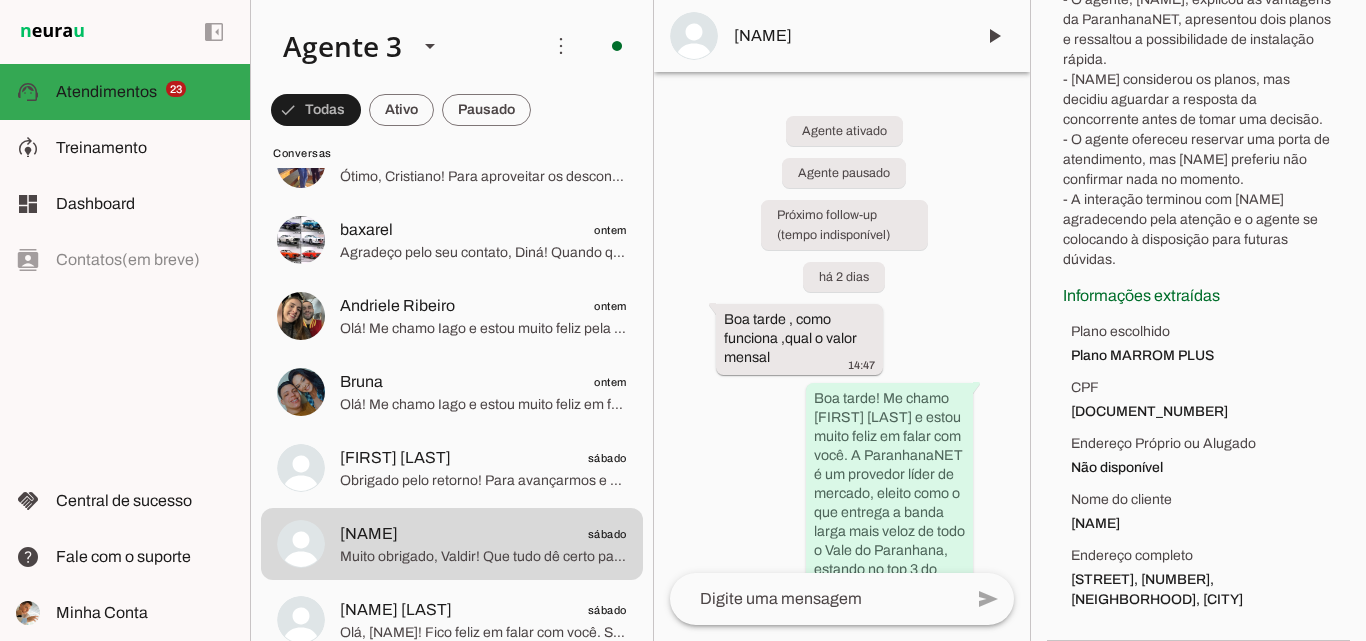 drag, startPoint x: 1061, startPoint y: 356, endPoint x: 1214, endPoint y: 604, distance: 291.39835 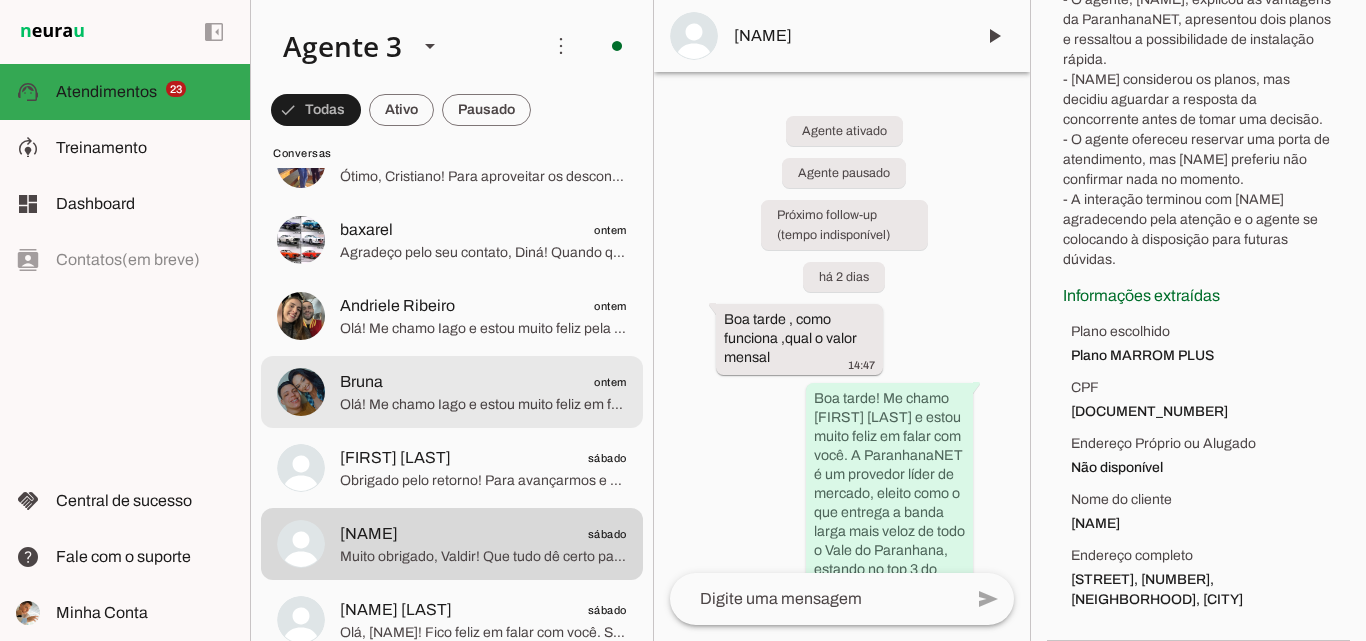 click on "Olá! Me chamo Iago e estou muito feliz em falar com você. Sou da ParanhanaNET, um provedor líder de mercado, eleito como o que entrega a banda larga mais veloz de todo o Vale do Paranhana. Estamos no top 3 do ranking de velocidade de internet no Rio Grande do Sul e no Top 10 do Brasil, segundo o site minhaconexao.com.br. Além disso, somos reconhecidos como o melhor provedor em qualidade de atendimento e suporte técnico na região.
A ParanhanaNET oferece internet fibra óptica de altíssima qualidade com velocidades garantidas, suporte 24 horas, equipamentos de ponta e um atendimento regional muito próximo de você. Para avançar, poderia me informar seu nome e o endereço completo onde deseja instalar a internet? Assim verifico a cobertura e posso te apresentar as melhores opções de planos para o seu perfil." 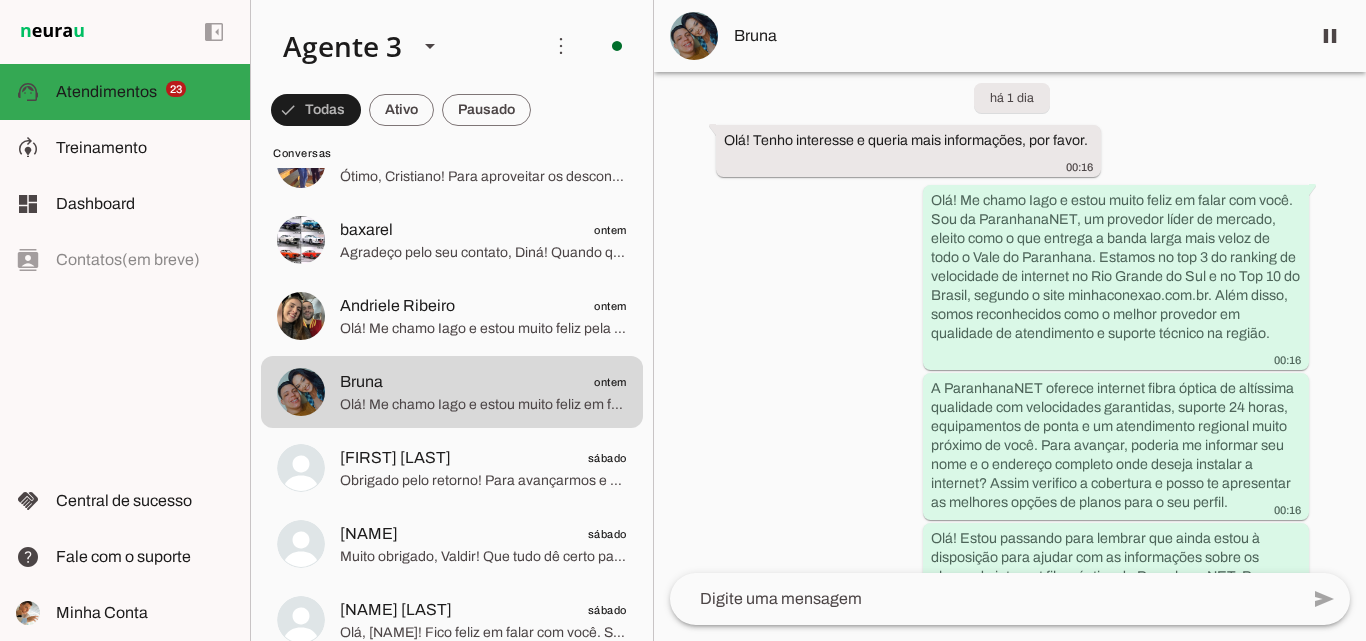 scroll, scrollTop: 57, scrollLeft: 0, axis: vertical 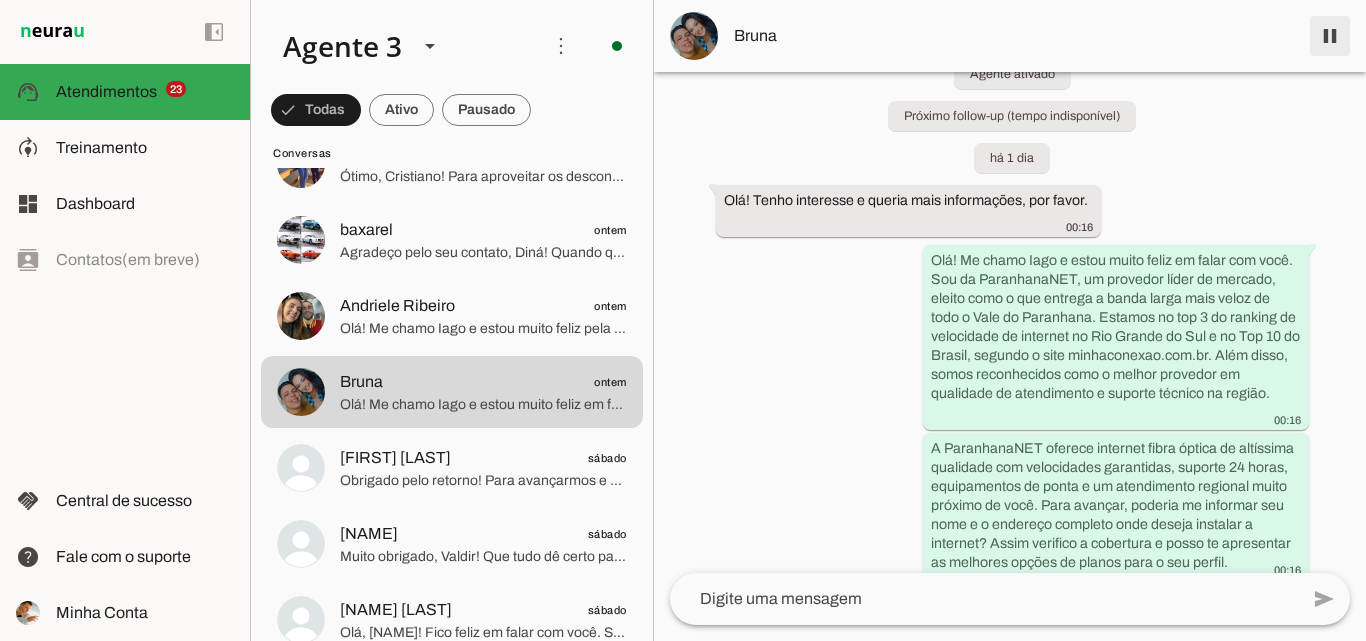 click at bounding box center [1330, 36] 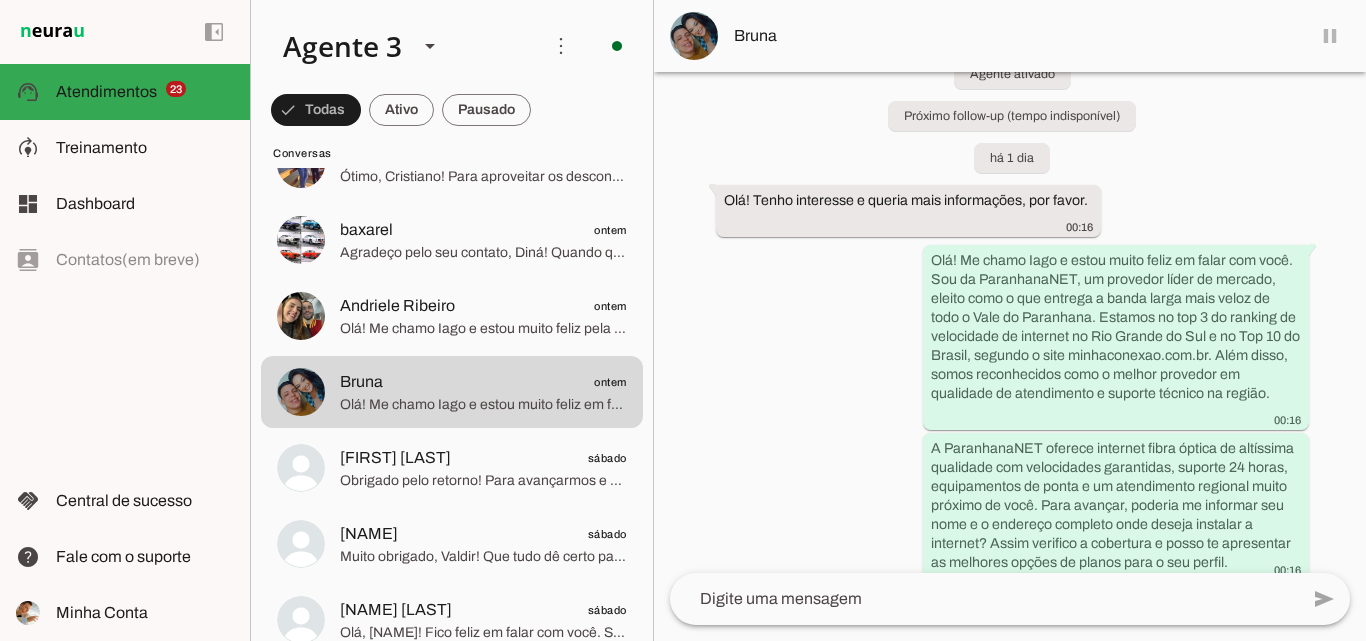 scroll, scrollTop: 0, scrollLeft: 0, axis: both 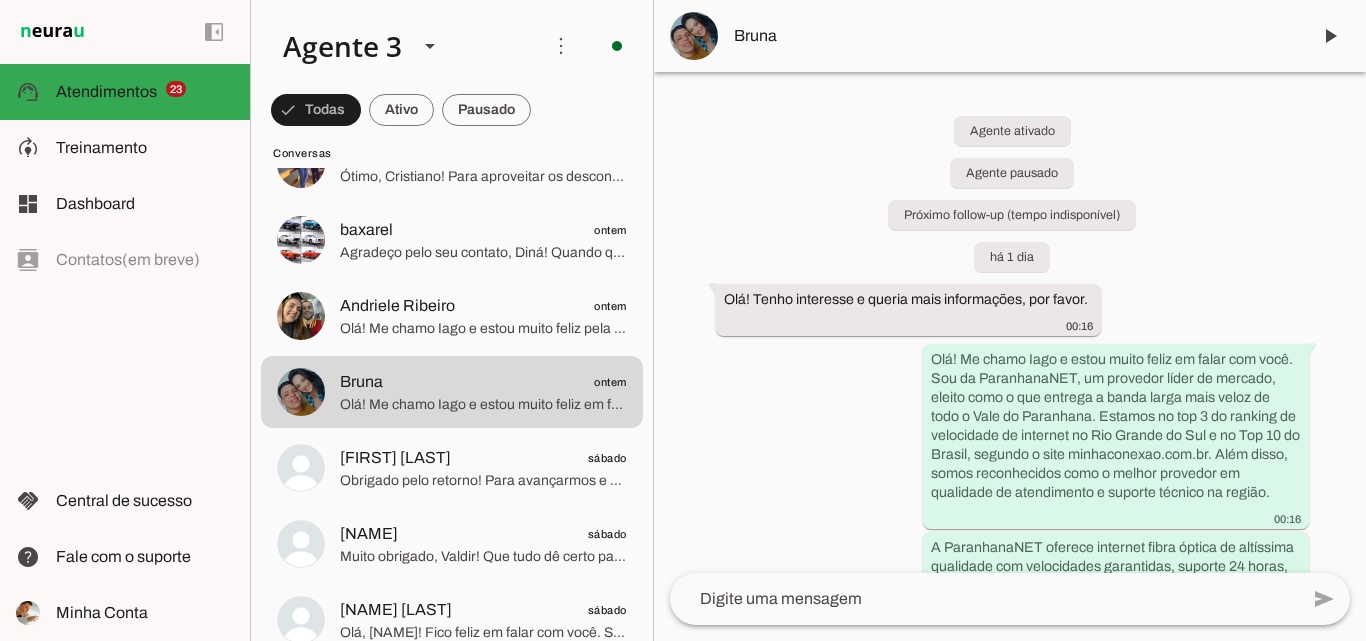 click on "Bruna" at bounding box center (1014, 36) 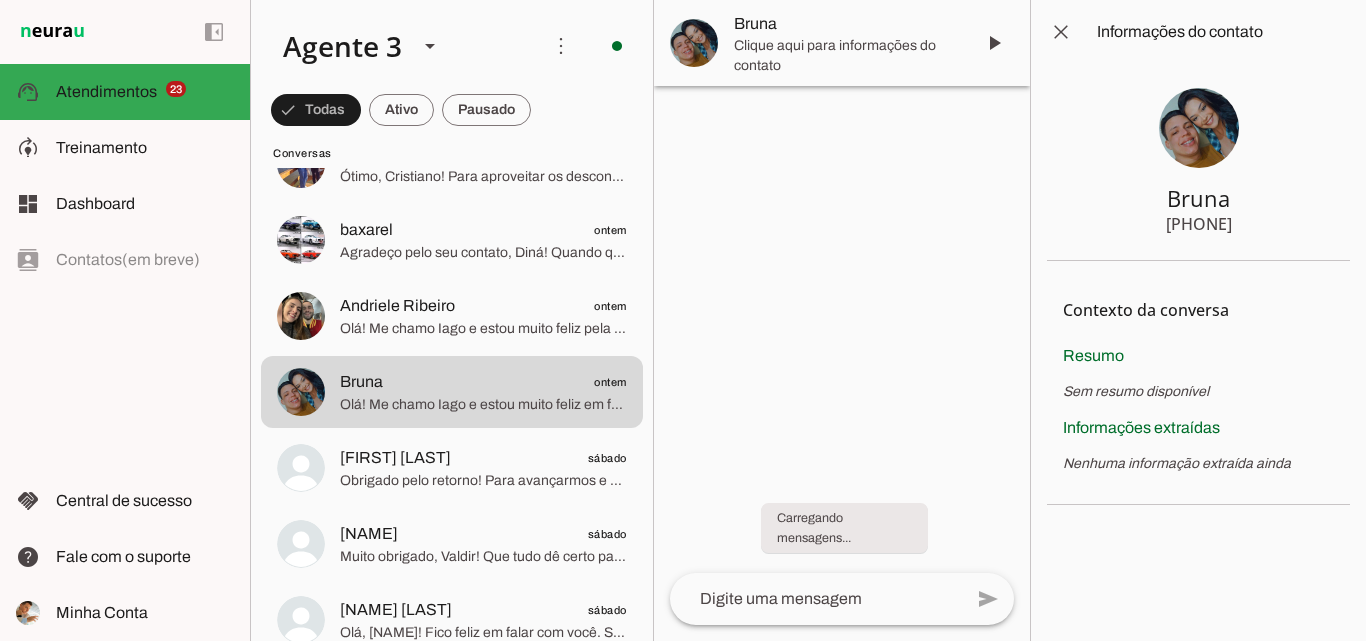 scroll, scrollTop: 0, scrollLeft: 0, axis: both 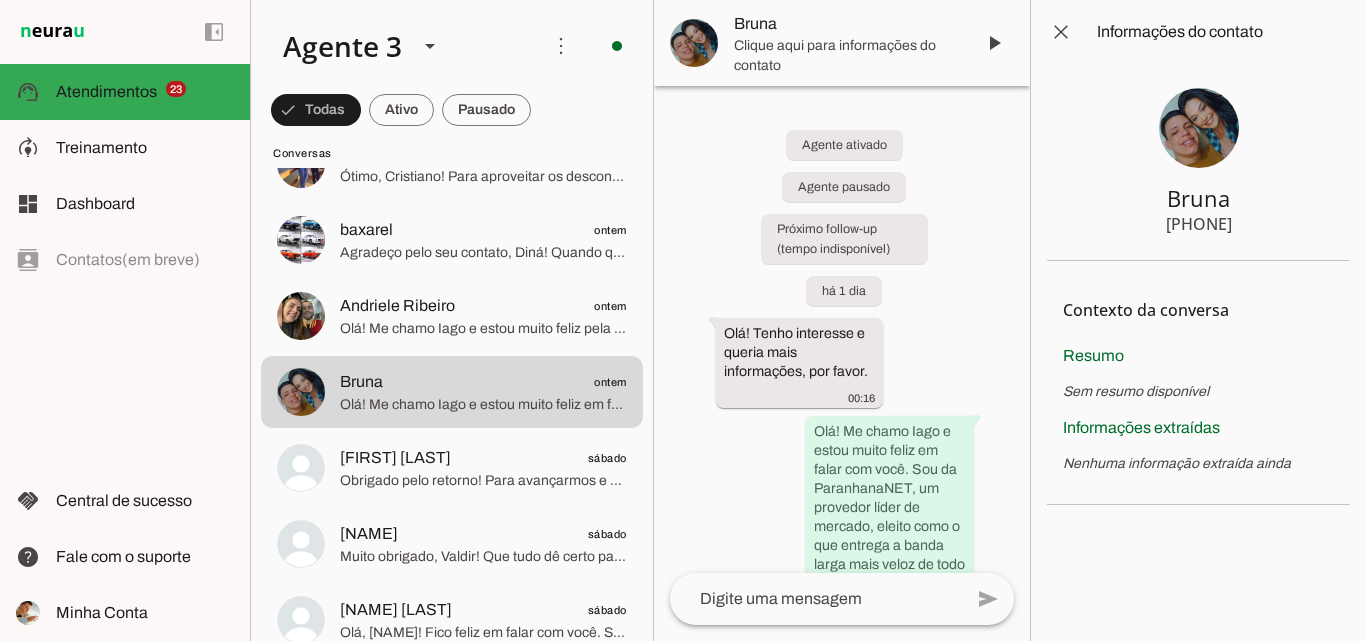 type 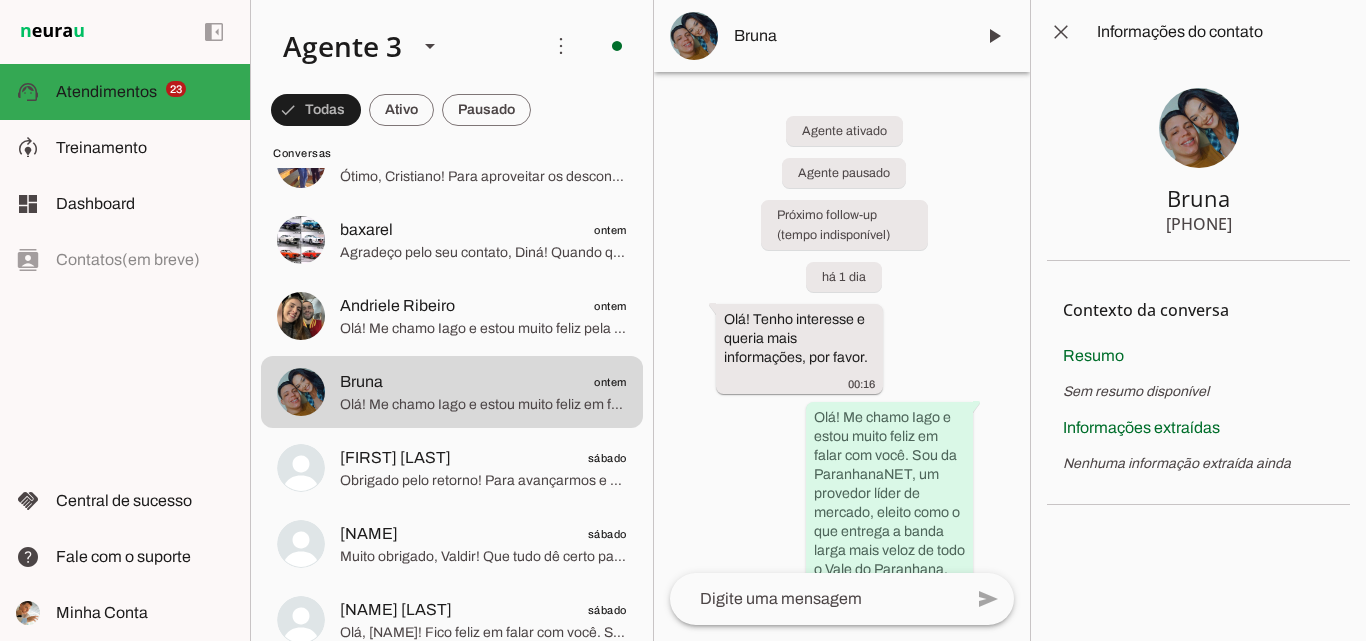 click on "[PHONE]" 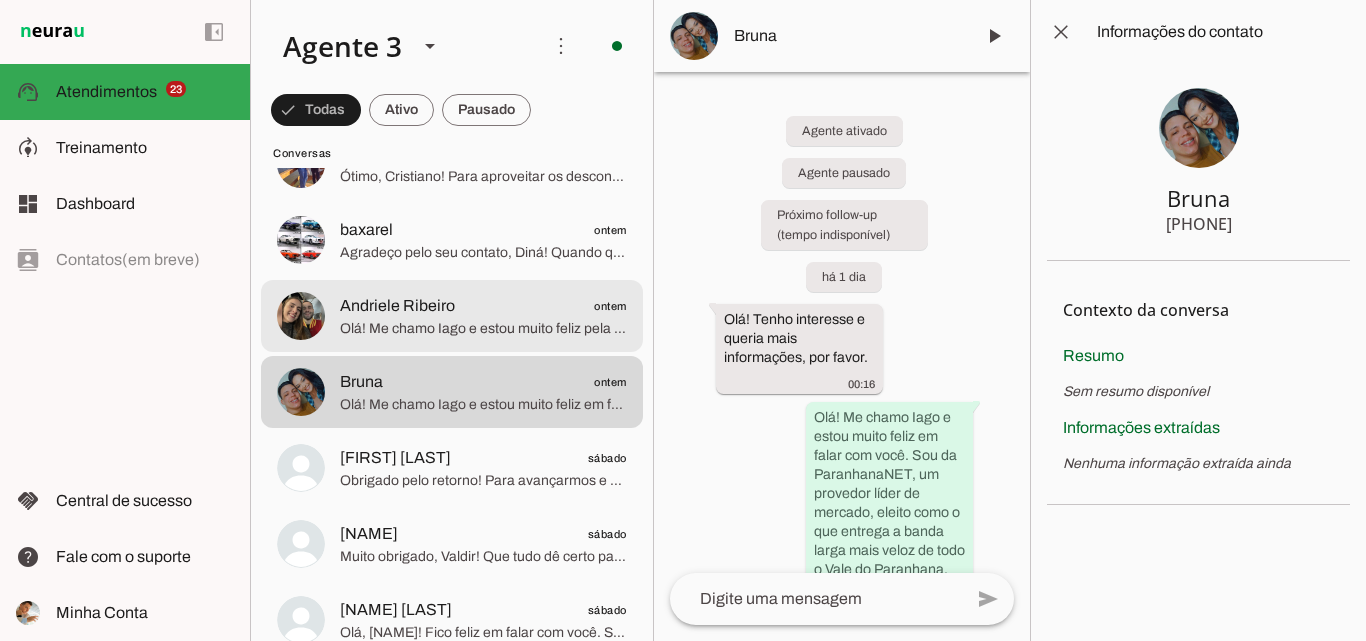 click on "Andriele Ribeiro
ontem" 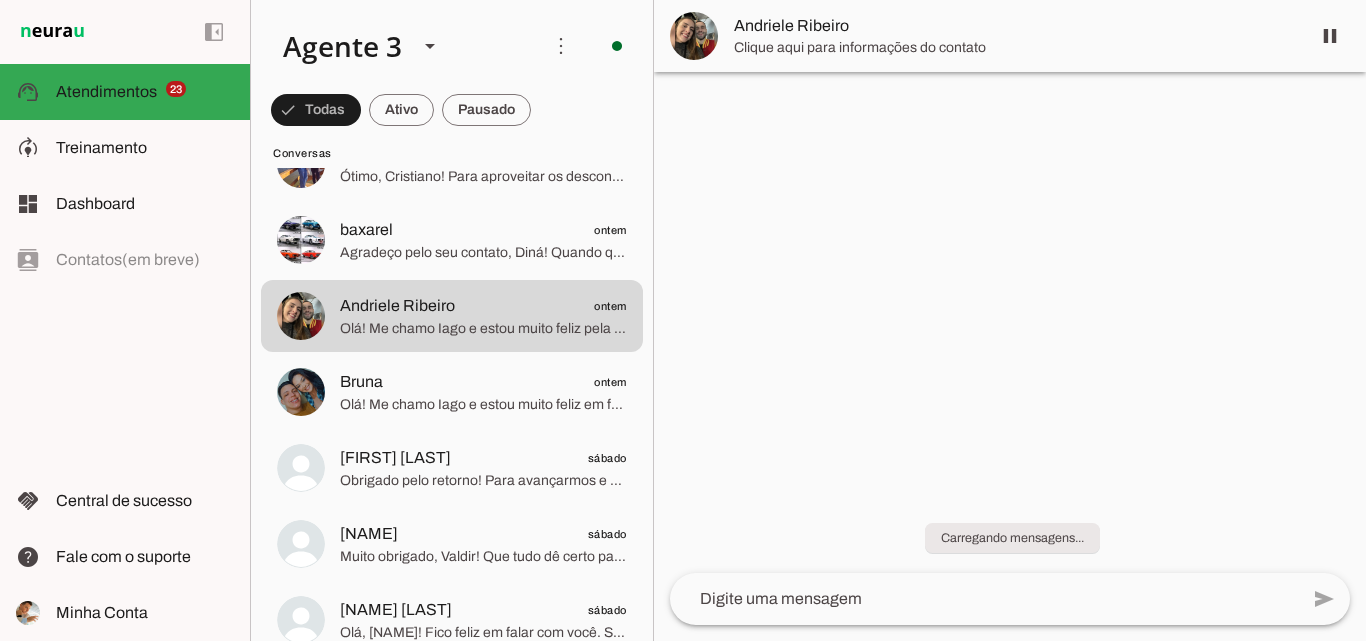 click on "Andriele Ribeiro" at bounding box center (1014, 26) 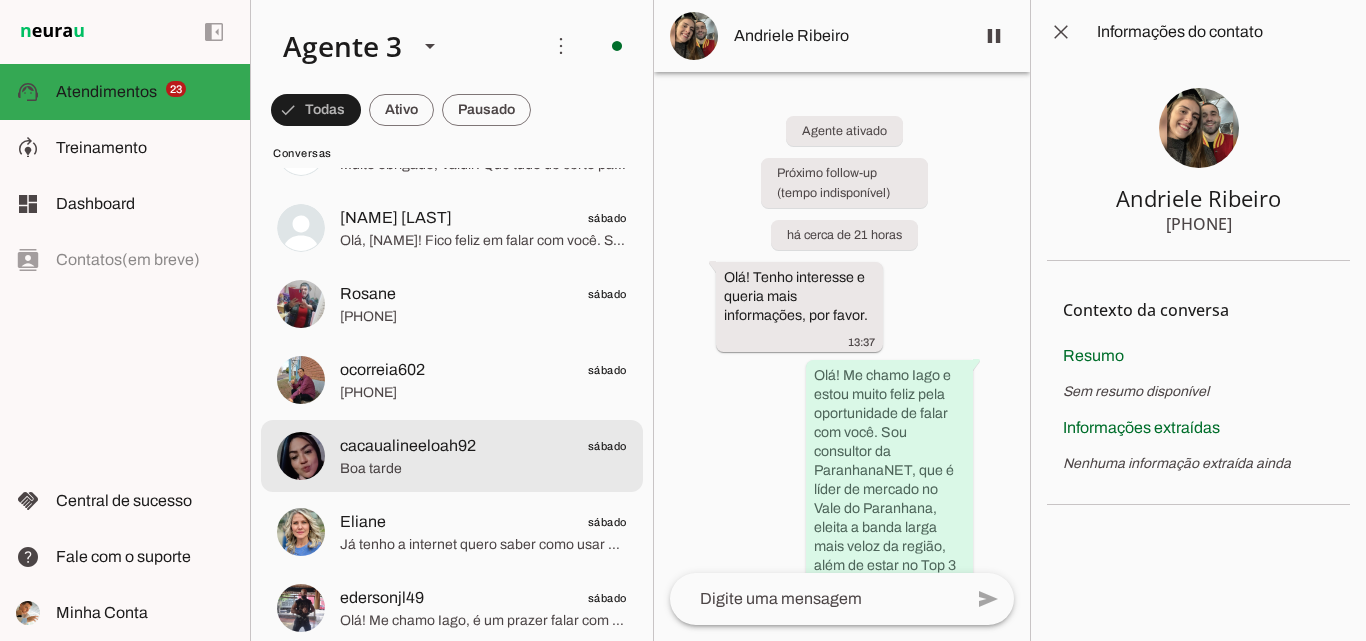 scroll, scrollTop: 2800, scrollLeft: 0, axis: vertical 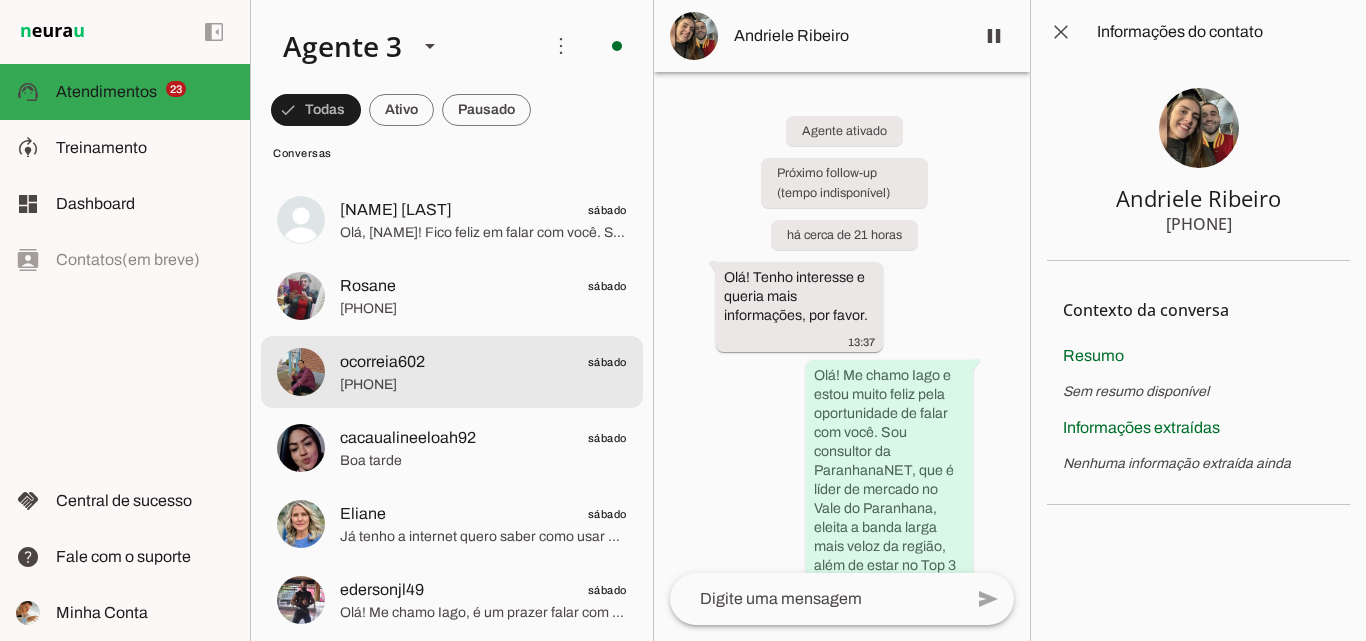 click on "ocorreia602
sábado" 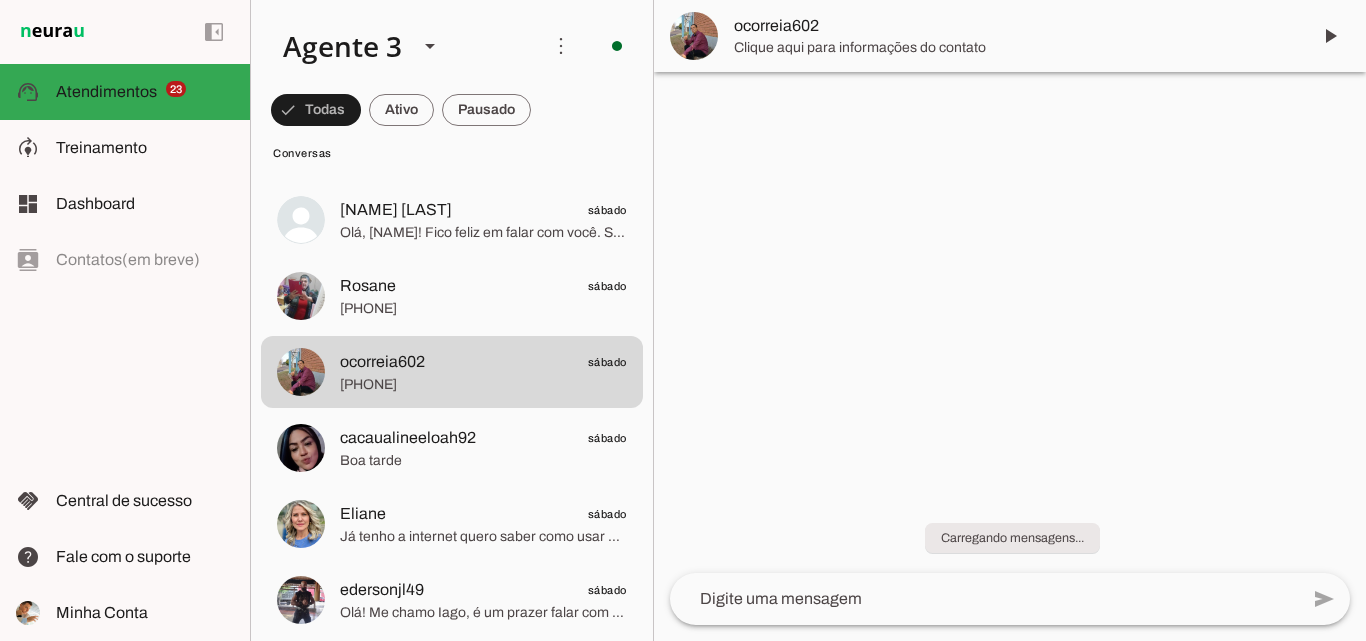 click on "ocorreia602" at bounding box center [1014, 26] 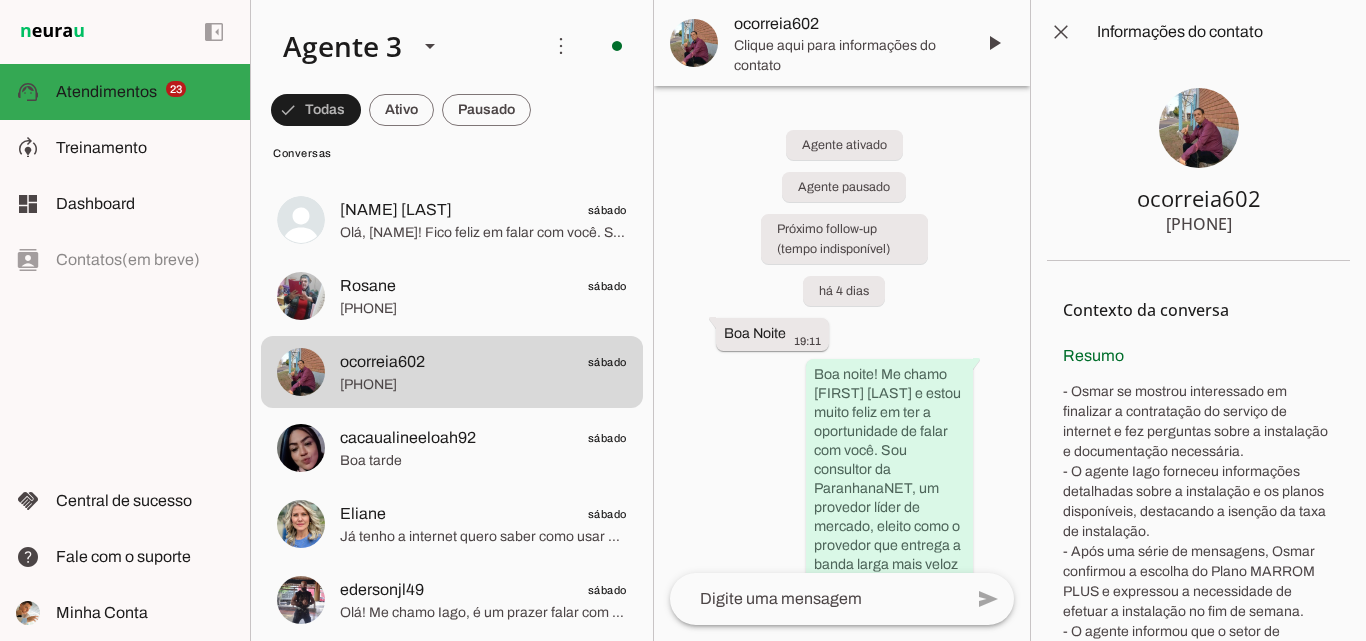 type 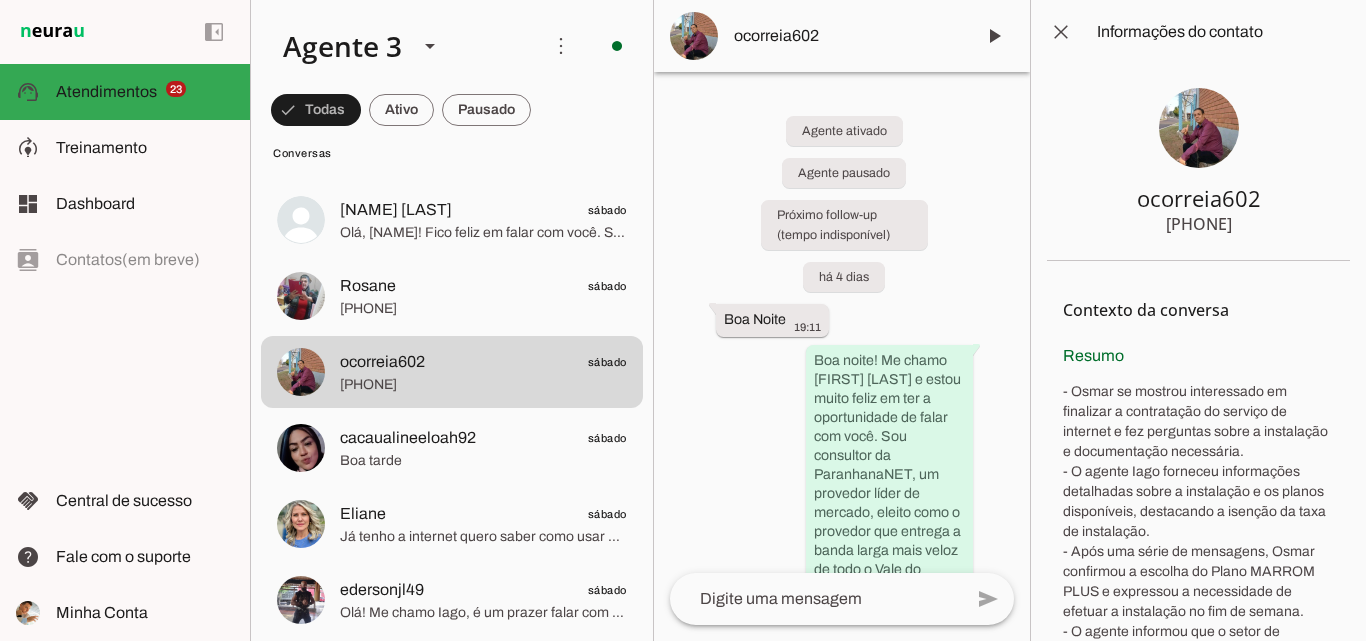 drag, startPoint x: 1164, startPoint y: 225, endPoint x: 1262, endPoint y: 225, distance: 98 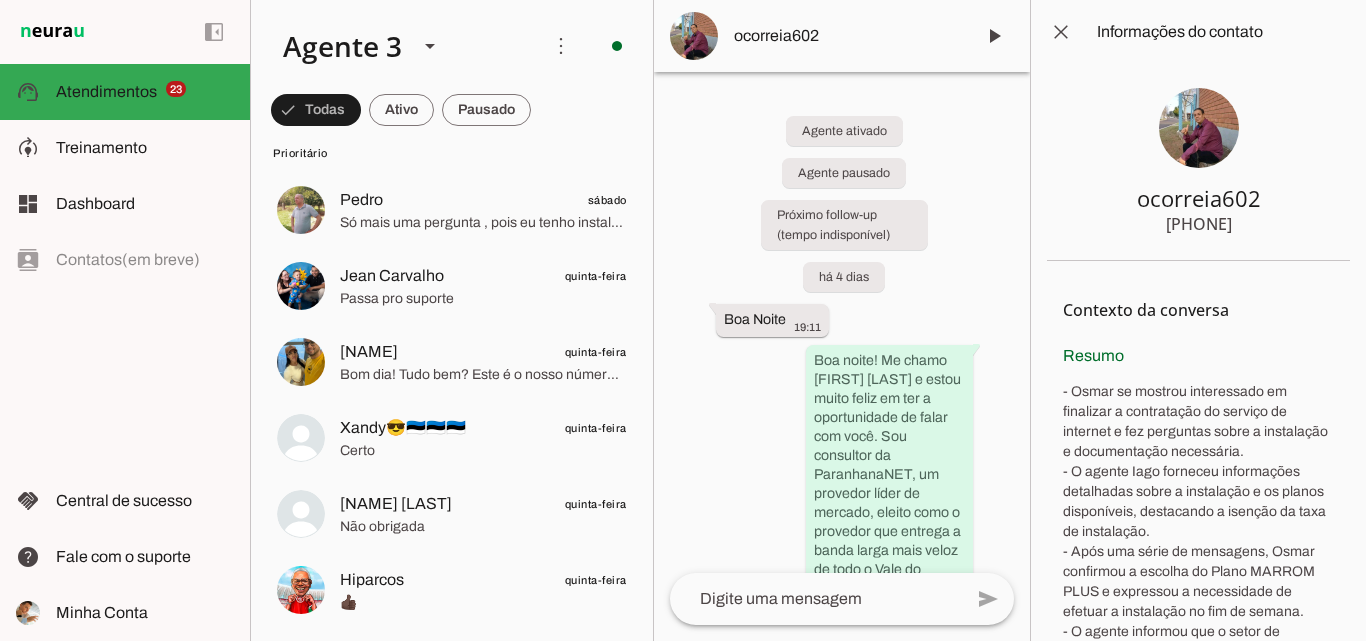 scroll, scrollTop: 0, scrollLeft: 0, axis: both 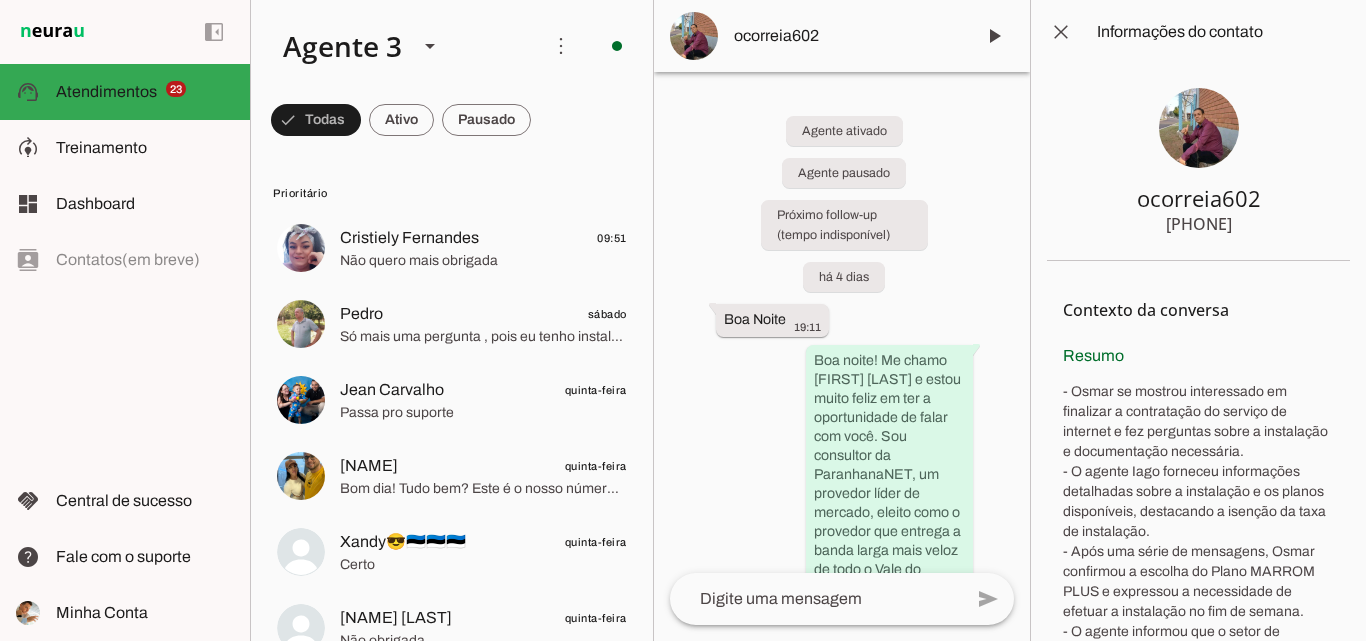 click on "Cristiely Fernandes" 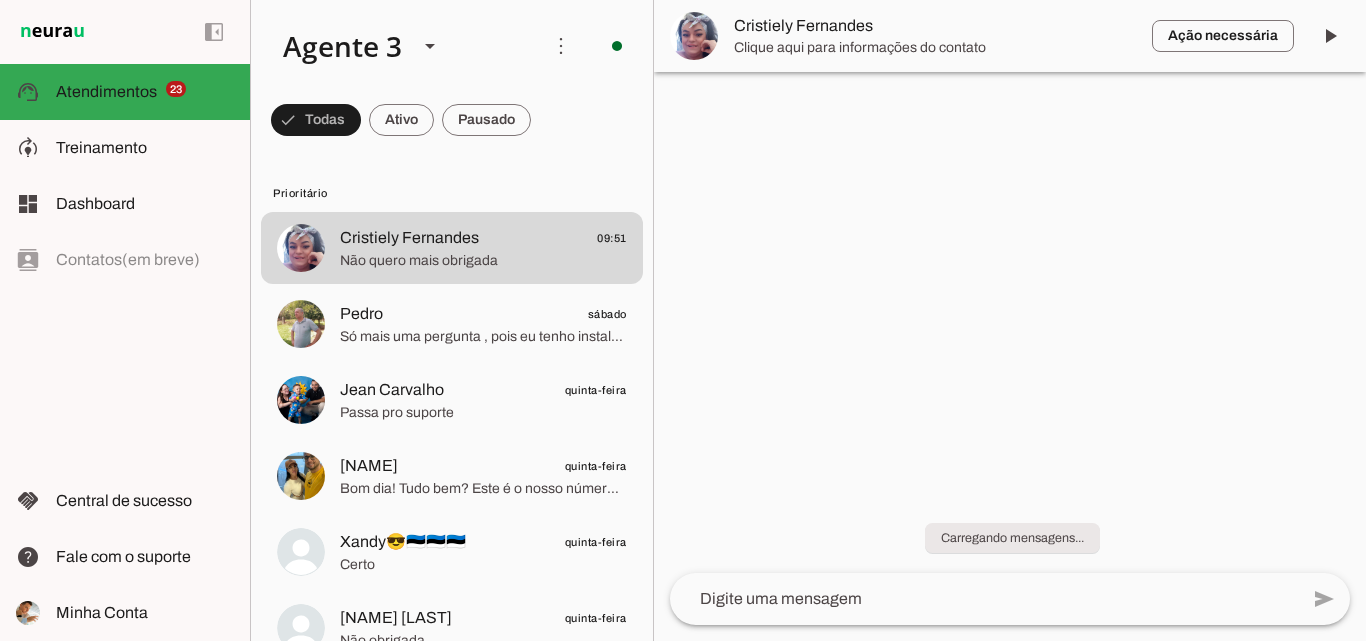 click on "Cristiely Fernandes" at bounding box center [935, 26] 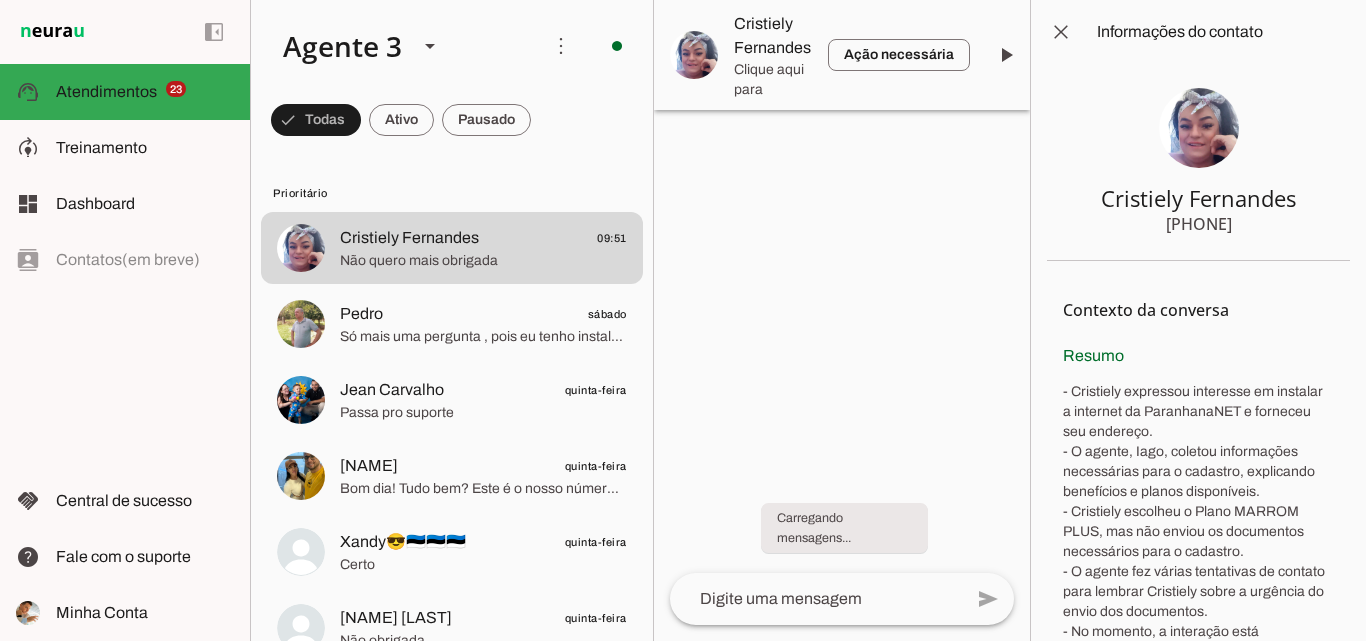 type 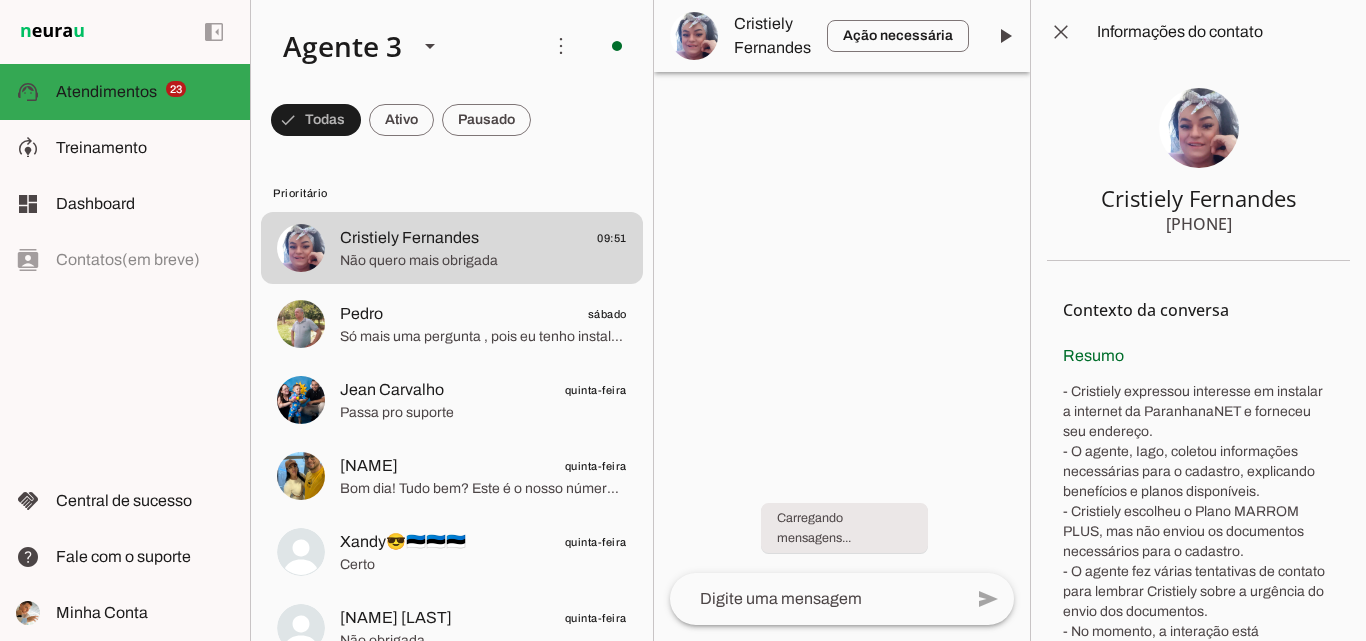 click on "[PHONE]" 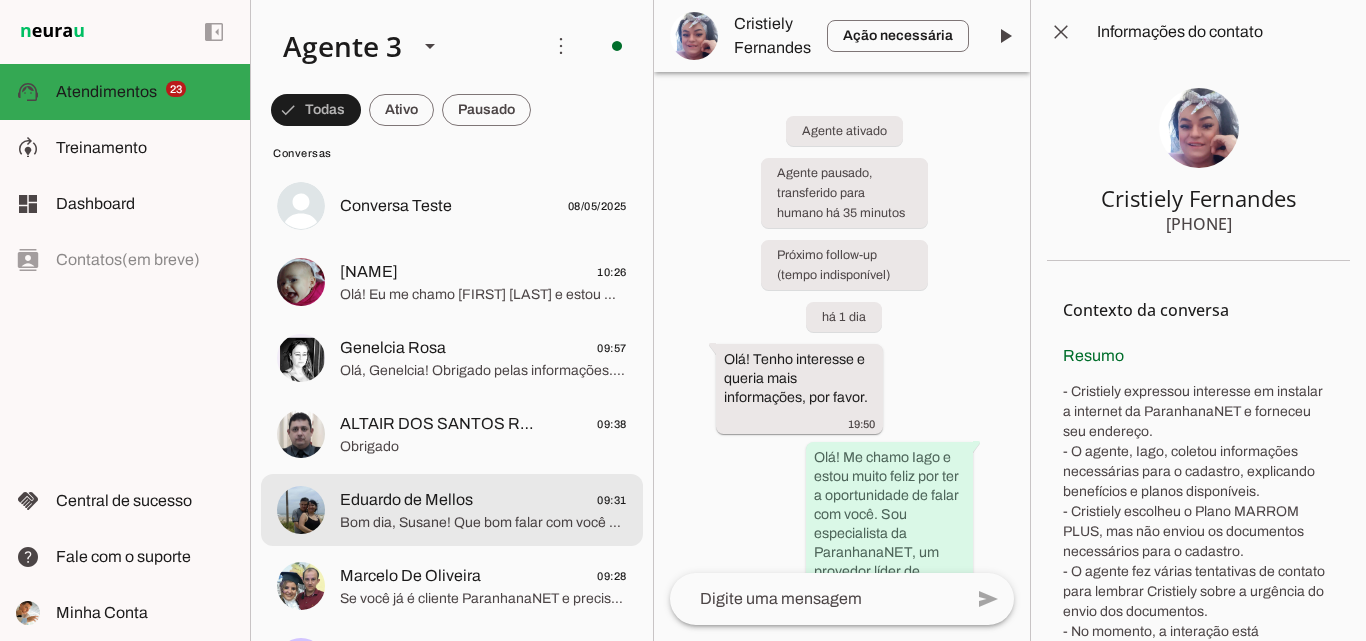 scroll, scrollTop: 1900, scrollLeft: 0, axis: vertical 